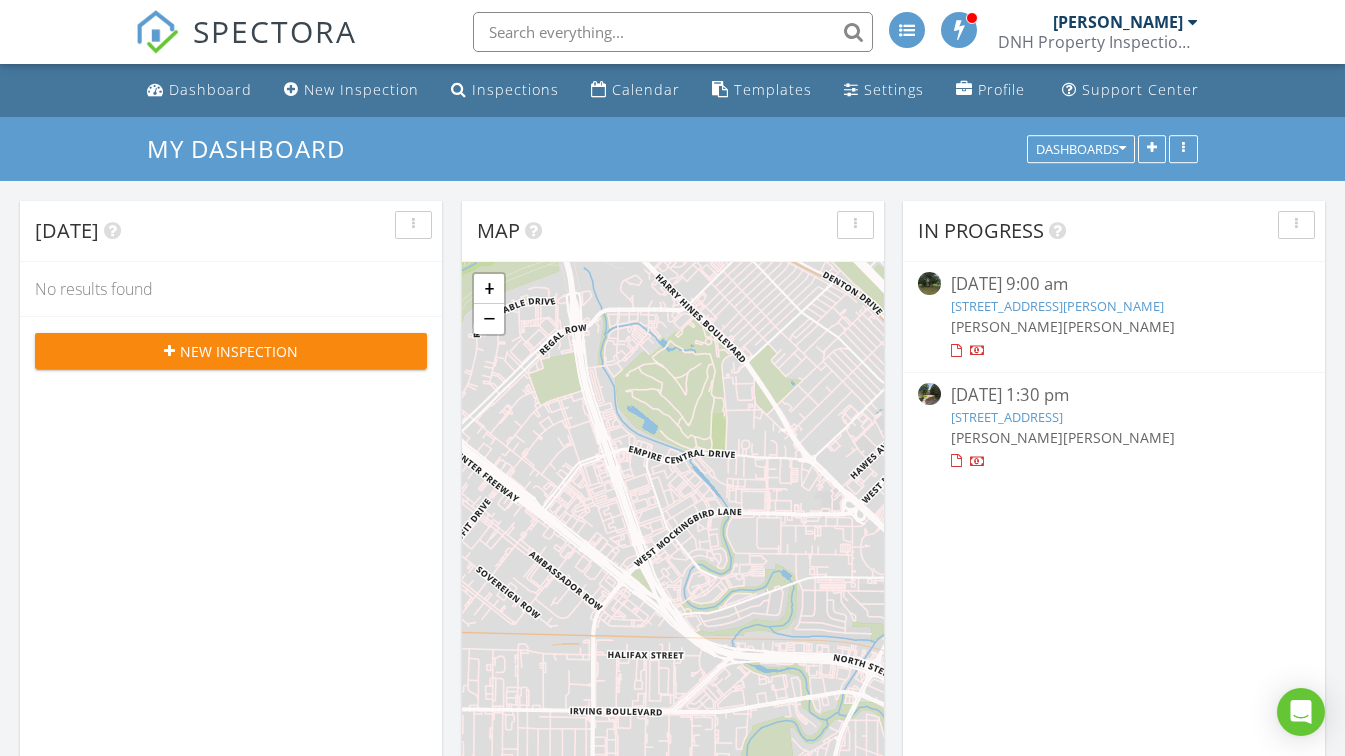 scroll, scrollTop: 0, scrollLeft: 0, axis: both 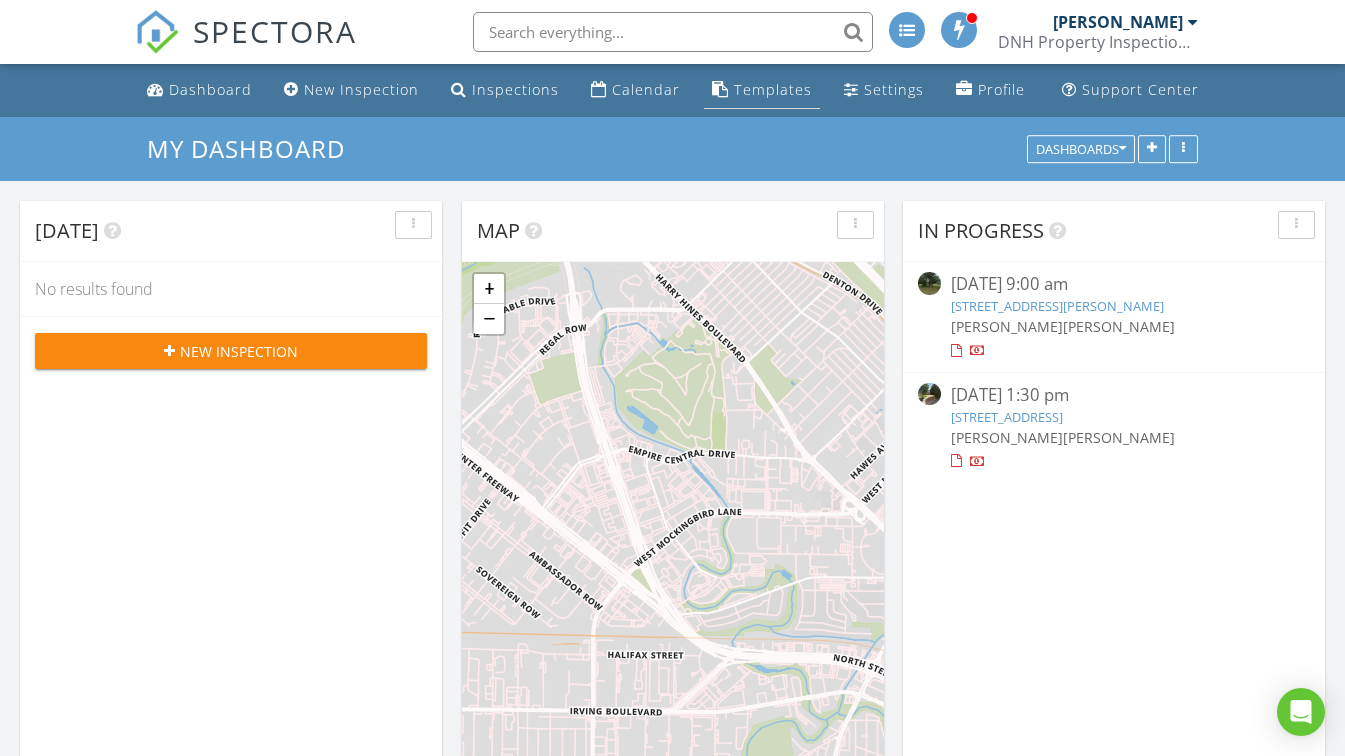 drag, startPoint x: 0, startPoint y: 0, endPoint x: 752, endPoint y: 87, distance: 757.01587 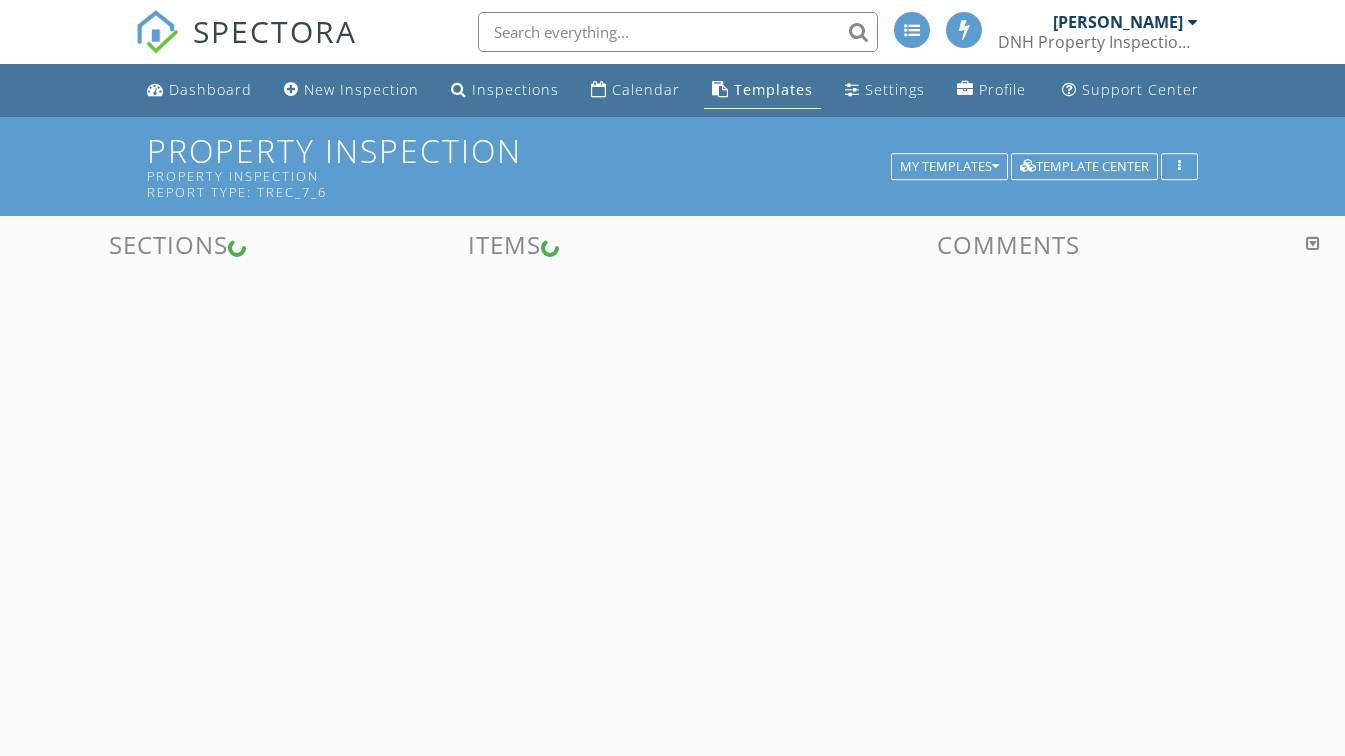 scroll, scrollTop: 0, scrollLeft: 0, axis: both 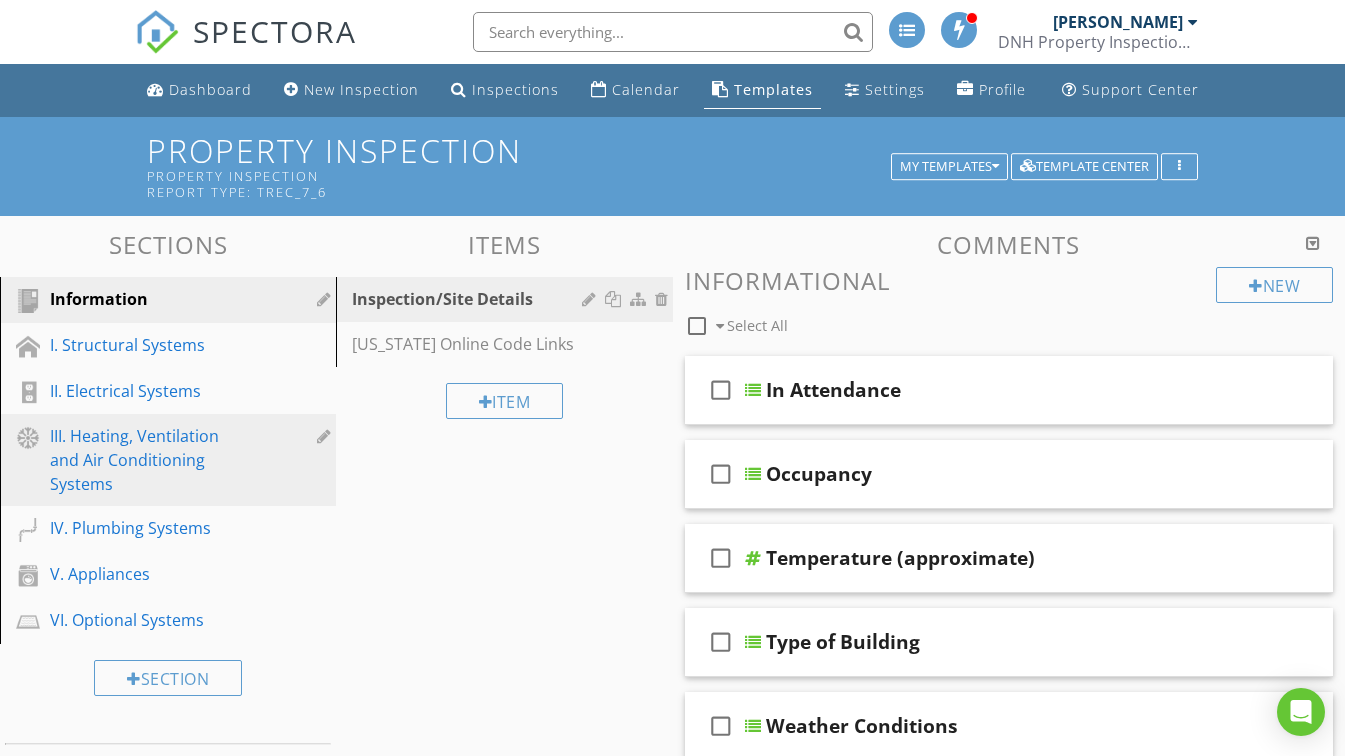 click on "III. Heating, Ventilation and Air Conditioning Systems" at bounding box center (145, 460) 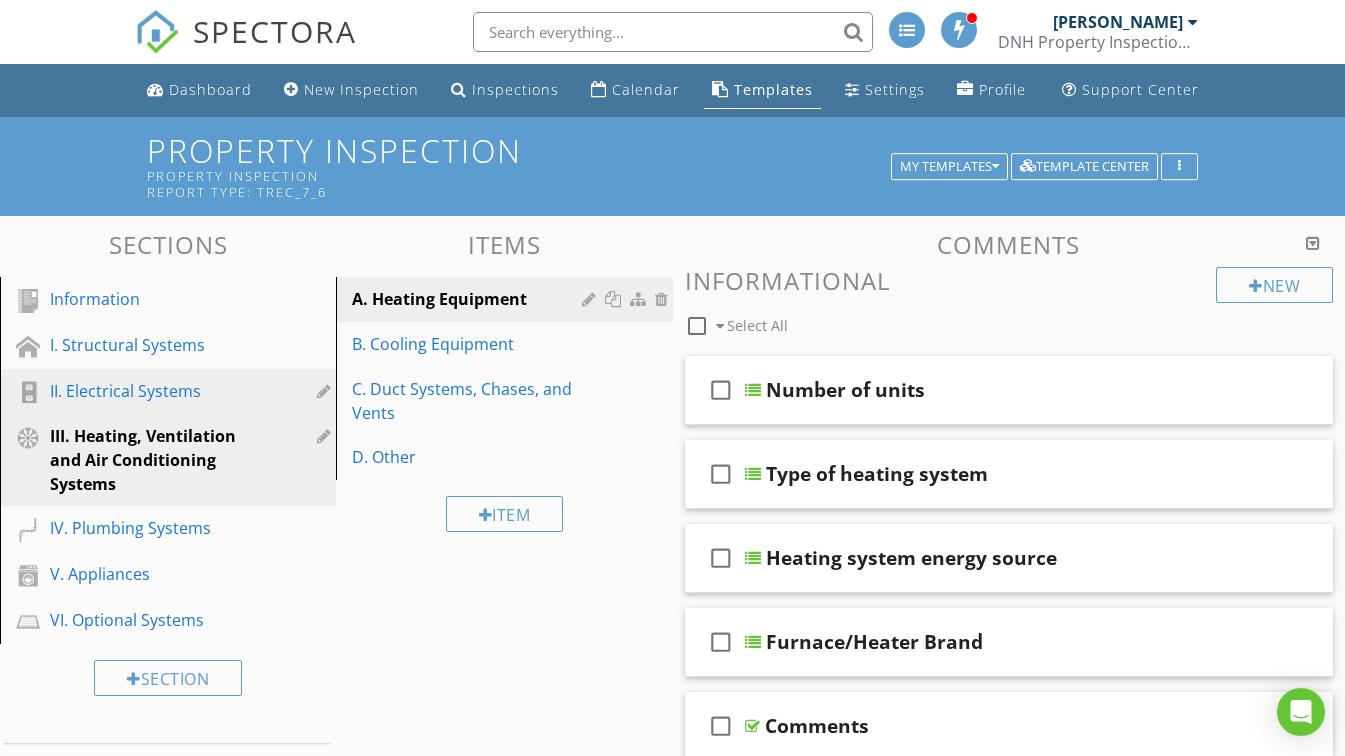 click on "II. Electrical Systems" at bounding box center [145, 391] 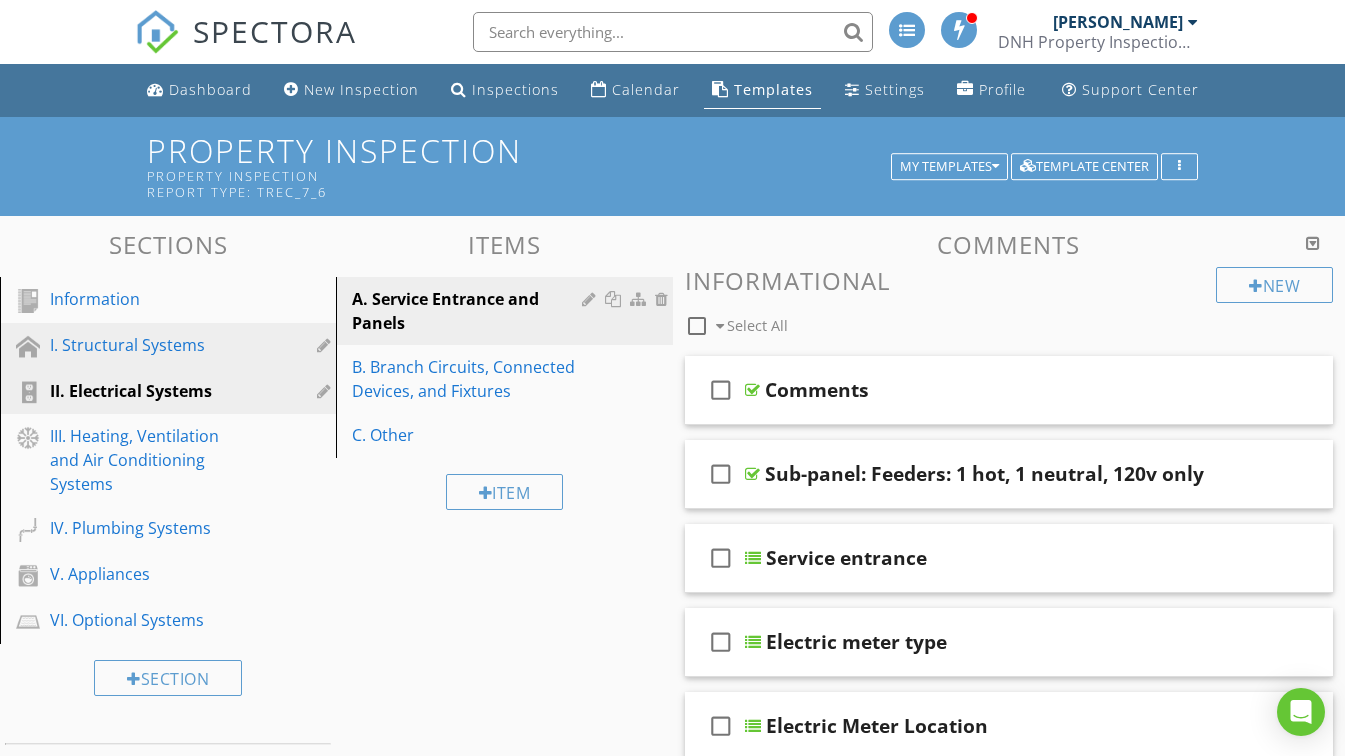 click on "I. Structural Systems" at bounding box center (145, 345) 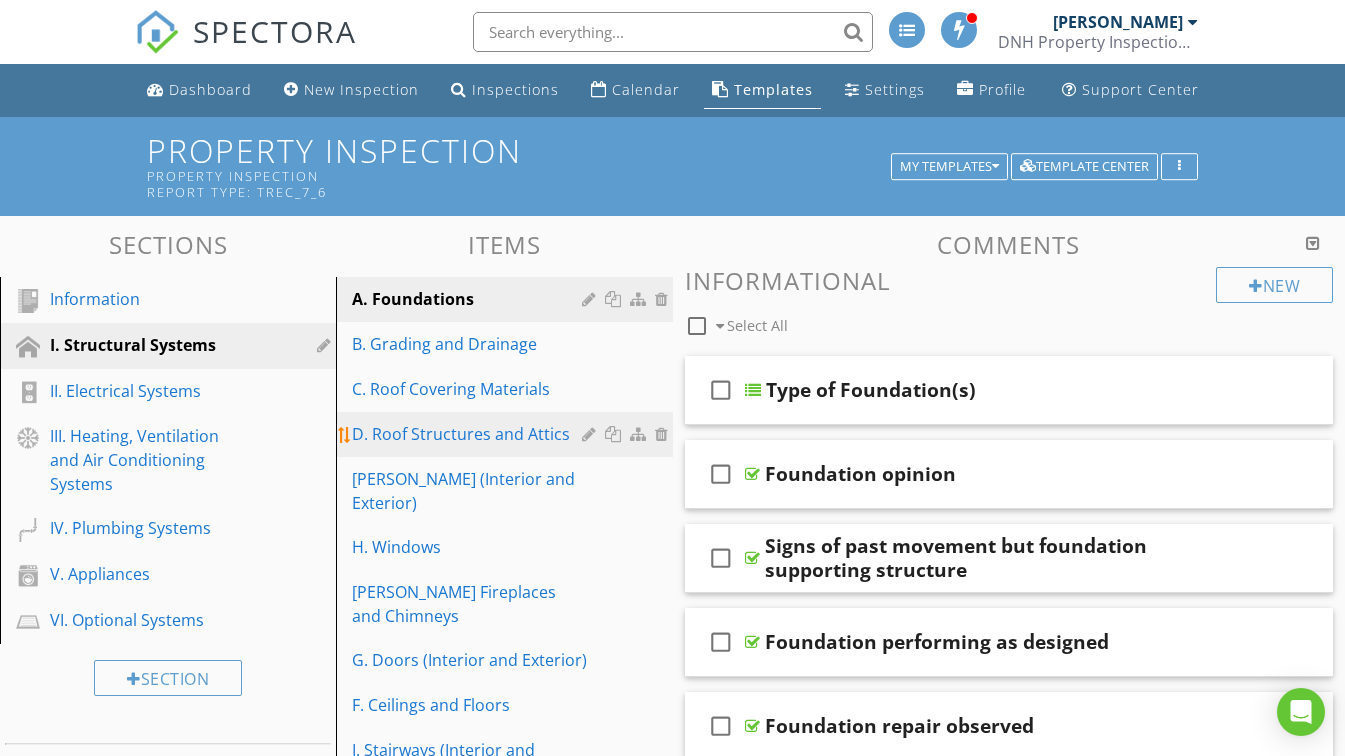 click on "D. Roof Structures and Attics" at bounding box center (469, 434) 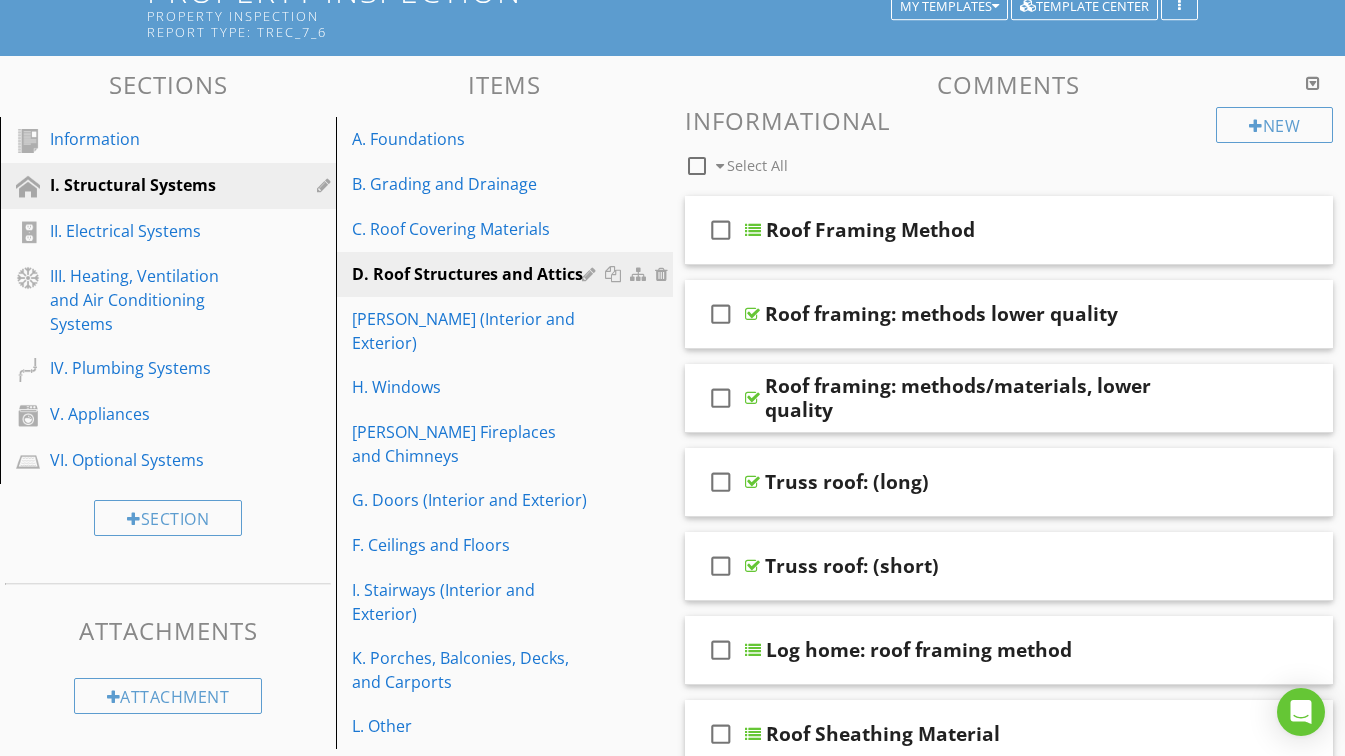 scroll, scrollTop: 195, scrollLeft: 0, axis: vertical 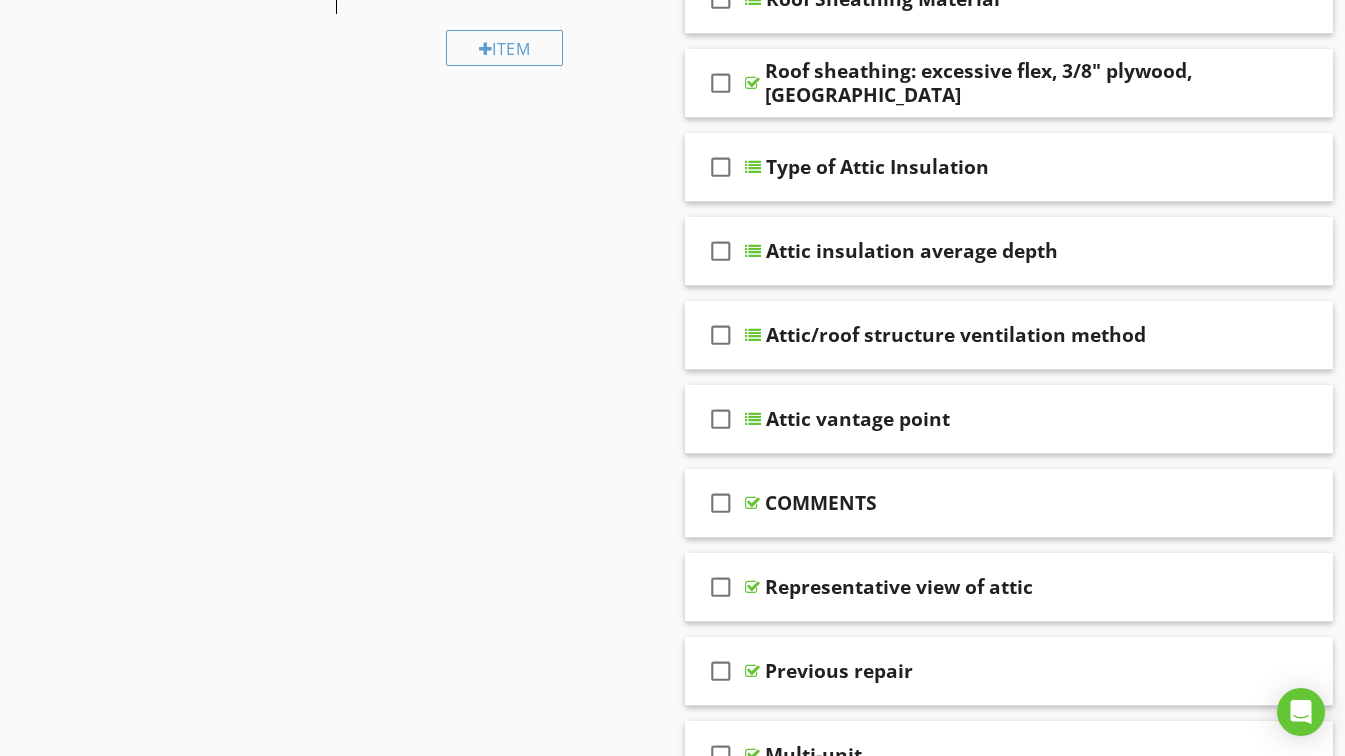 click on "COMMENTS" at bounding box center (993, 503) 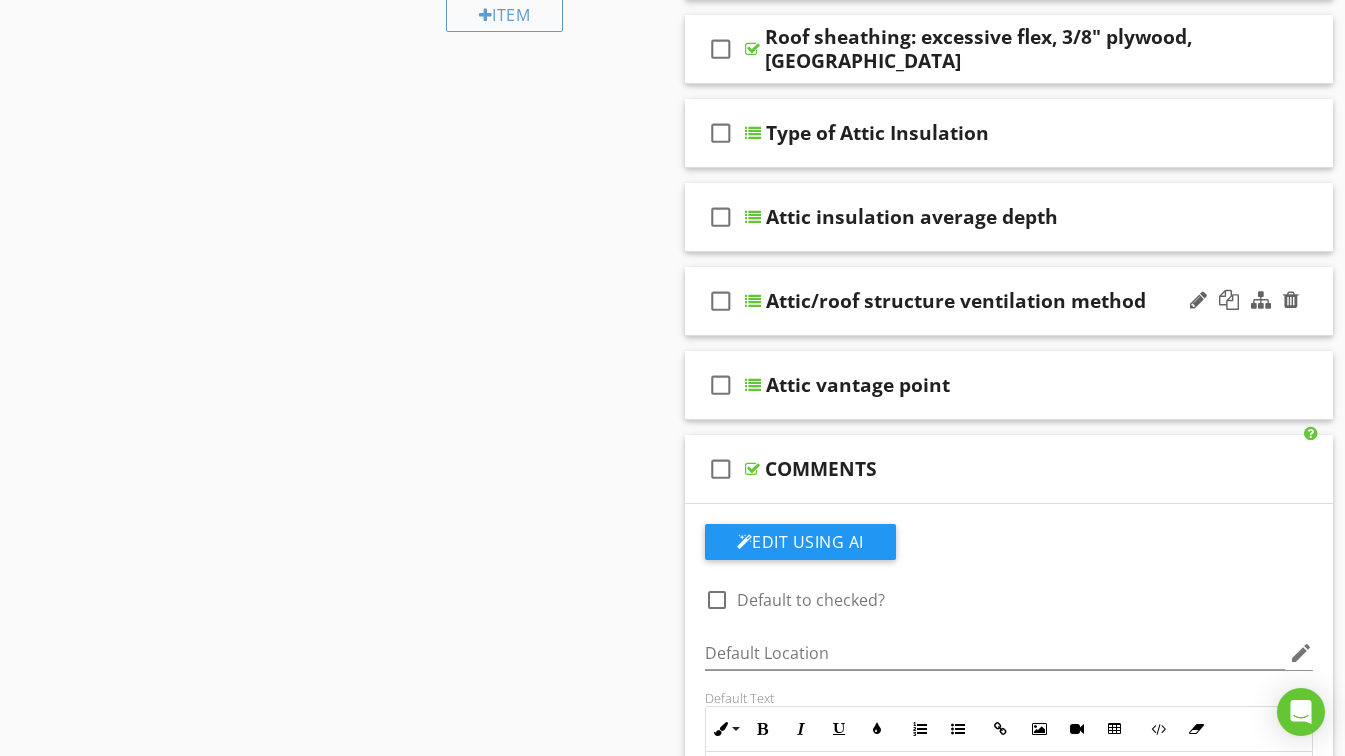 scroll, scrollTop: 1000, scrollLeft: 0, axis: vertical 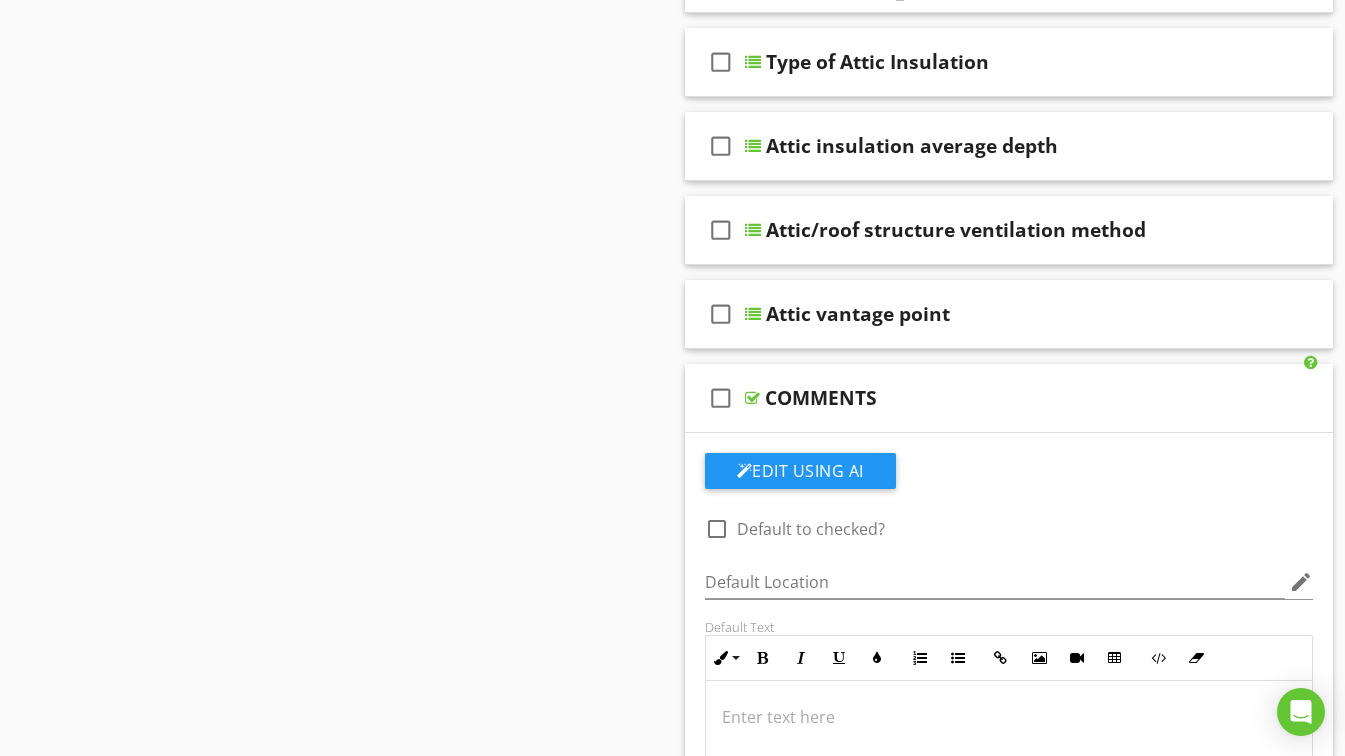 click on "COMMENTS" at bounding box center [993, 398] 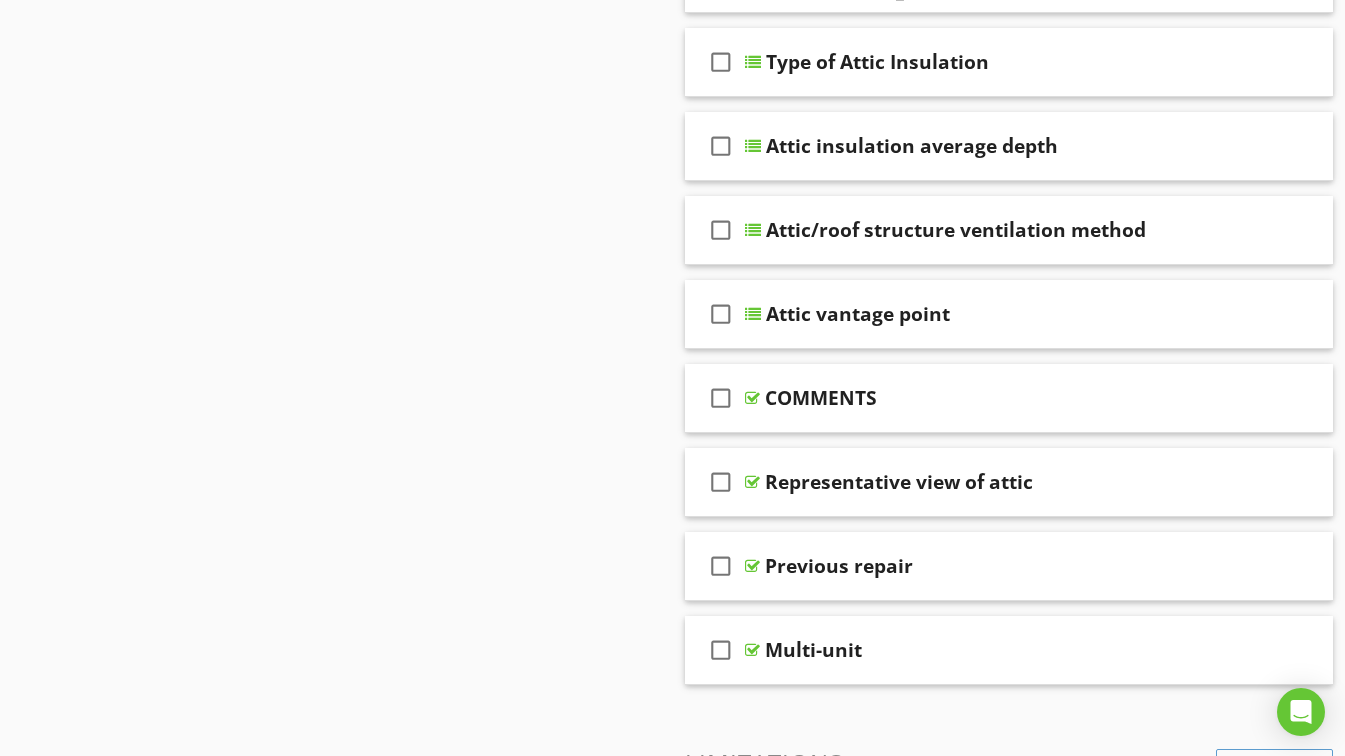 click at bounding box center (752, 398) 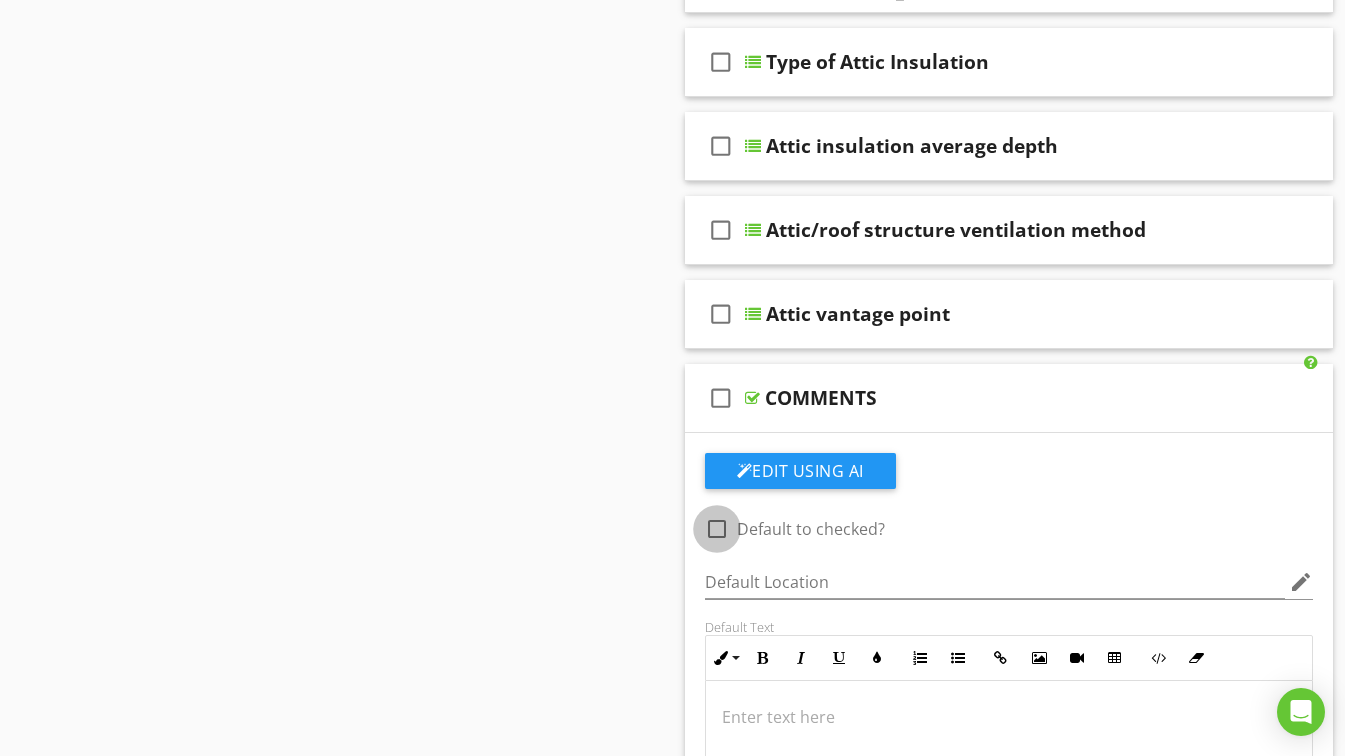 click at bounding box center (717, 529) 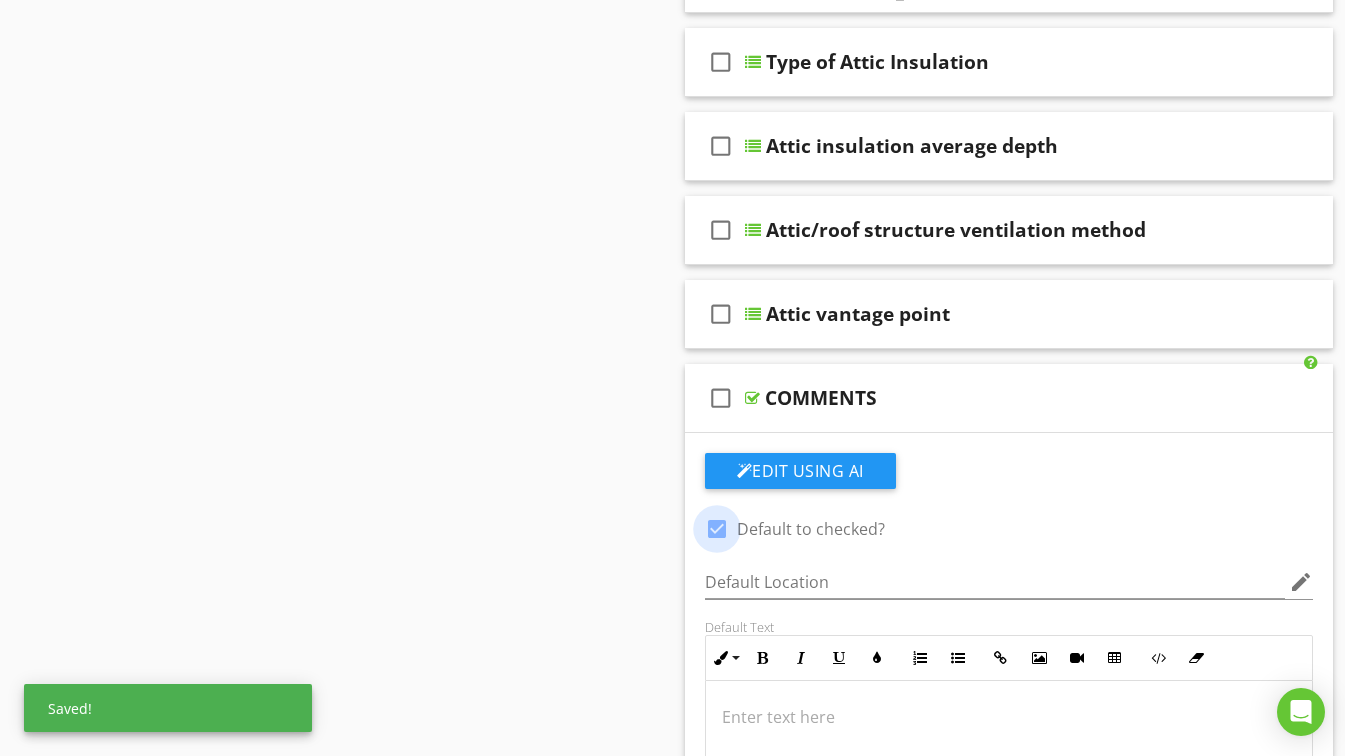 click at bounding box center [717, 529] 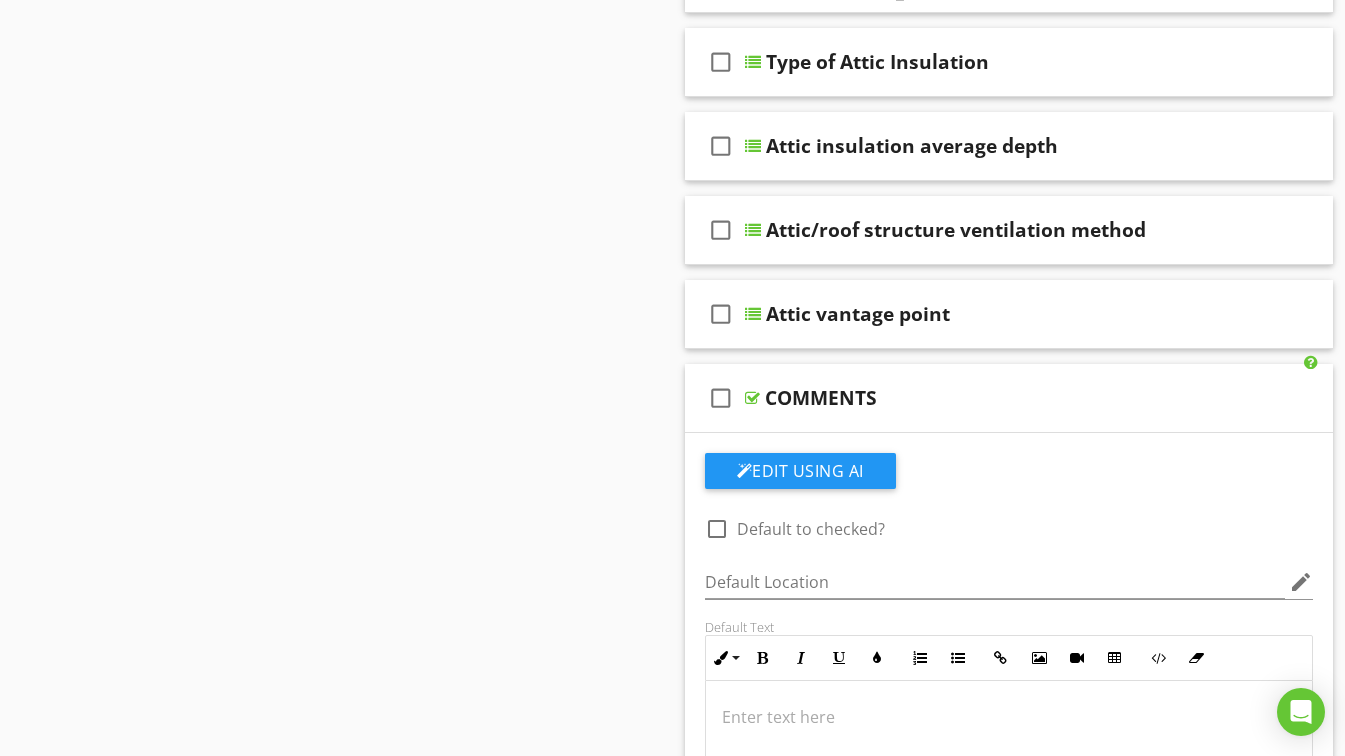 click at bounding box center (717, 529) 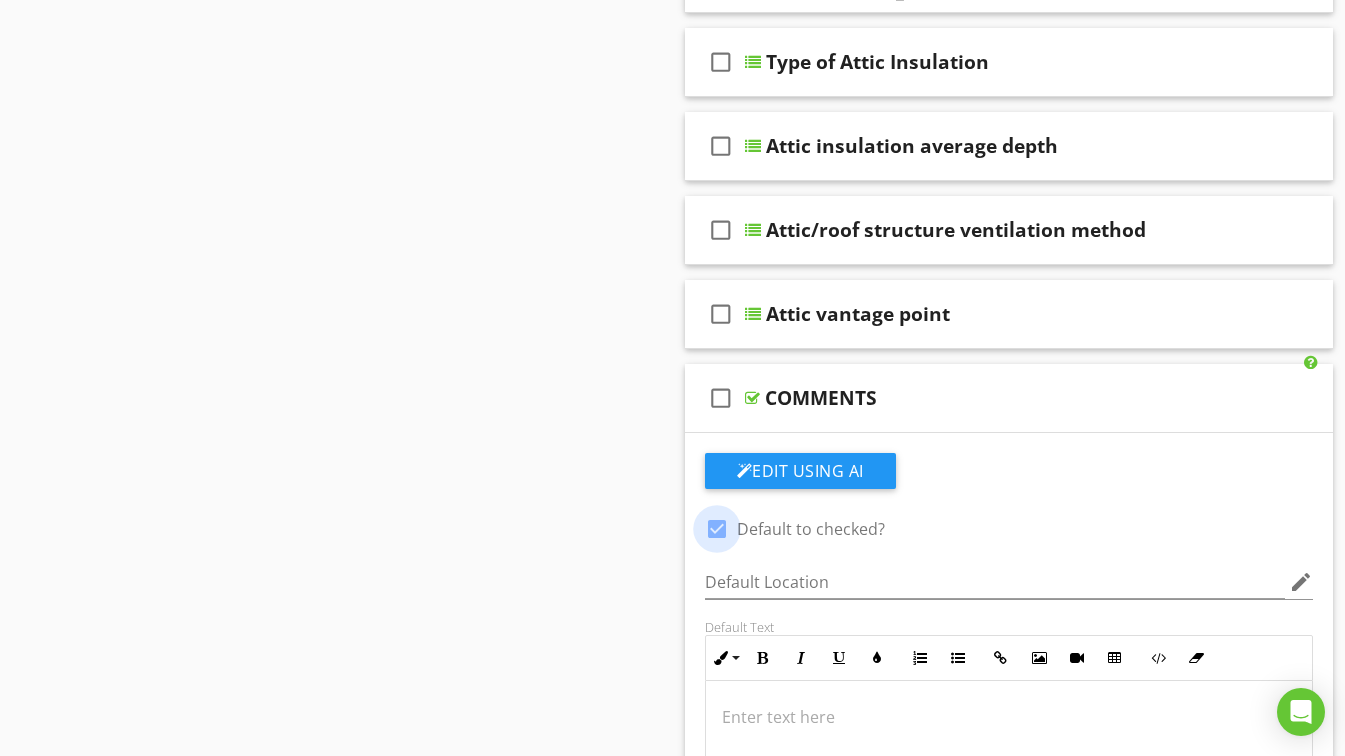 click at bounding box center [717, 529] 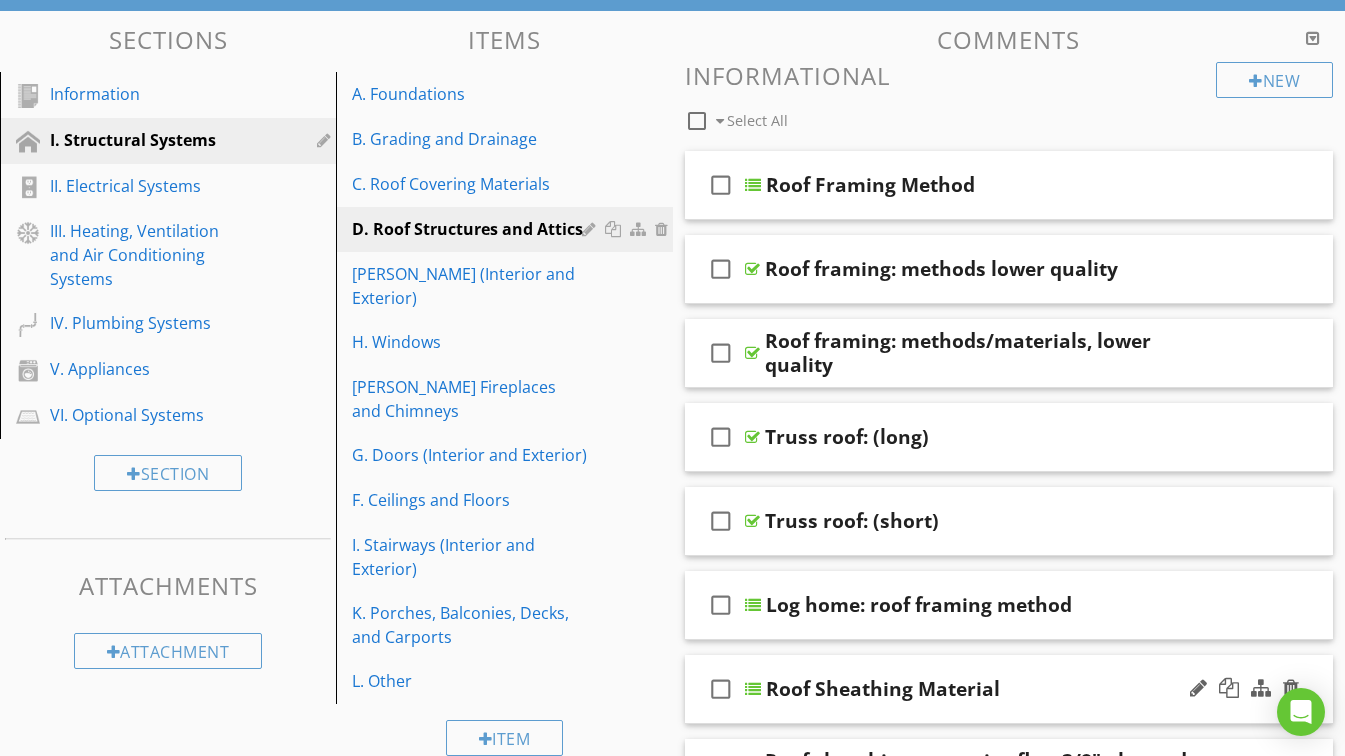 scroll, scrollTop: 300, scrollLeft: 0, axis: vertical 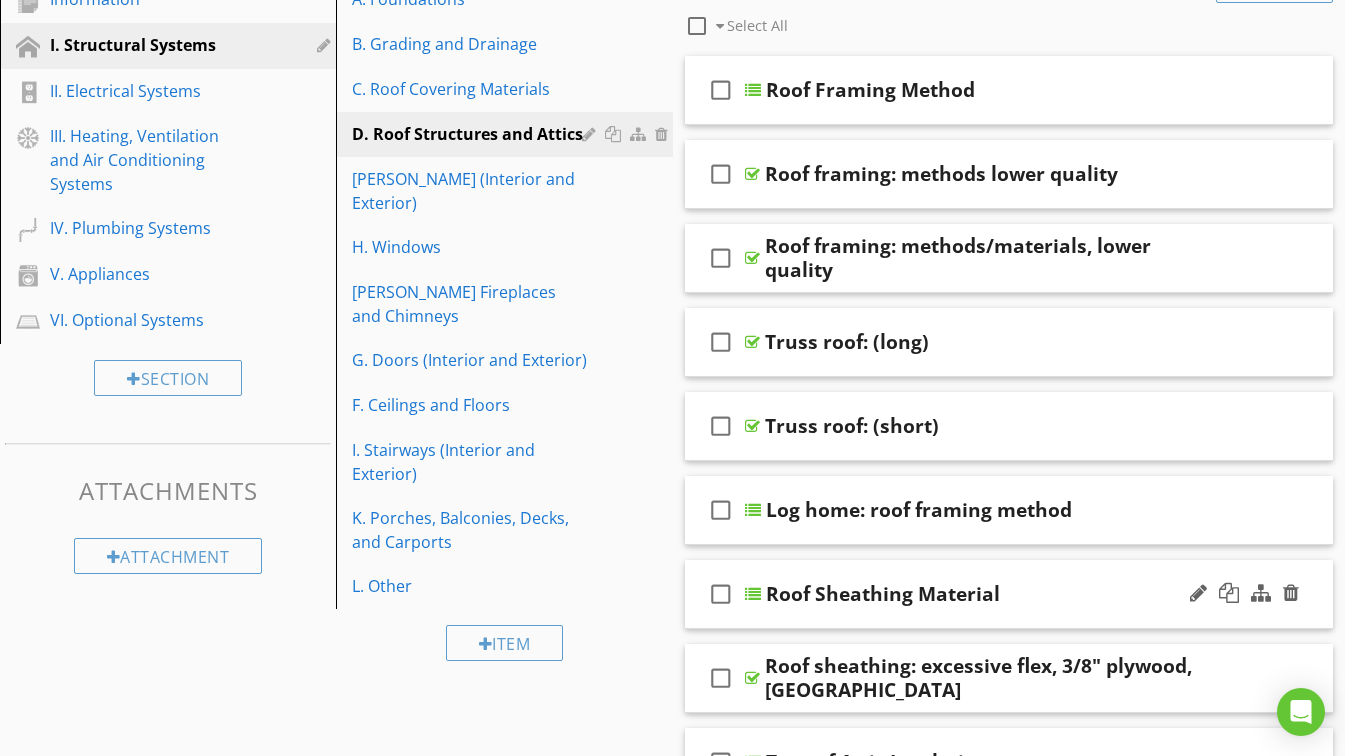 type 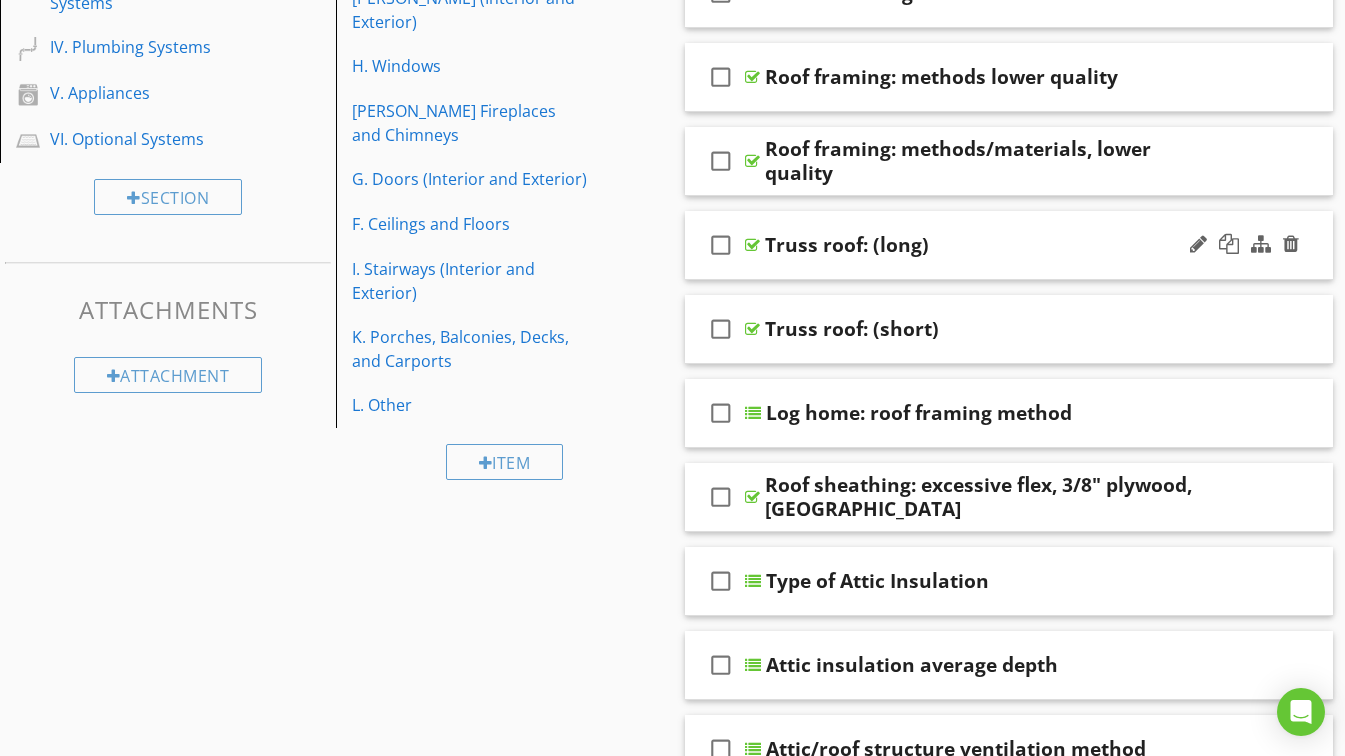 scroll, scrollTop: 500, scrollLeft: 0, axis: vertical 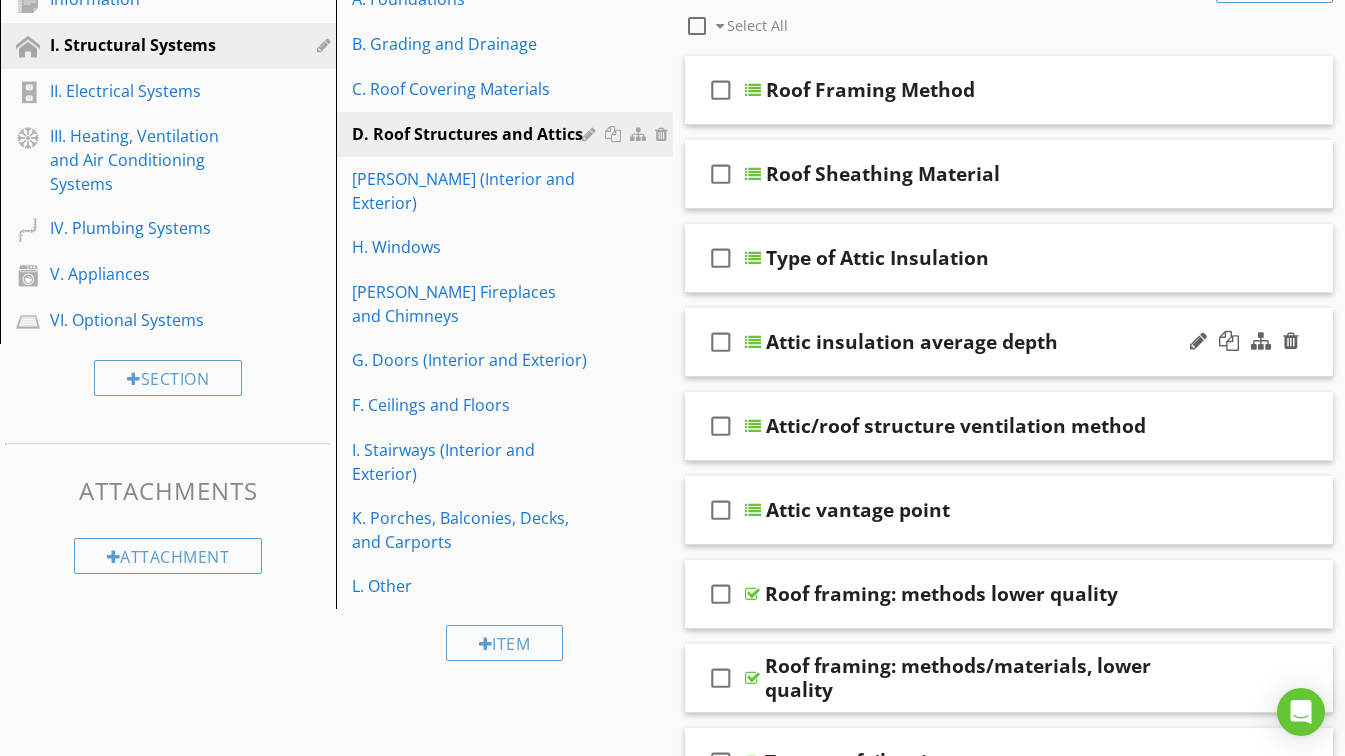 click on "Attic insulation average depth" at bounding box center [912, 342] 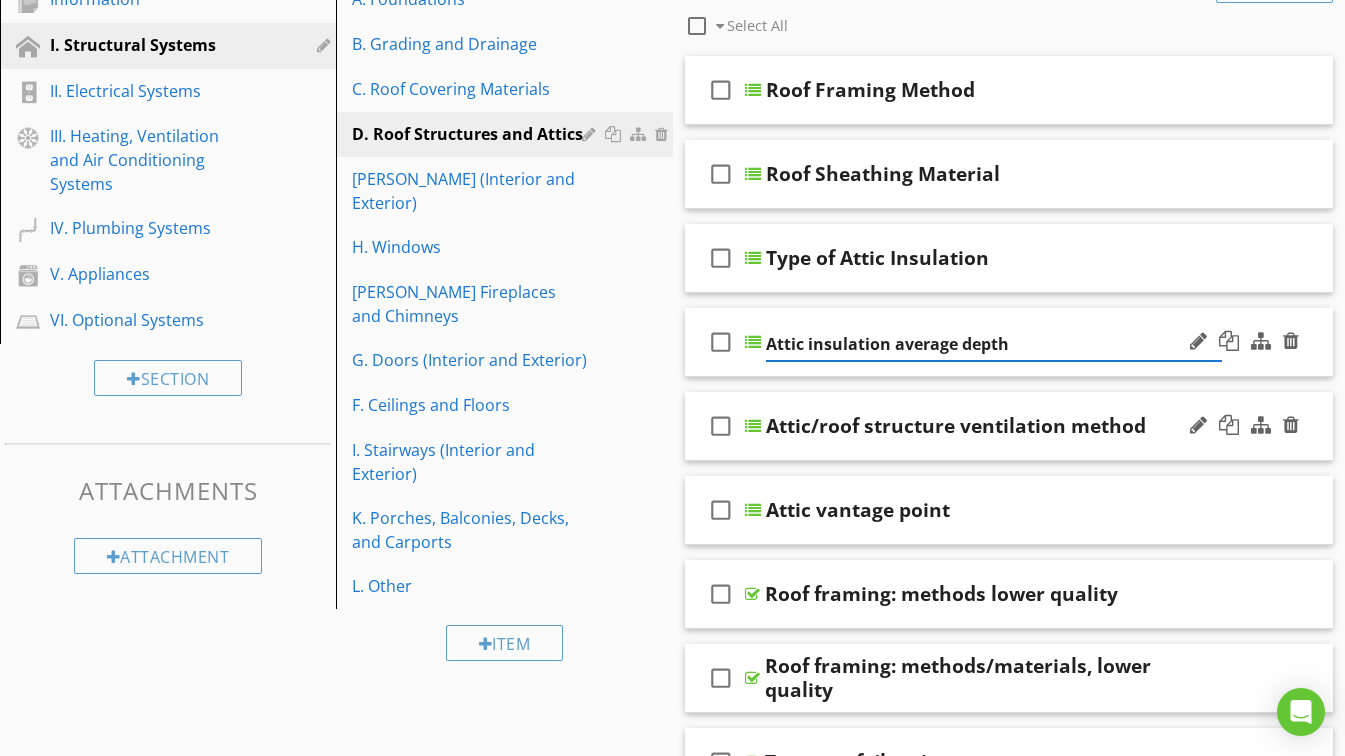 click on "Attic/roof structure ventilation method" at bounding box center (956, 426) 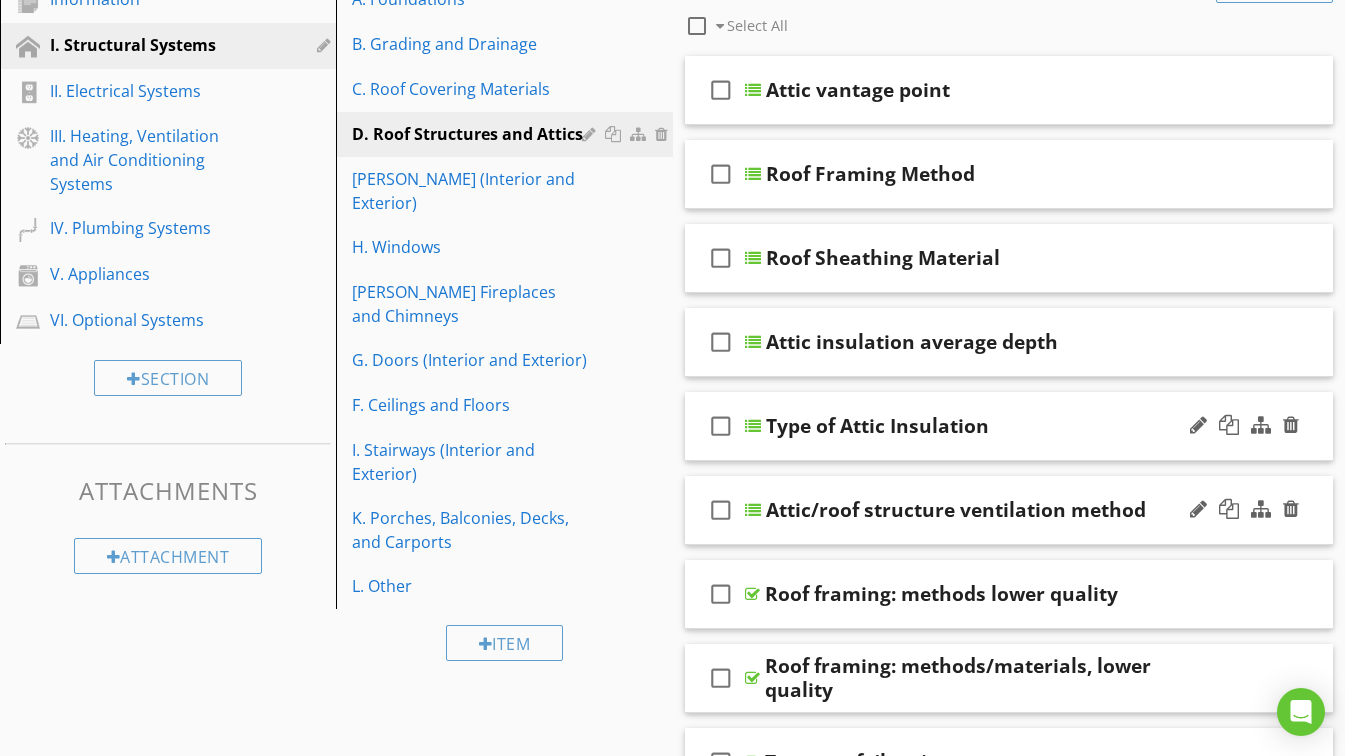click on "Type of Attic Insulation" at bounding box center (994, 426) 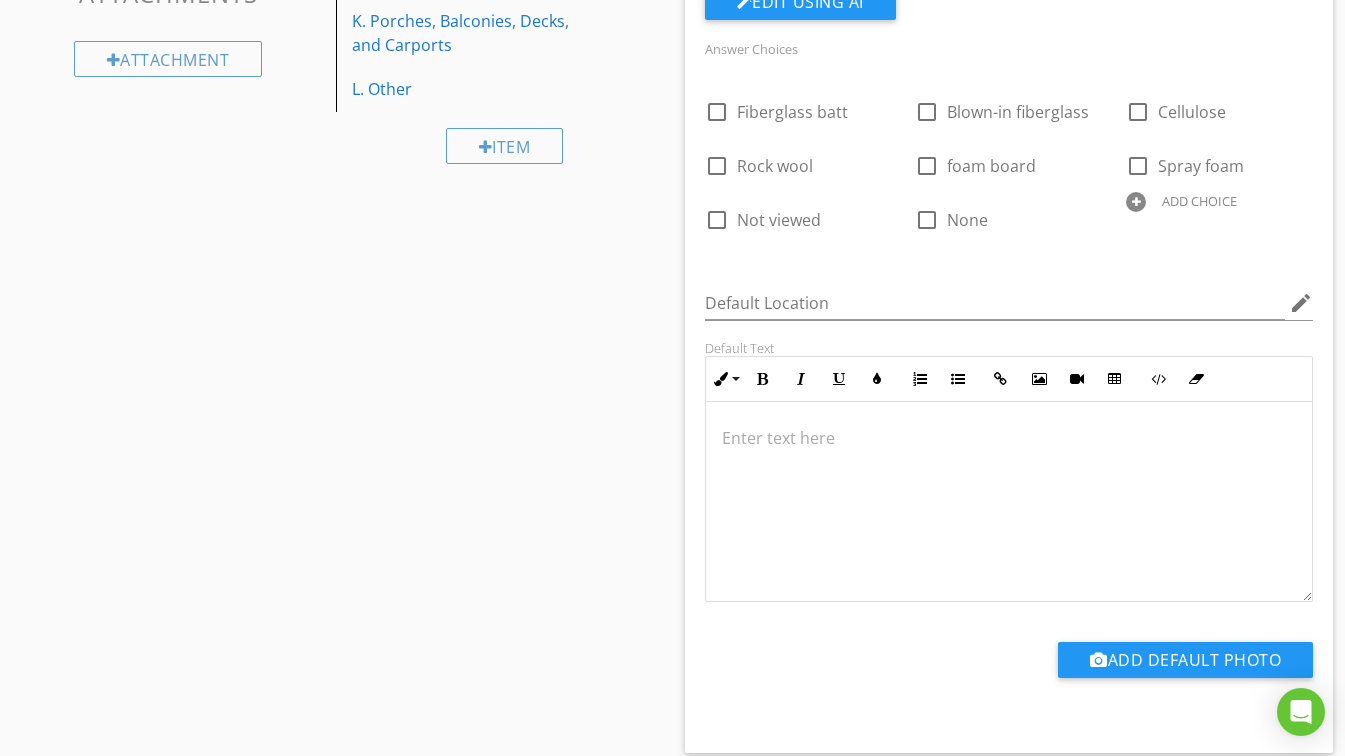 scroll, scrollTop: 800, scrollLeft: 0, axis: vertical 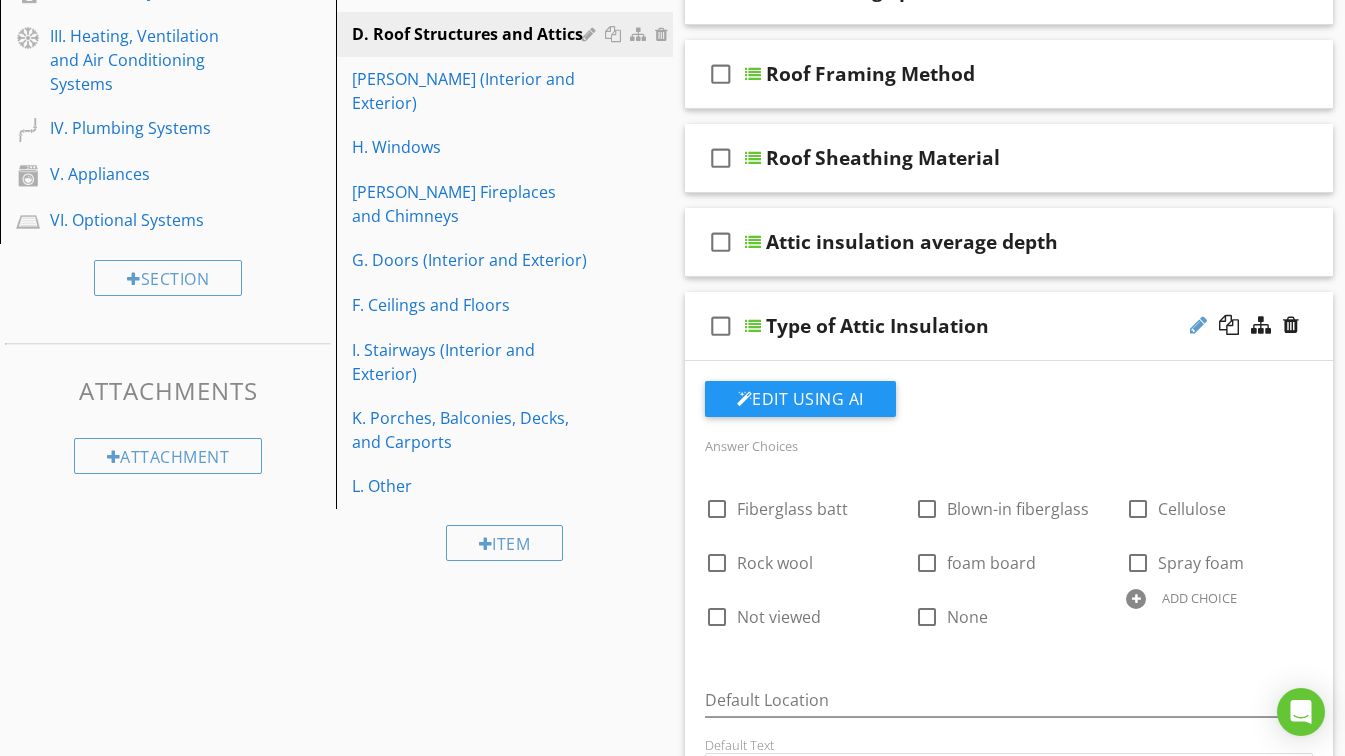 click at bounding box center (1198, 325) 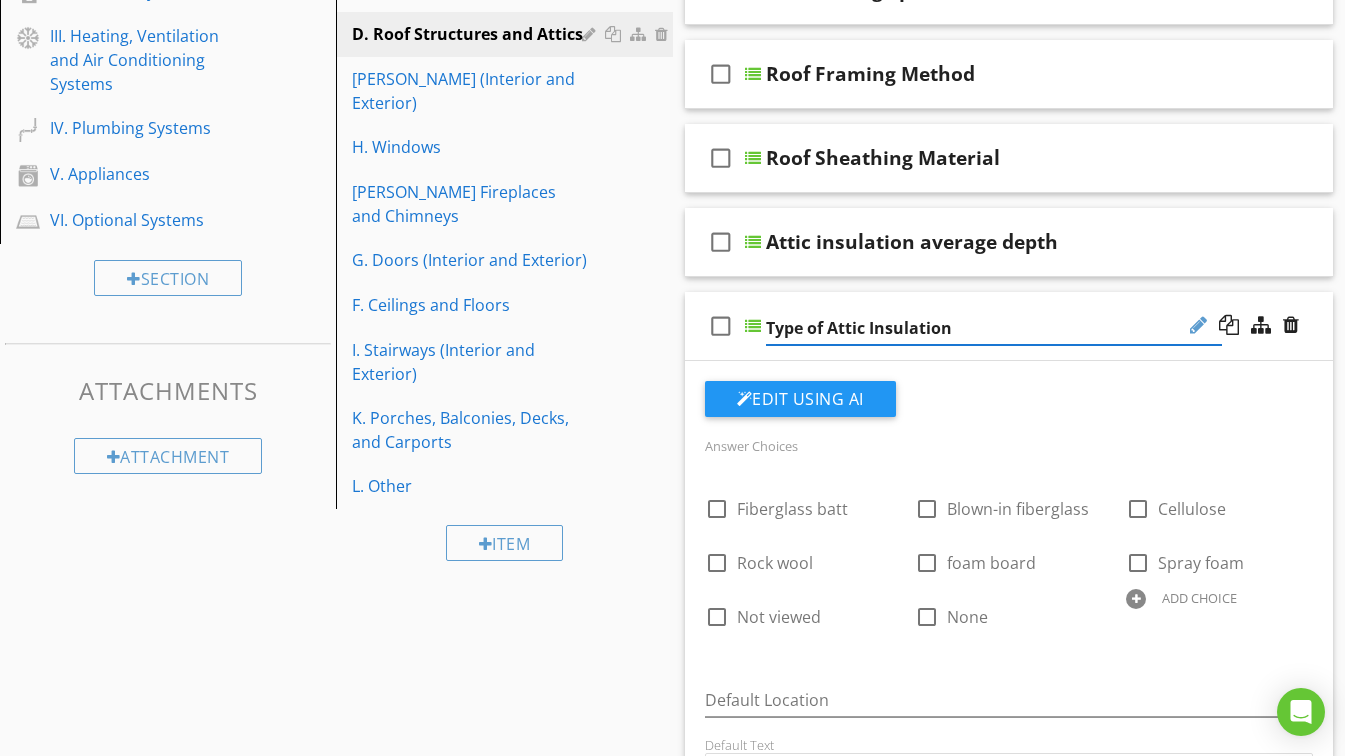click at bounding box center (1198, 325) 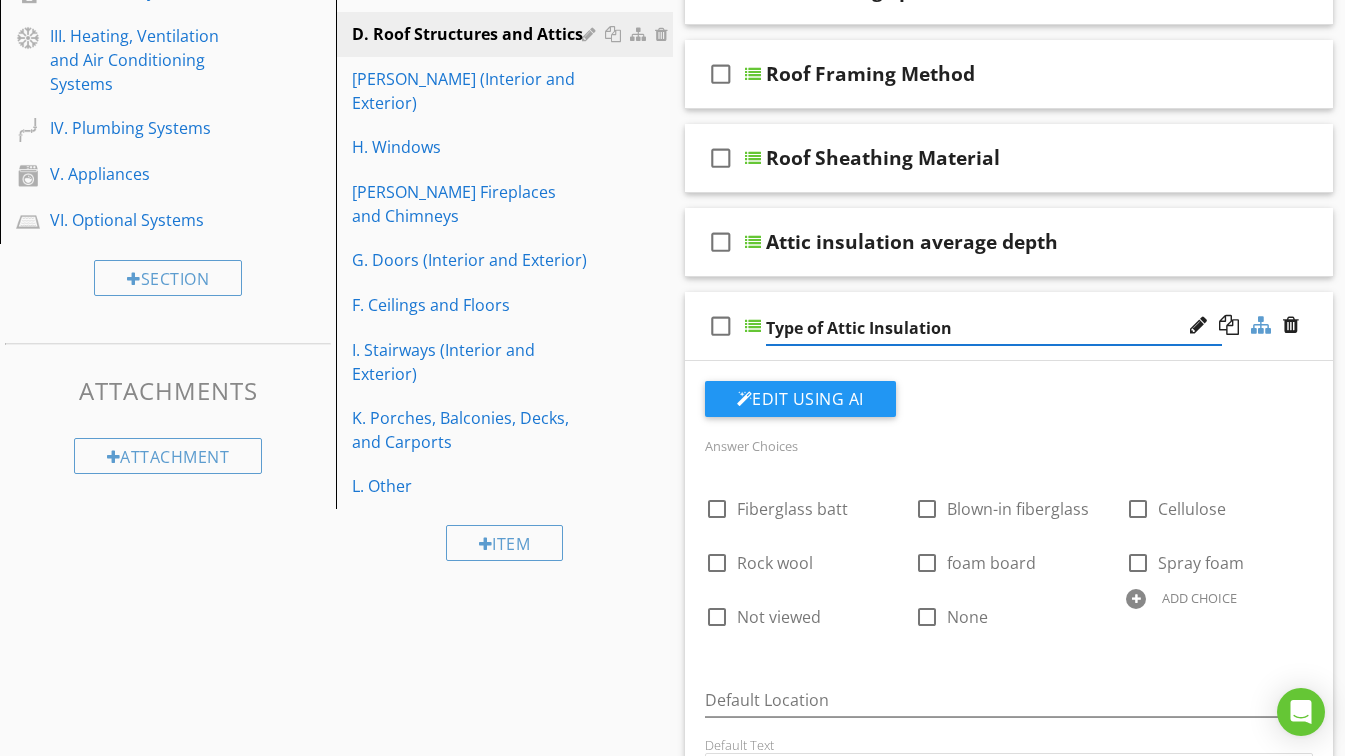 click at bounding box center (1261, 325) 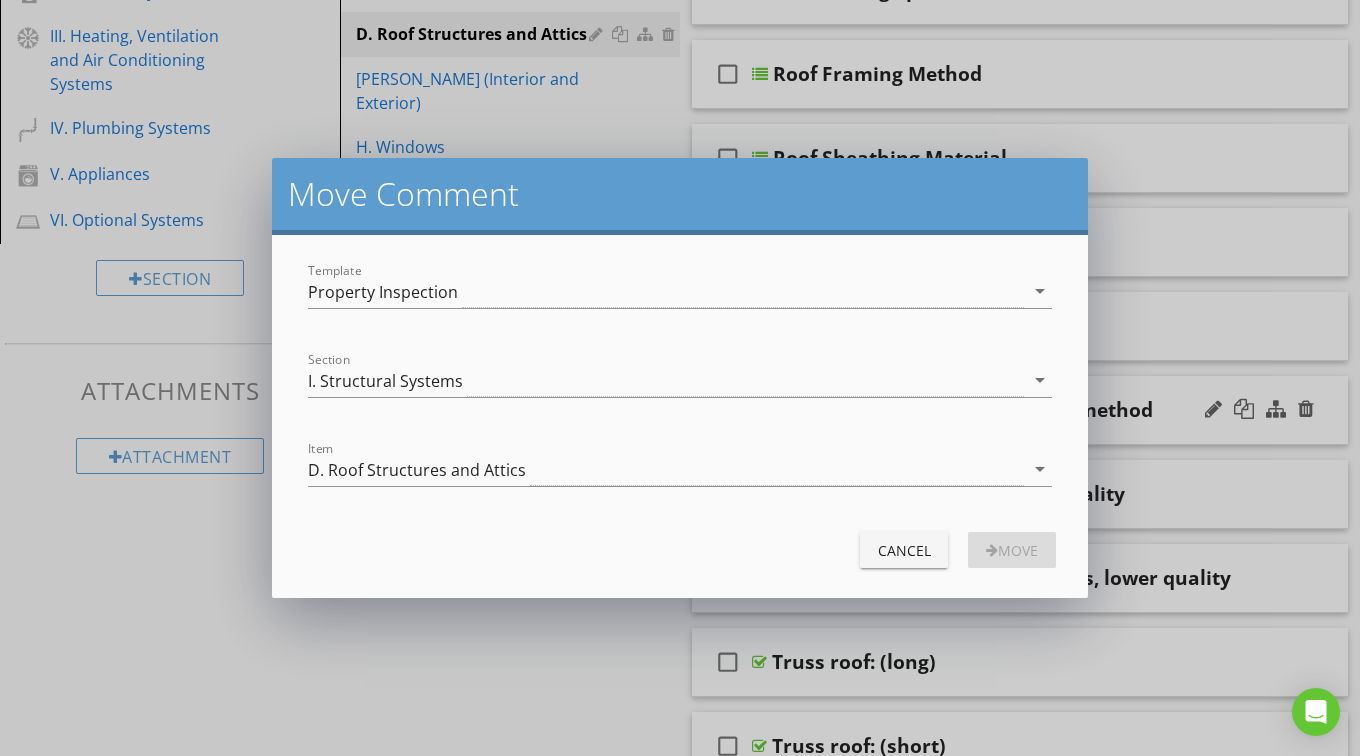 click on "Cancel" at bounding box center [904, 550] 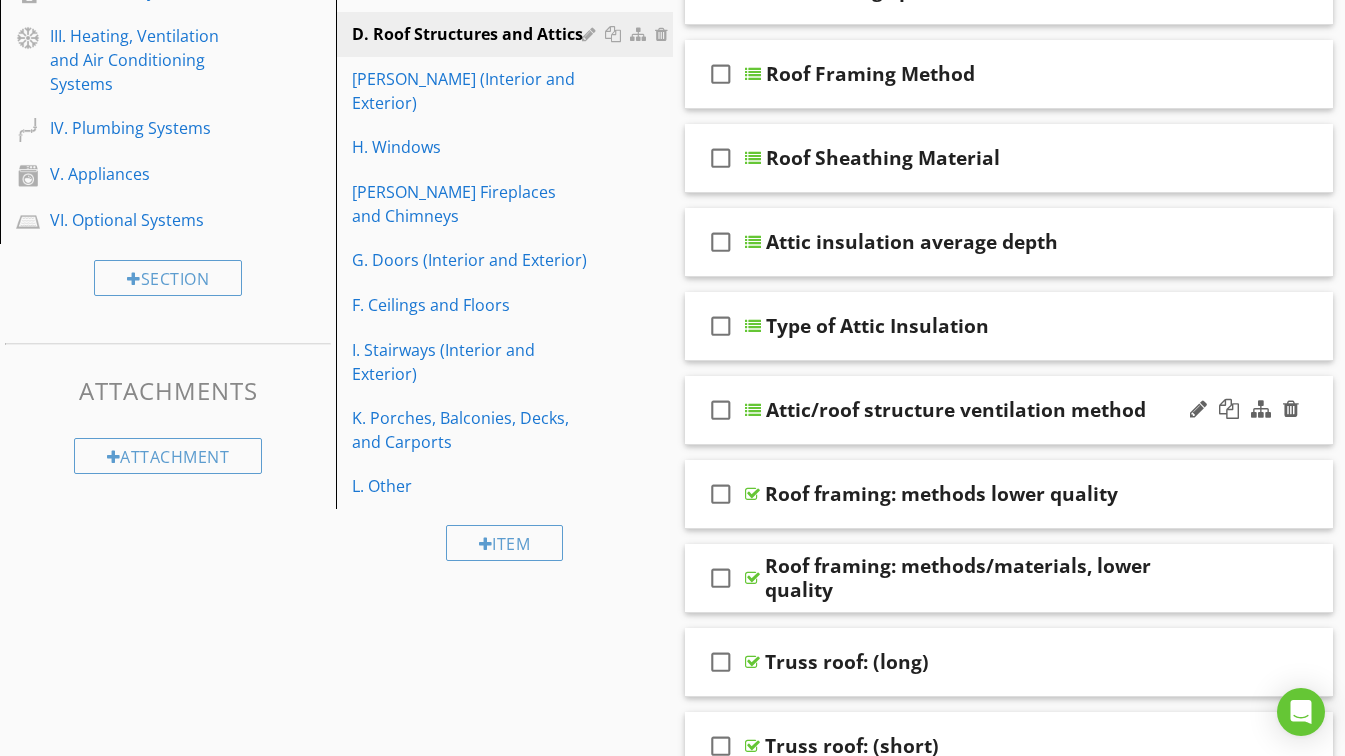 click on "check_box_outline_blank" at bounding box center [721, 410] 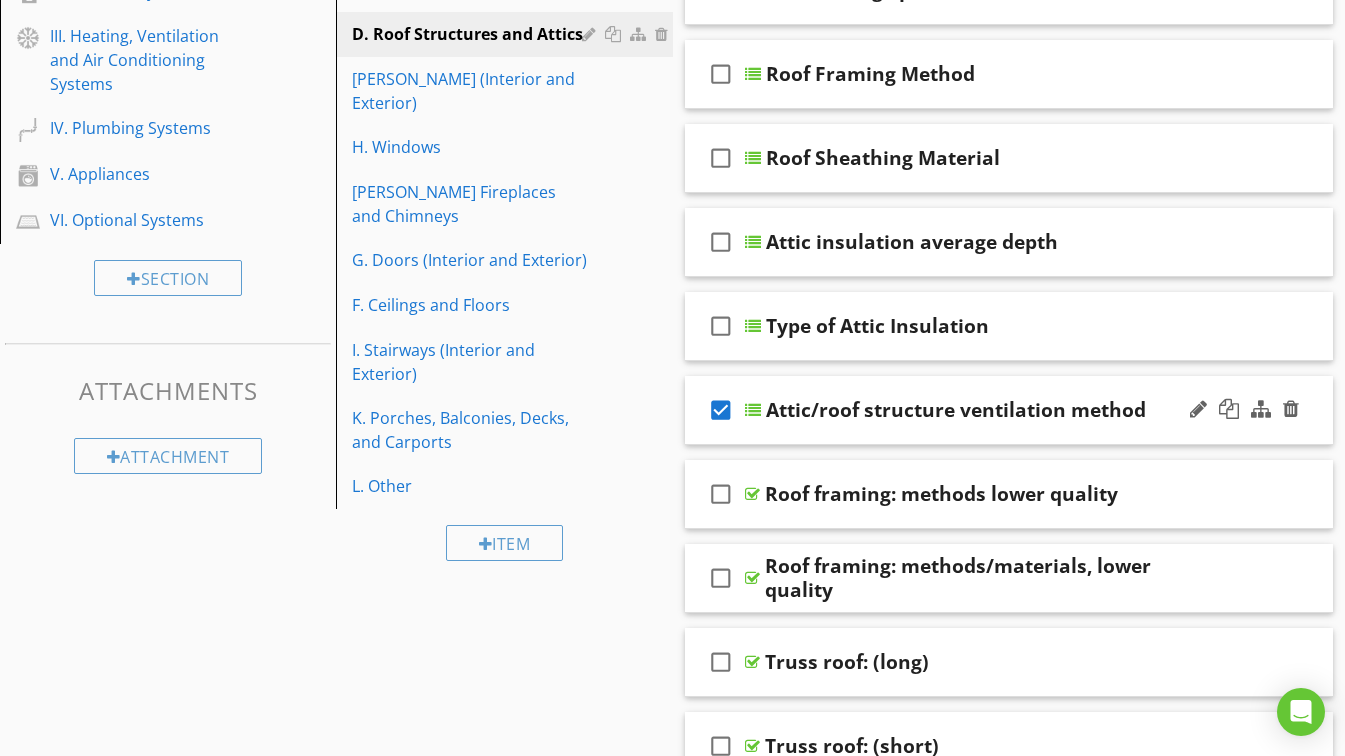 click on "check_box" at bounding box center [721, 410] 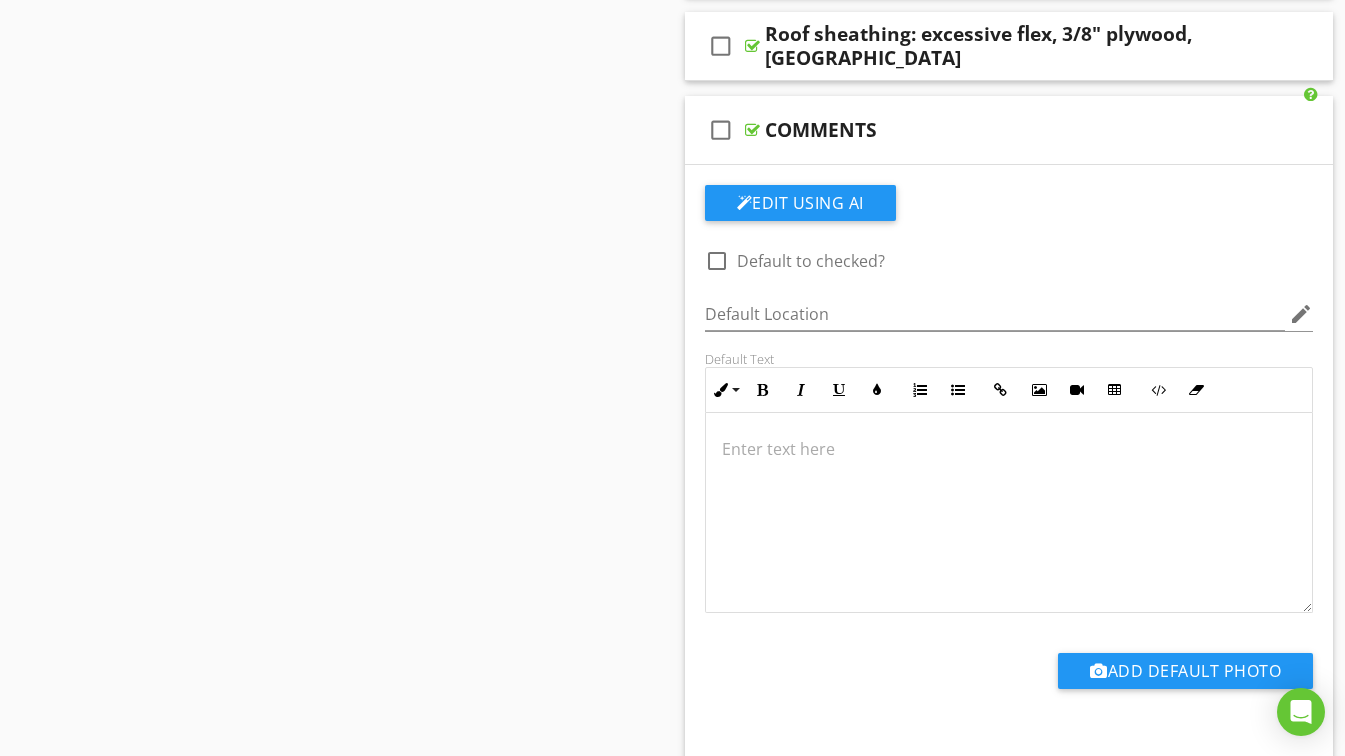 scroll, scrollTop: 1200, scrollLeft: 0, axis: vertical 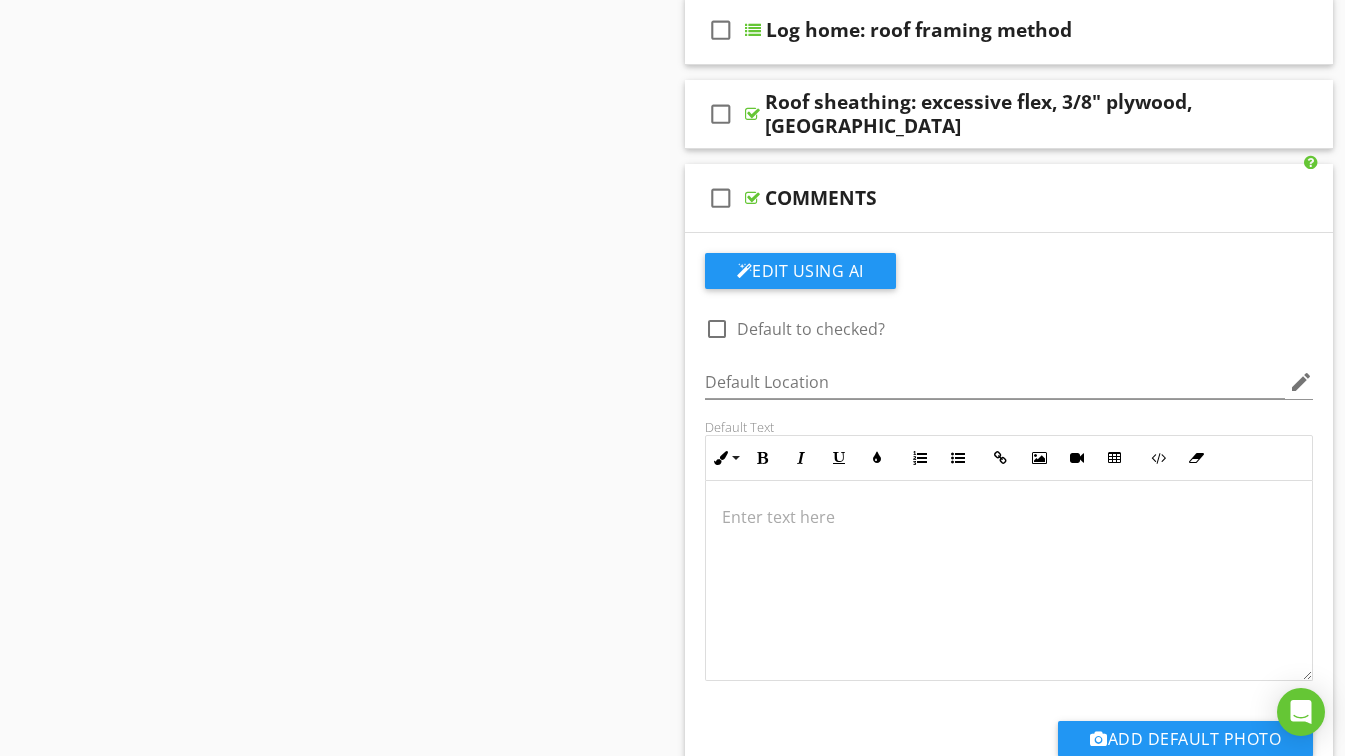 click on "COMMENTS" at bounding box center [993, 198] 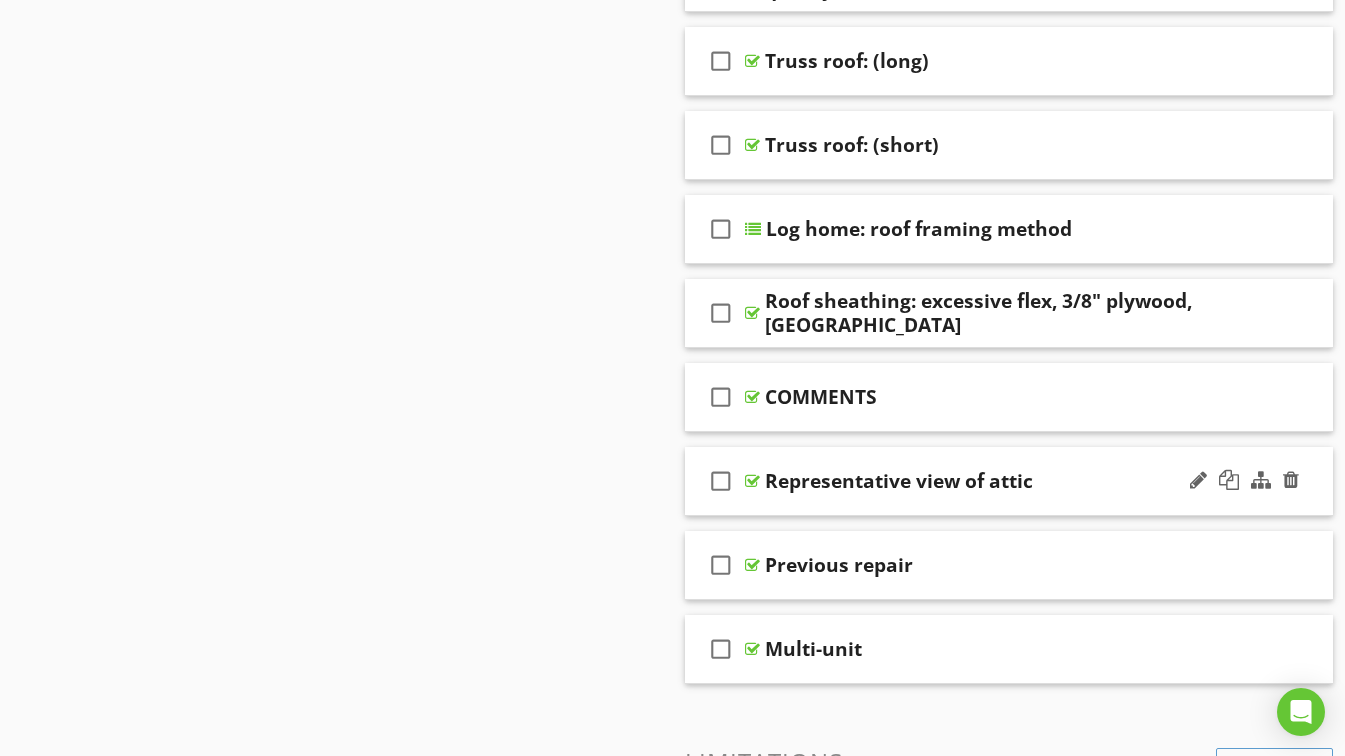 scroll, scrollTop: 1000, scrollLeft: 0, axis: vertical 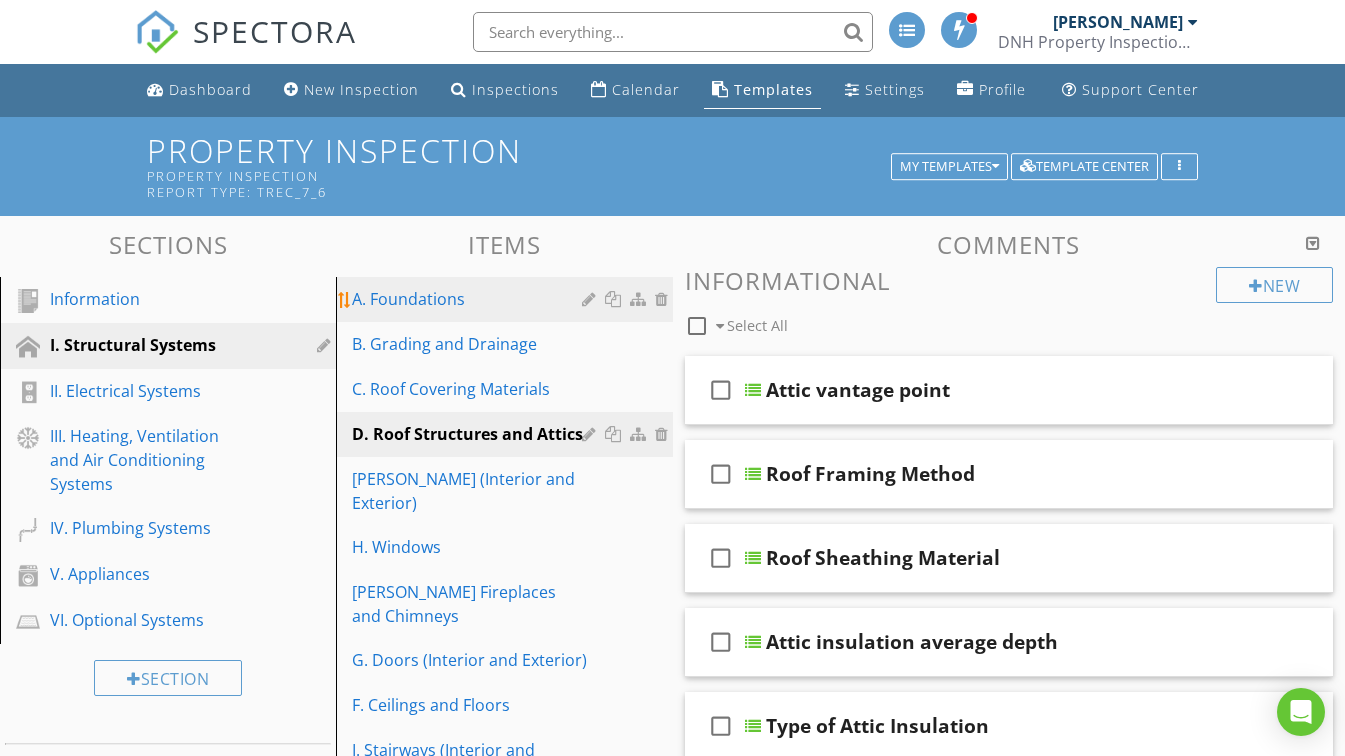 click on "A. Foundations" at bounding box center [469, 299] 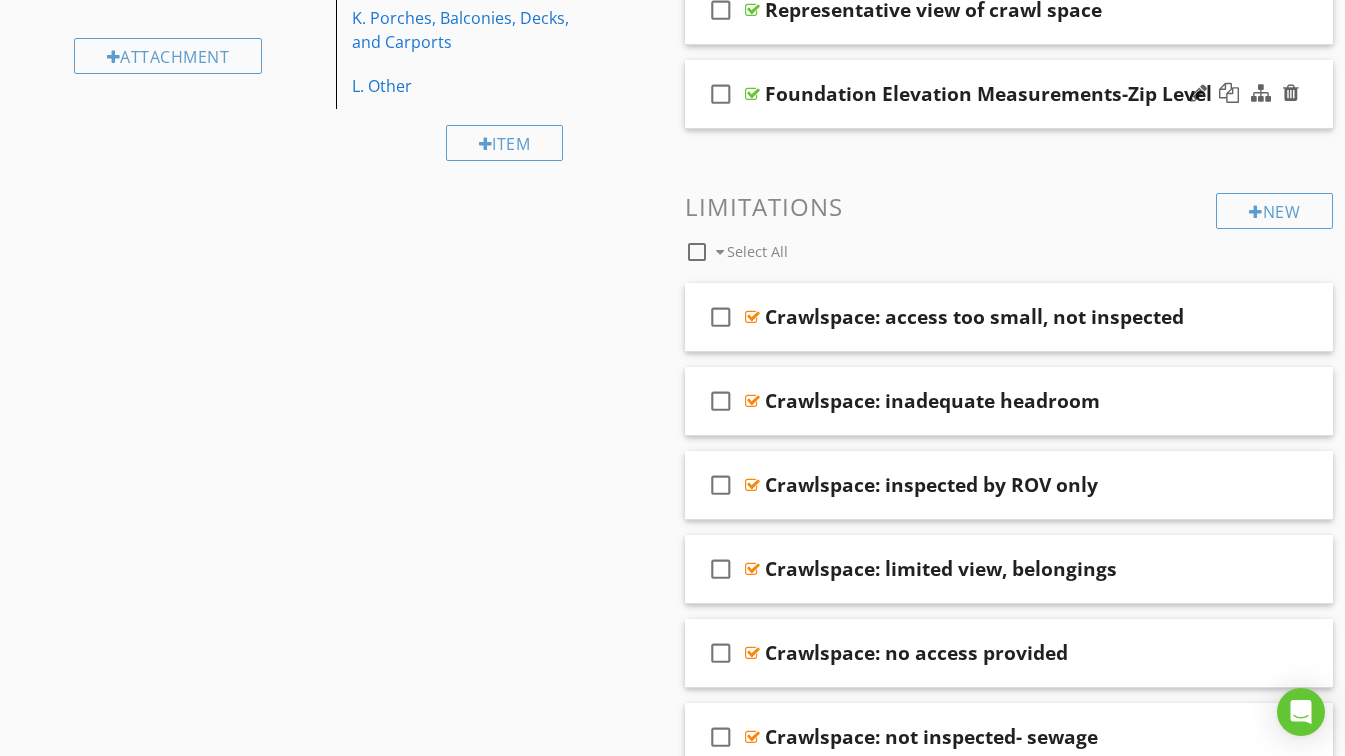 scroll, scrollTop: 200, scrollLeft: 0, axis: vertical 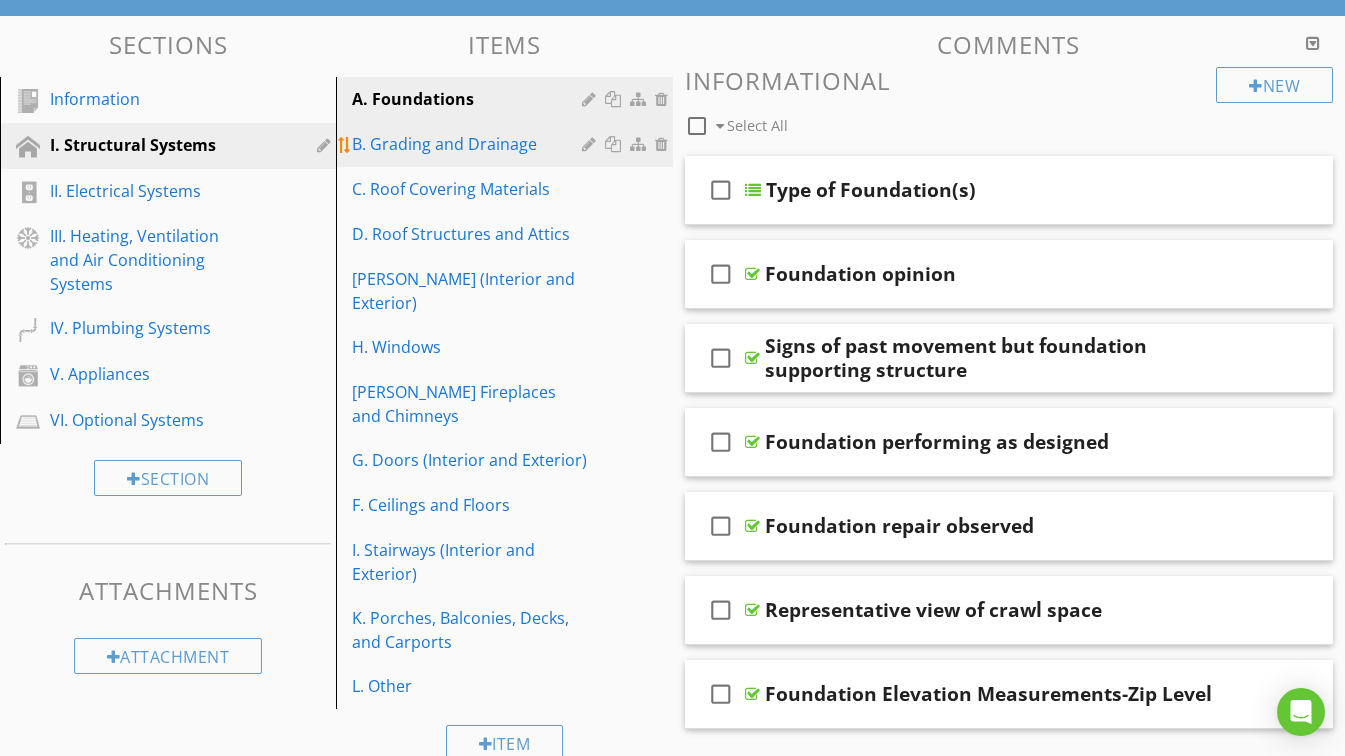 click on "B. Grading and Drainage" at bounding box center [469, 144] 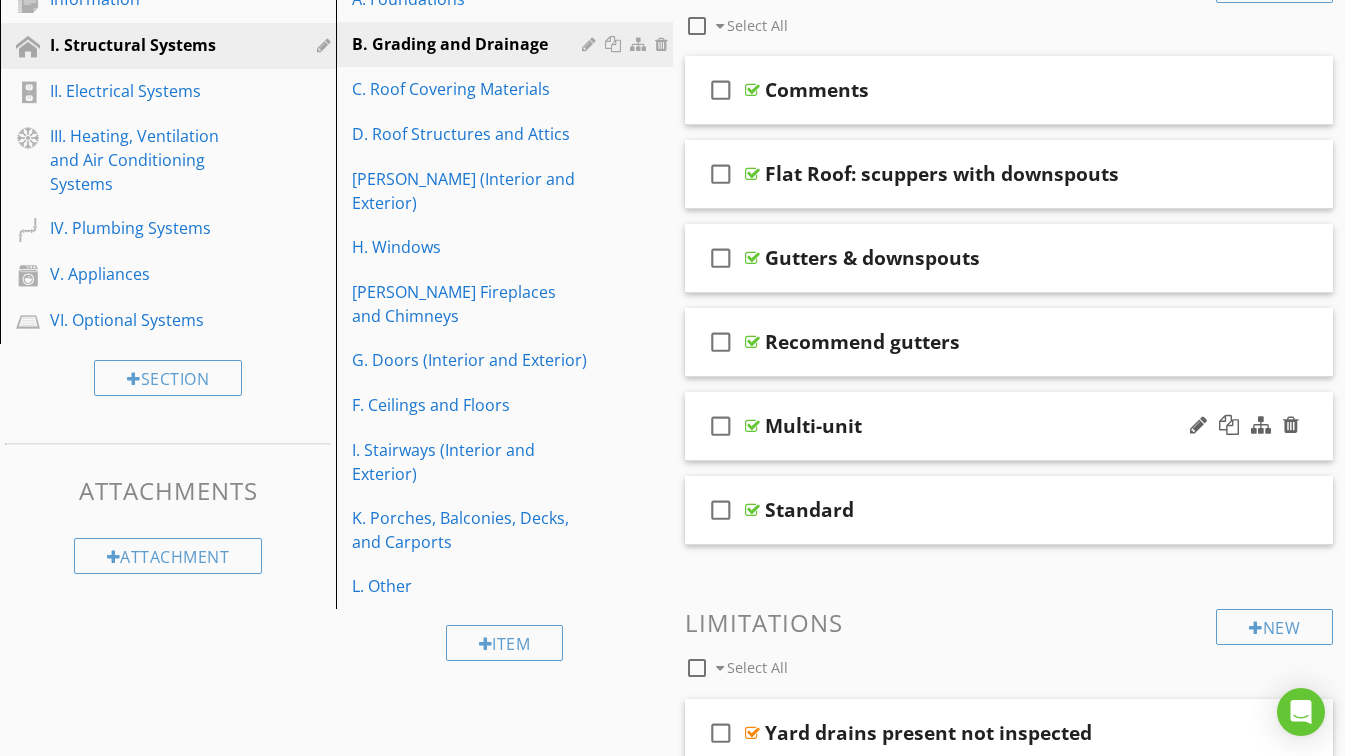 scroll, scrollTop: 0, scrollLeft: 0, axis: both 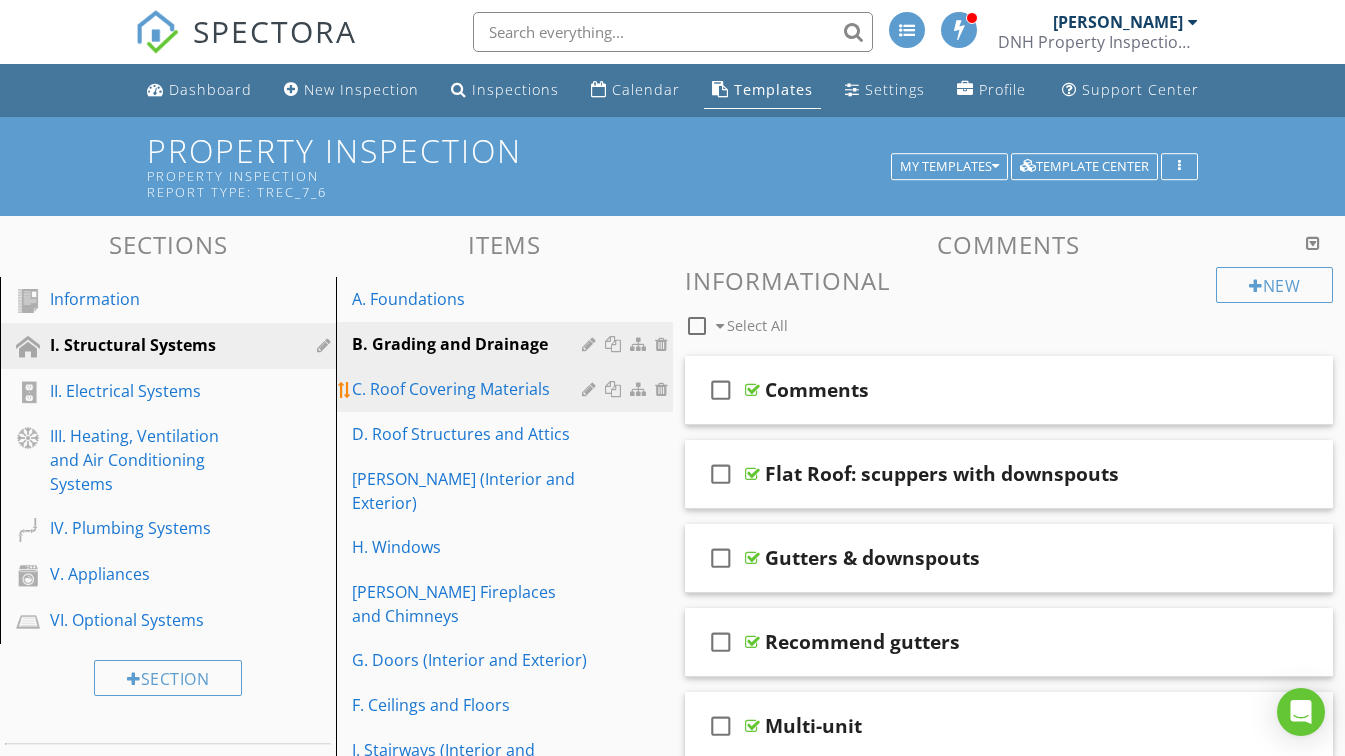 click on "C. Roof Covering Materials" at bounding box center [469, 389] 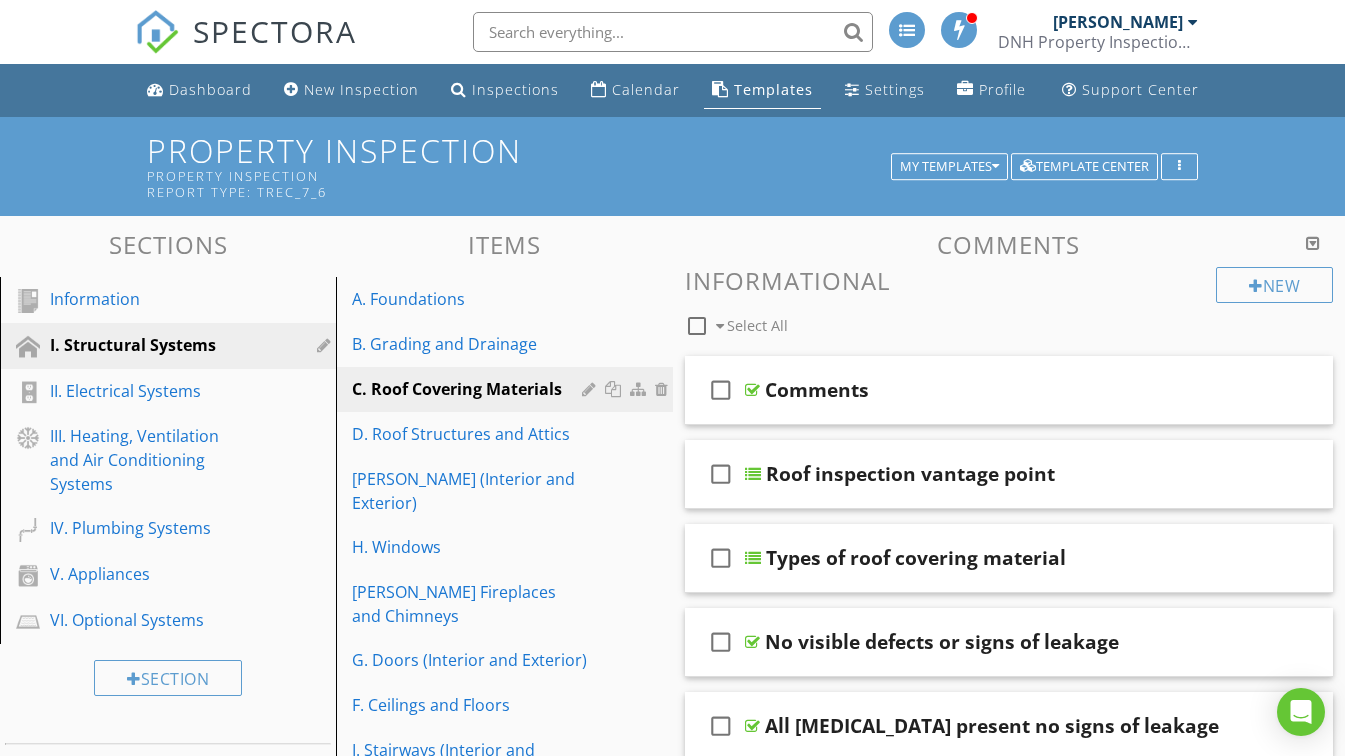 scroll, scrollTop: 200, scrollLeft: 0, axis: vertical 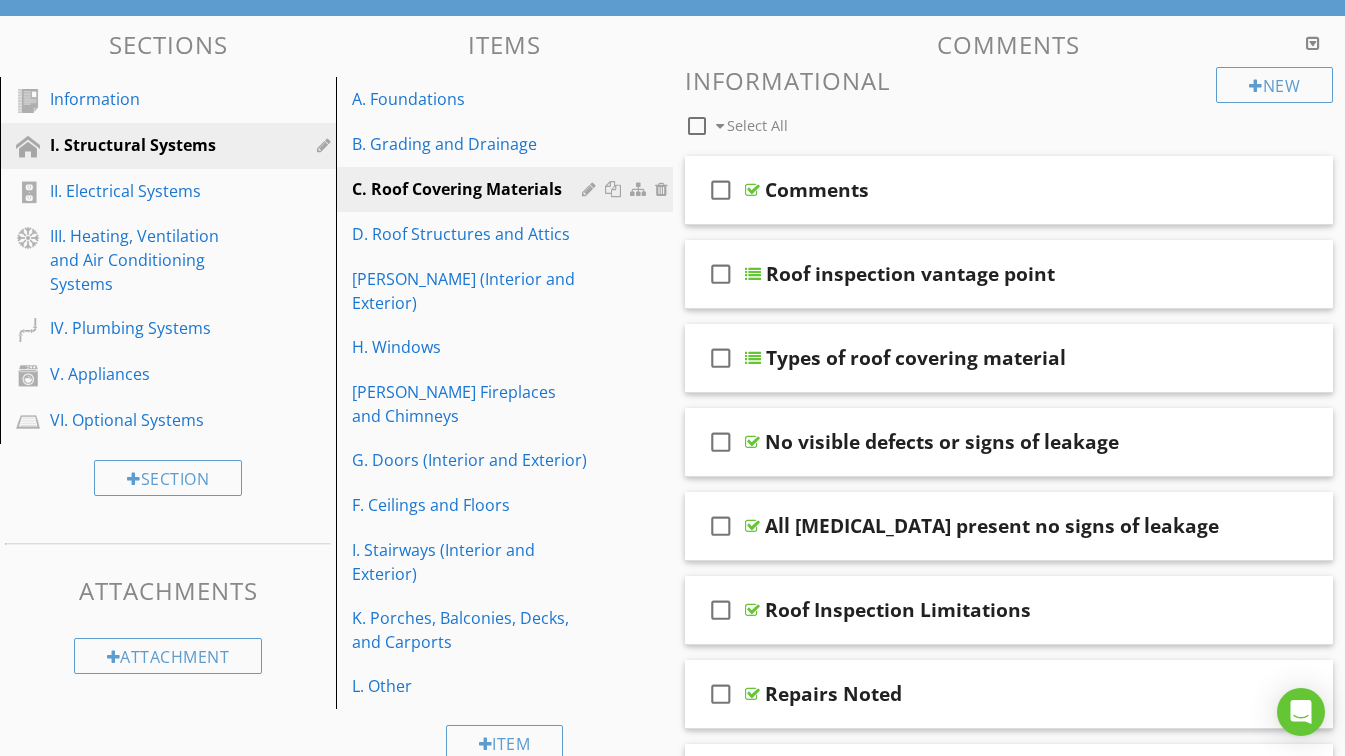 click on "Comments" at bounding box center (993, 190) 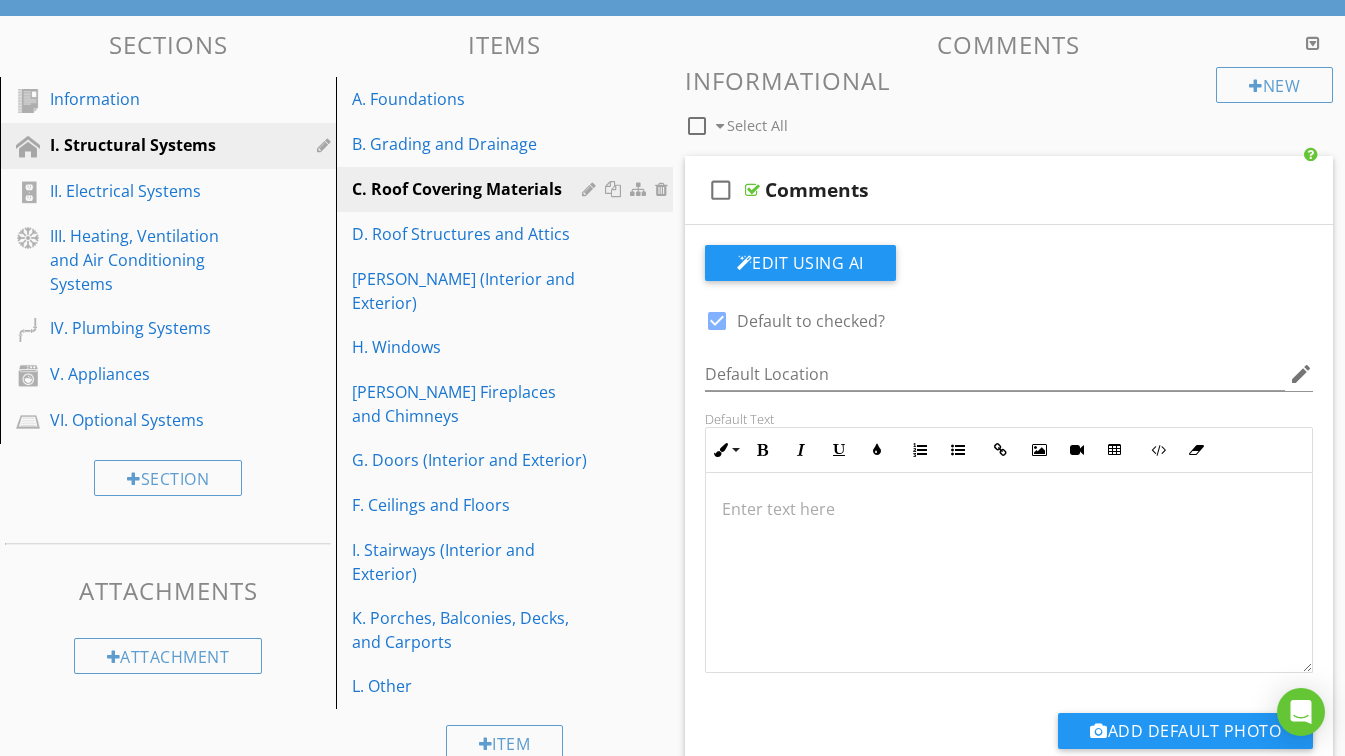click at bounding box center [717, 321] 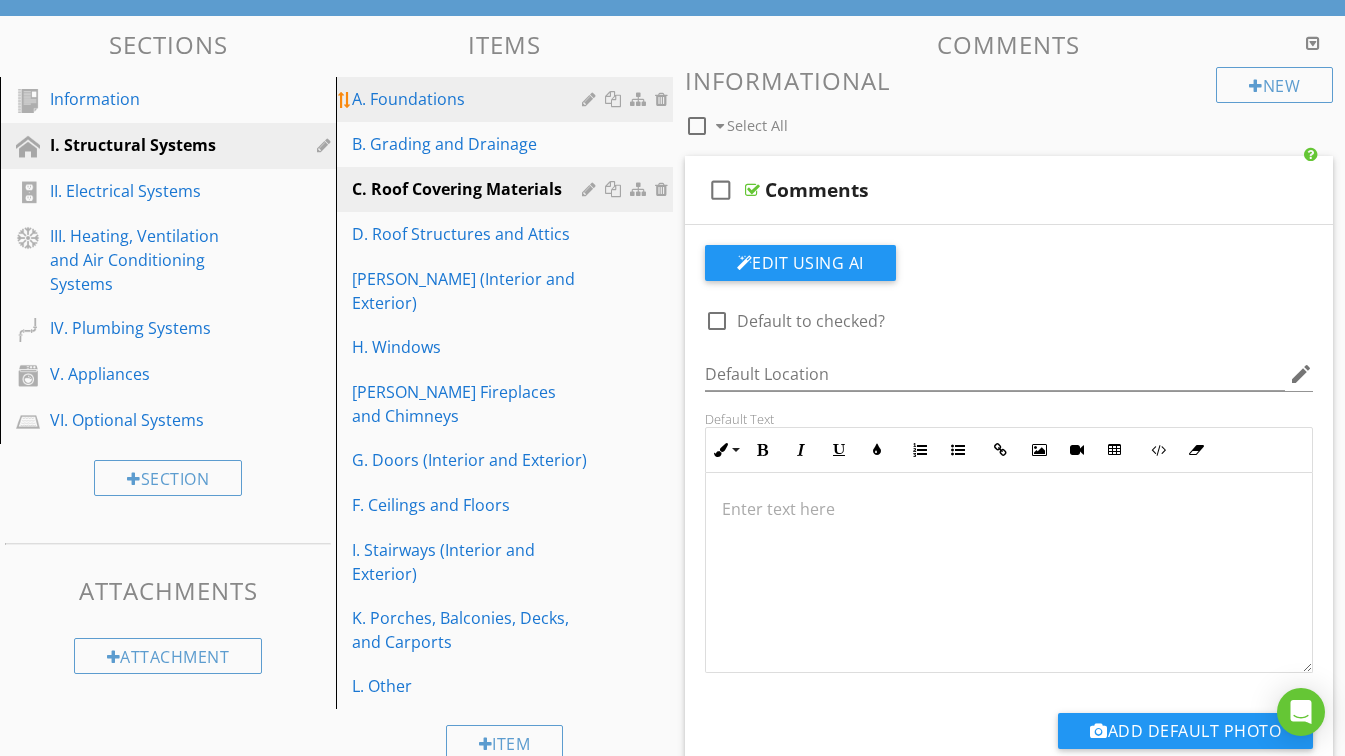click on "A. Foundations" at bounding box center [469, 99] 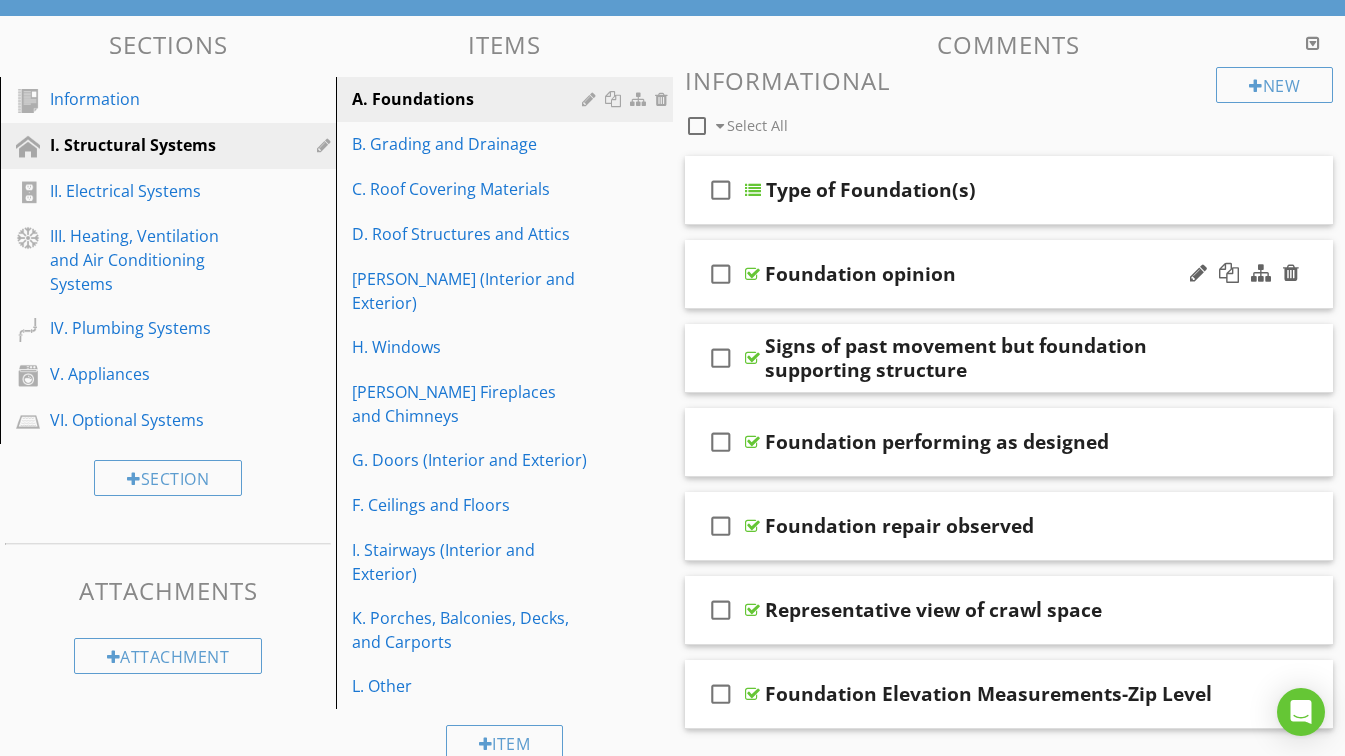 scroll, scrollTop: 0, scrollLeft: 0, axis: both 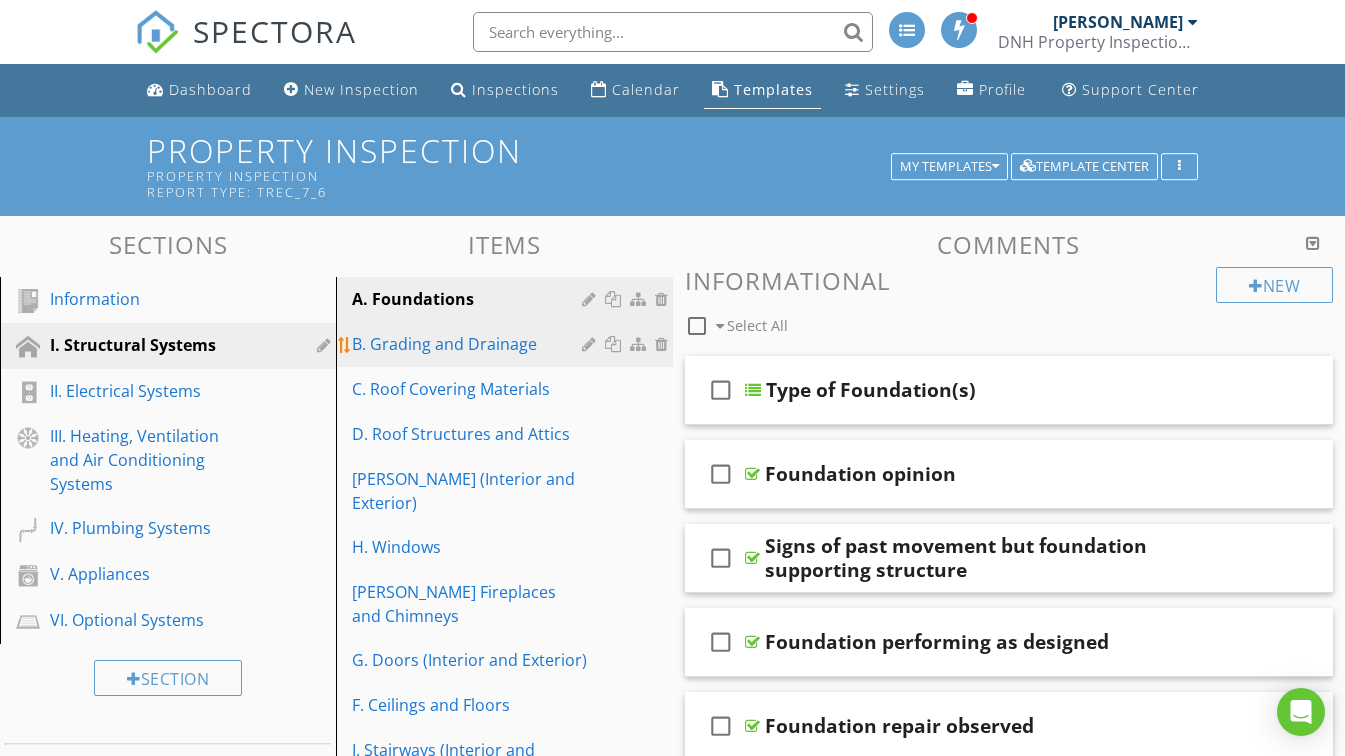 click on "B. Grading and Drainage" at bounding box center (469, 344) 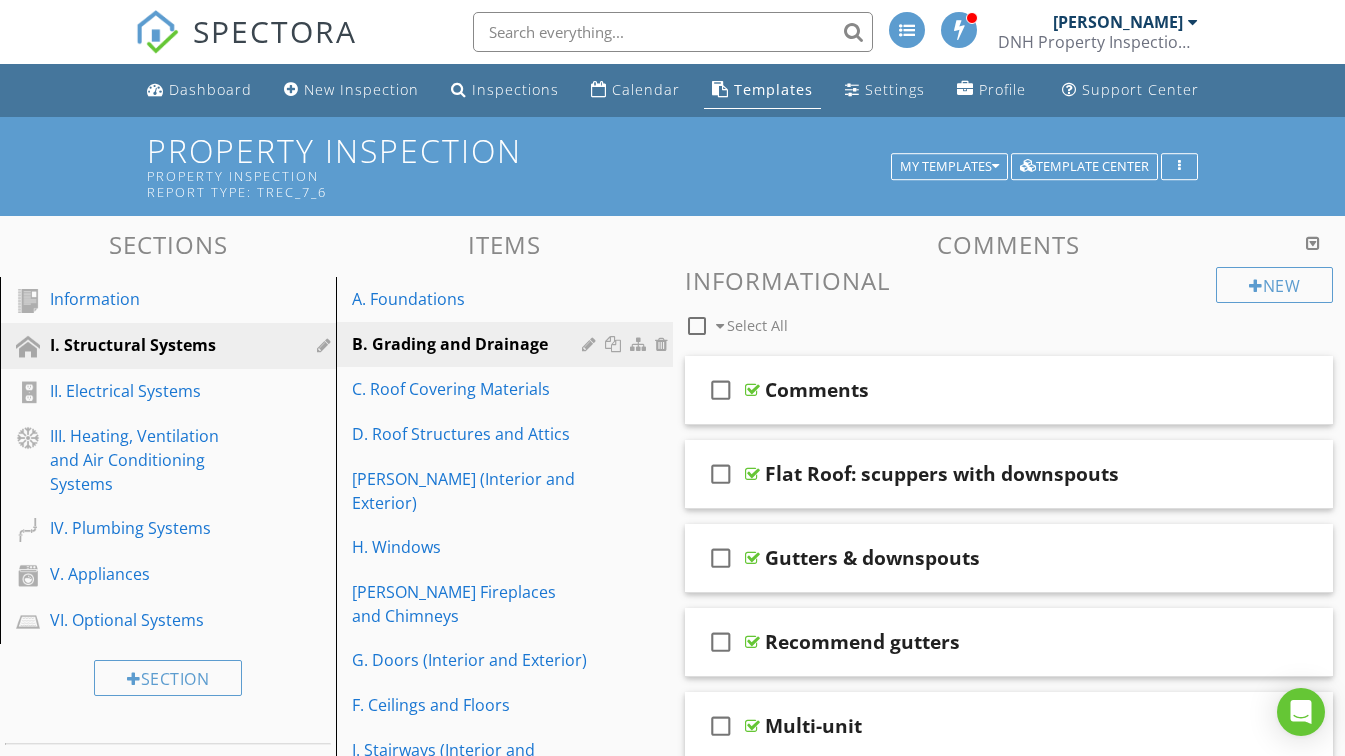click on "Comments" at bounding box center (993, 390) 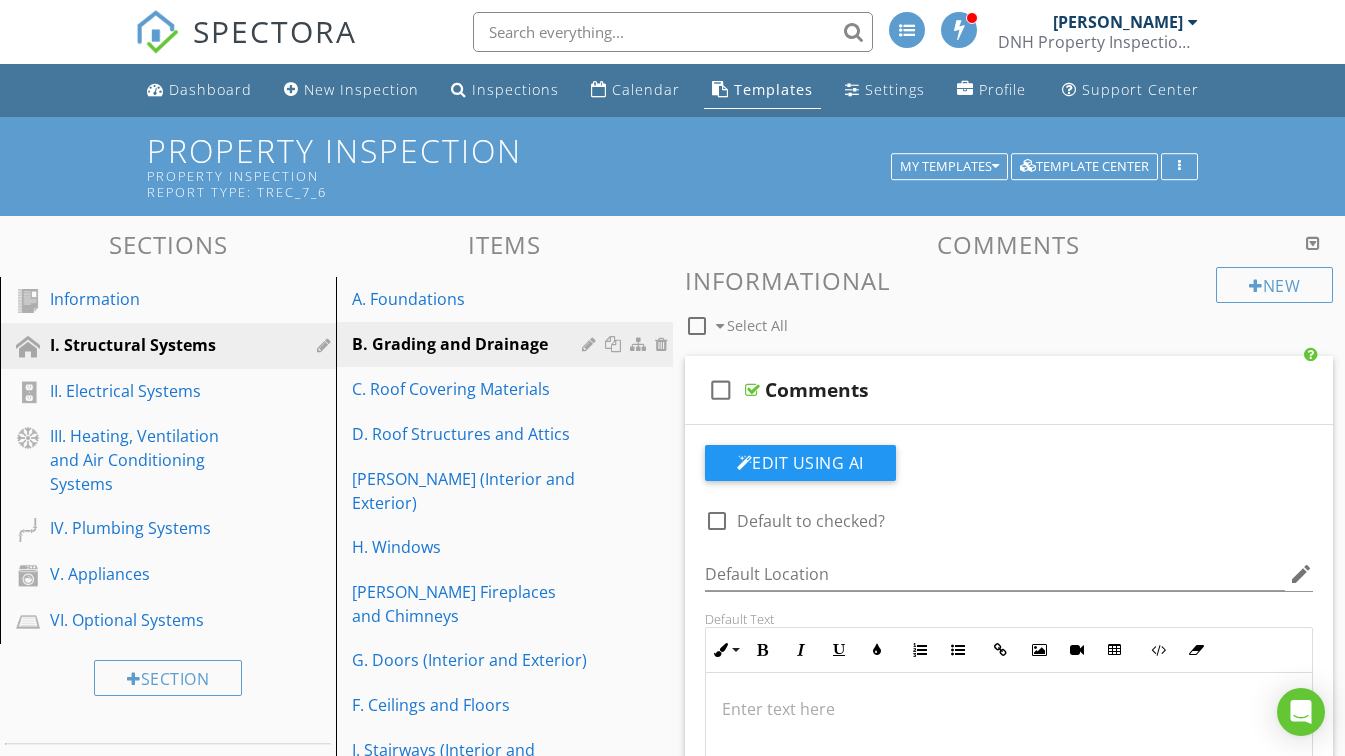 click on "Comments" at bounding box center (993, 390) 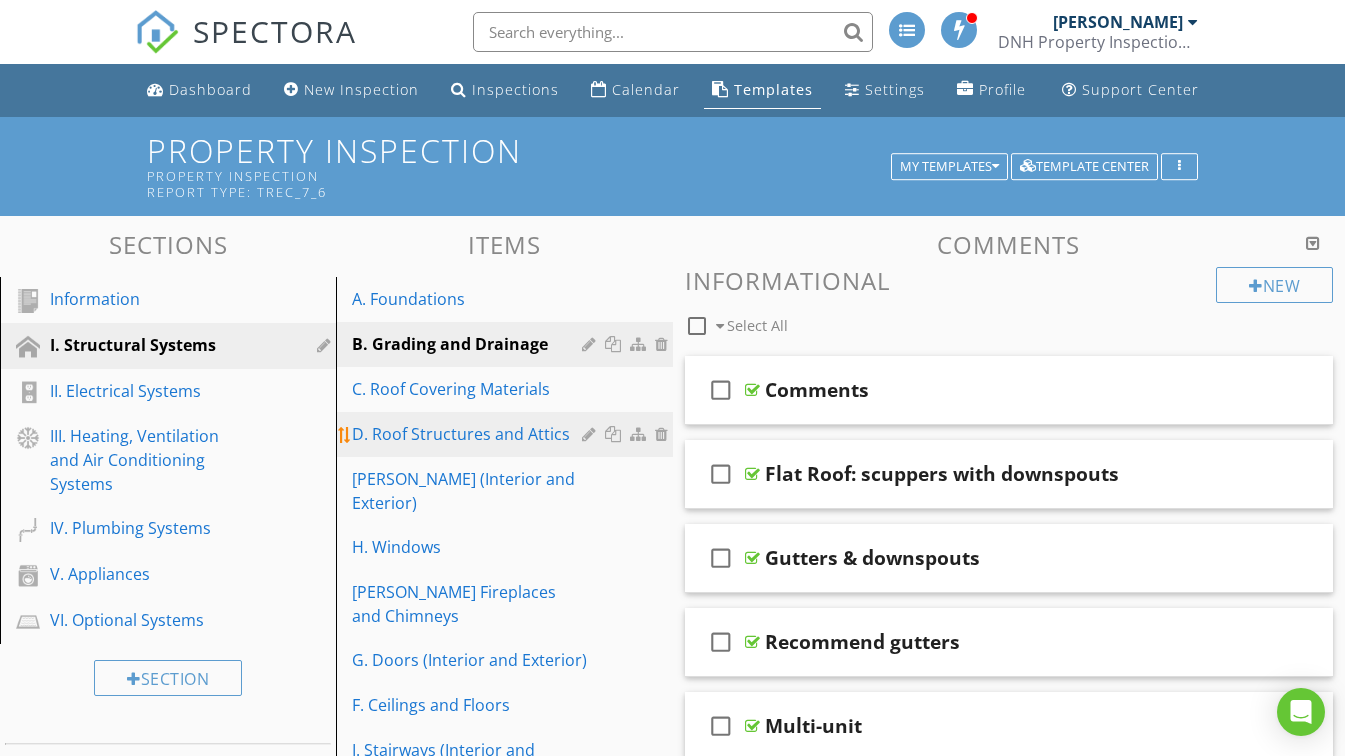 click on "D. Roof Structures and Attics" at bounding box center (469, 434) 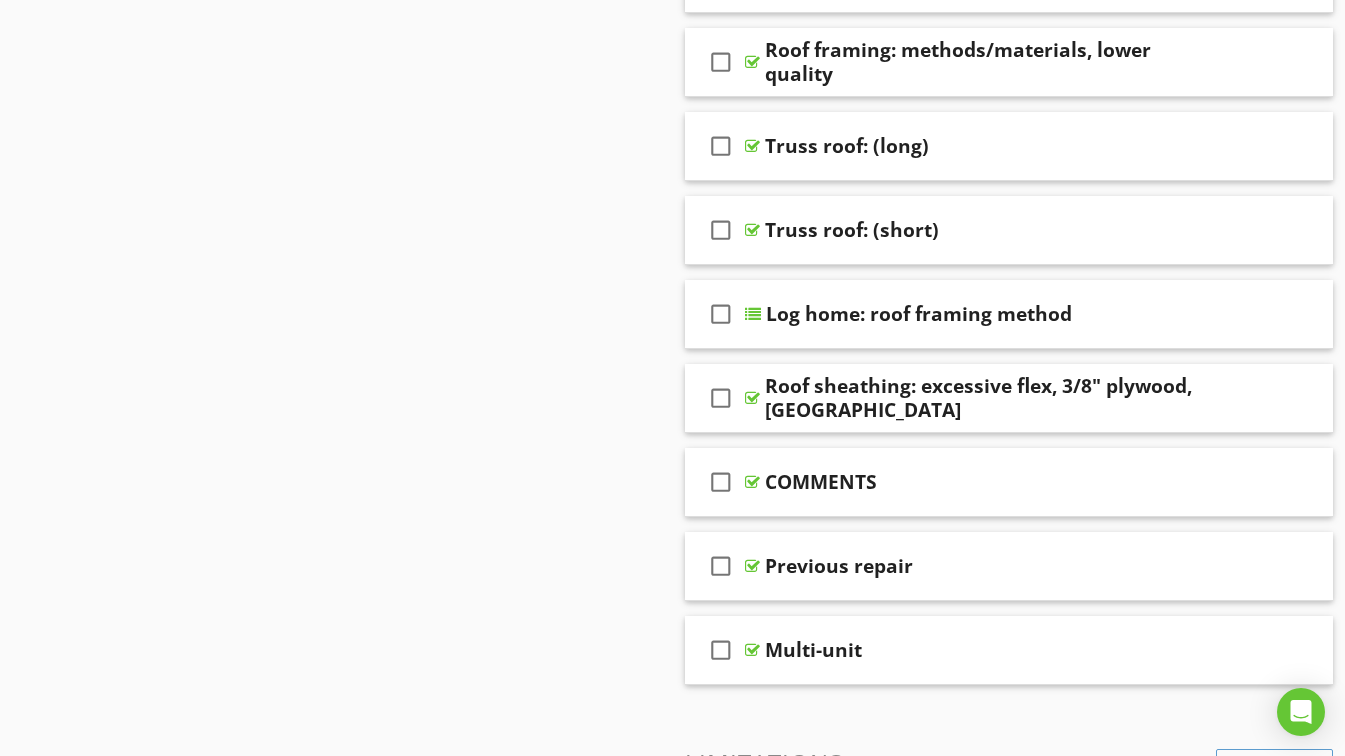 scroll, scrollTop: 1100, scrollLeft: 0, axis: vertical 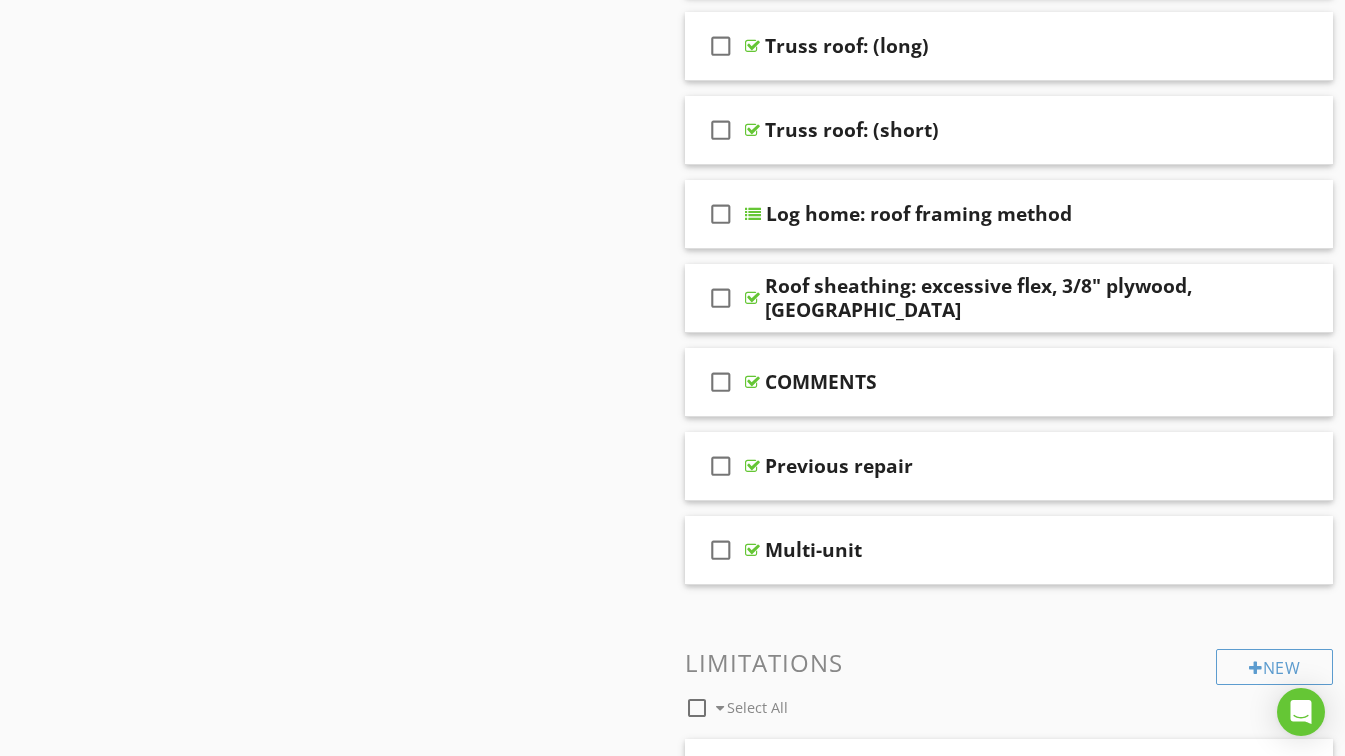 click on "COMMENTS" at bounding box center [993, 382] 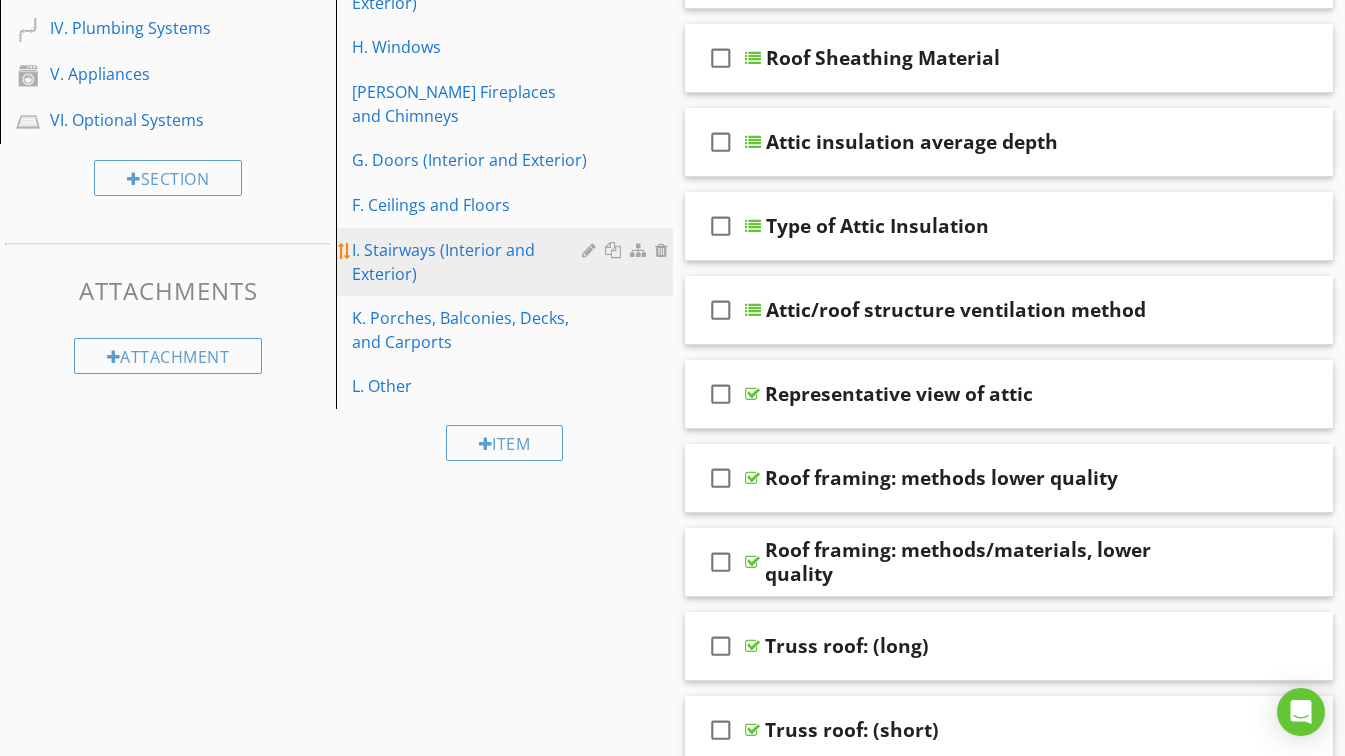 scroll, scrollTop: 200, scrollLeft: 0, axis: vertical 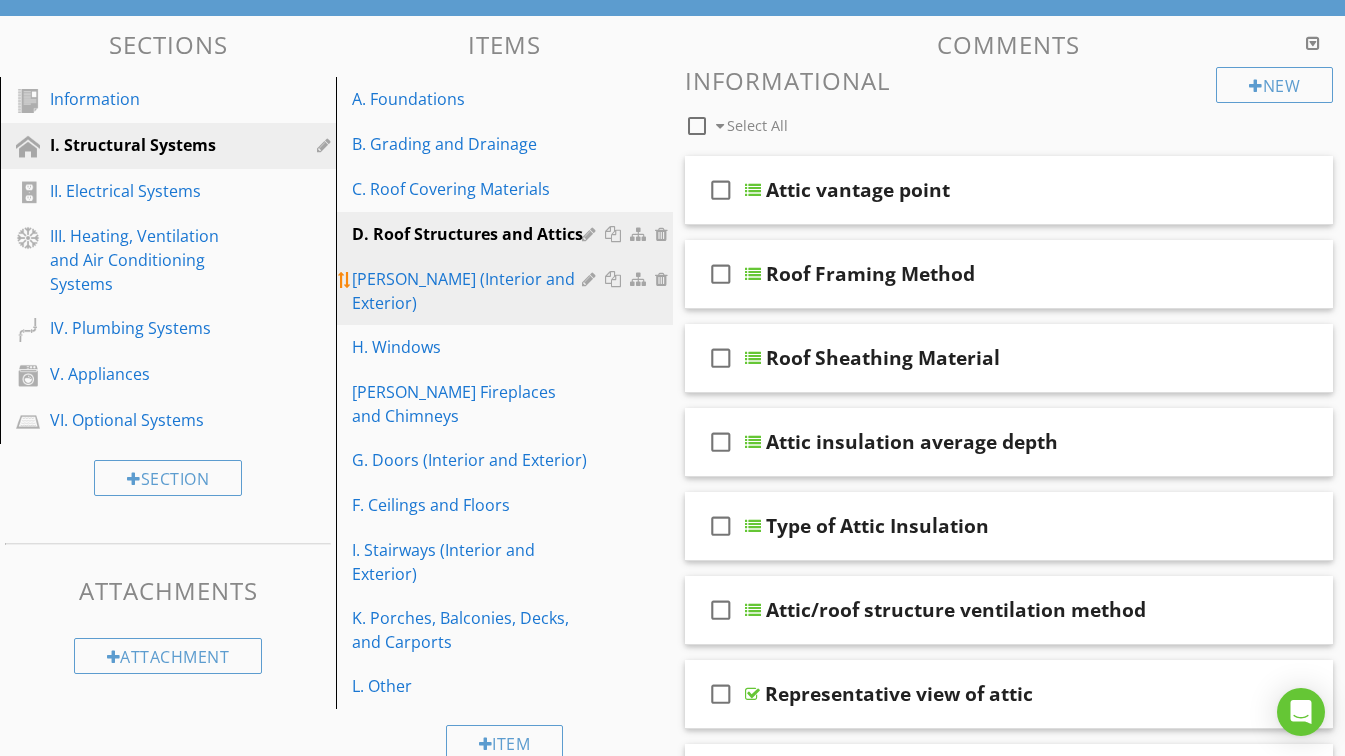 click on "E. Walls (Interior and Exterior)" at bounding box center (469, 291) 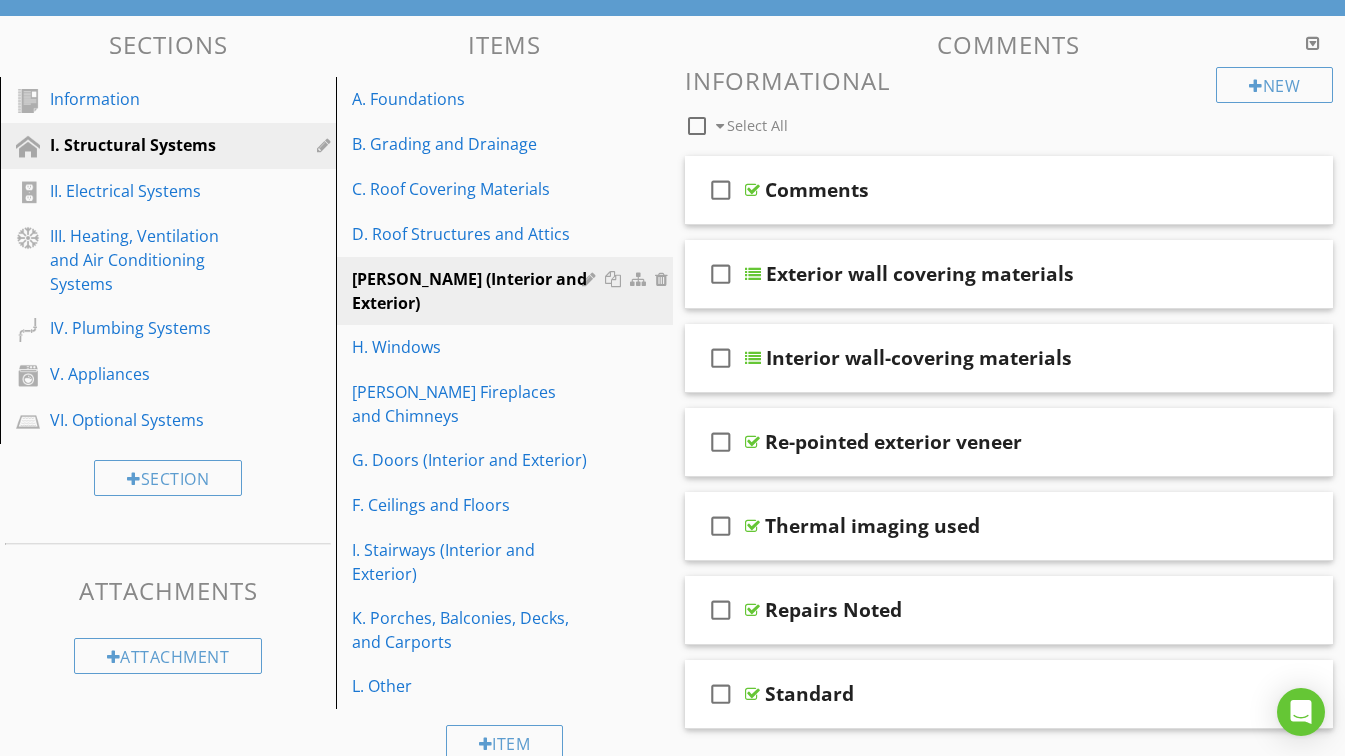 click on "check_box_outline_blank
Comments" at bounding box center [1009, 190] 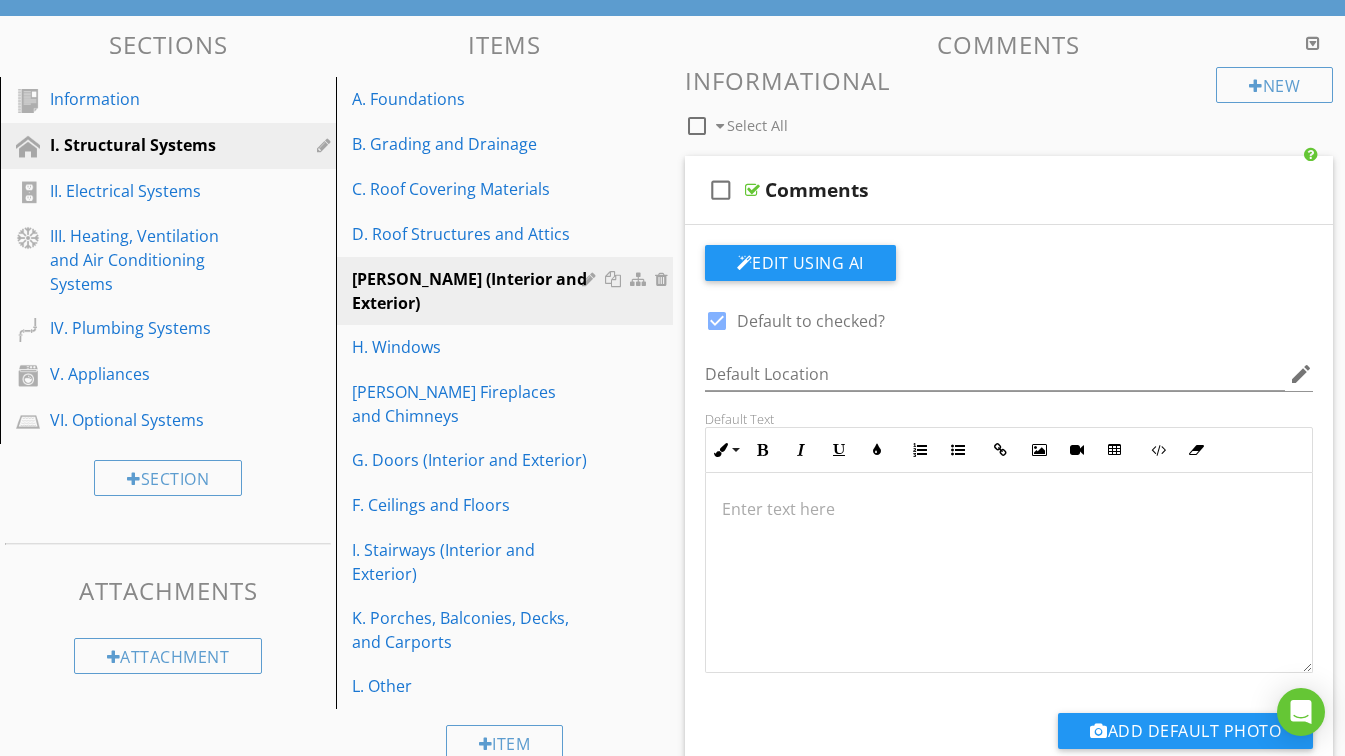 click at bounding box center (717, 321) 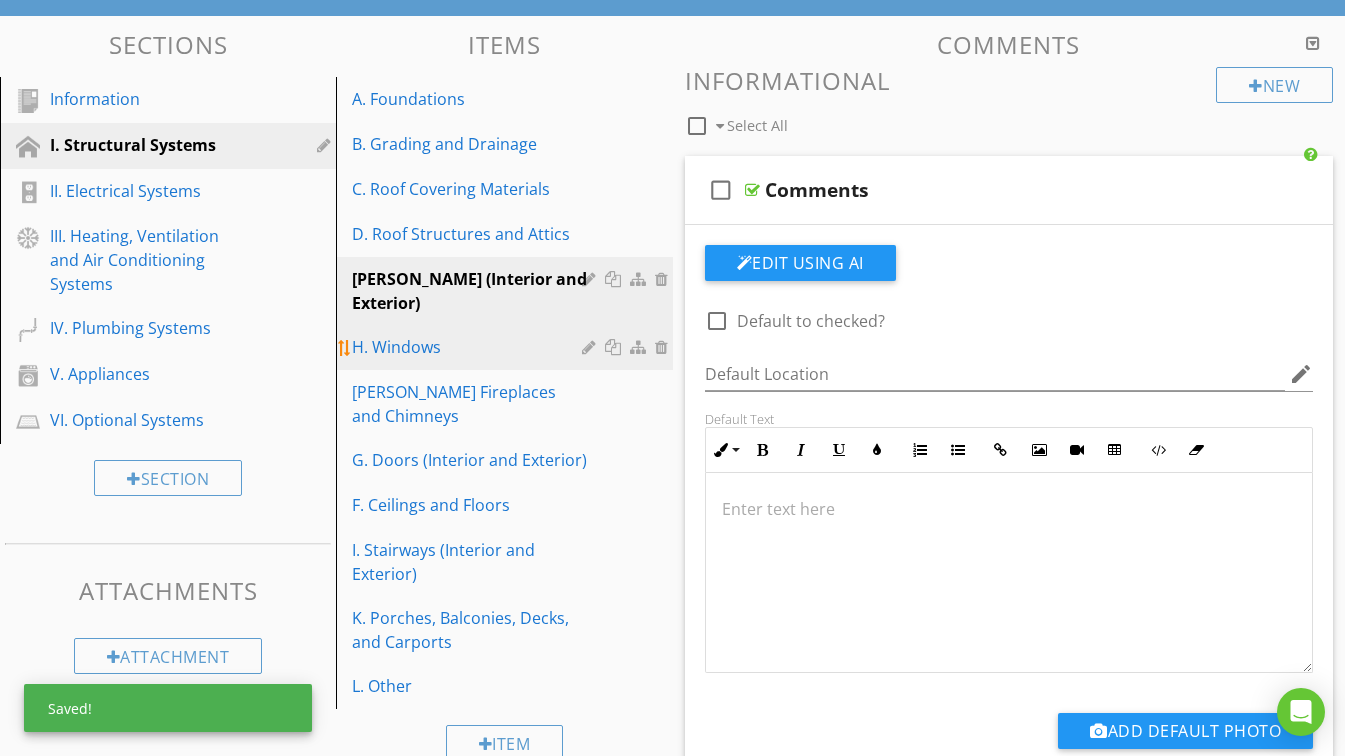 click on "H. Windows" at bounding box center (469, 347) 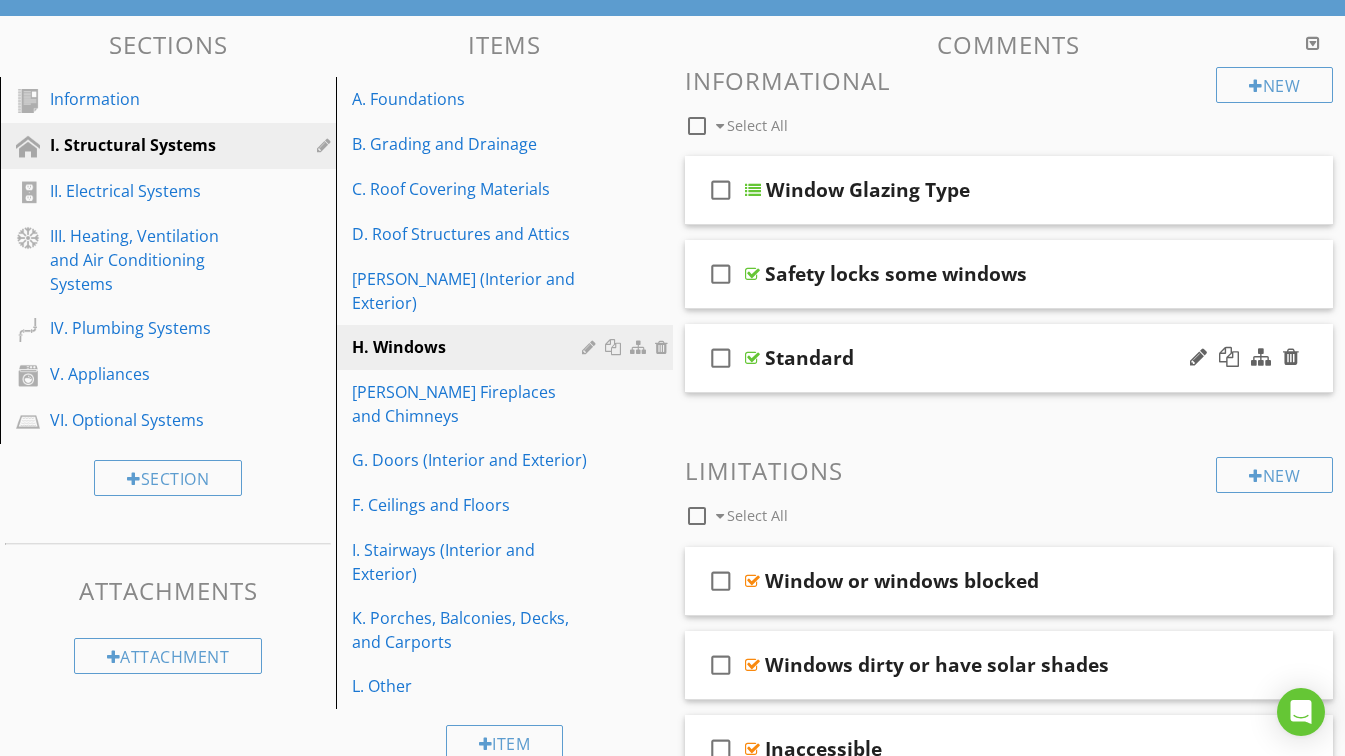 click on "Standard" at bounding box center [993, 358] 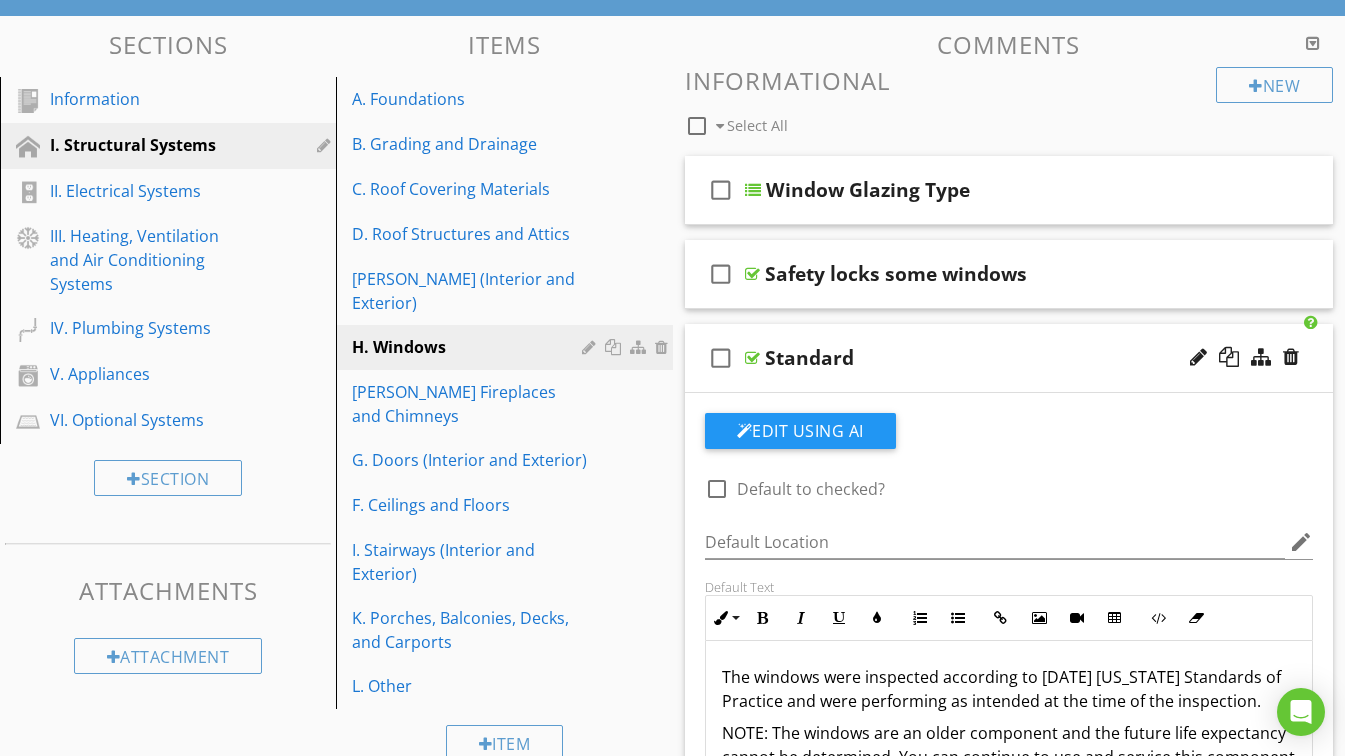 click on "Standard" at bounding box center [993, 358] 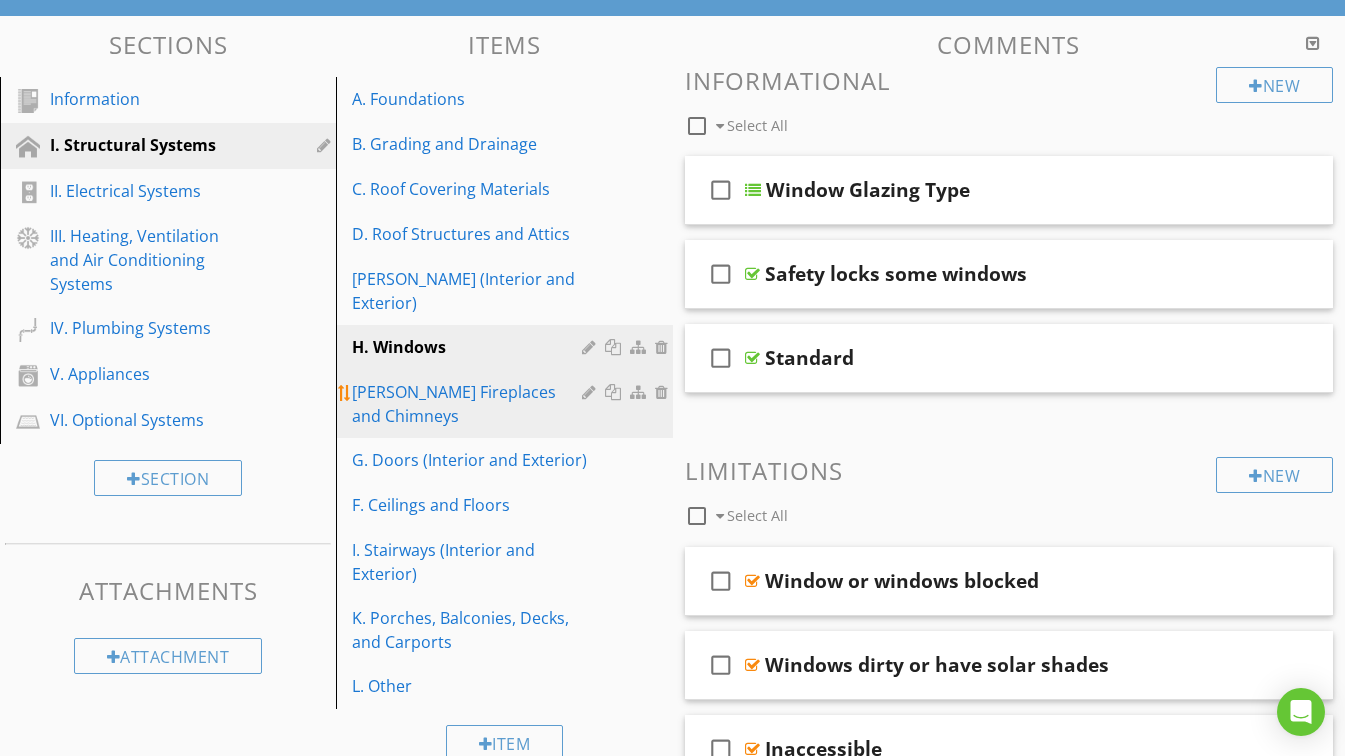 click on "J. Fireplaces and Chimneys" at bounding box center (469, 404) 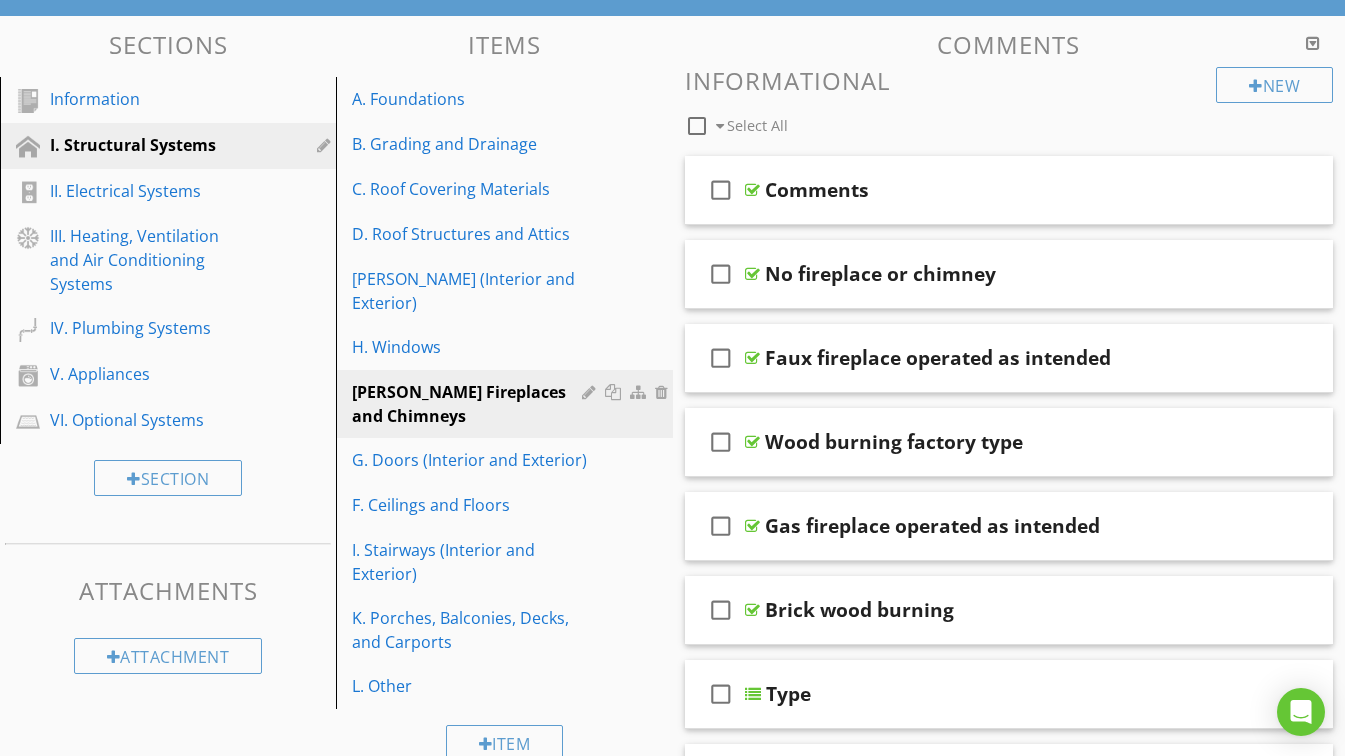 click on "Comments" at bounding box center [993, 190] 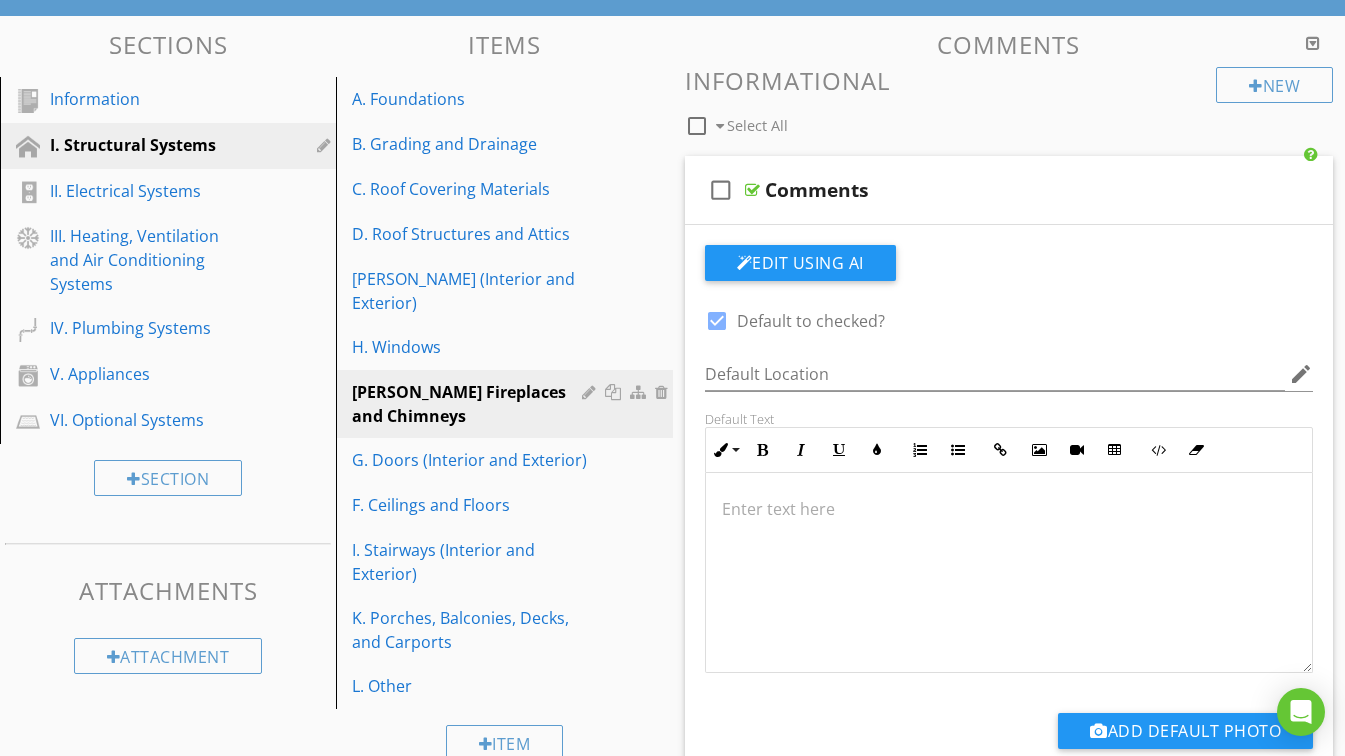 click at bounding box center [717, 321] 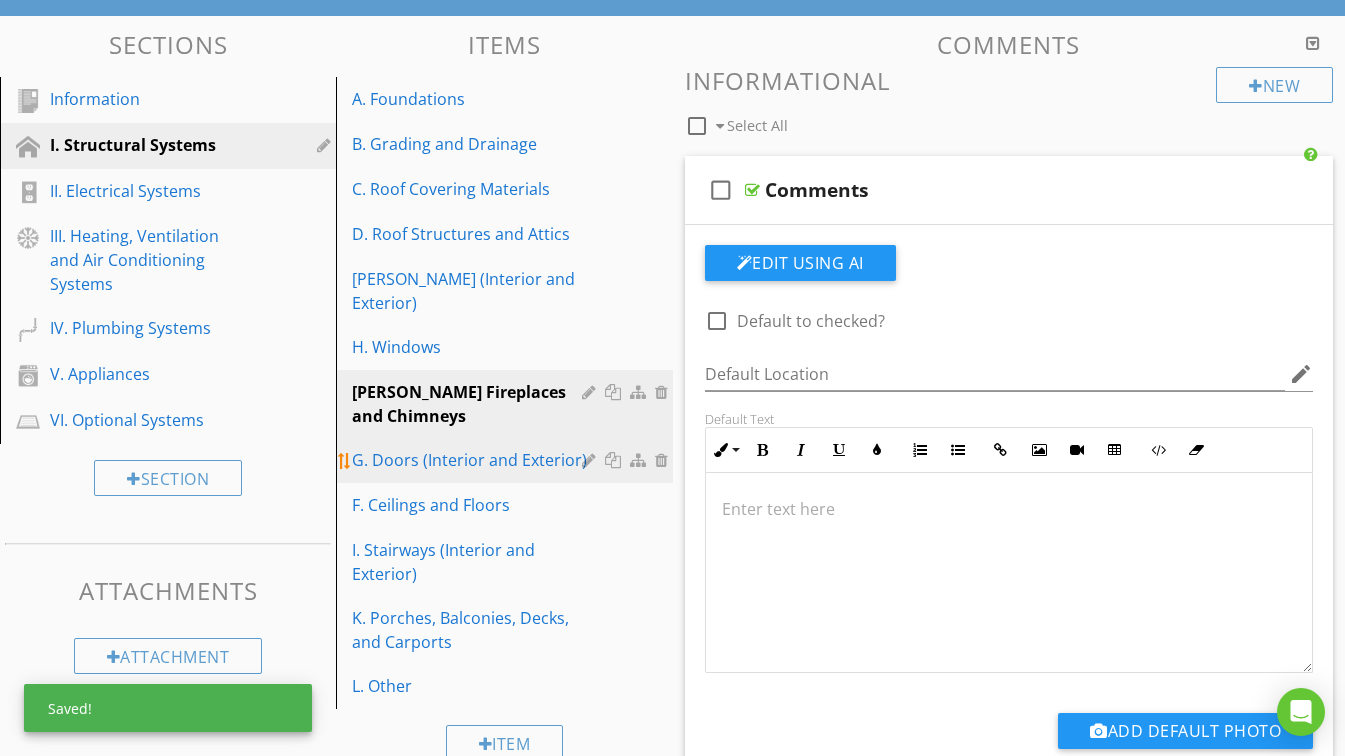 drag, startPoint x: 443, startPoint y: 416, endPoint x: 518, endPoint y: 409, distance: 75.32596 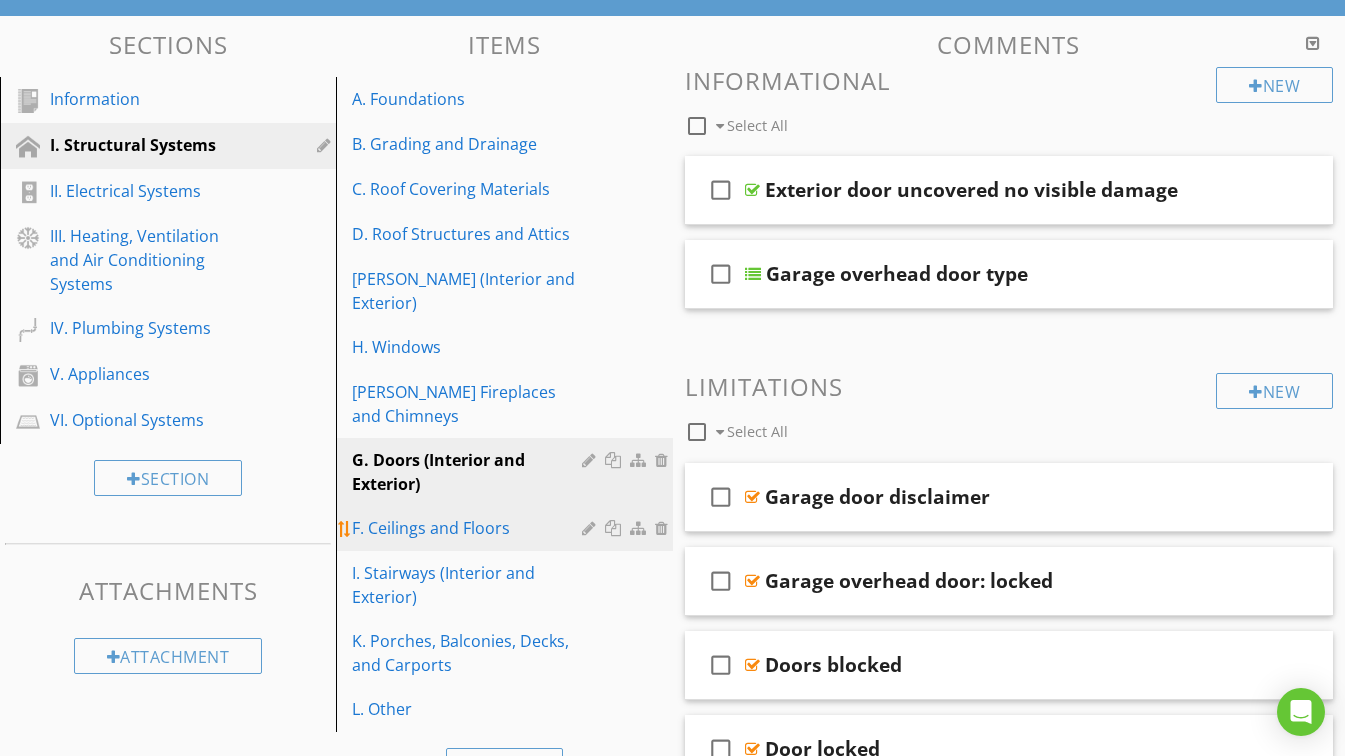 click on "F. Ceilings and Floors" at bounding box center [469, 528] 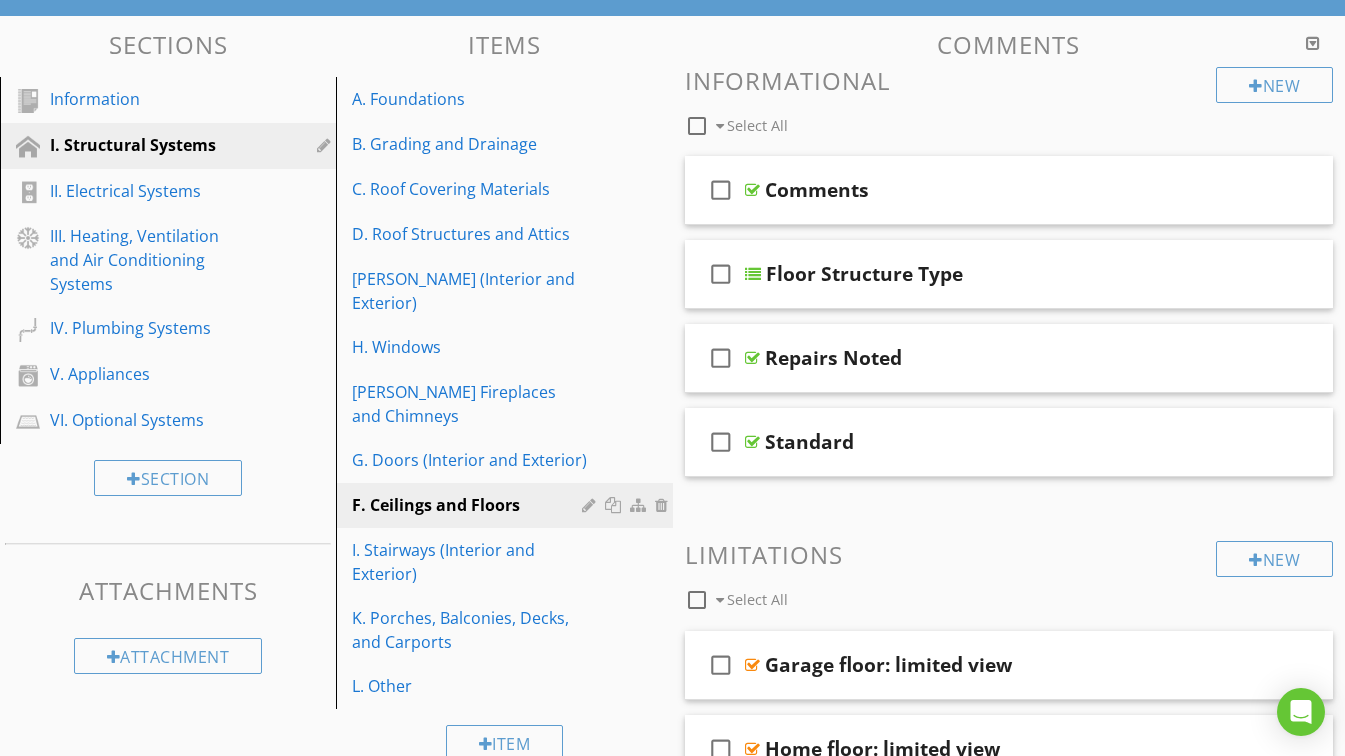click on "Comments" at bounding box center (817, 190) 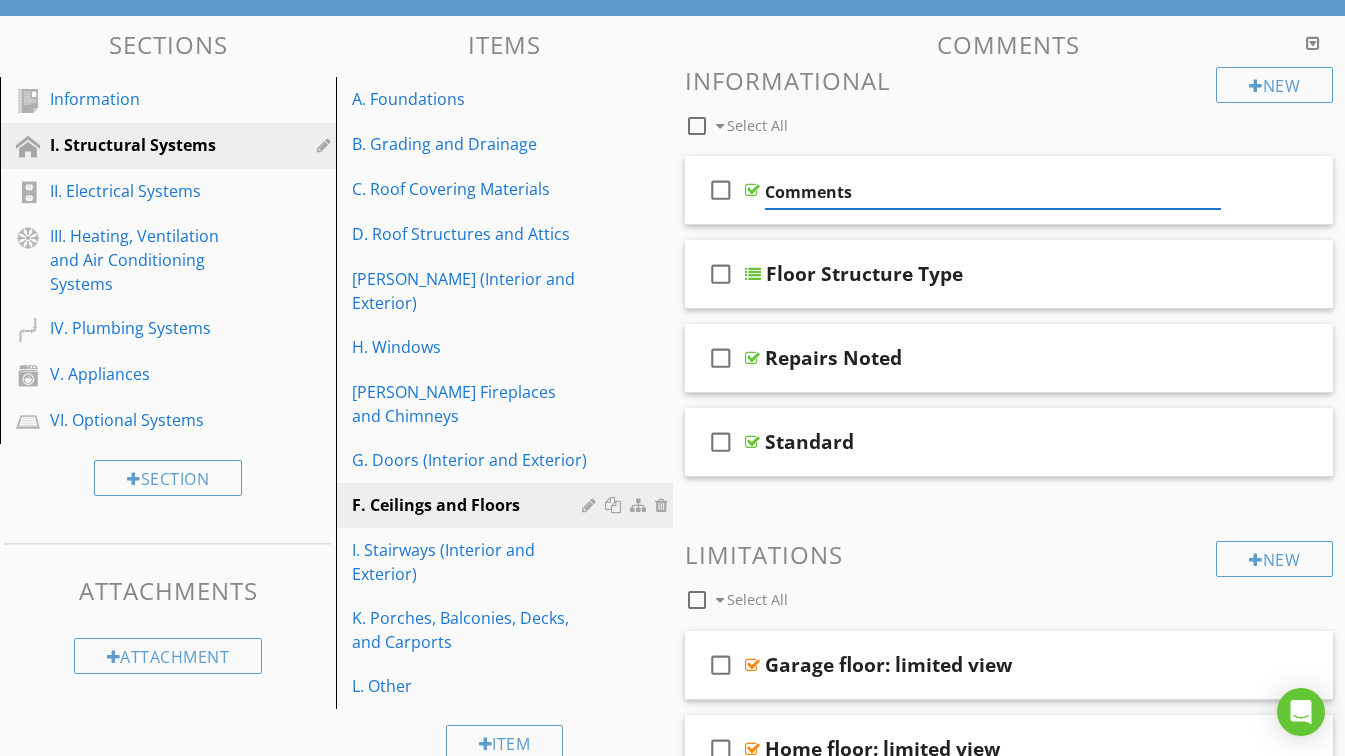 click on "Comments" at bounding box center (993, 192) 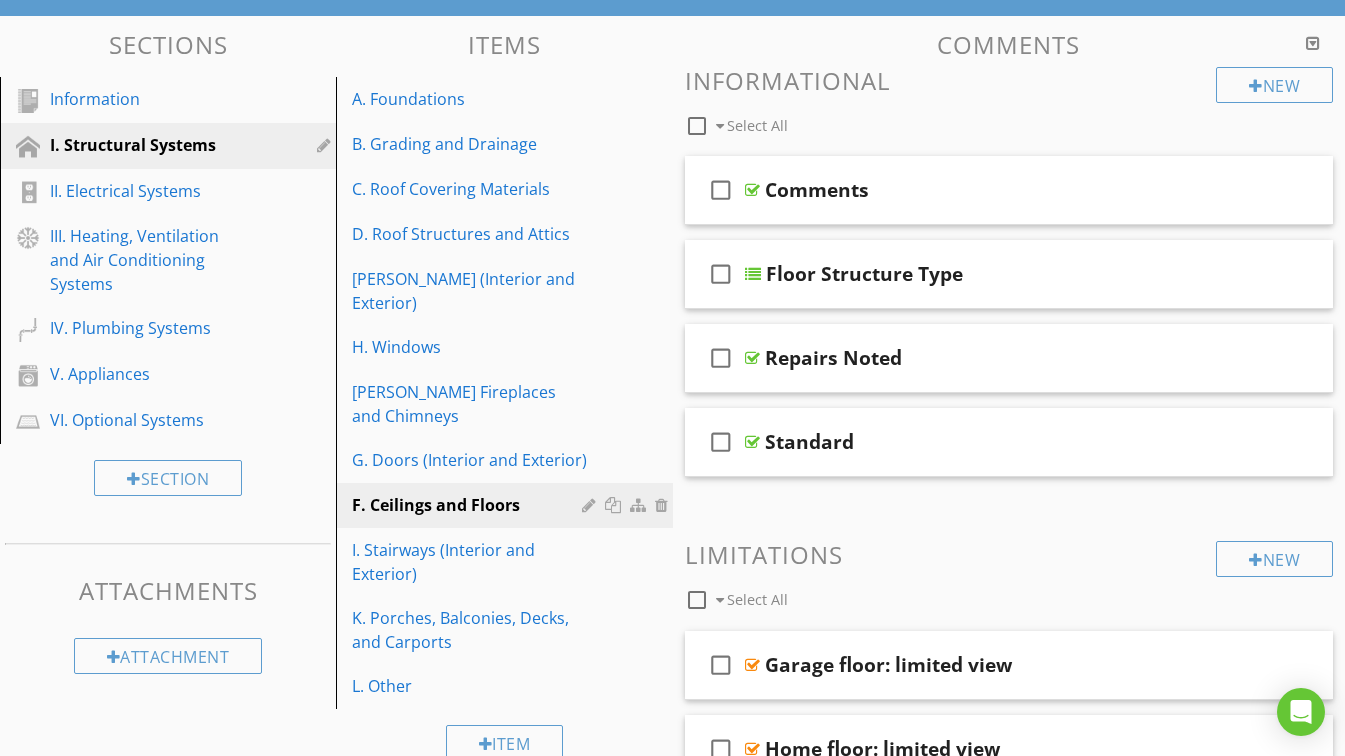 click on "Comments" at bounding box center [993, 190] 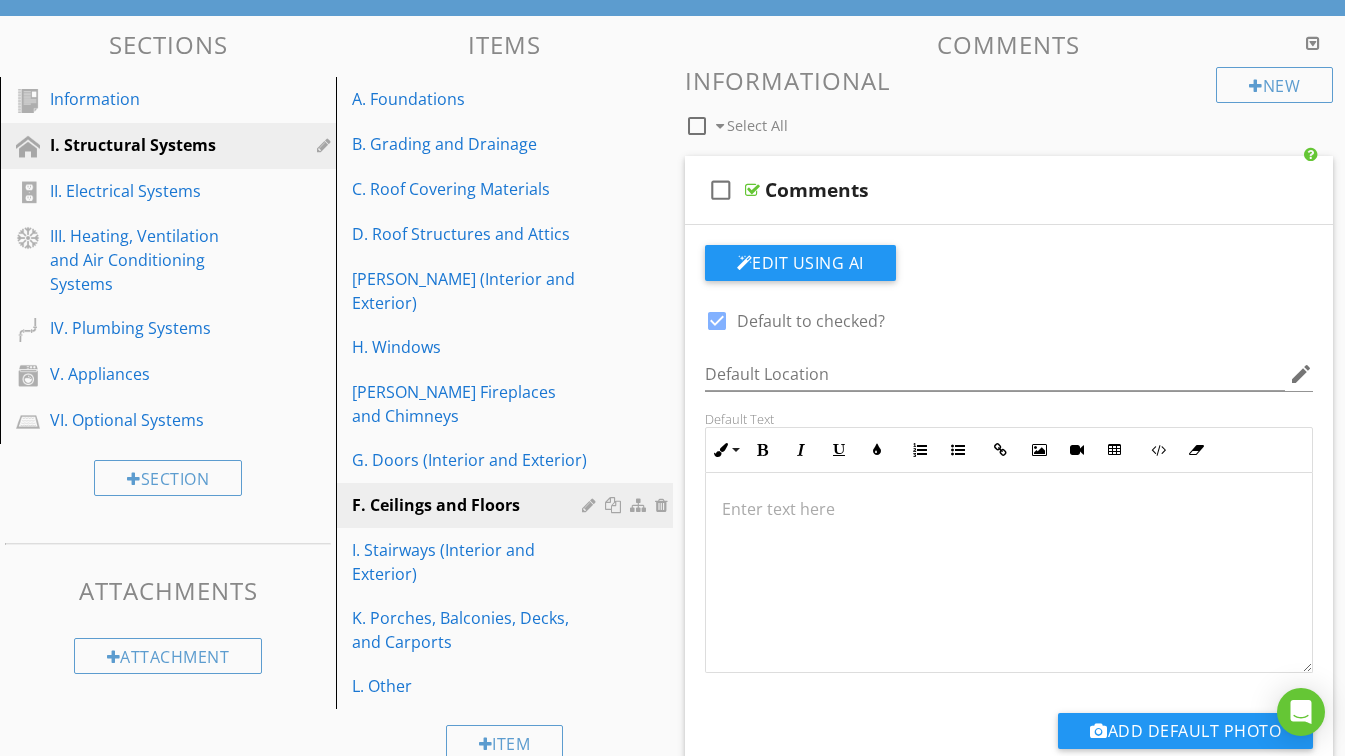 click at bounding box center (717, 321) 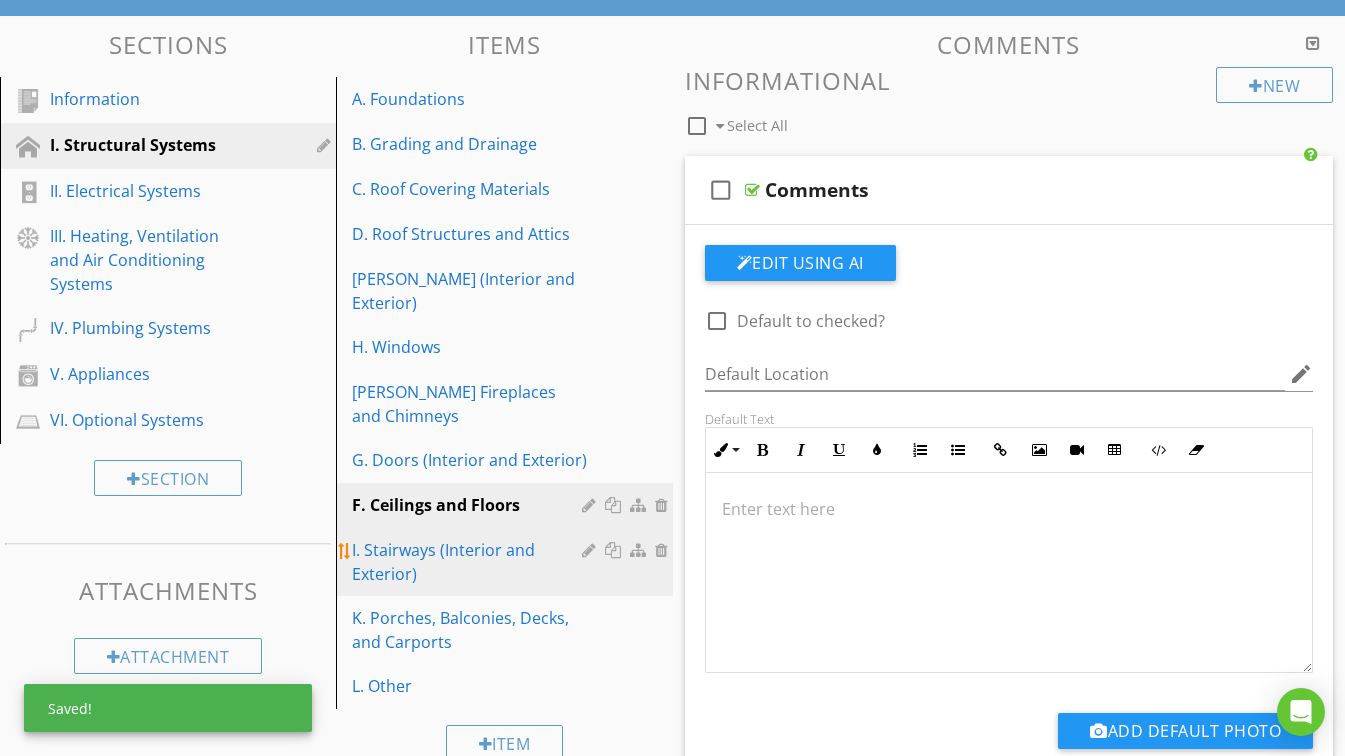 click on "I. Stairways (Interior and Exterior)" at bounding box center [469, 562] 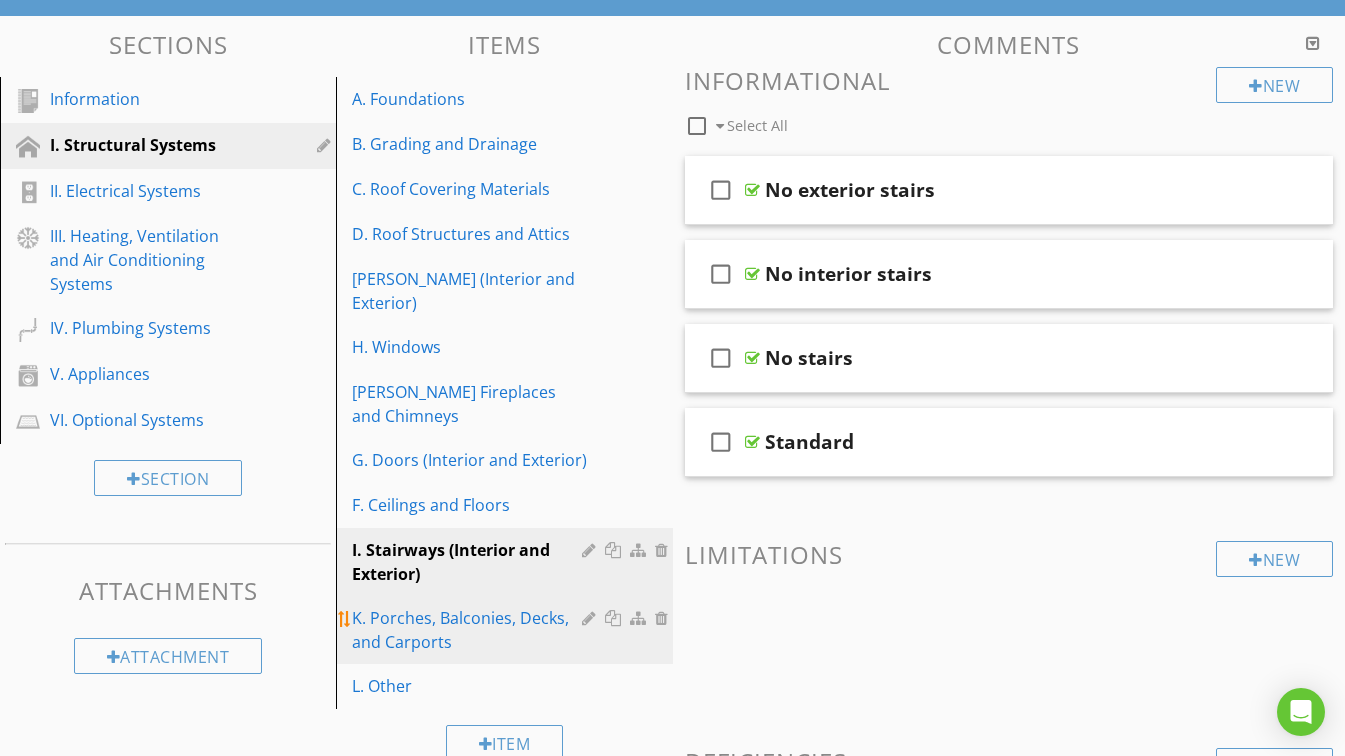 click on "K. Porches, Balconies, Decks, and Carports" at bounding box center (469, 630) 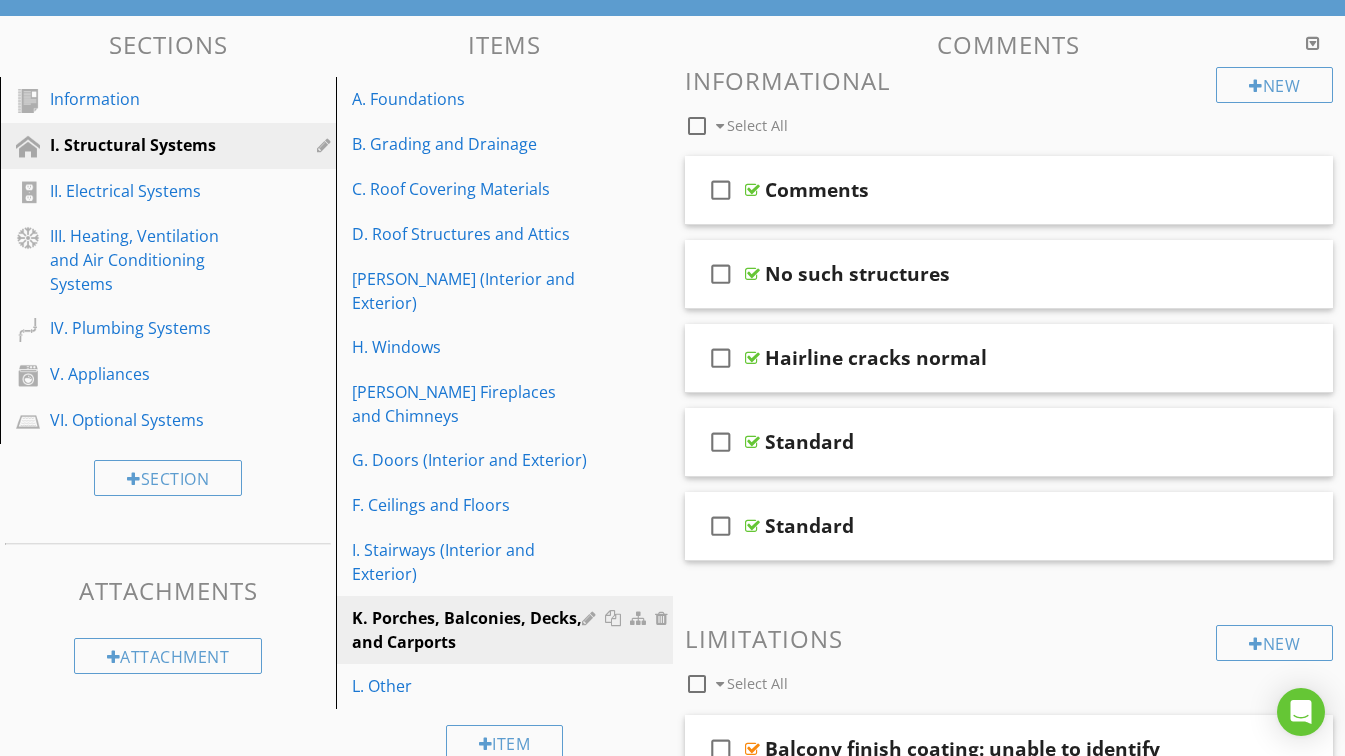 click on "Comments" at bounding box center [993, 190] 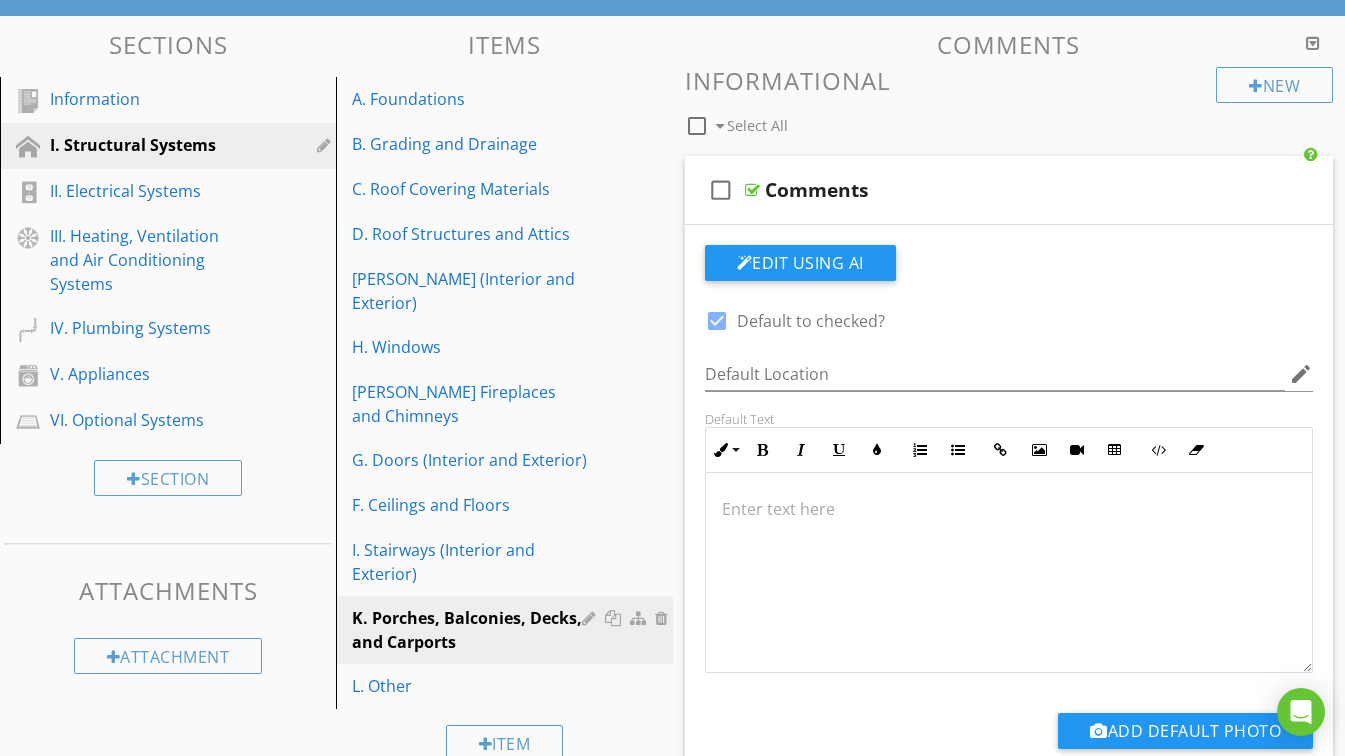 click at bounding box center [717, 321] 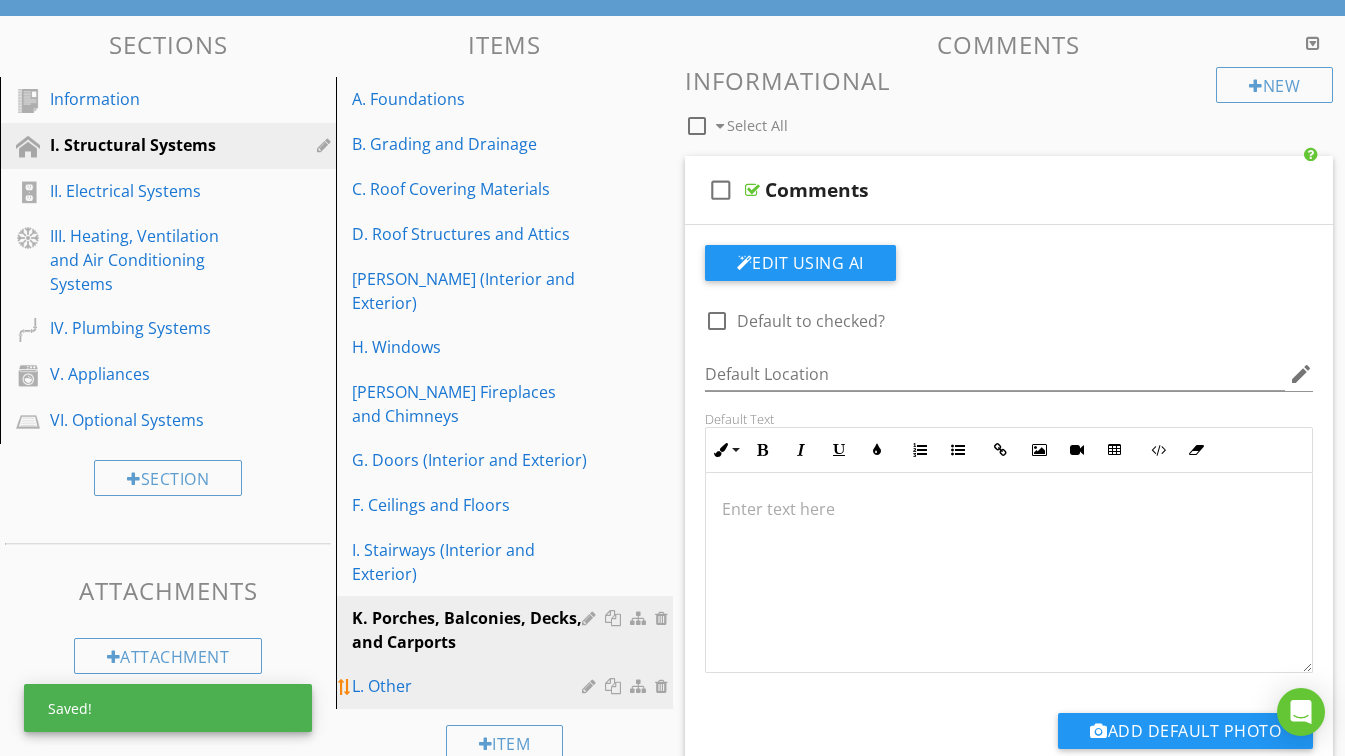 click on "L. Other" at bounding box center (469, 686) 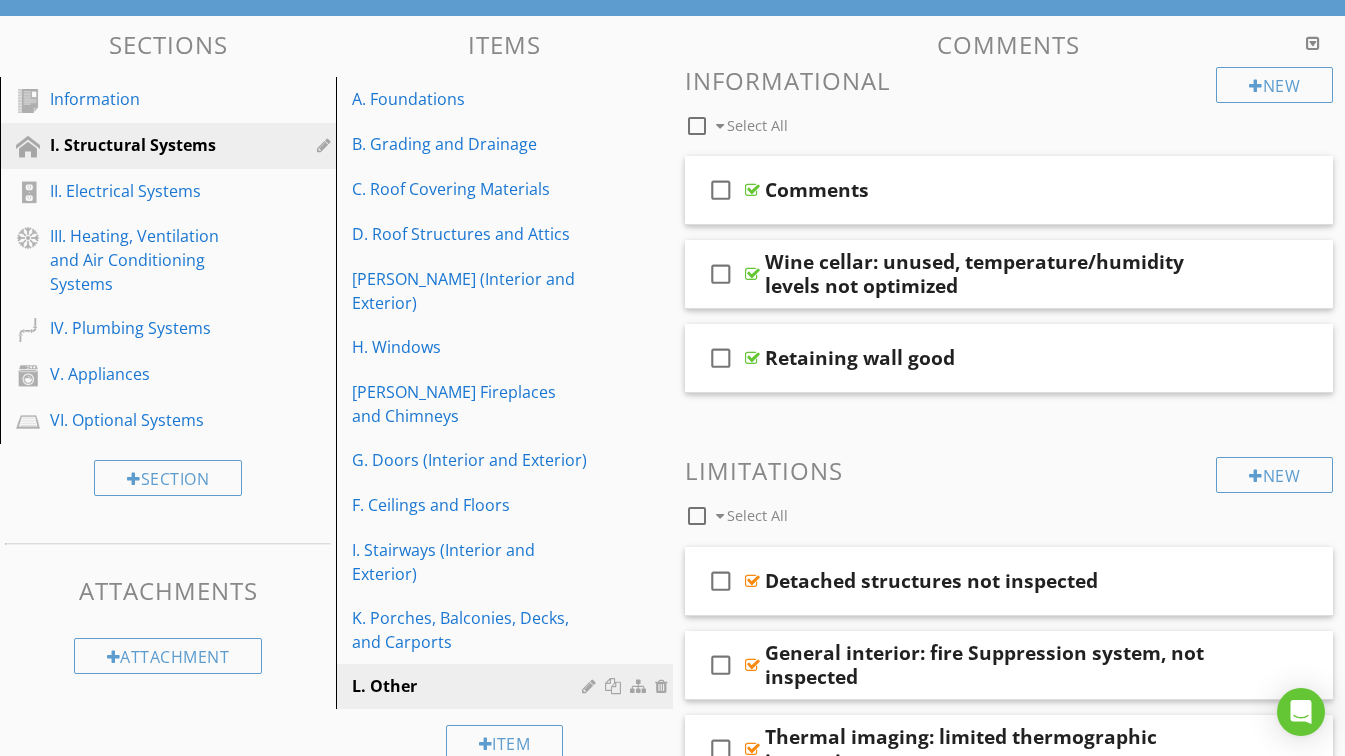 click on "Comments" at bounding box center [817, 190] 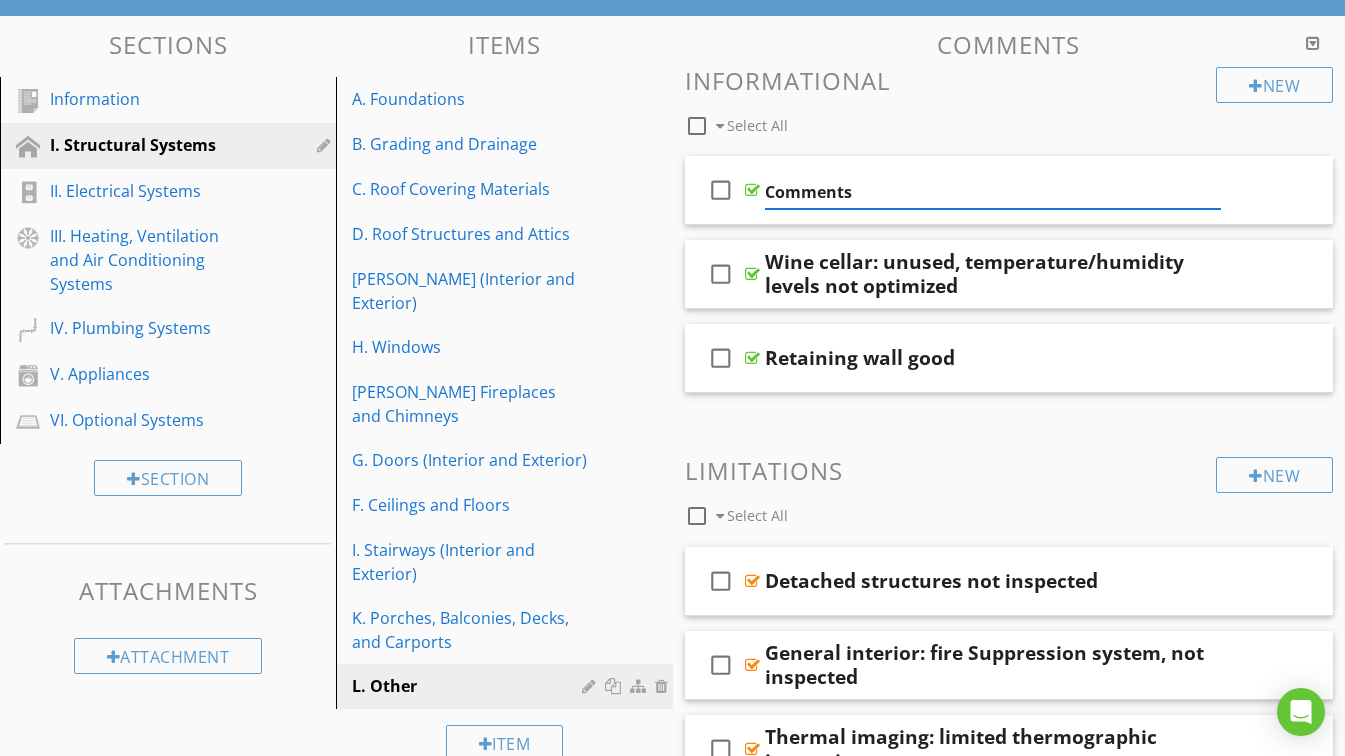 click on "check_box_outline_blank     Select All" at bounding box center [951, 121] 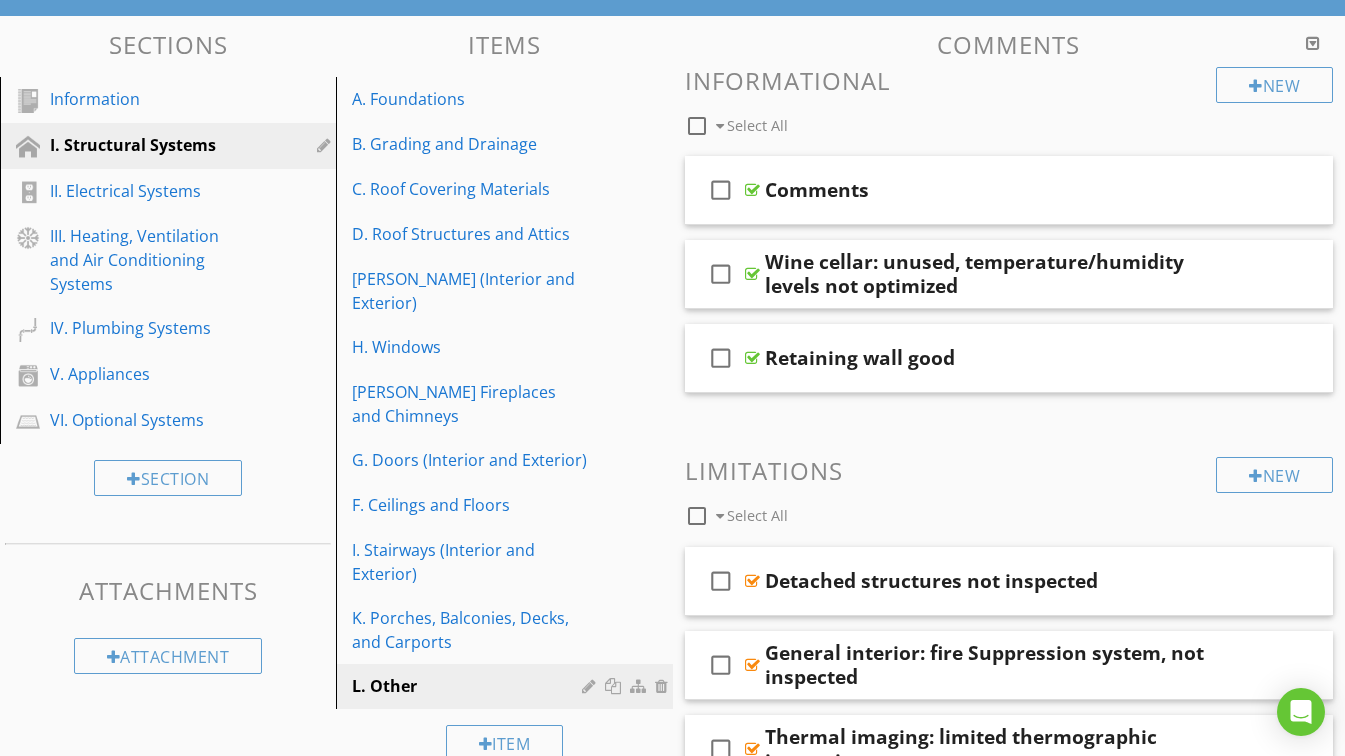 click on "Comments" at bounding box center [993, 190] 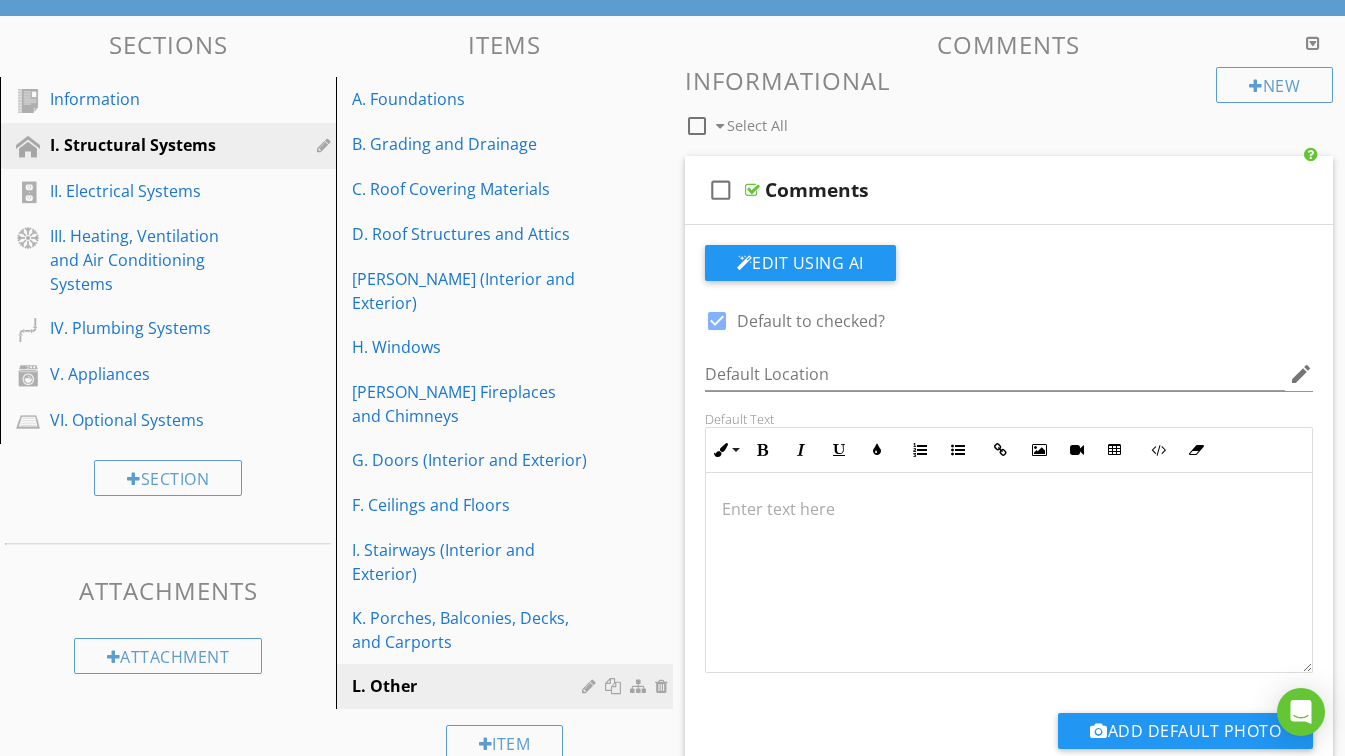 click at bounding box center [717, 321] 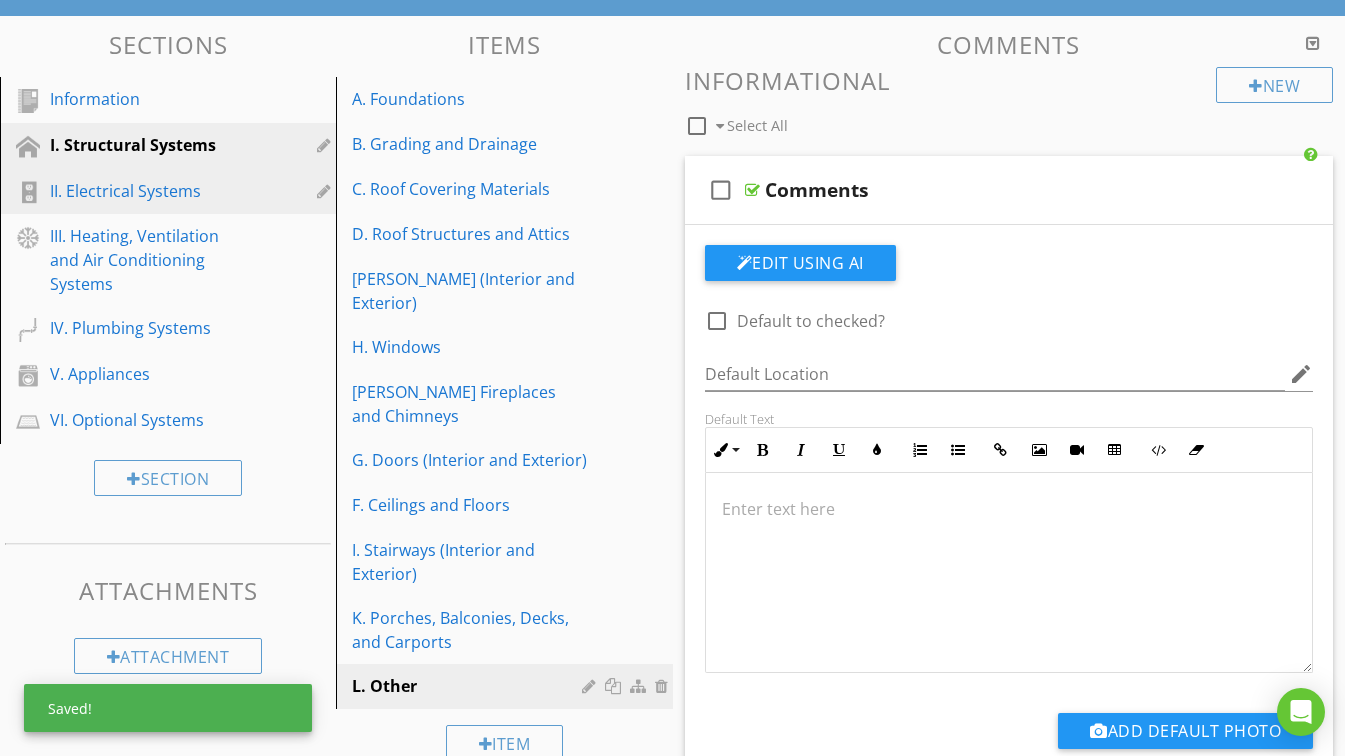 click on "II. Electrical Systems" at bounding box center [145, 191] 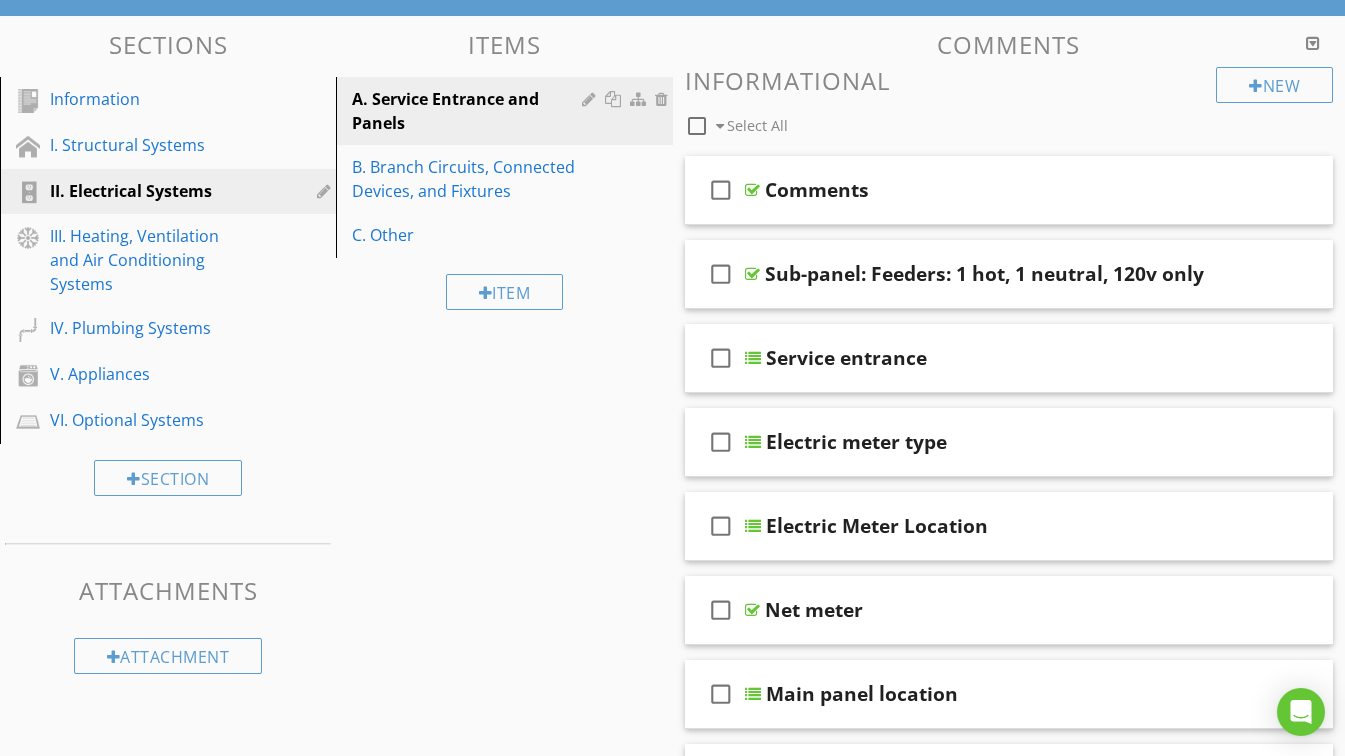click on "Comments" at bounding box center (993, 190) 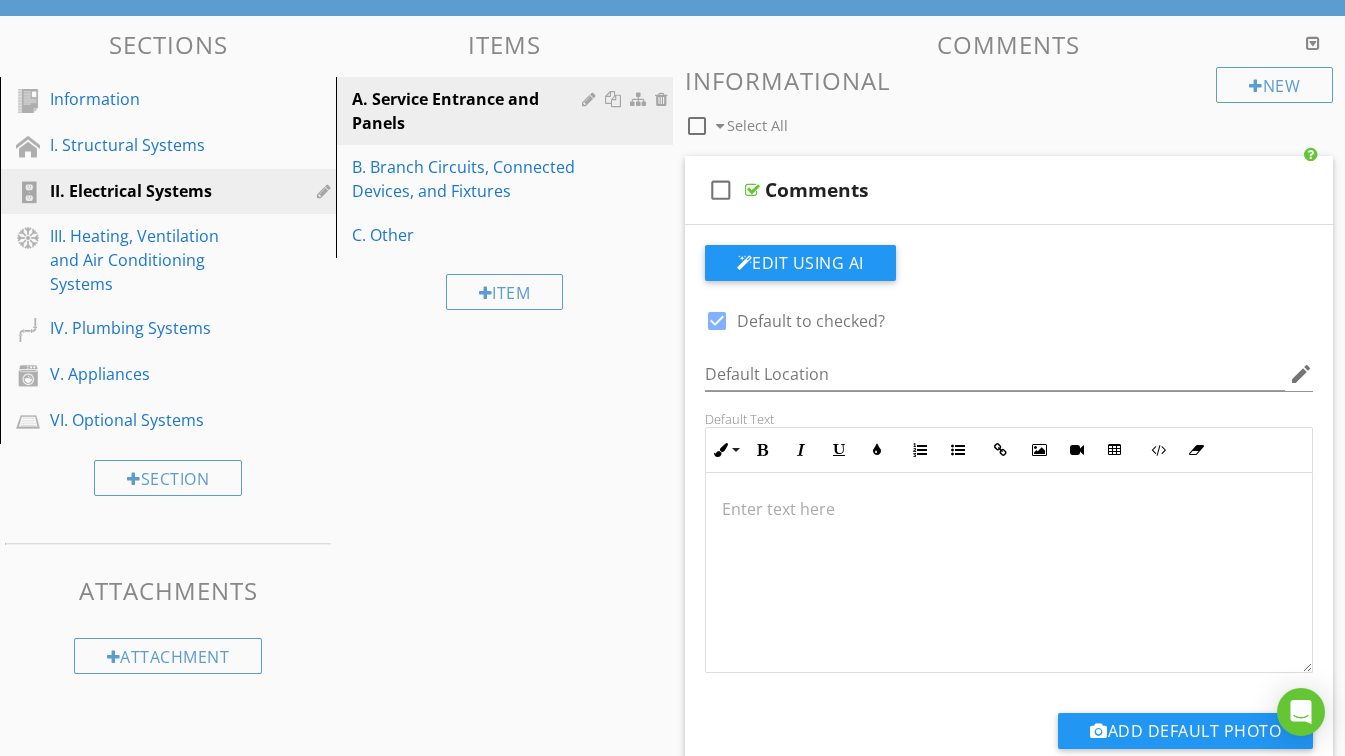 click at bounding box center [717, 321] 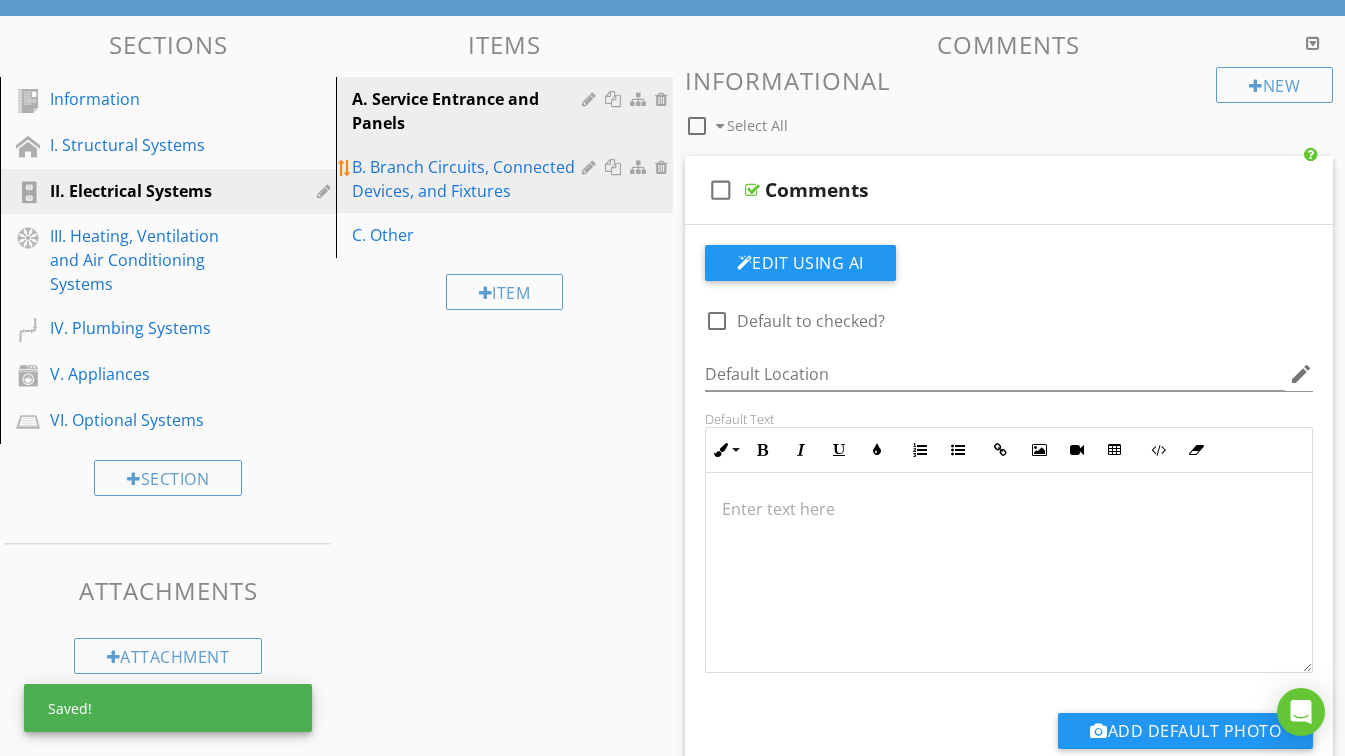 click on "B. Branch Circuits, Connected Devices, and Fixtures" at bounding box center [469, 179] 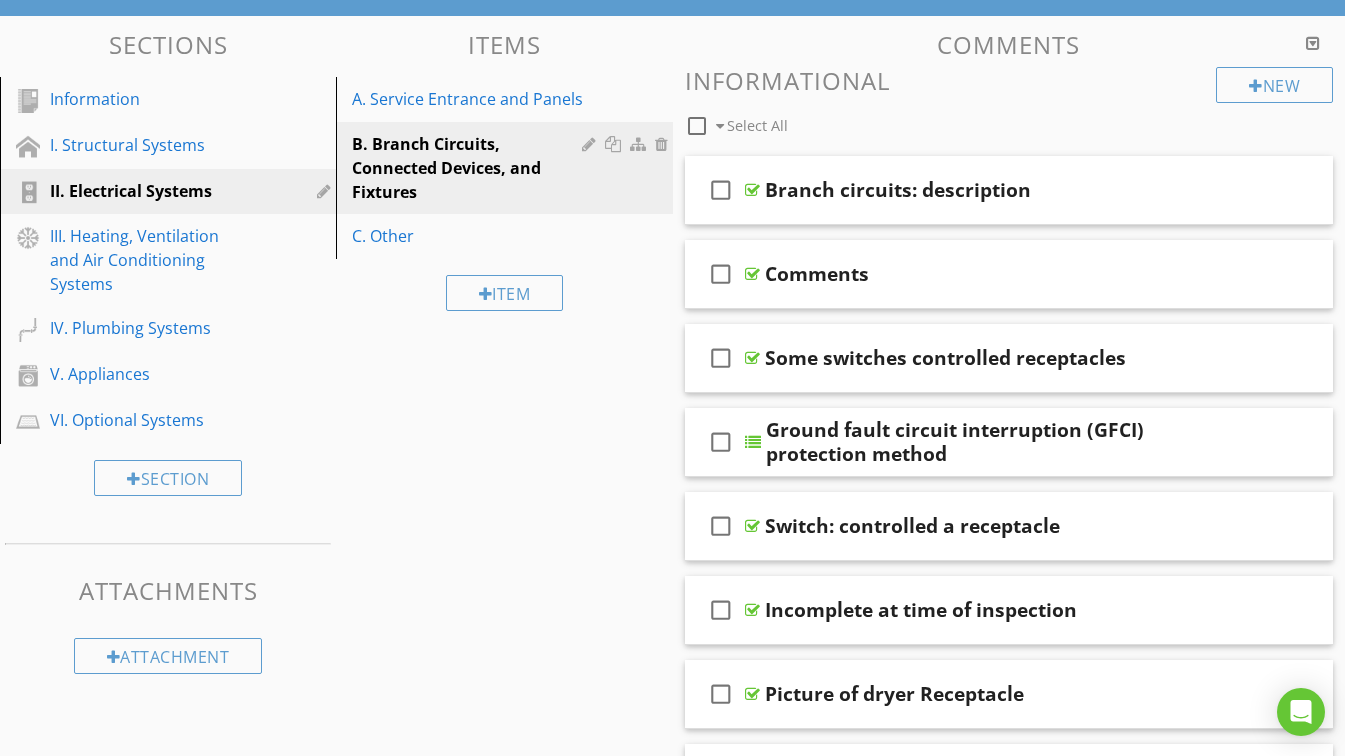 click on "Comments" at bounding box center [993, 274] 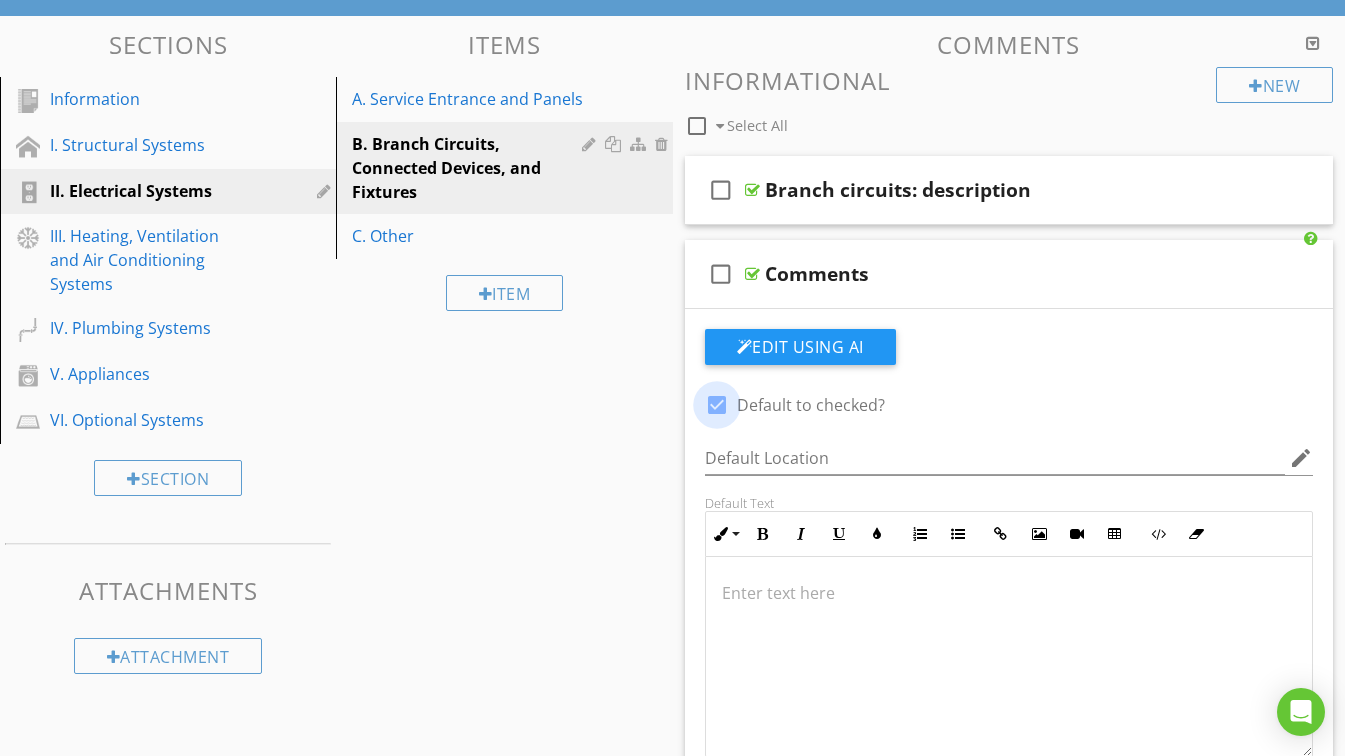 click at bounding box center [717, 405] 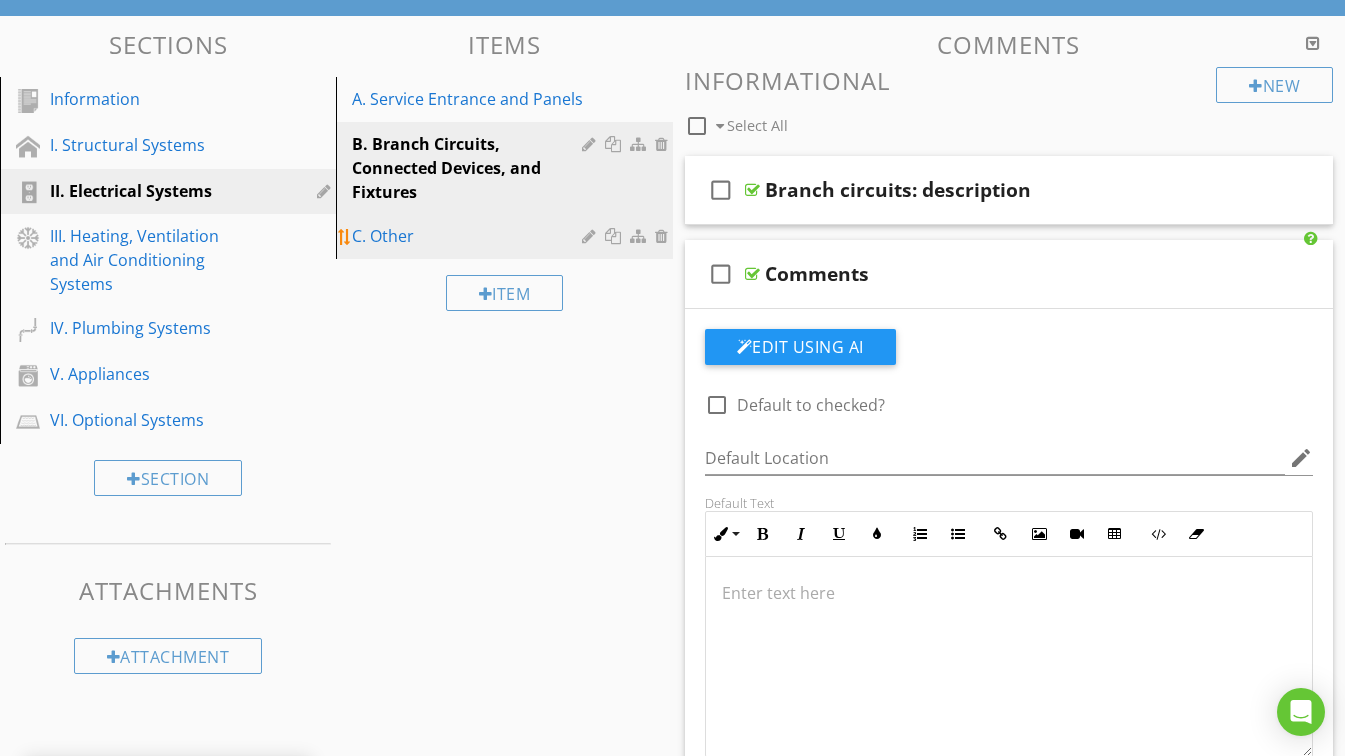click on "C. Other" at bounding box center (469, 236) 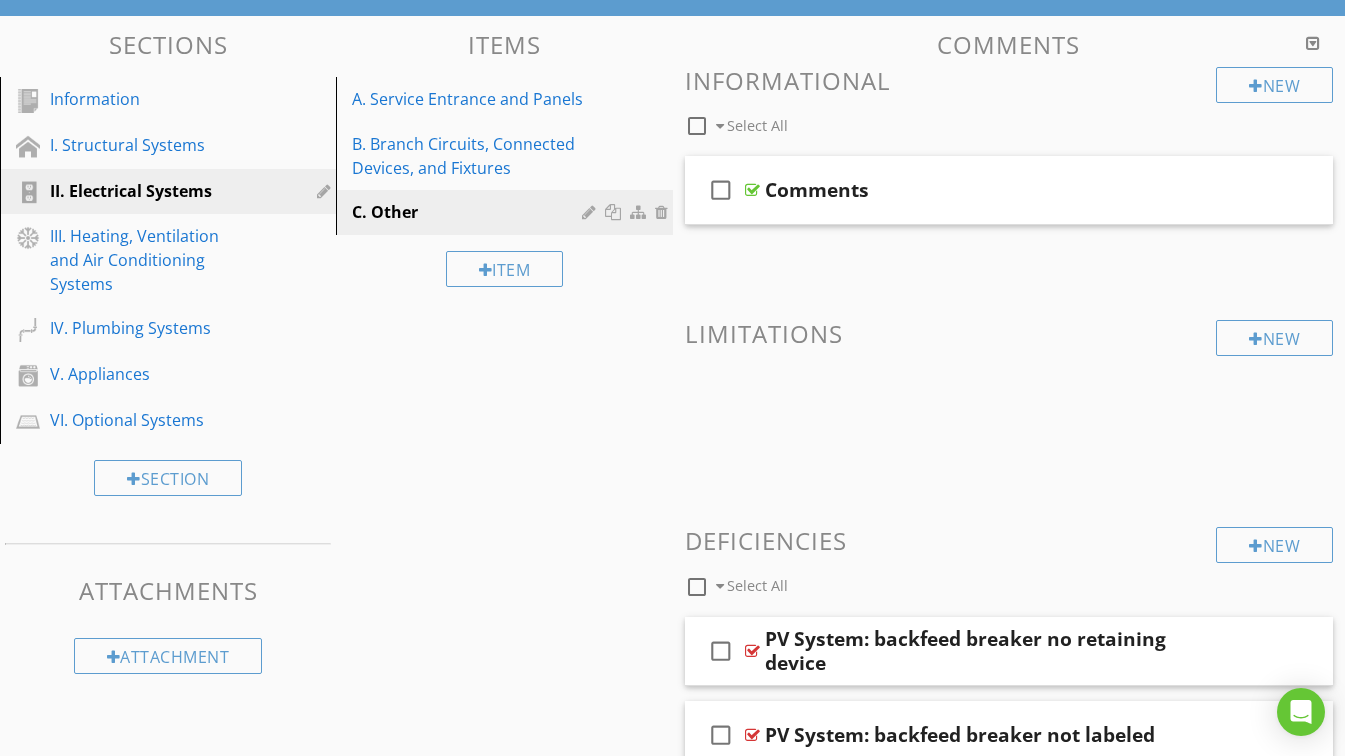 click on "Comments" at bounding box center (993, 190) 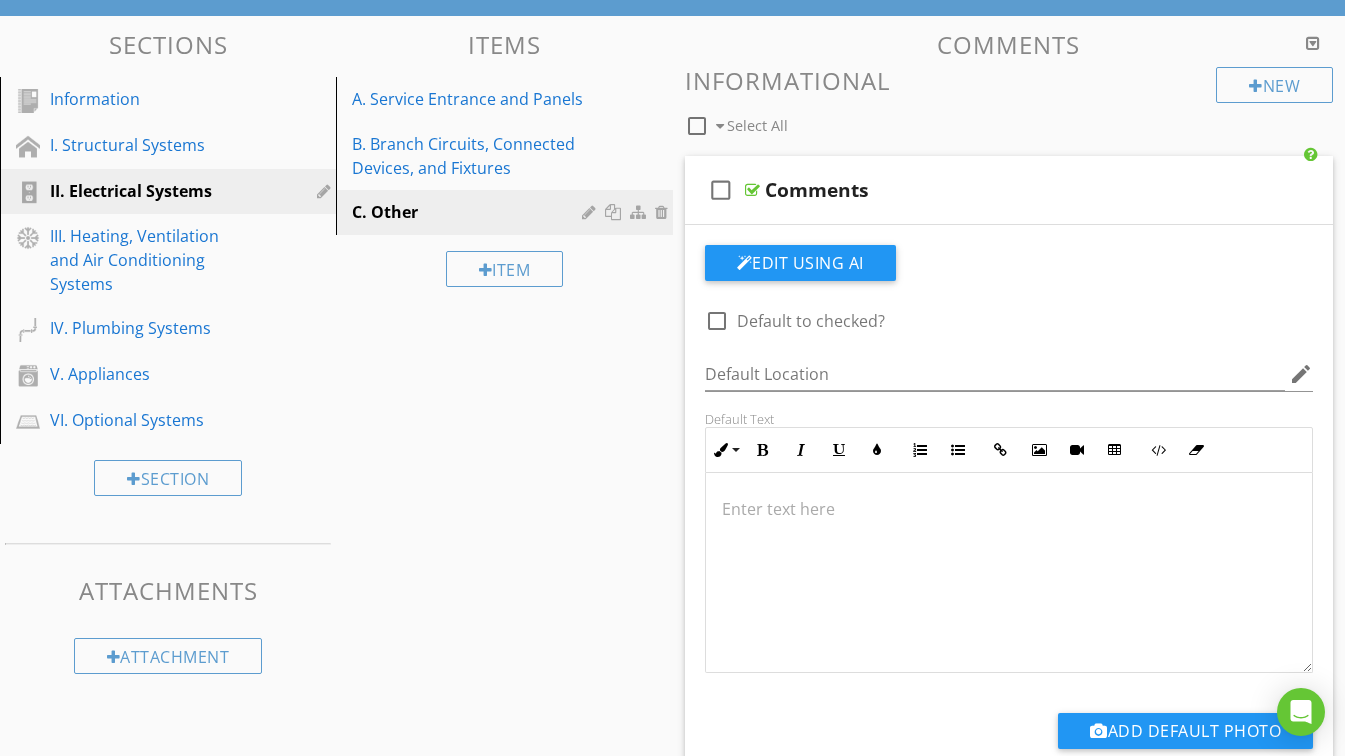 click on "check_box_outline_blank     Select All" at bounding box center (951, 121) 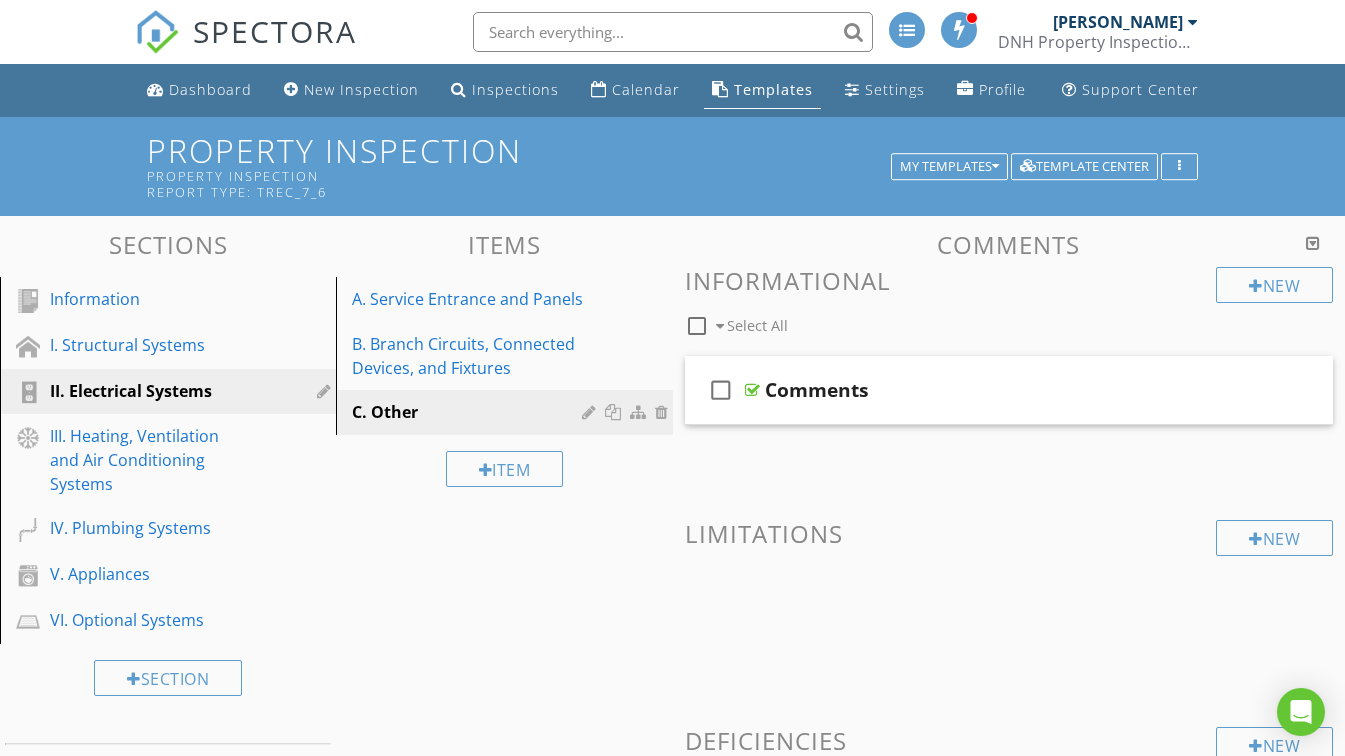 scroll, scrollTop: 100, scrollLeft: 0, axis: vertical 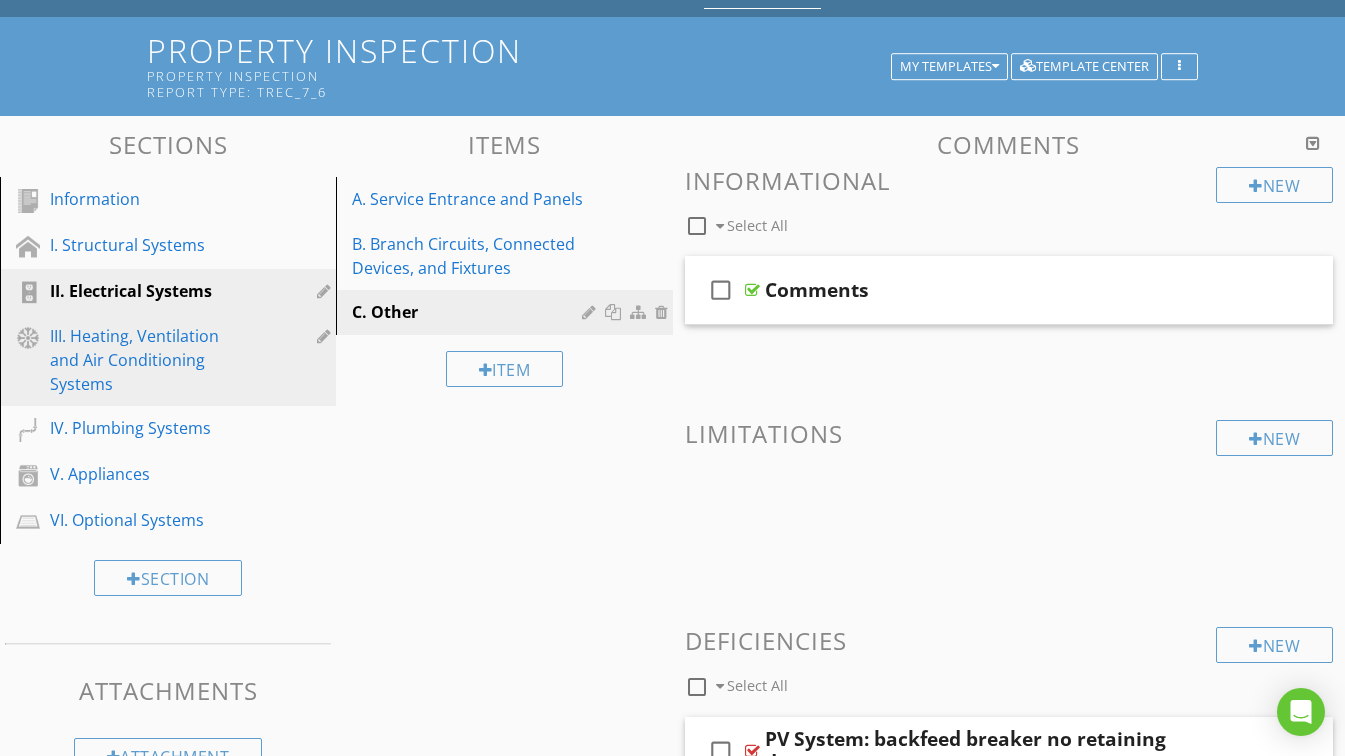 click on "III. Heating, Ventilation and Air Conditioning Systems" at bounding box center [145, 360] 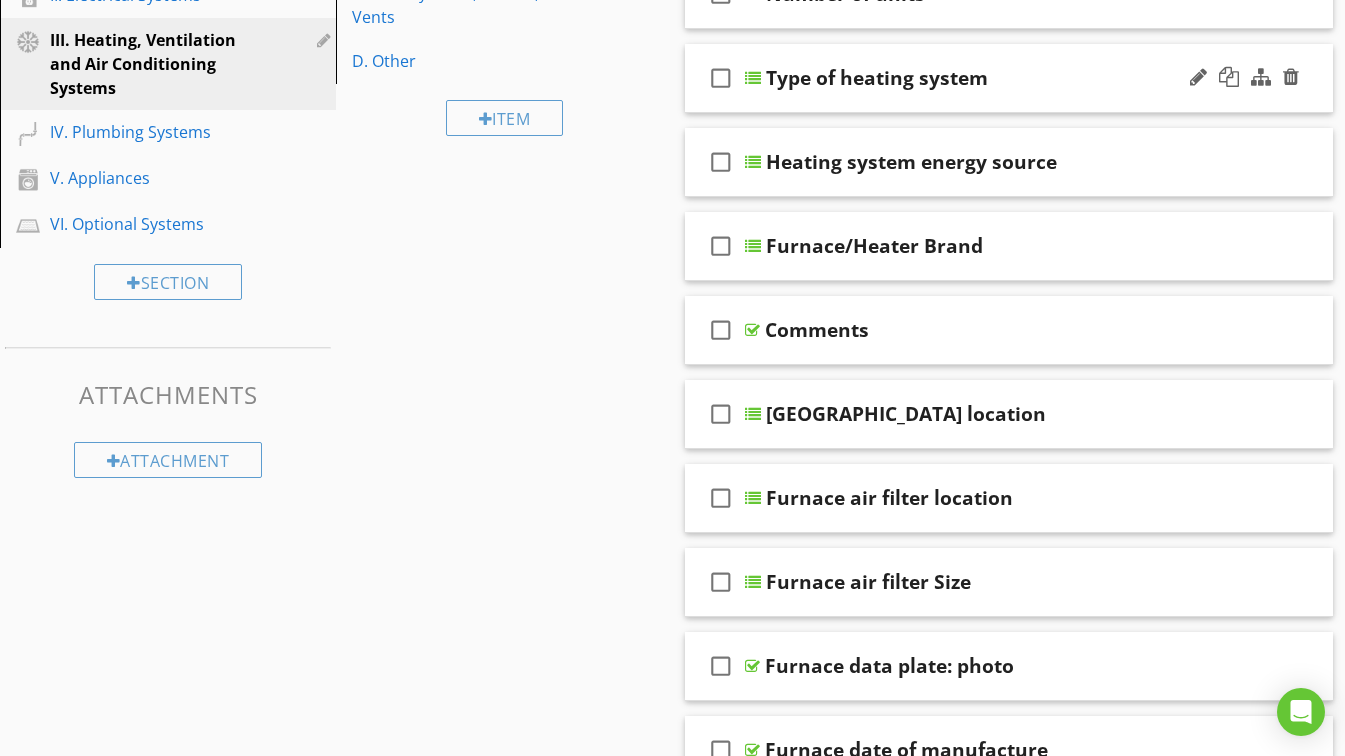 scroll, scrollTop: 400, scrollLeft: 0, axis: vertical 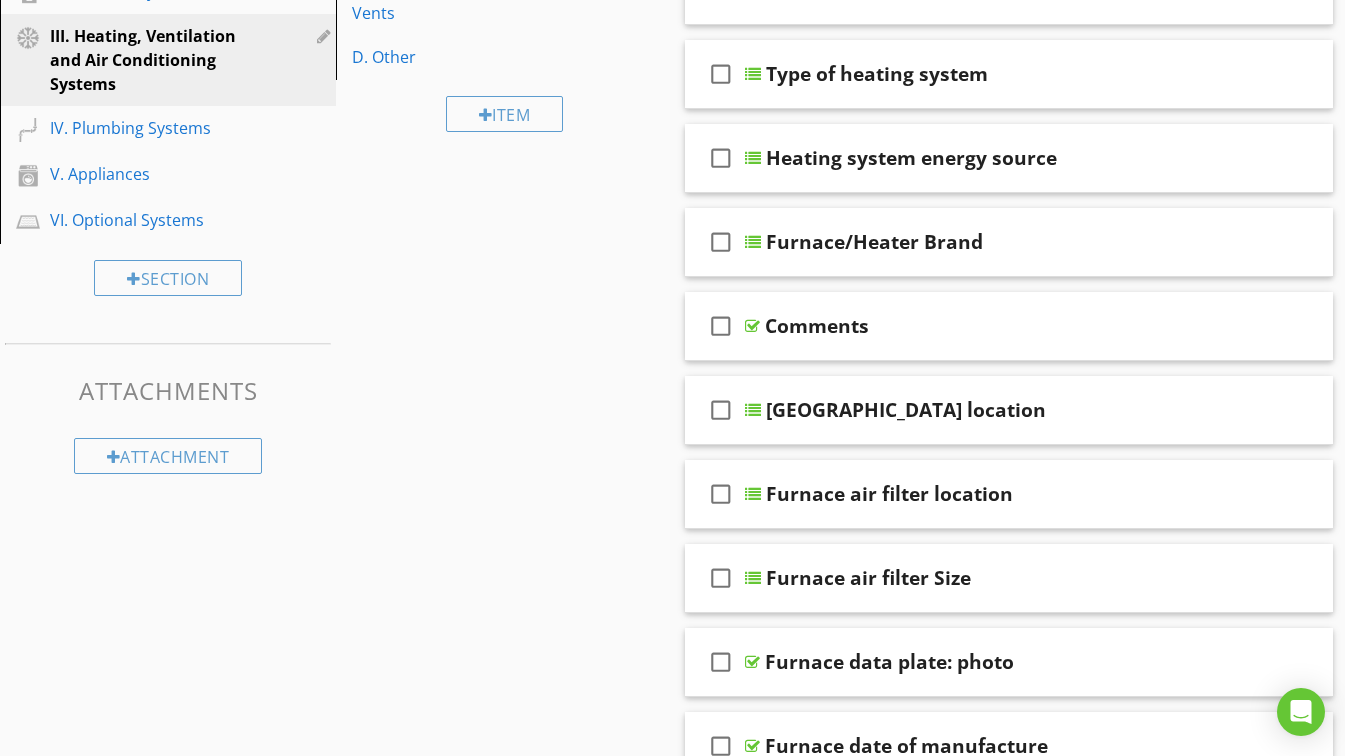 click on "Comments" at bounding box center [993, 326] 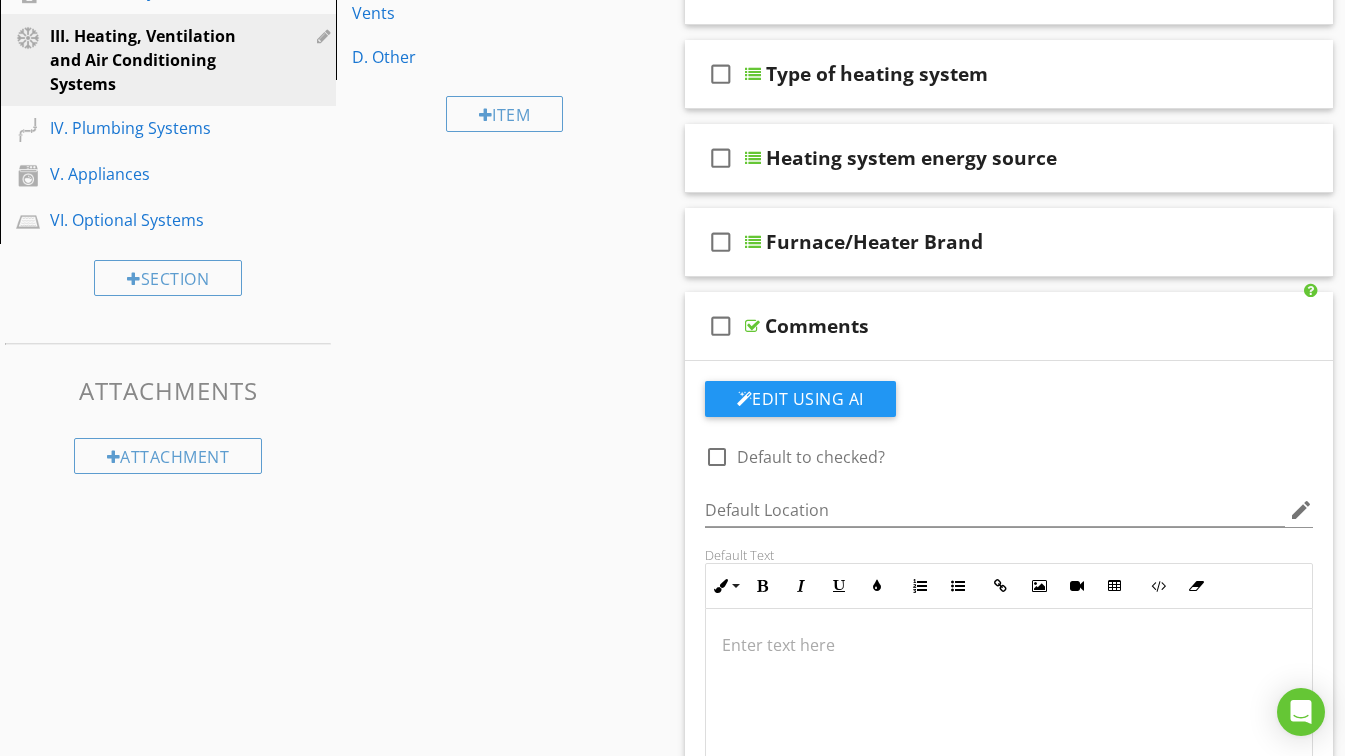 click on "Comments" at bounding box center [993, 326] 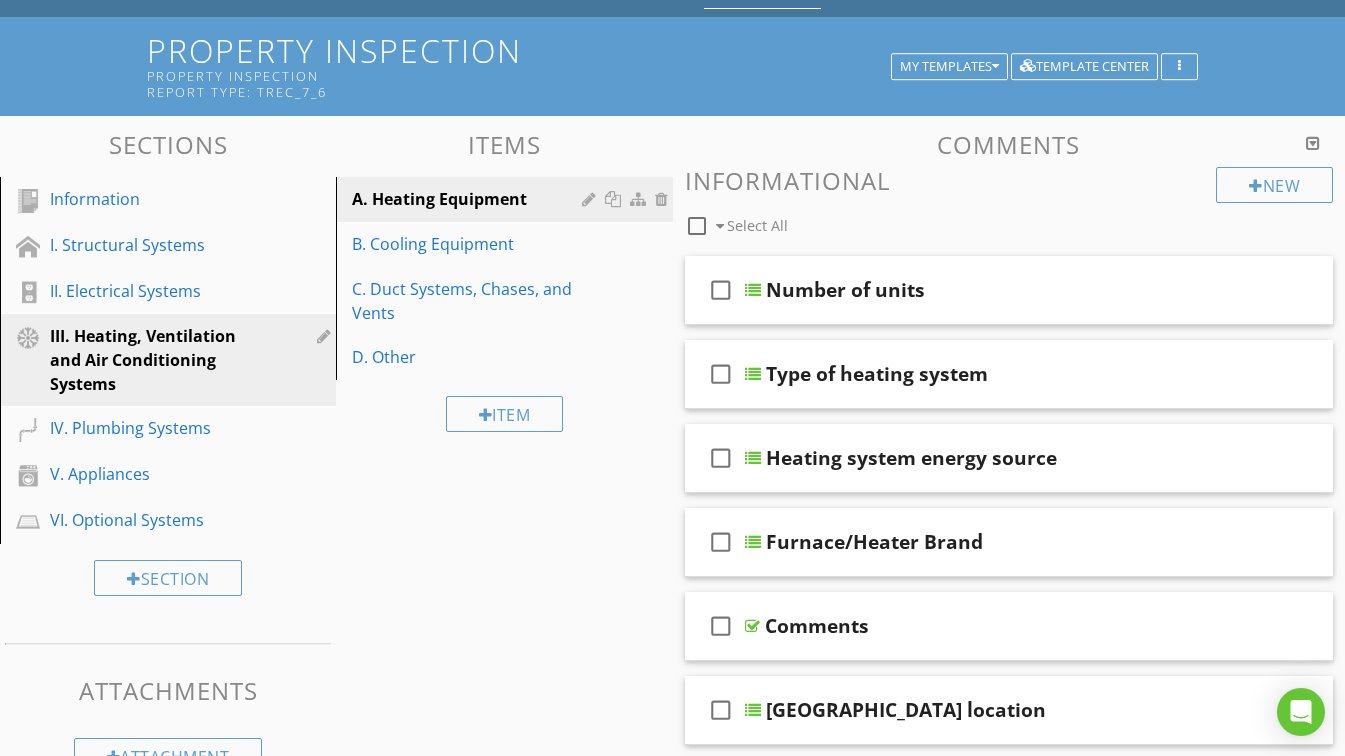 scroll, scrollTop: 200, scrollLeft: 0, axis: vertical 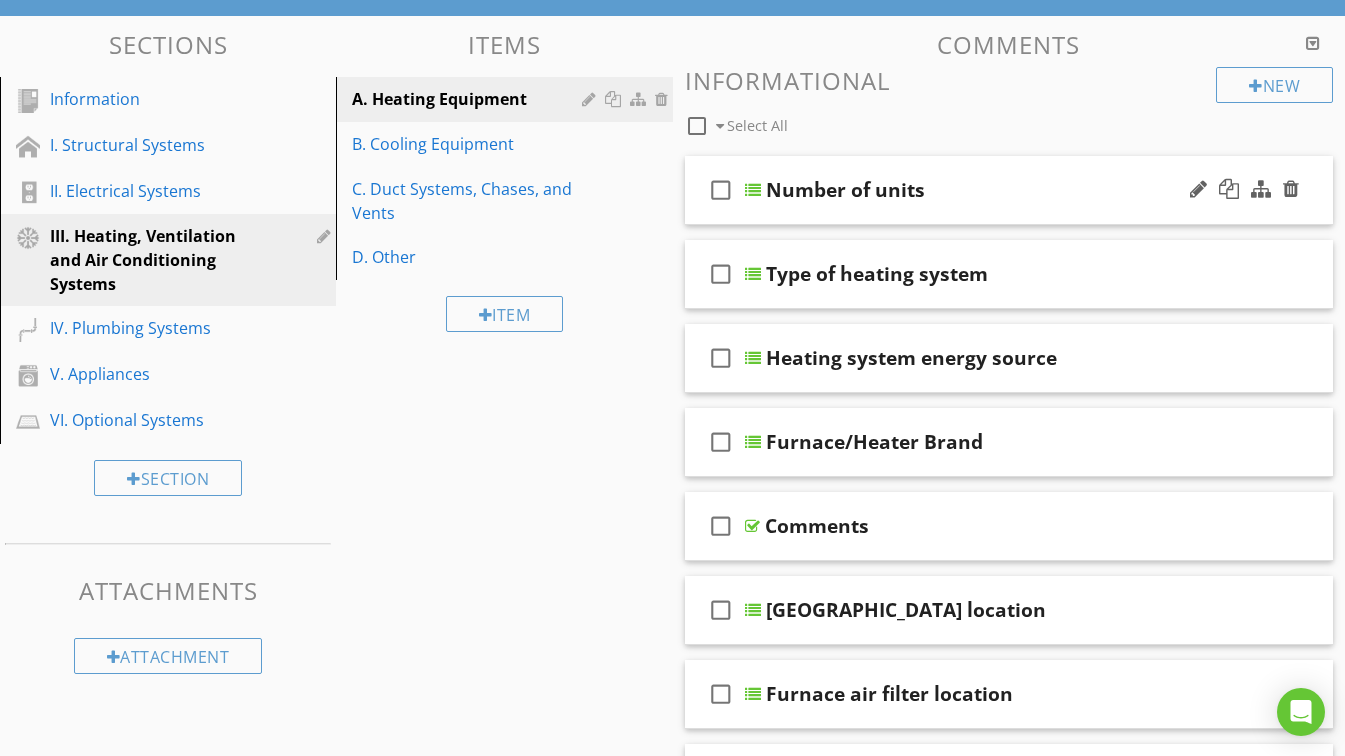 click on "Number of units" at bounding box center (994, 190) 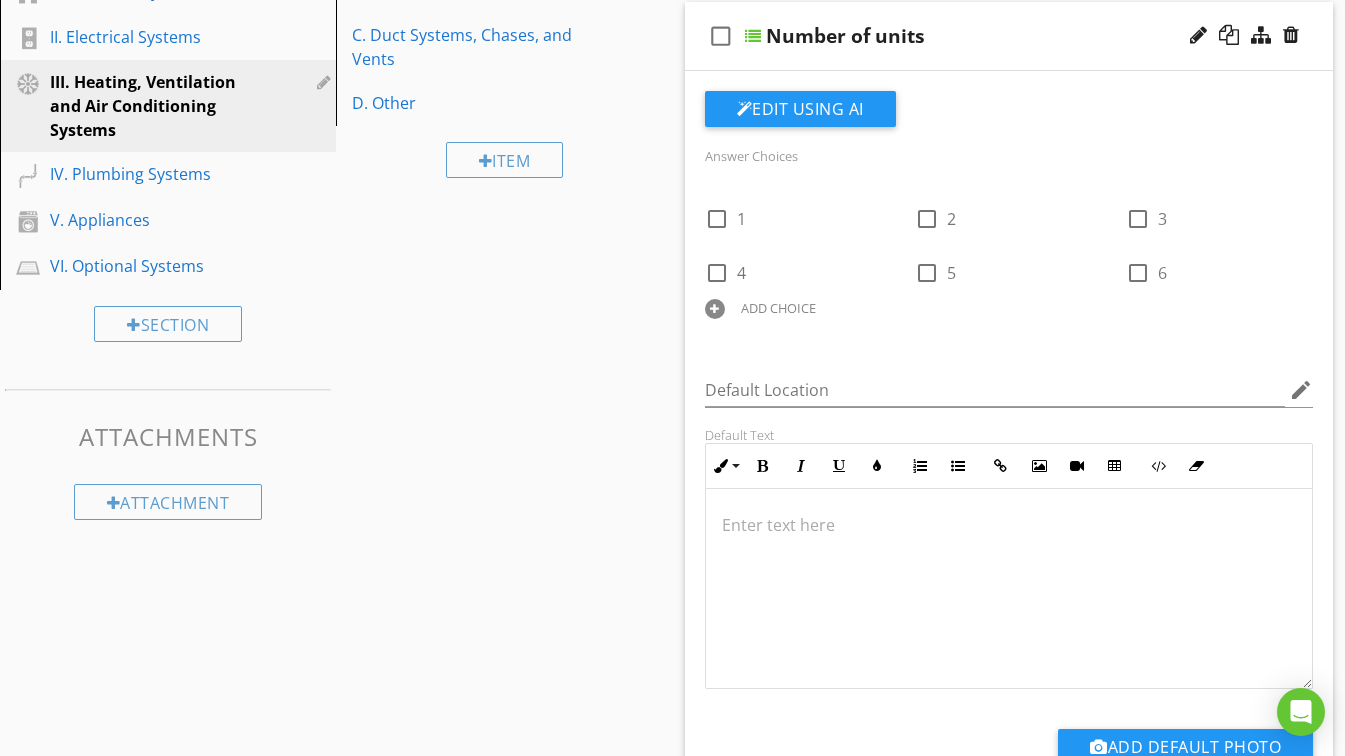 scroll, scrollTop: 300, scrollLeft: 0, axis: vertical 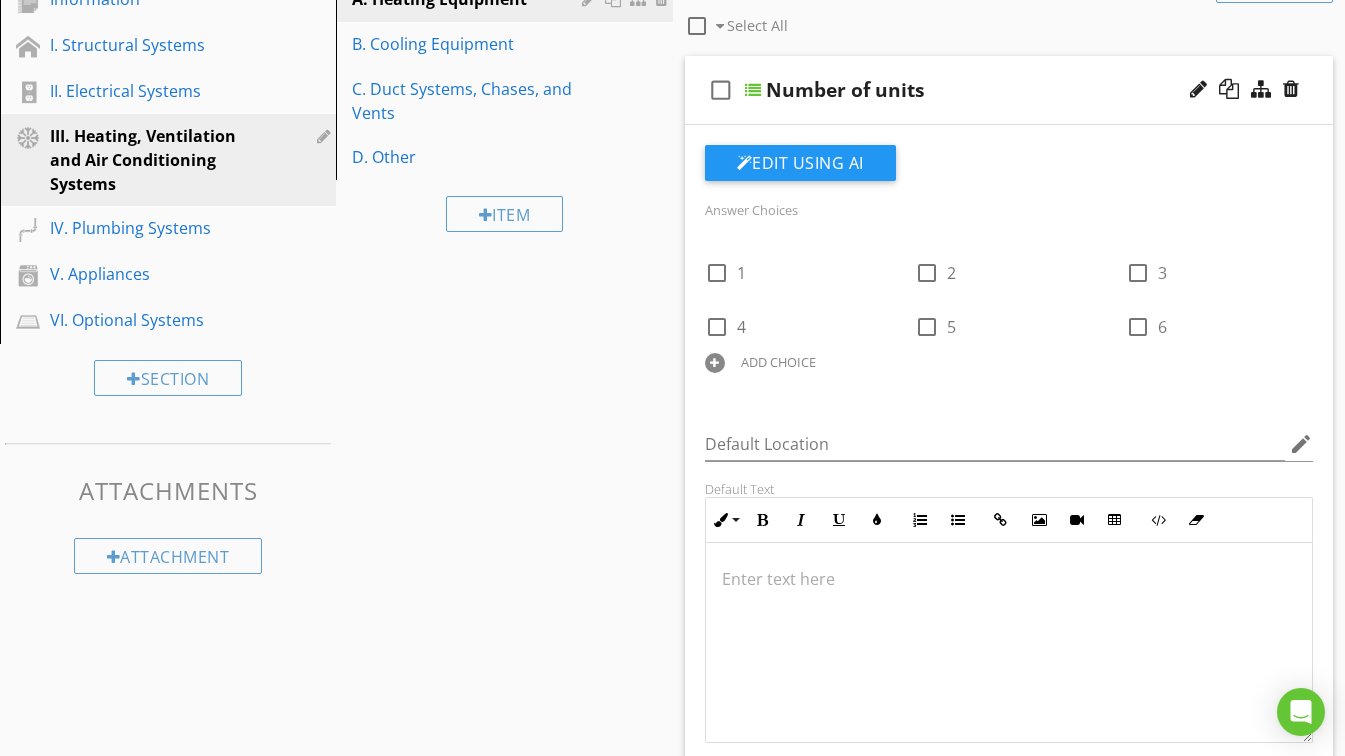 click on "Number of units" at bounding box center [994, 90] 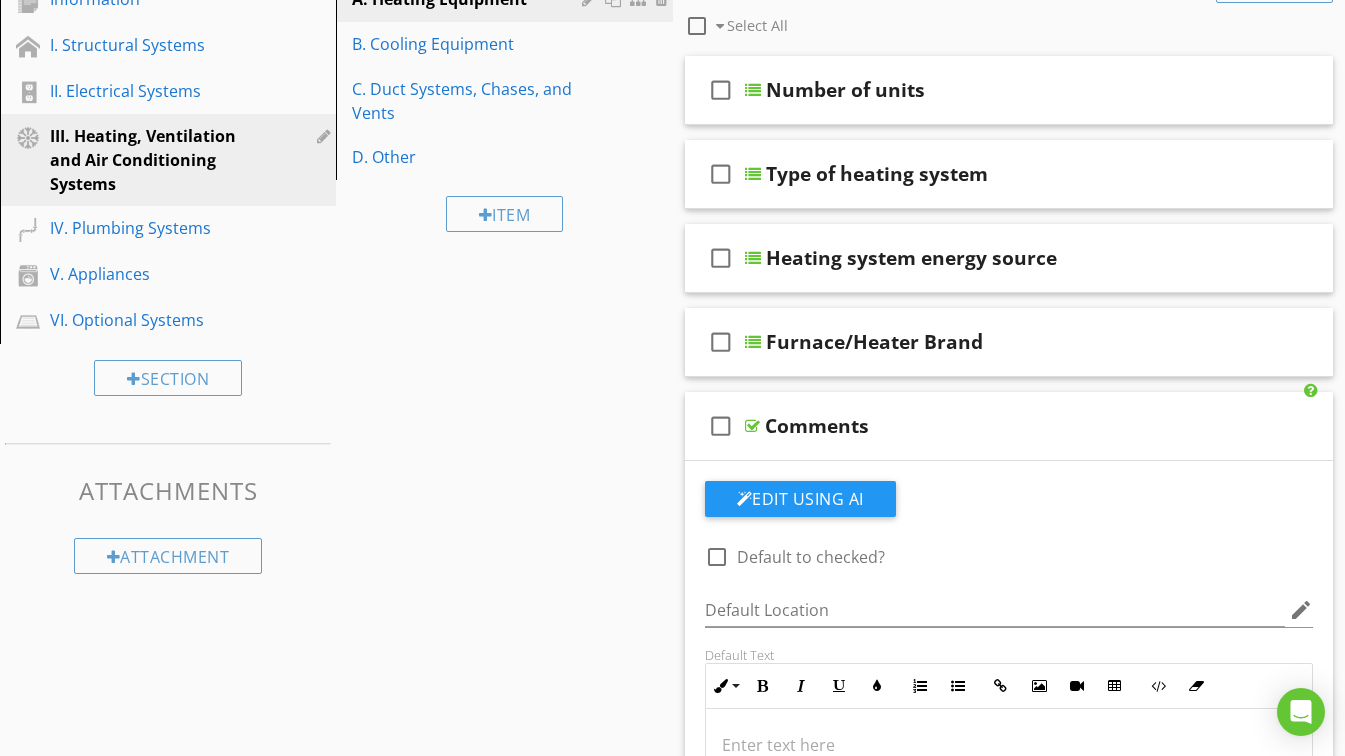 click on "Comments" at bounding box center [993, 426] 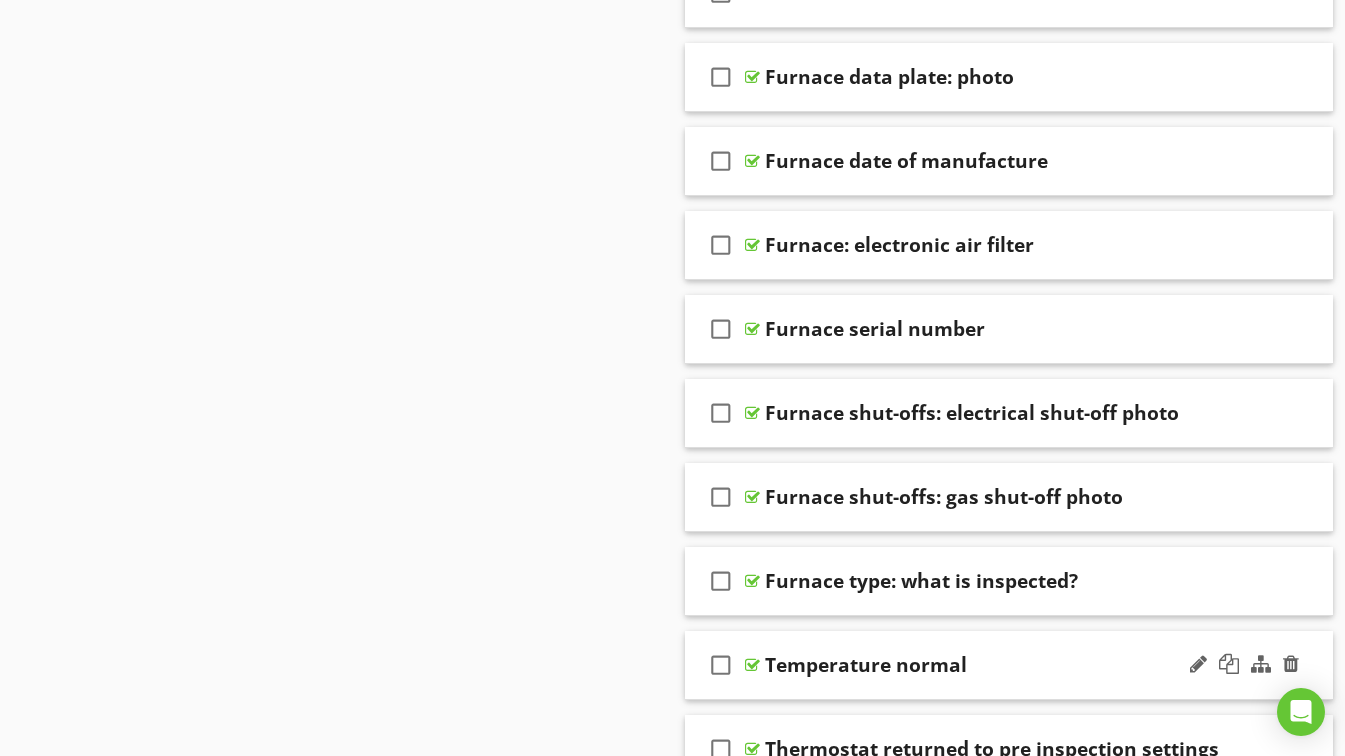 scroll, scrollTop: 1100, scrollLeft: 0, axis: vertical 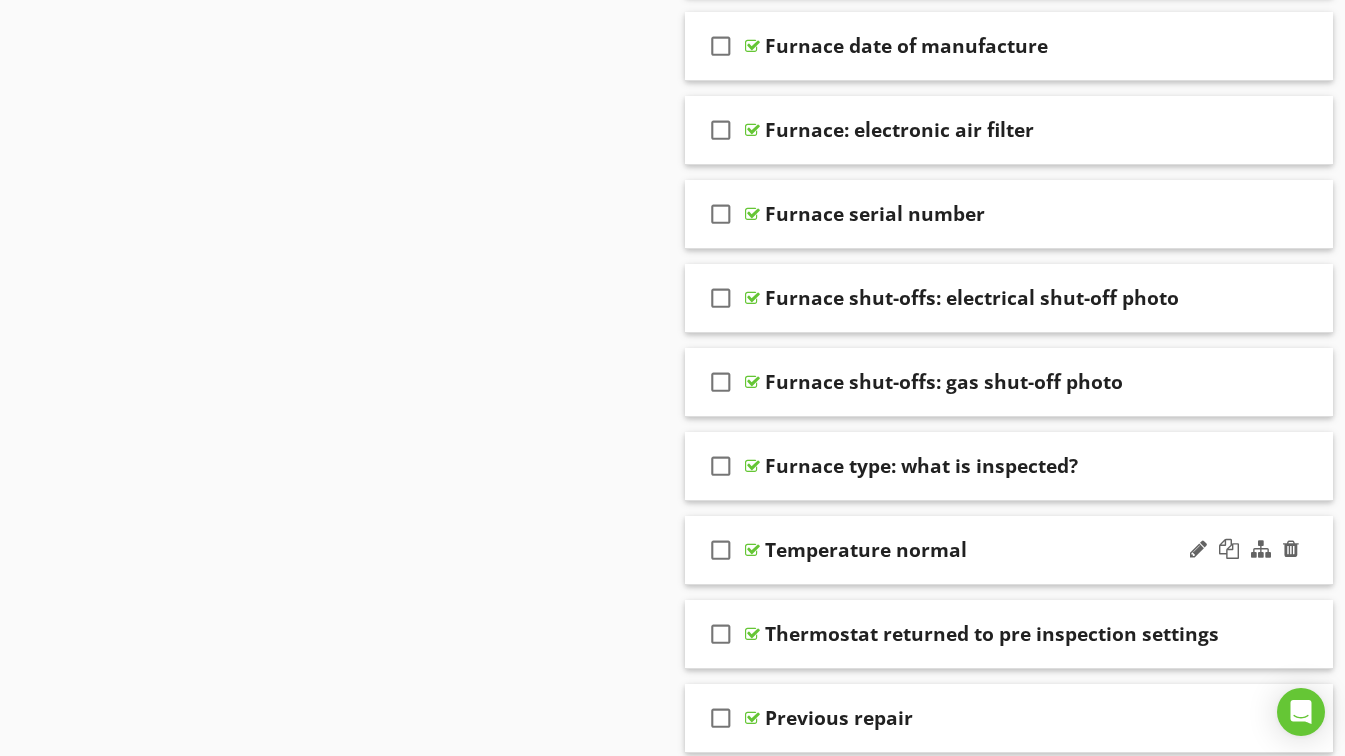 type 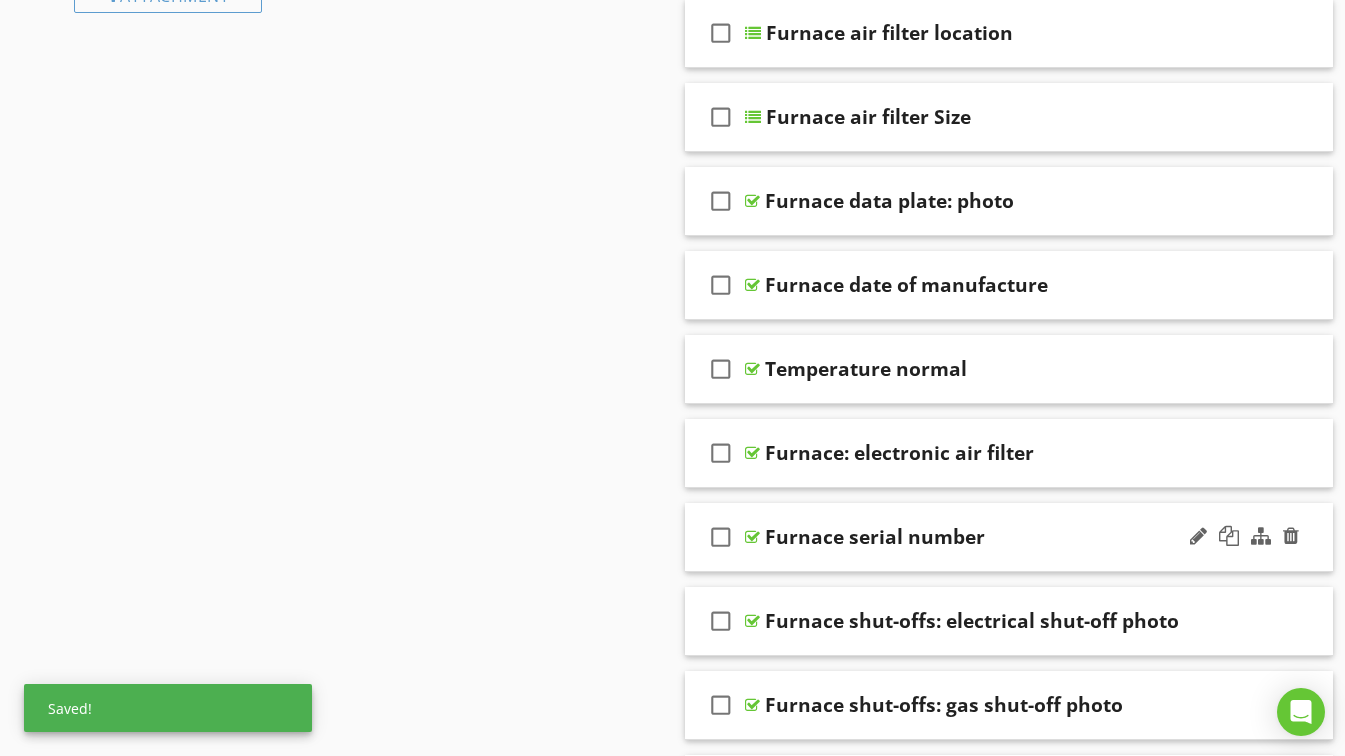 scroll, scrollTop: 800, scrollLeft: 0, axis: vertical 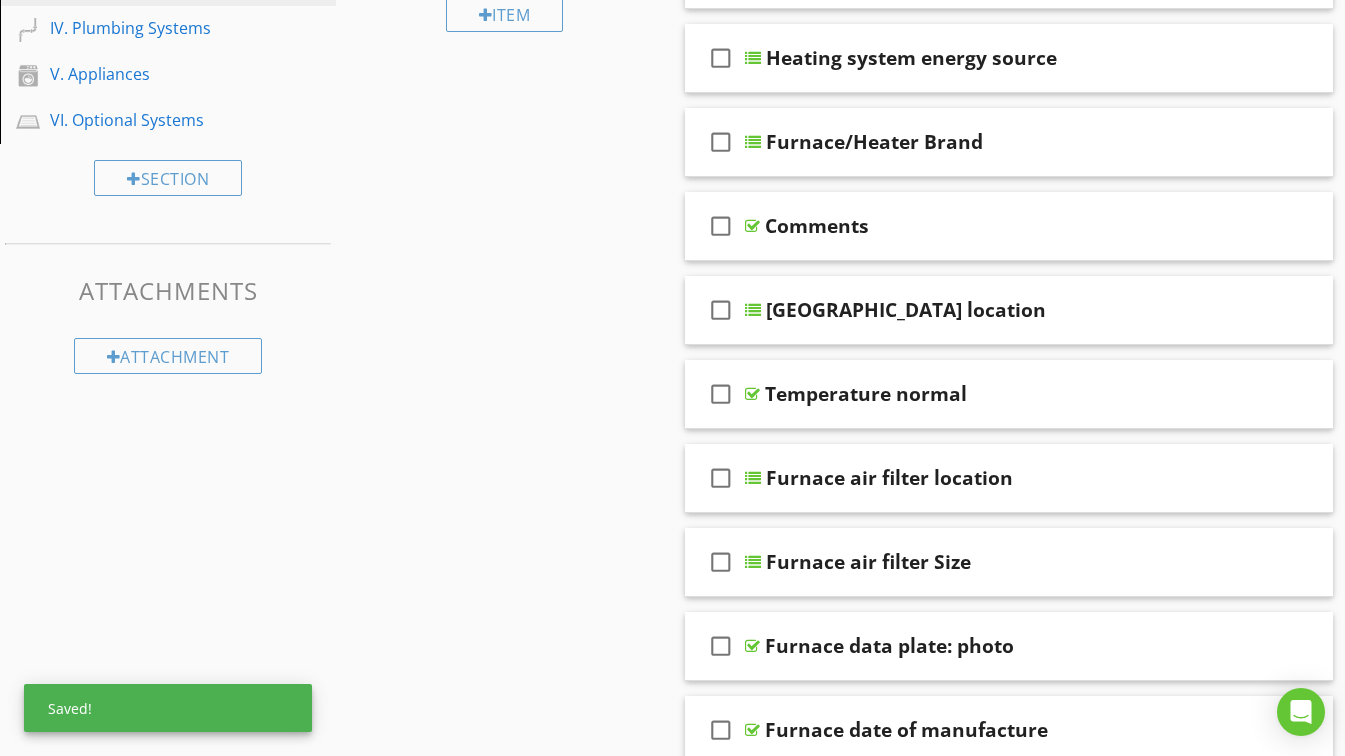 click on "Comments" at bounding box center [993, 226] 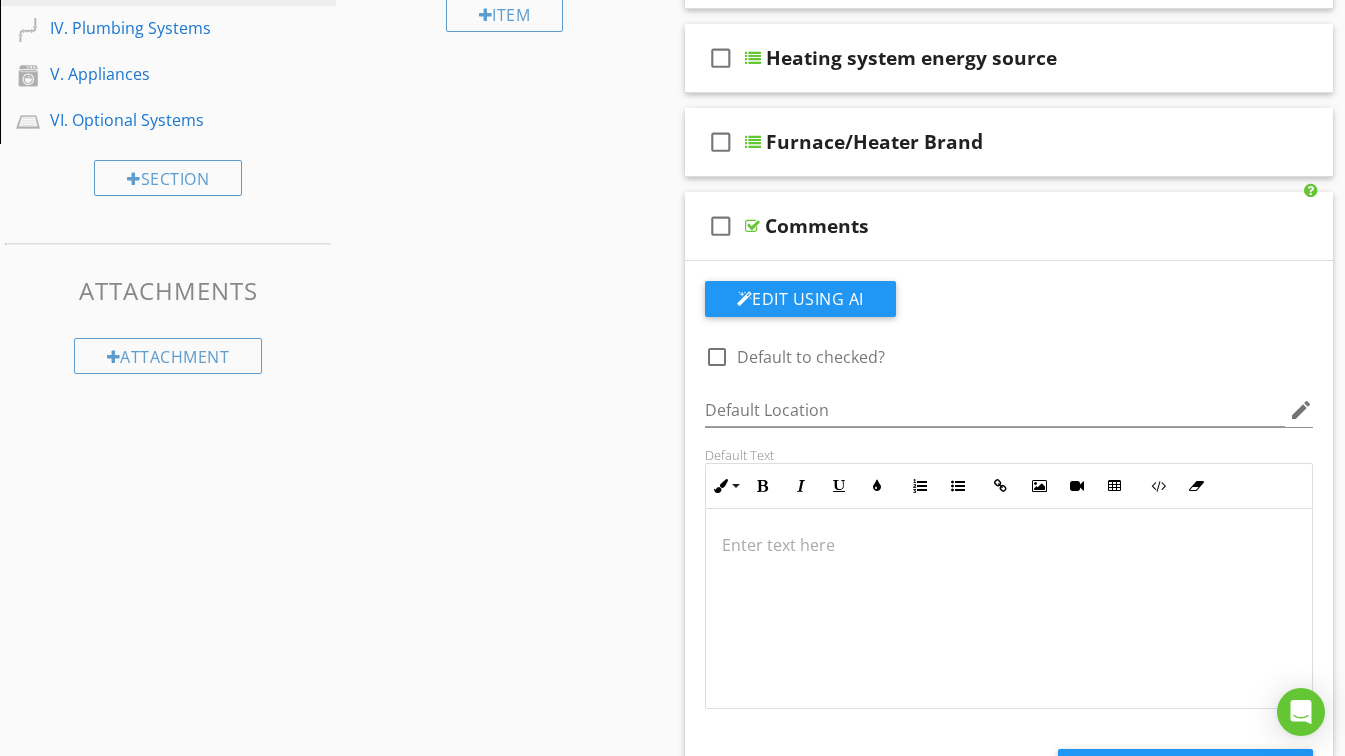 click on "Comments" at bounding box center [993, 226] 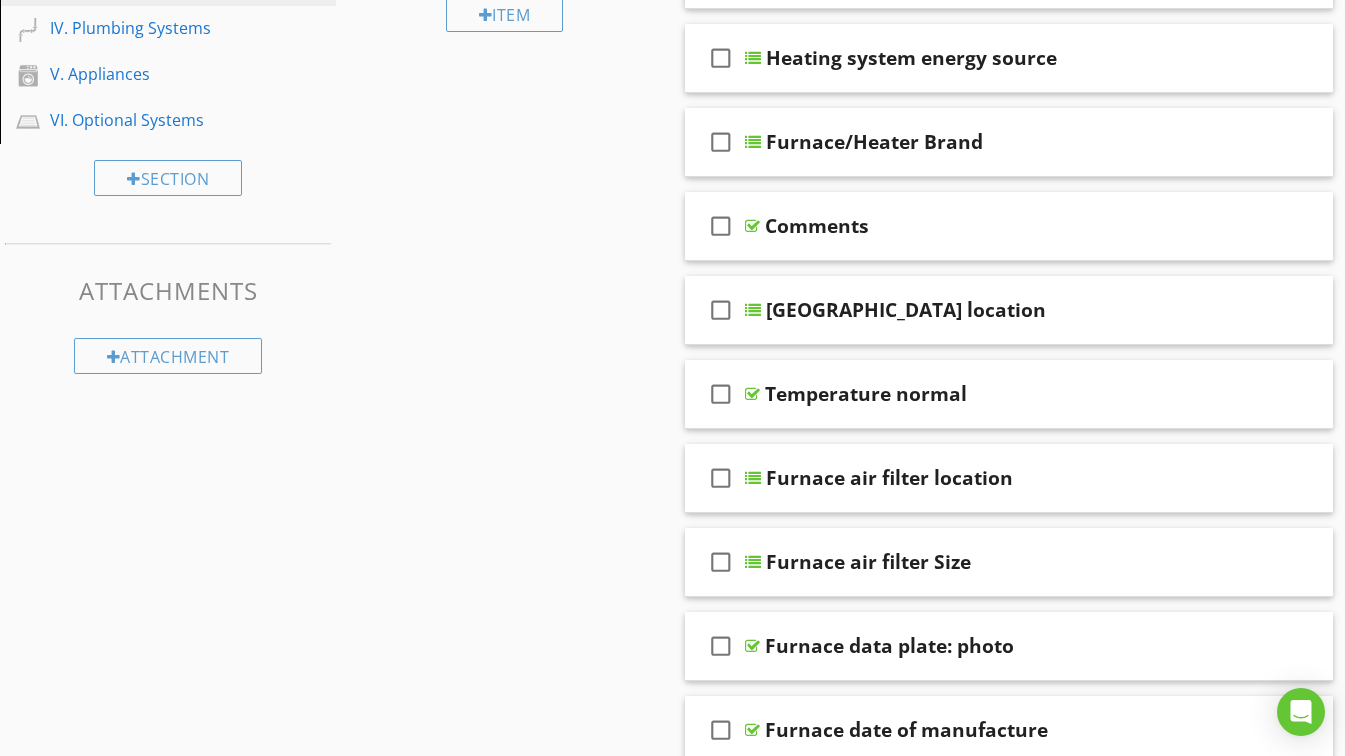 drag, startPoint x: 906, startPoint y: 226, endPoint x: 898, endPoint y: 247, distance: 22.472204 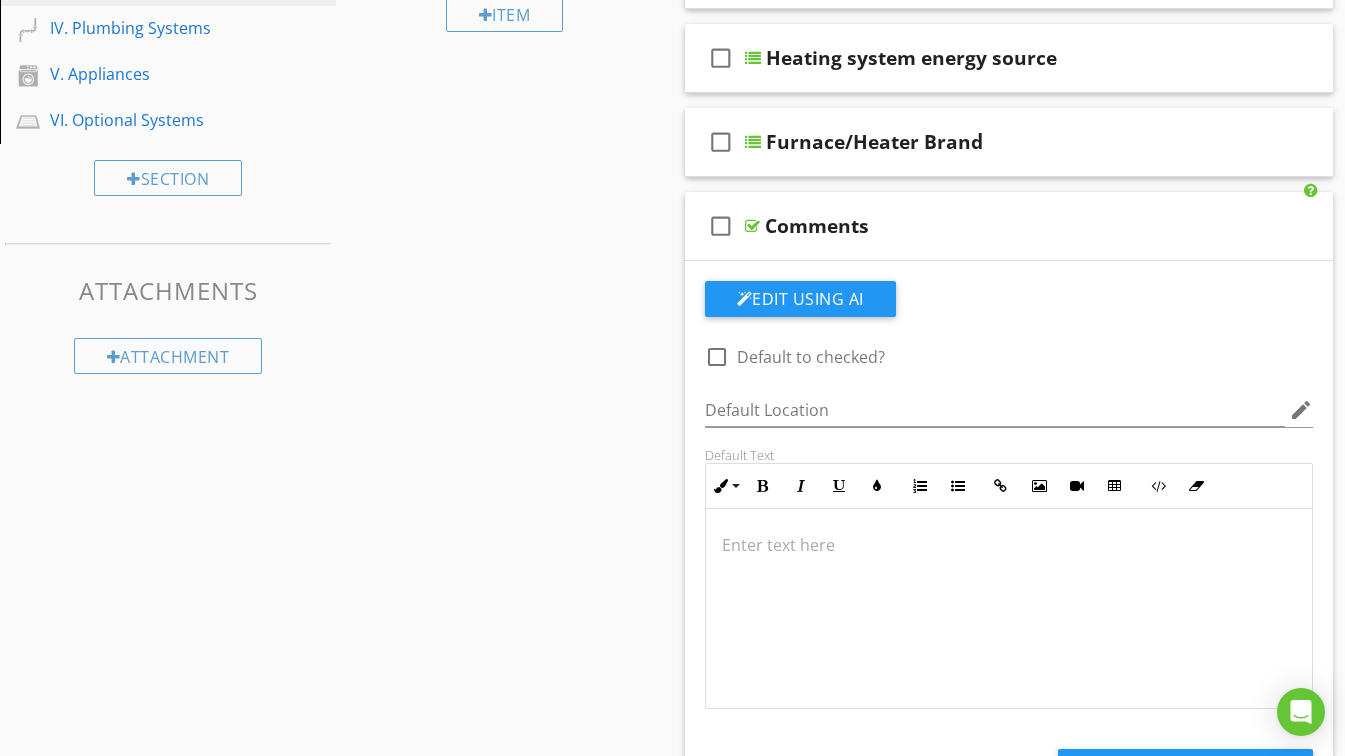 click on "Comments" at bounding box center [993, 226] 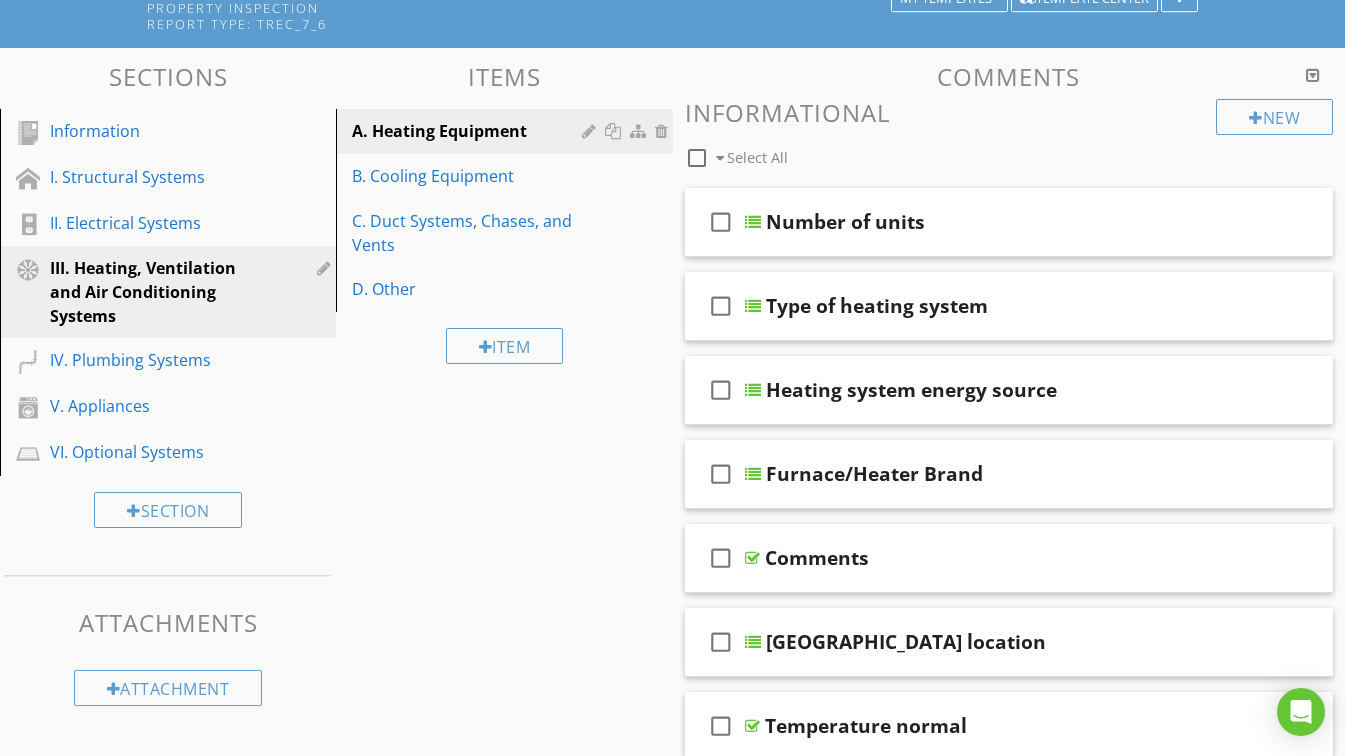 scroll, scrollTop: 0, scrollLeft: 0, axis: both 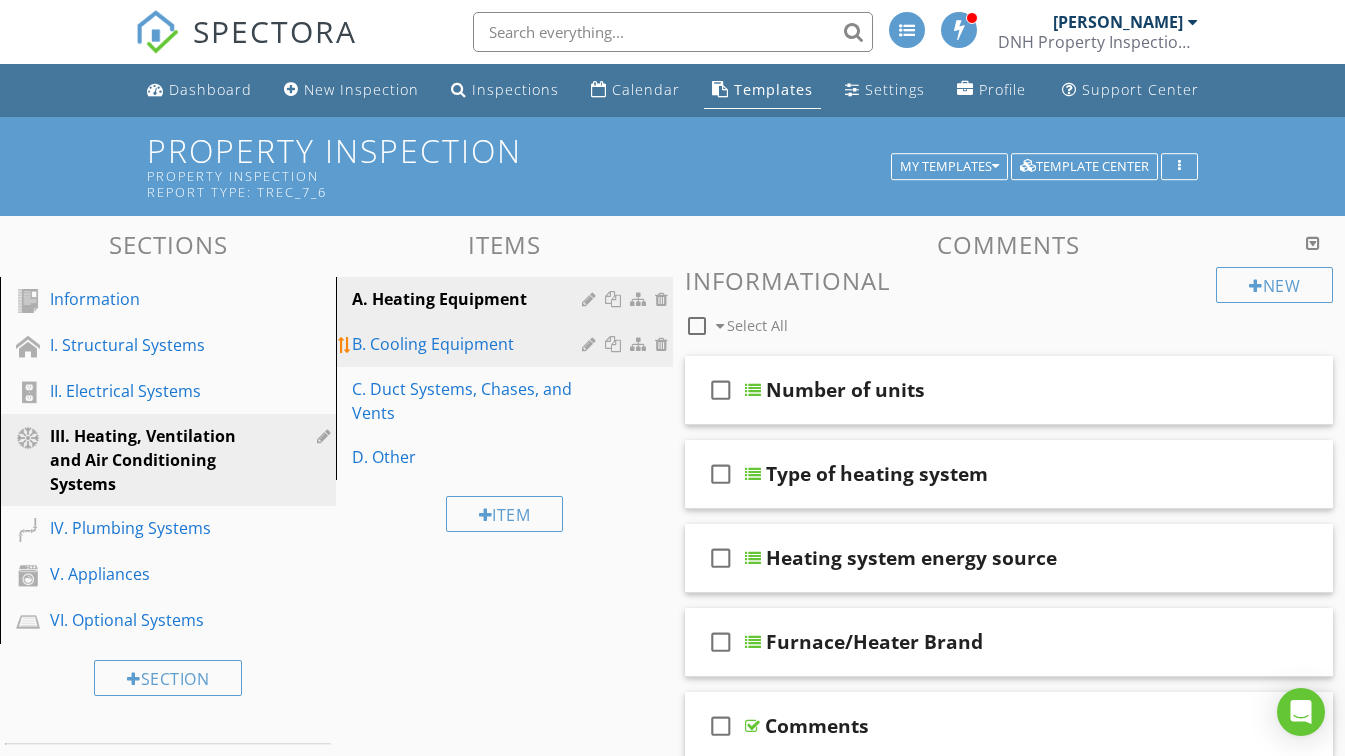 click on "B. Cooling Equipment" at bounding box center (469, 344) 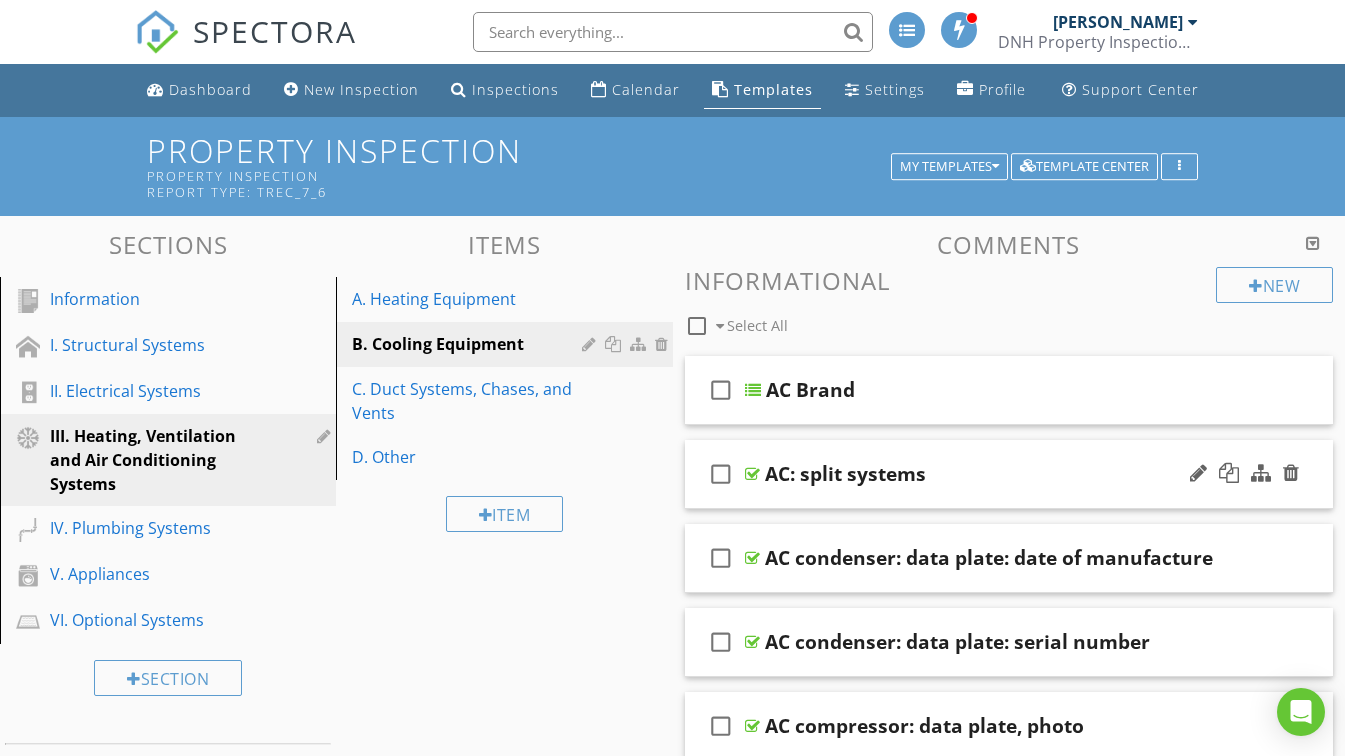 scroll, scrollTop: 300, scrollLeft: 0, axis: vertical 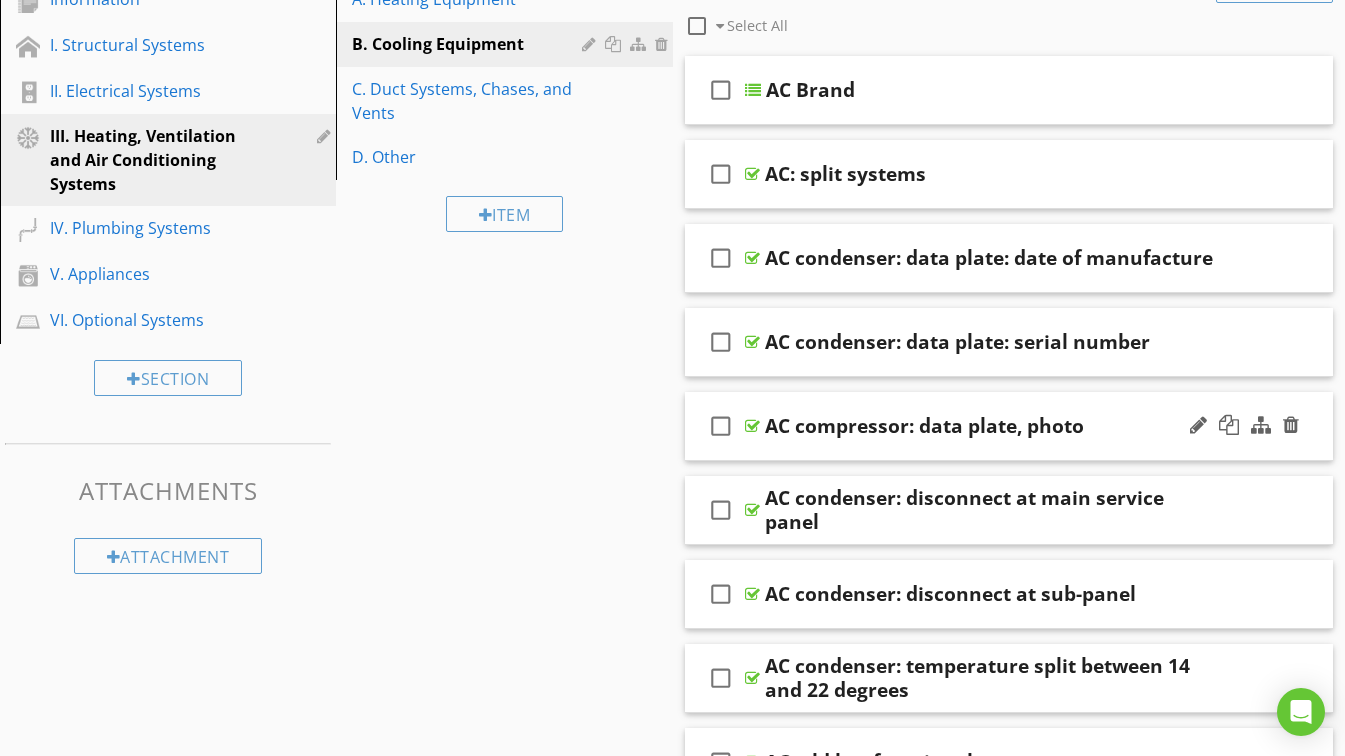 type 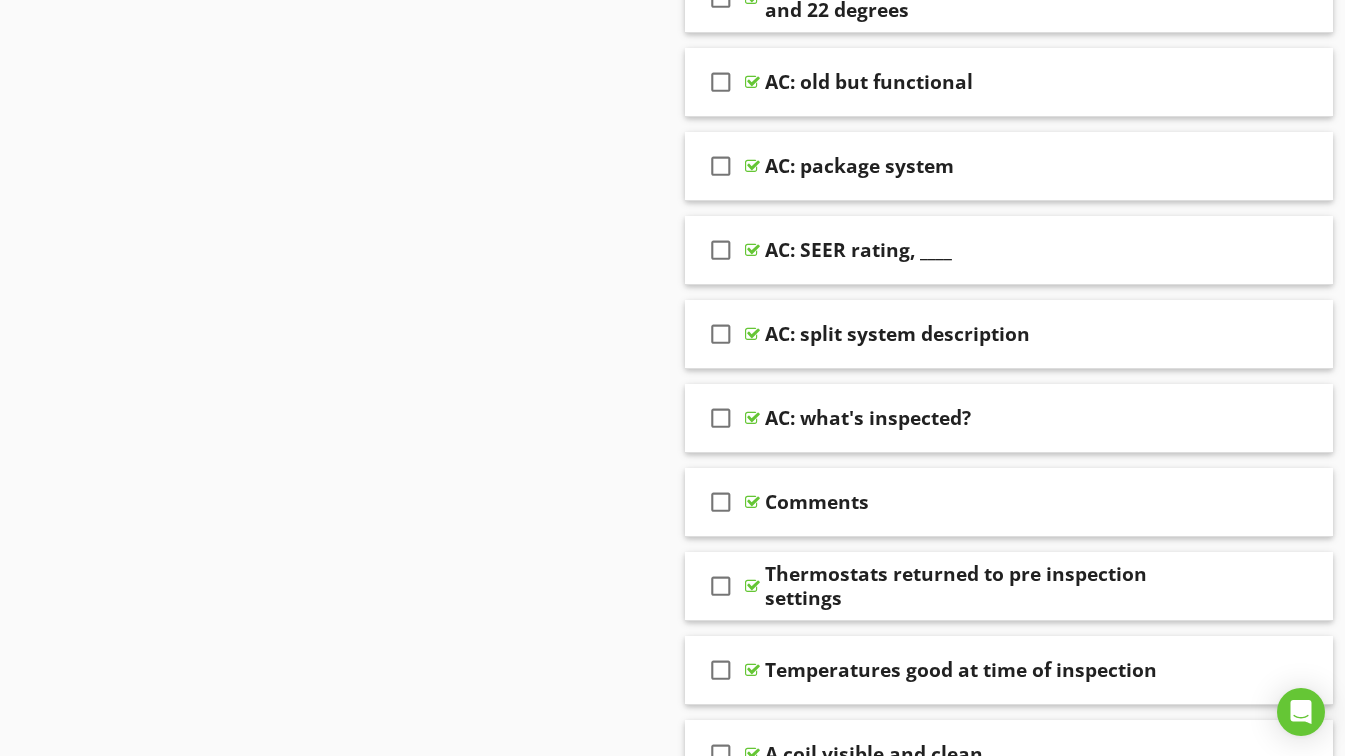 scroll, scrollTop: 1000, scrollLeft: 0, axis: vertical 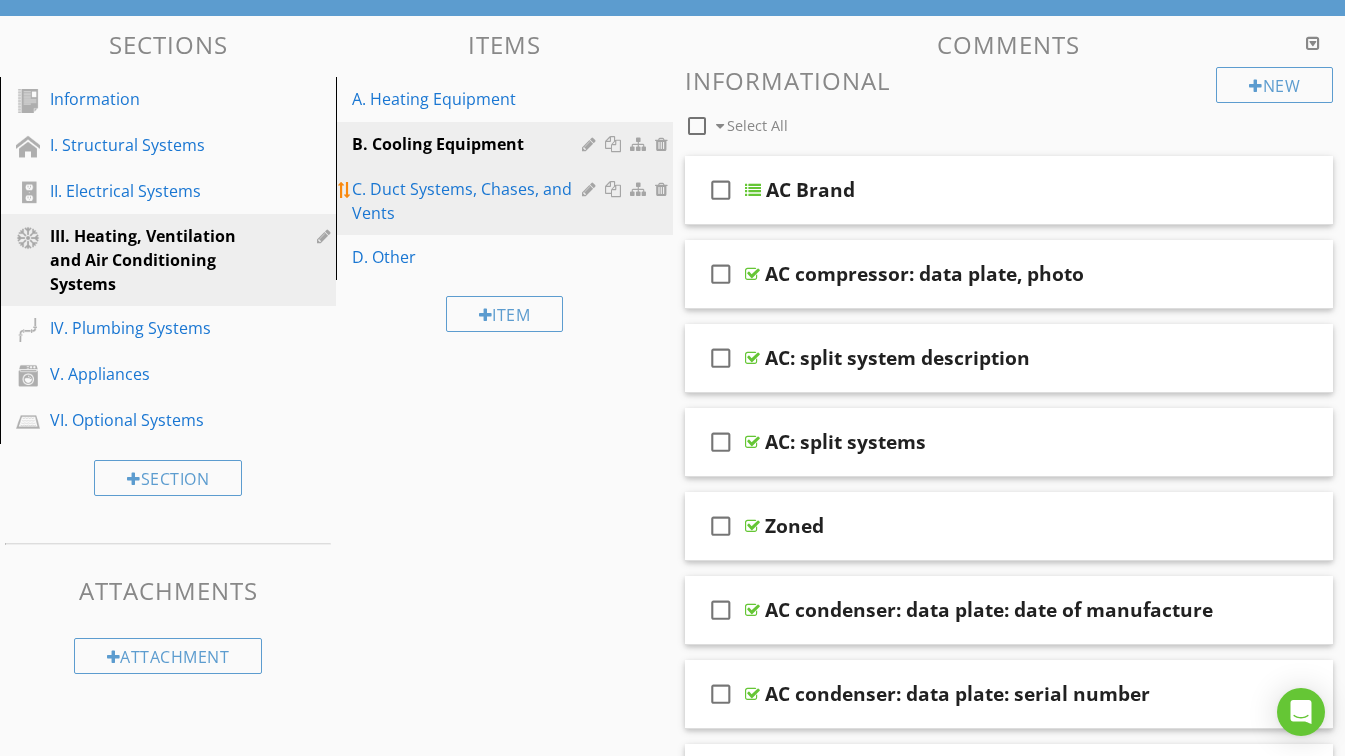 click on "C. Duct Systems, Chases, and Vents" at bounding box center [469, 201] 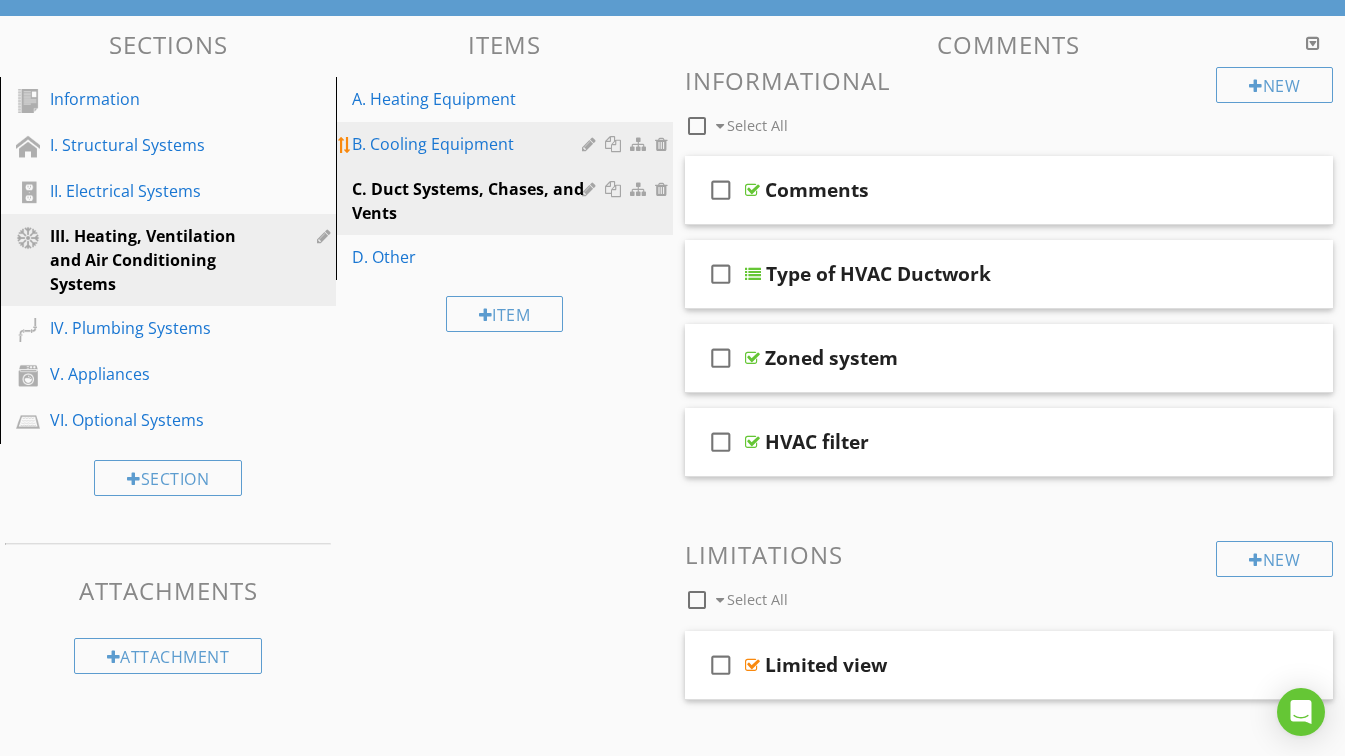 click on "B. Cooling Equipment" at bounding box center (507, 144) 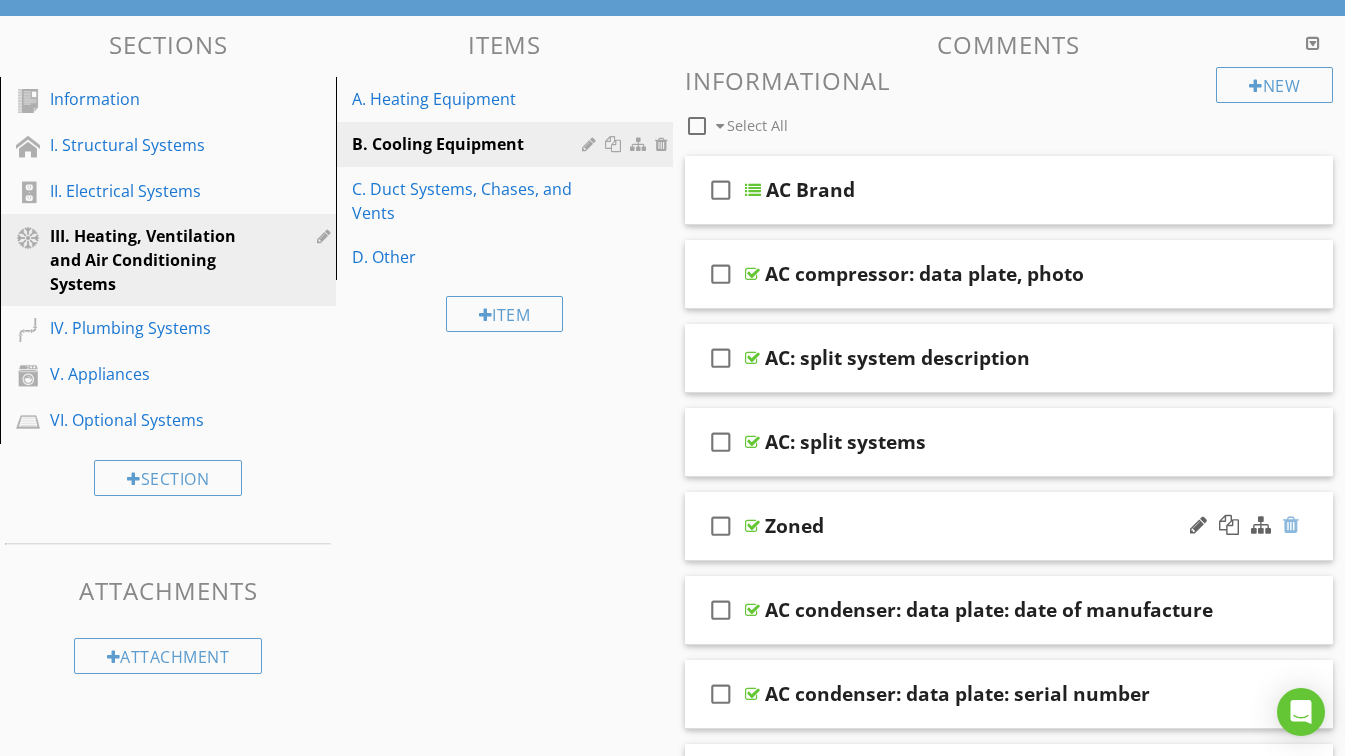 click at bounding box center [1291, 525] 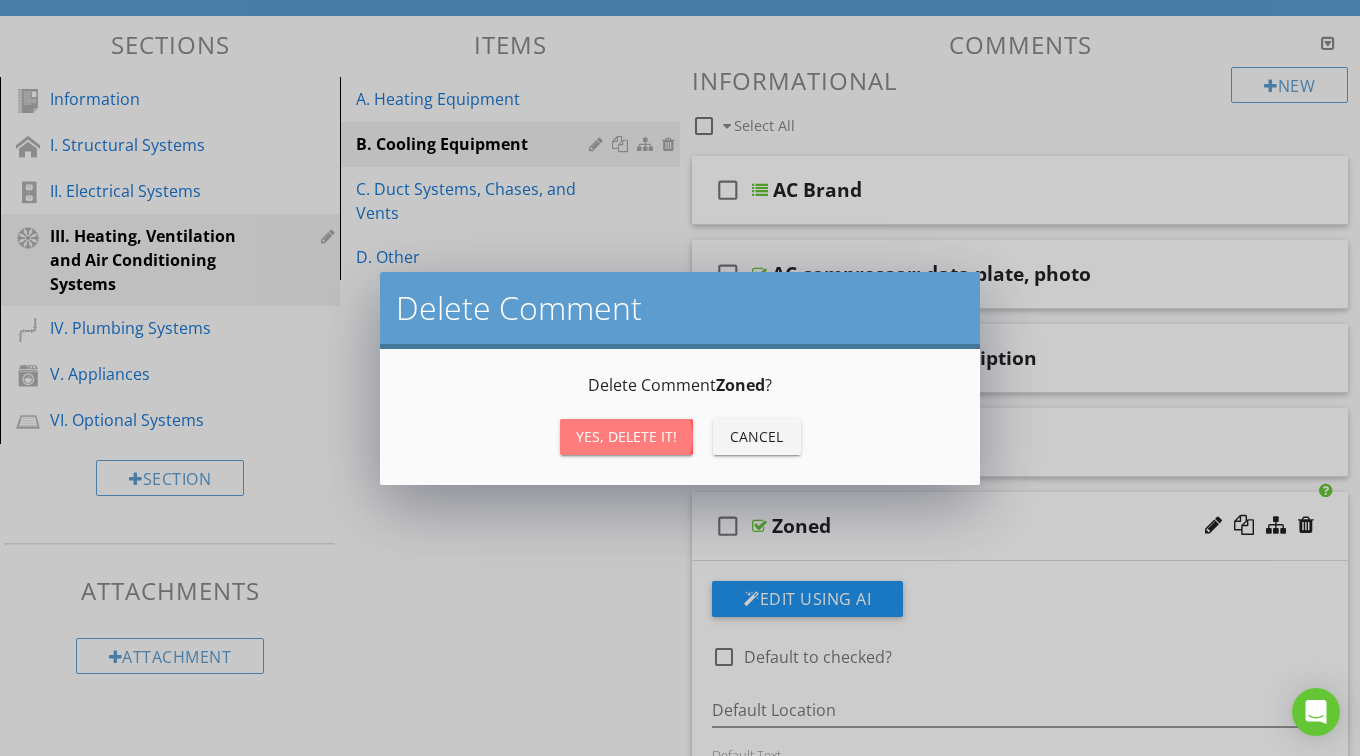 click on "Yes, Delete it!" at bounding box center [626, 436] 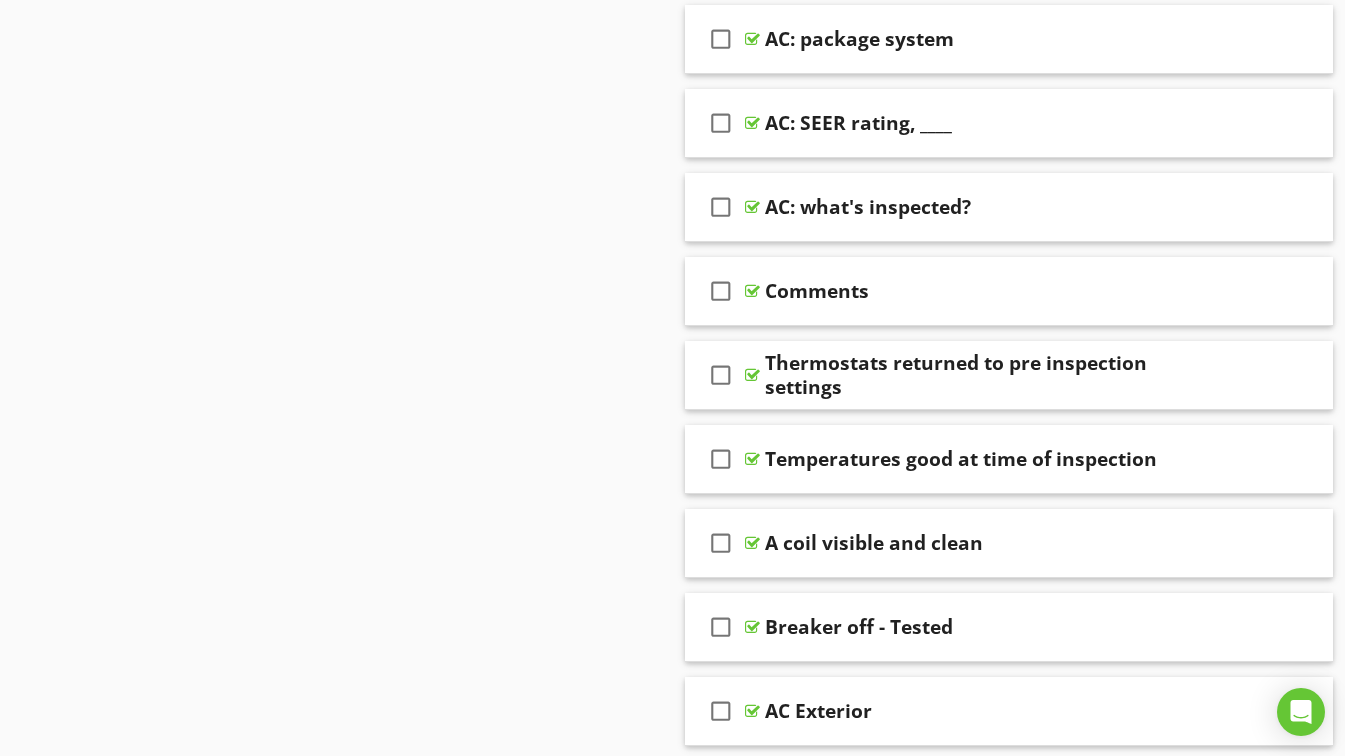 scroll, scrollTop: 1300, scrollLeft: 0, axis: vertical 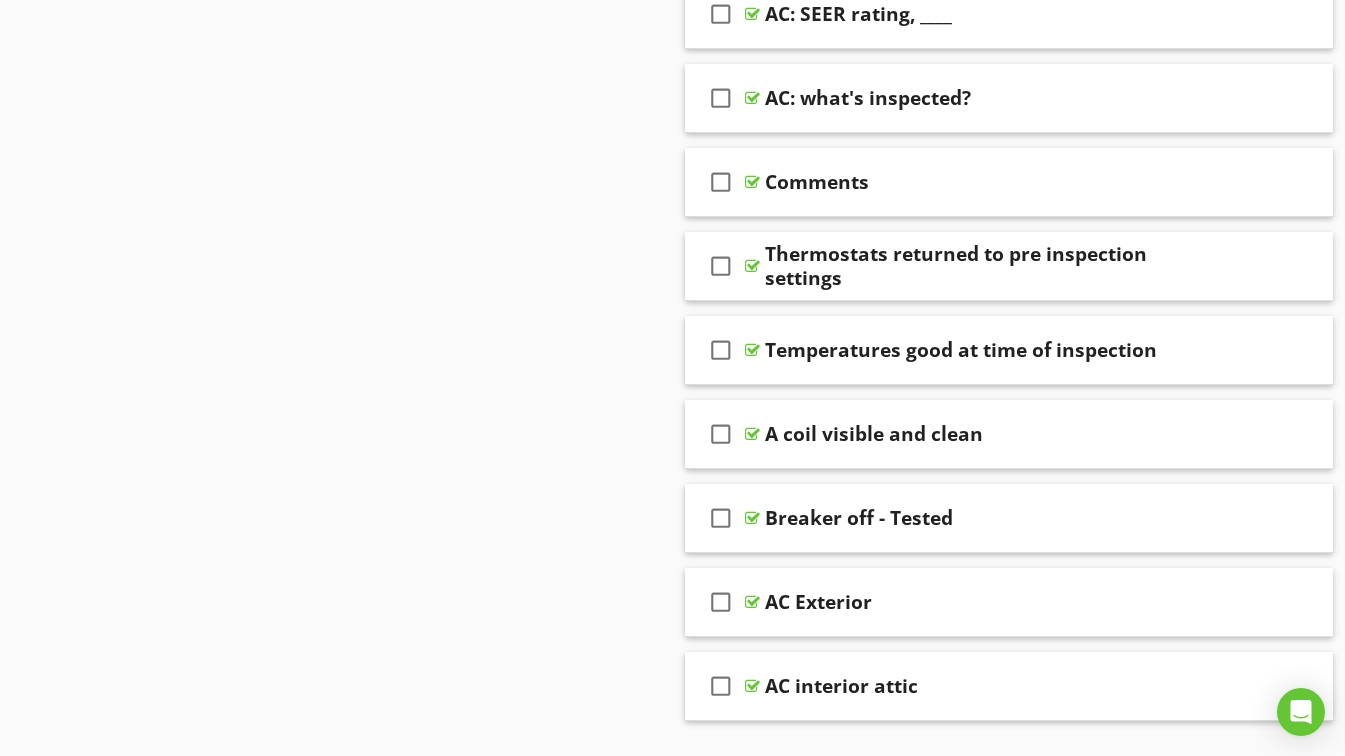 click on "Comments" at bounding box center (993, 182) 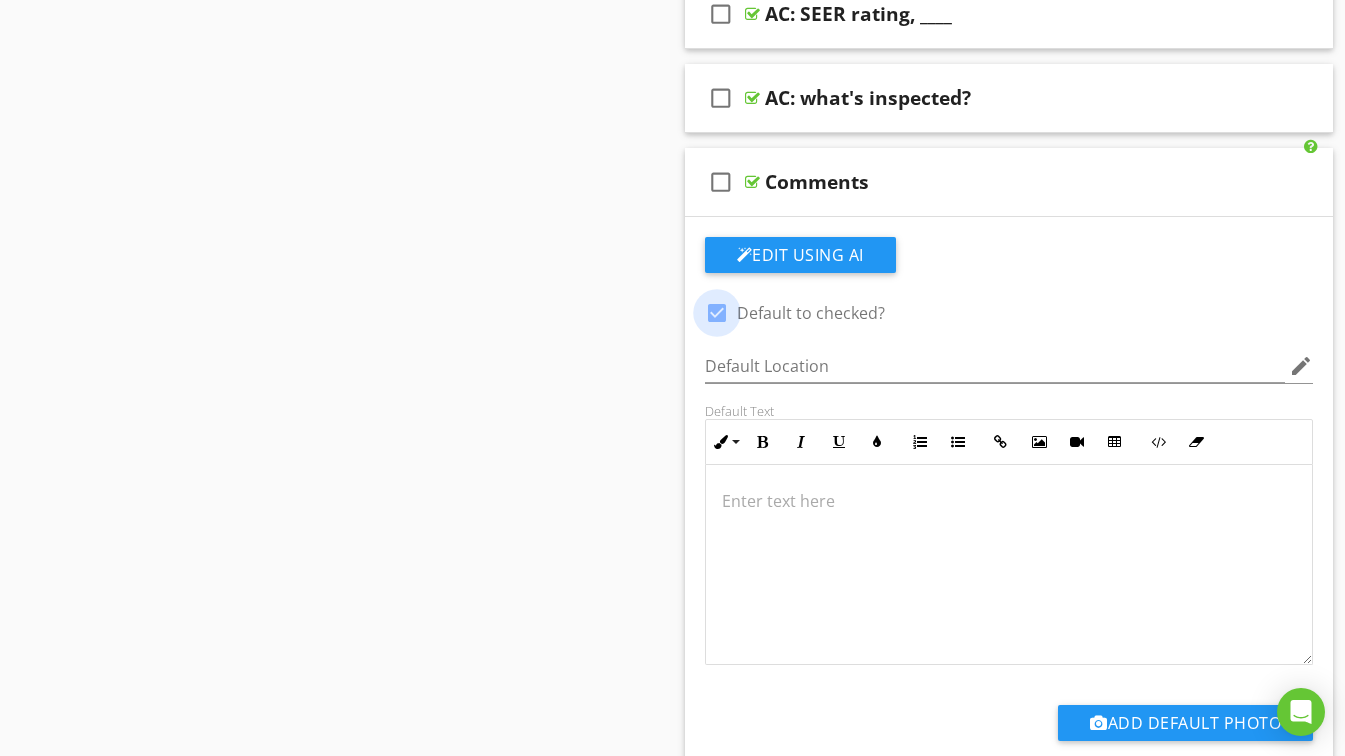 click at bounding box center [717, 313] 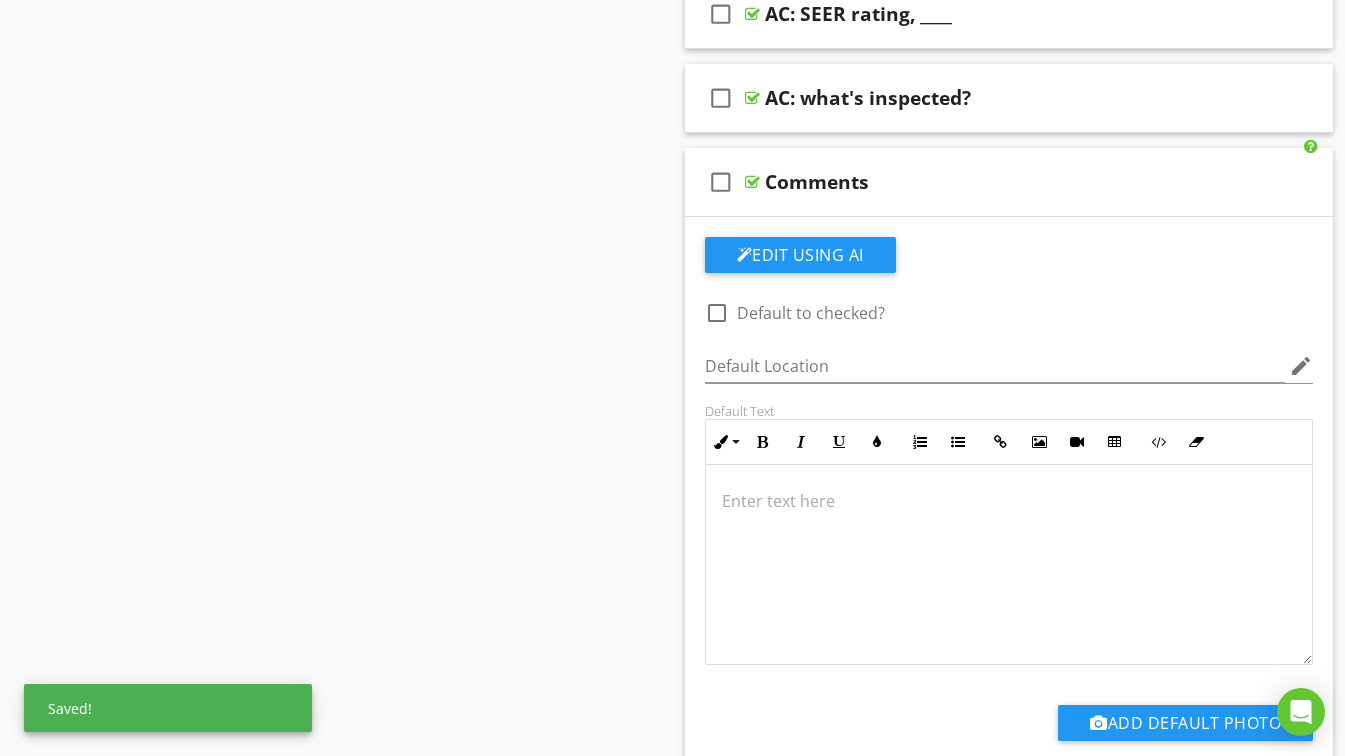 click on "Comments" at bounding box center (993, 182) 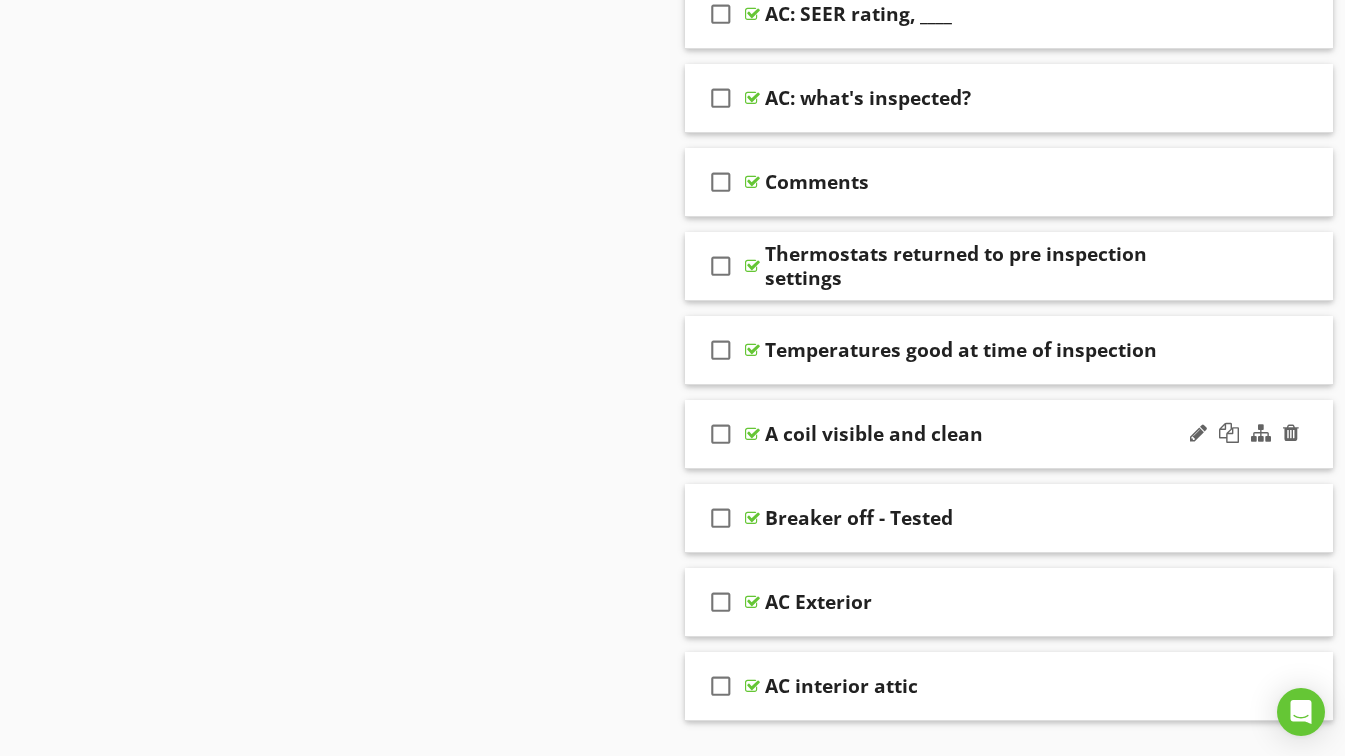 scroll, scrollTop: 1100, scrollLeft: 0, axis: vertical 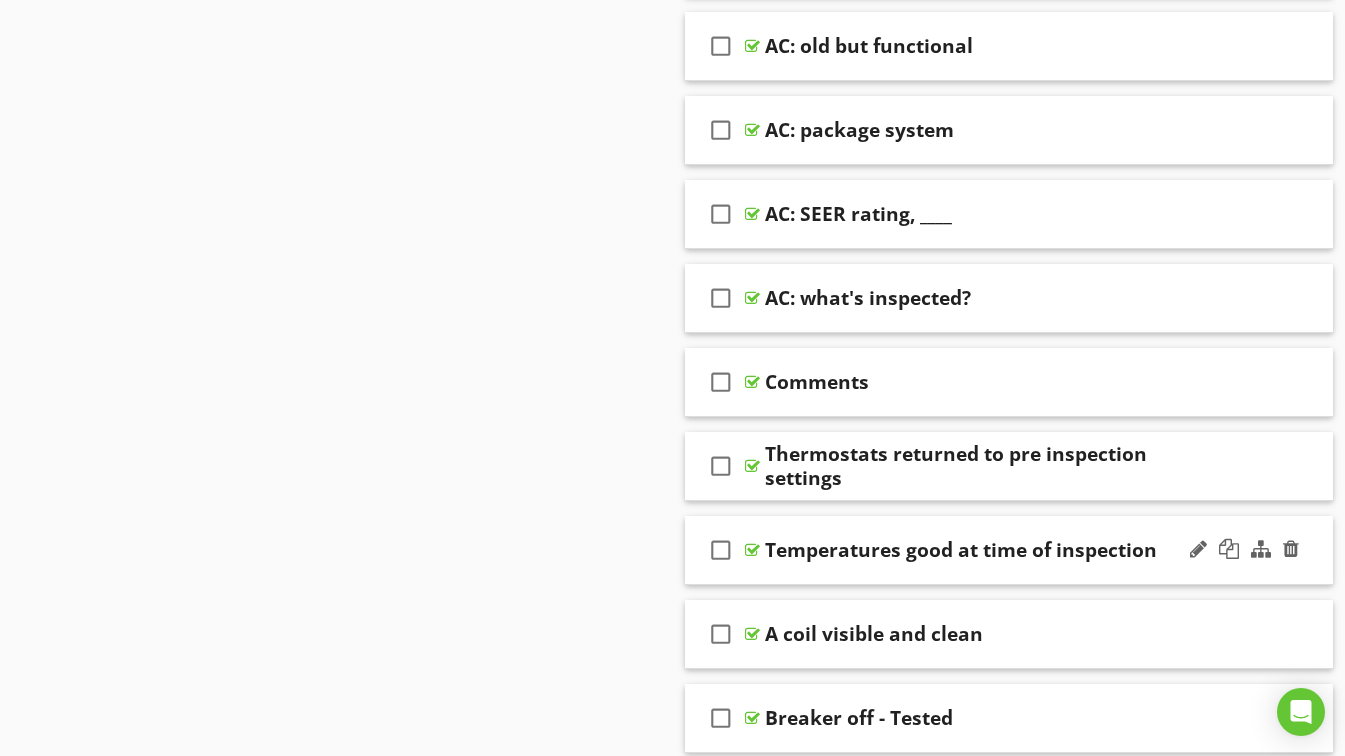 type 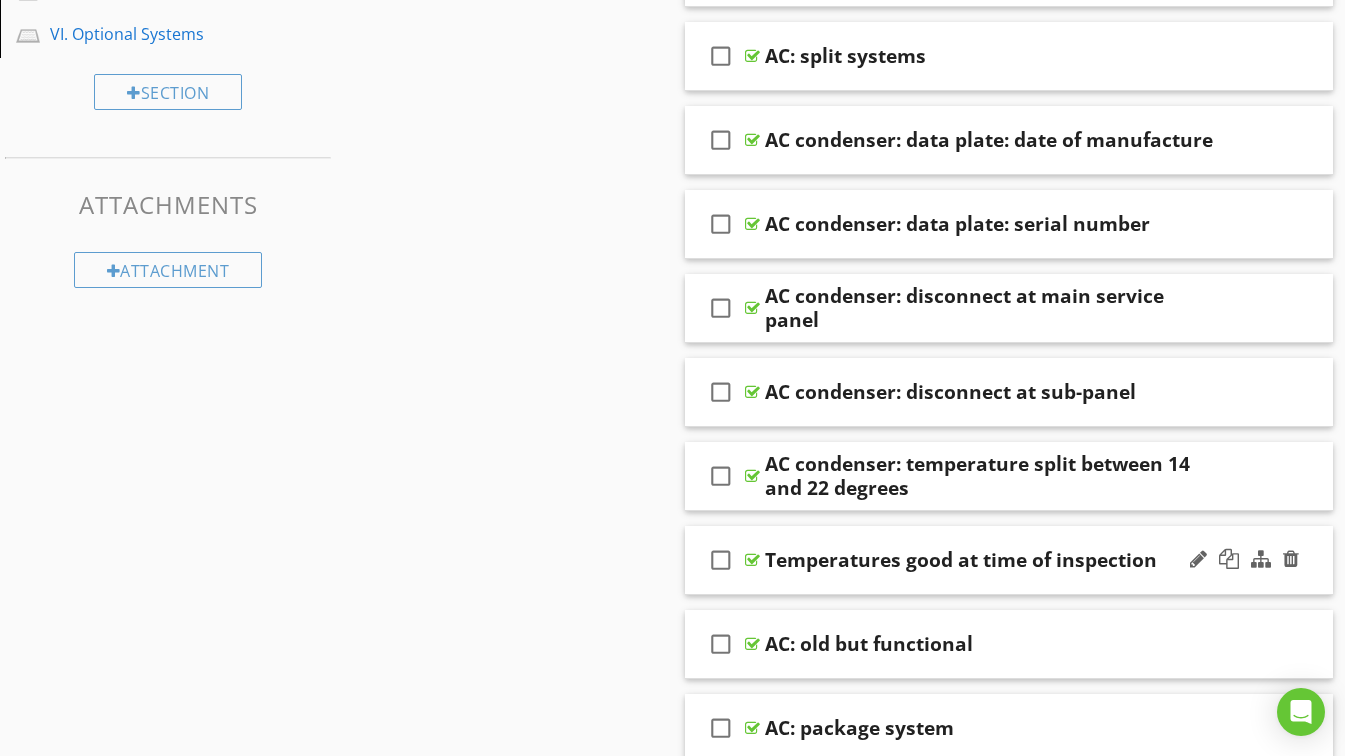 scroll, scrollTop: 484, scrollLeft: 0, axis: vertical 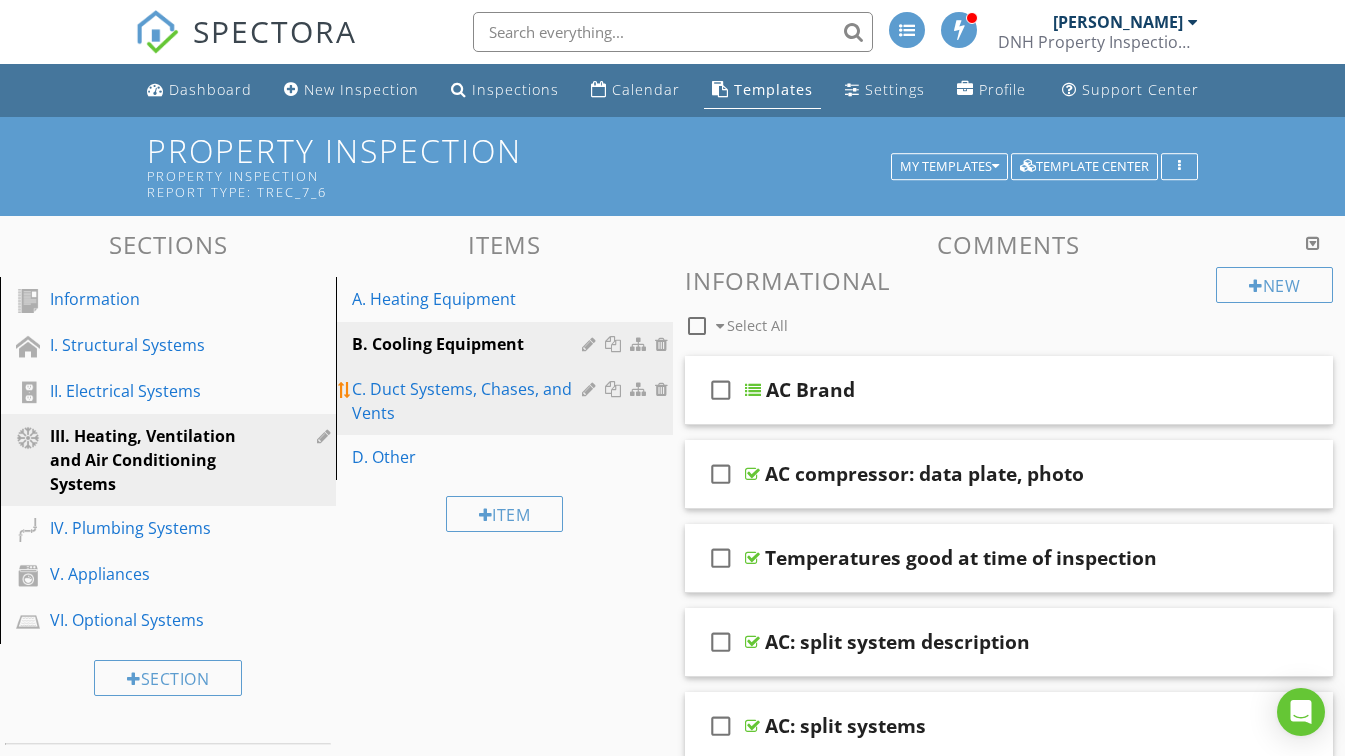 click on "C. Duct Systems, Chases, and Vents" at bounding box center (469, 401) 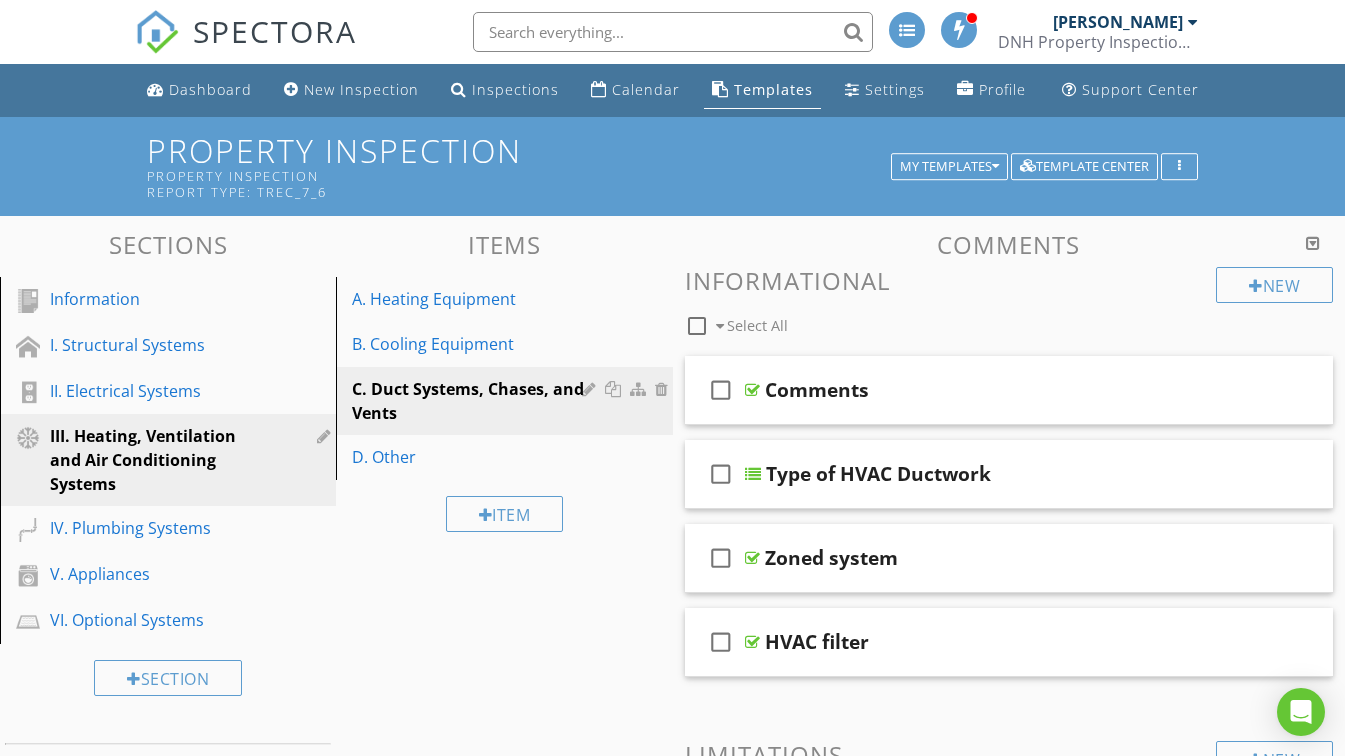 click on "Comments" at bounding box center (993, 390) 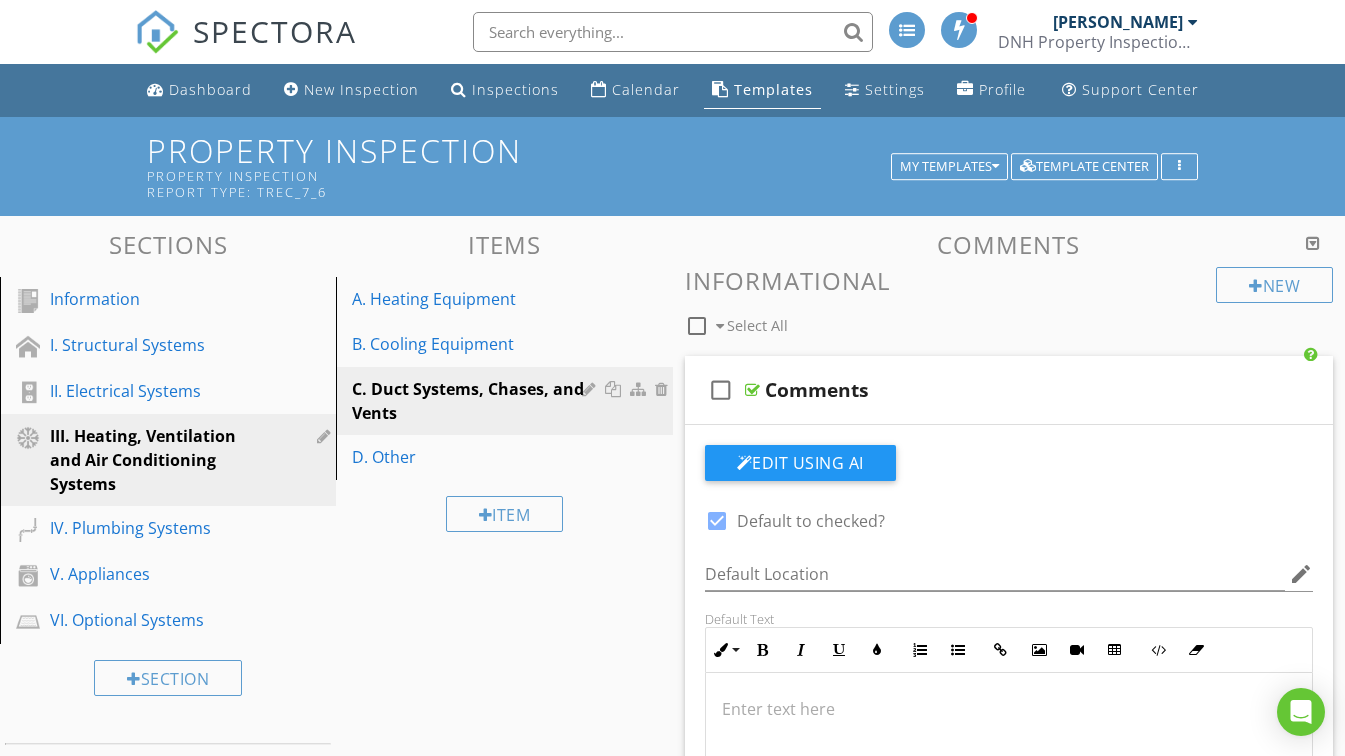 click at bounding box center (717, 521) 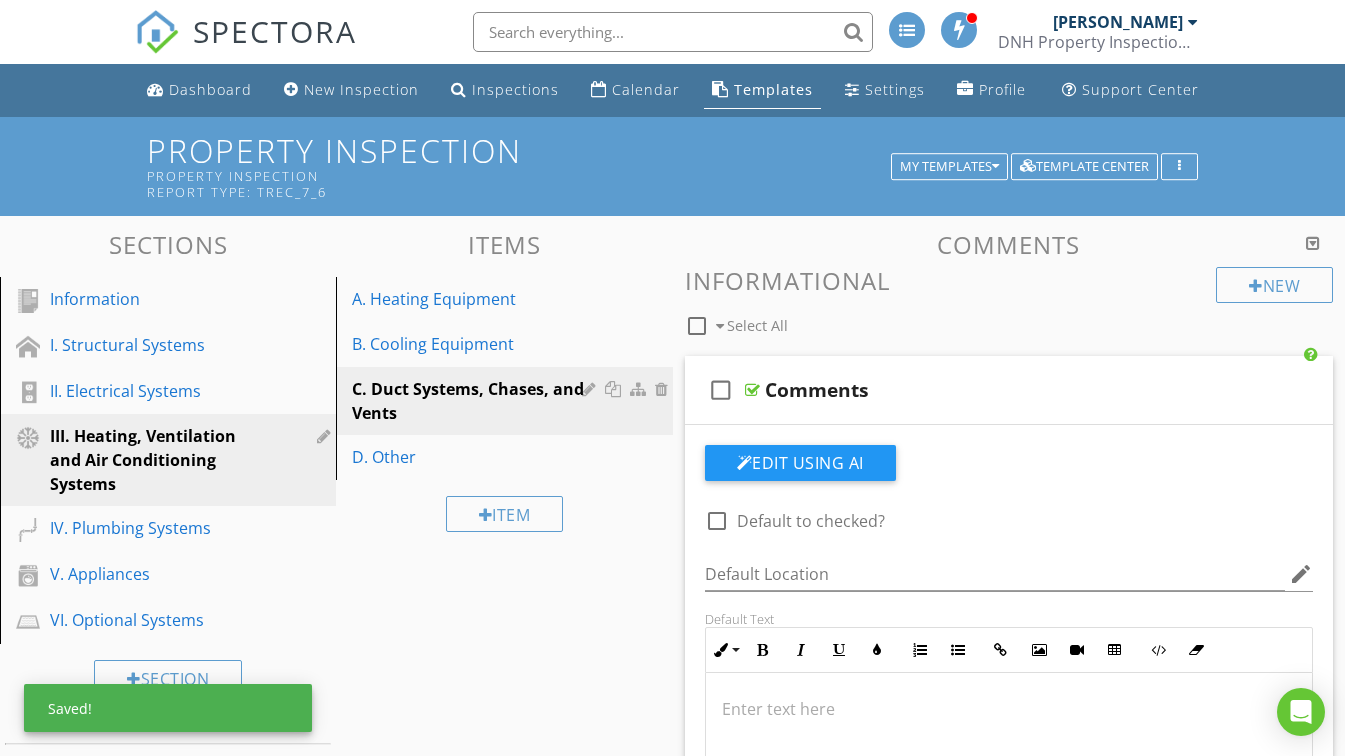 click on "Comments" at bounding box center [993, 390] 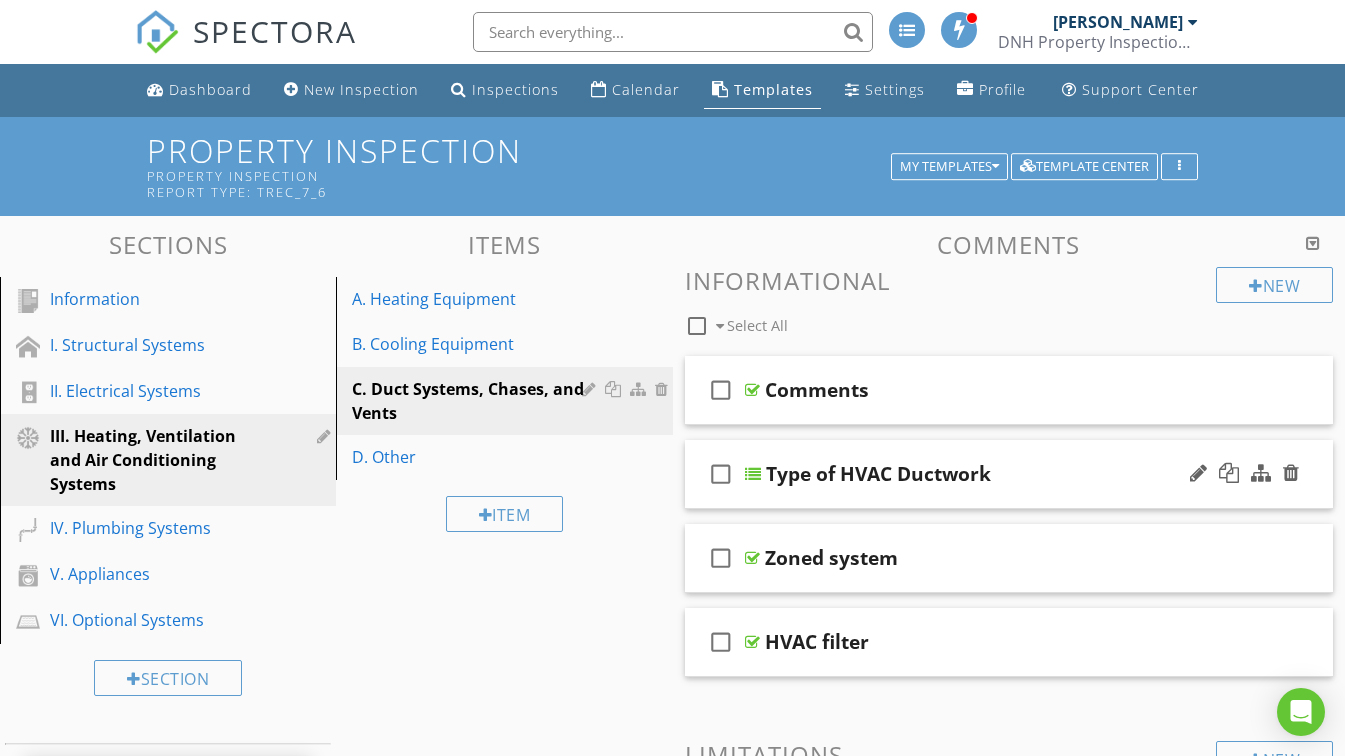 scroll, scrollTop: 100, scrollLeft: 0, axis: vertical 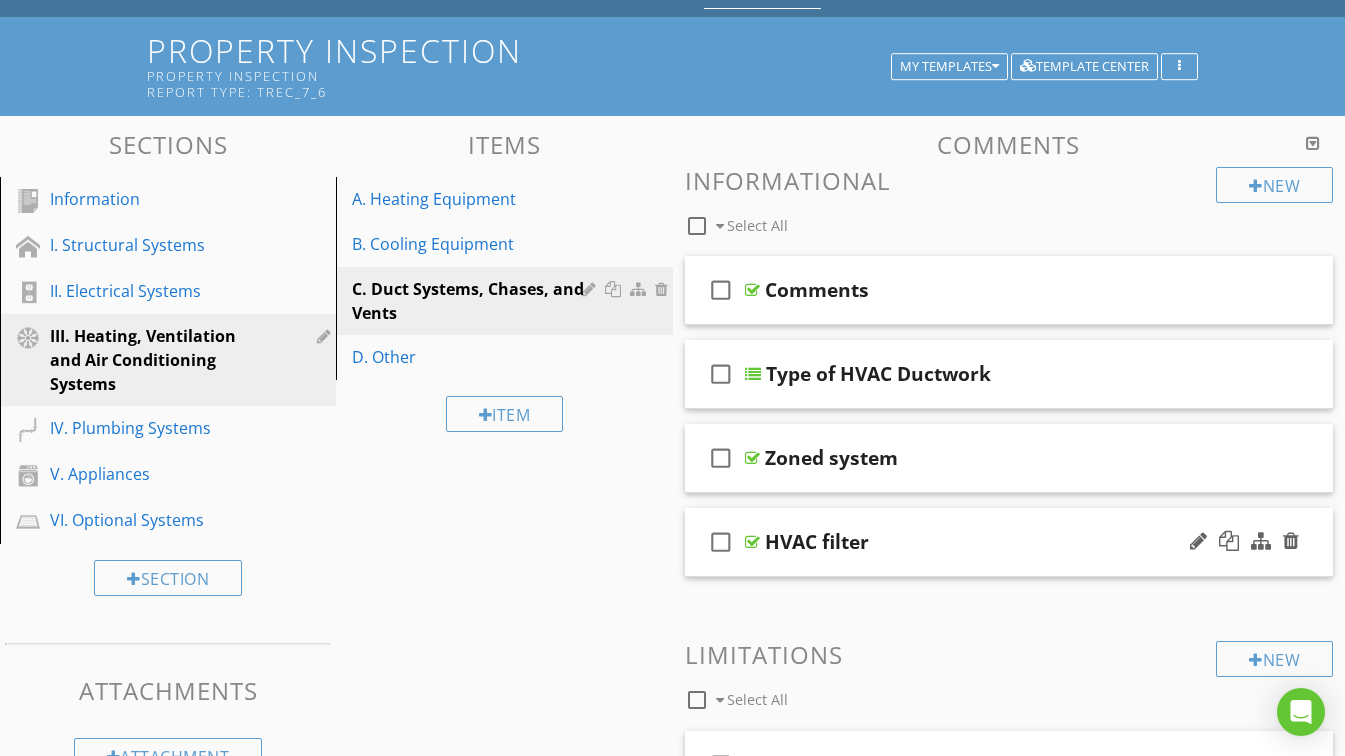 type 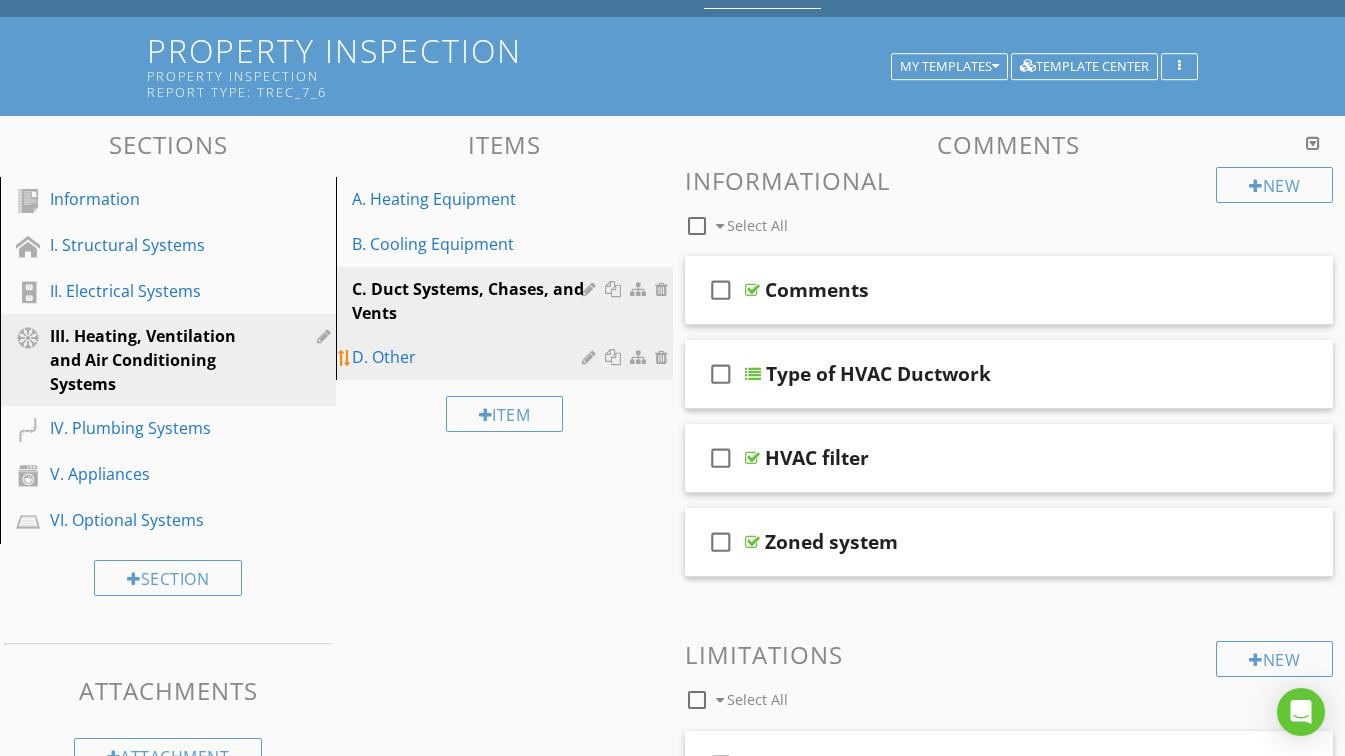 click on "D. Other" at bounding box center (469, 357) 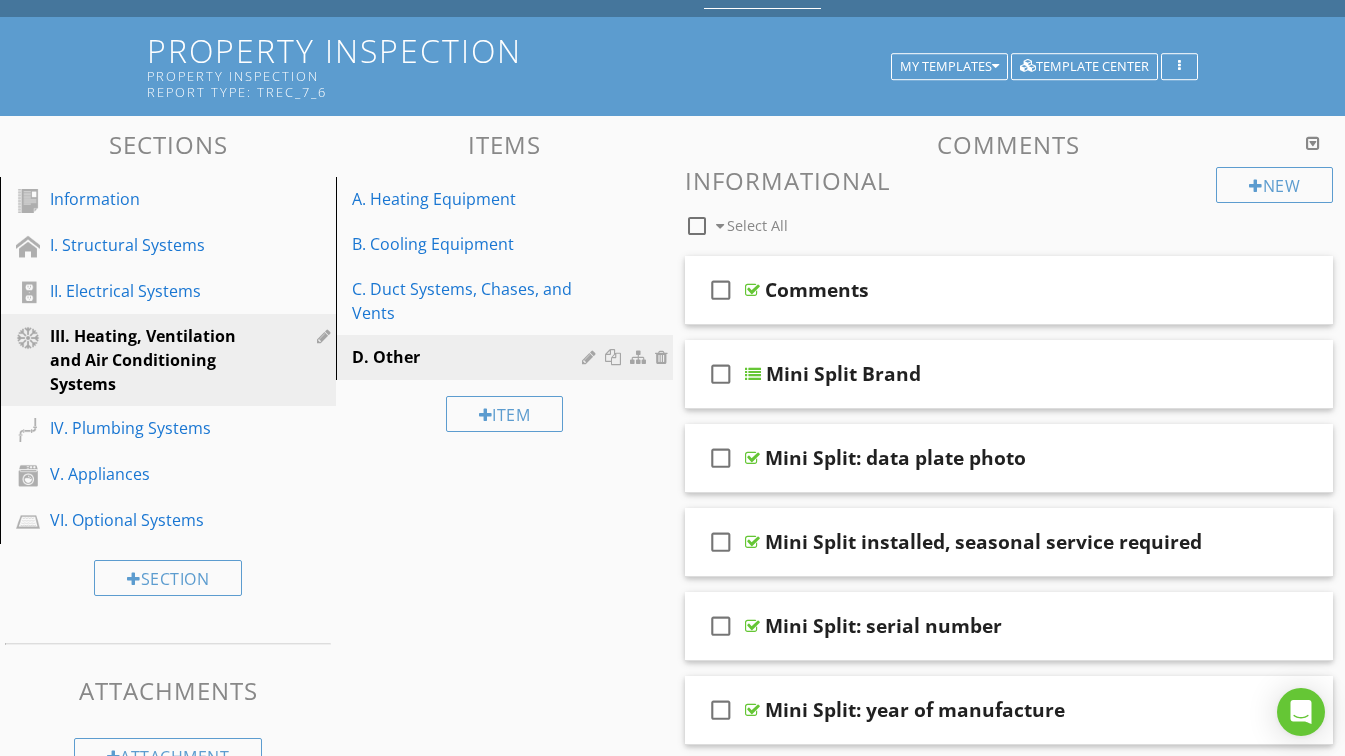click on "Comments" at bounding box center [993, 290] 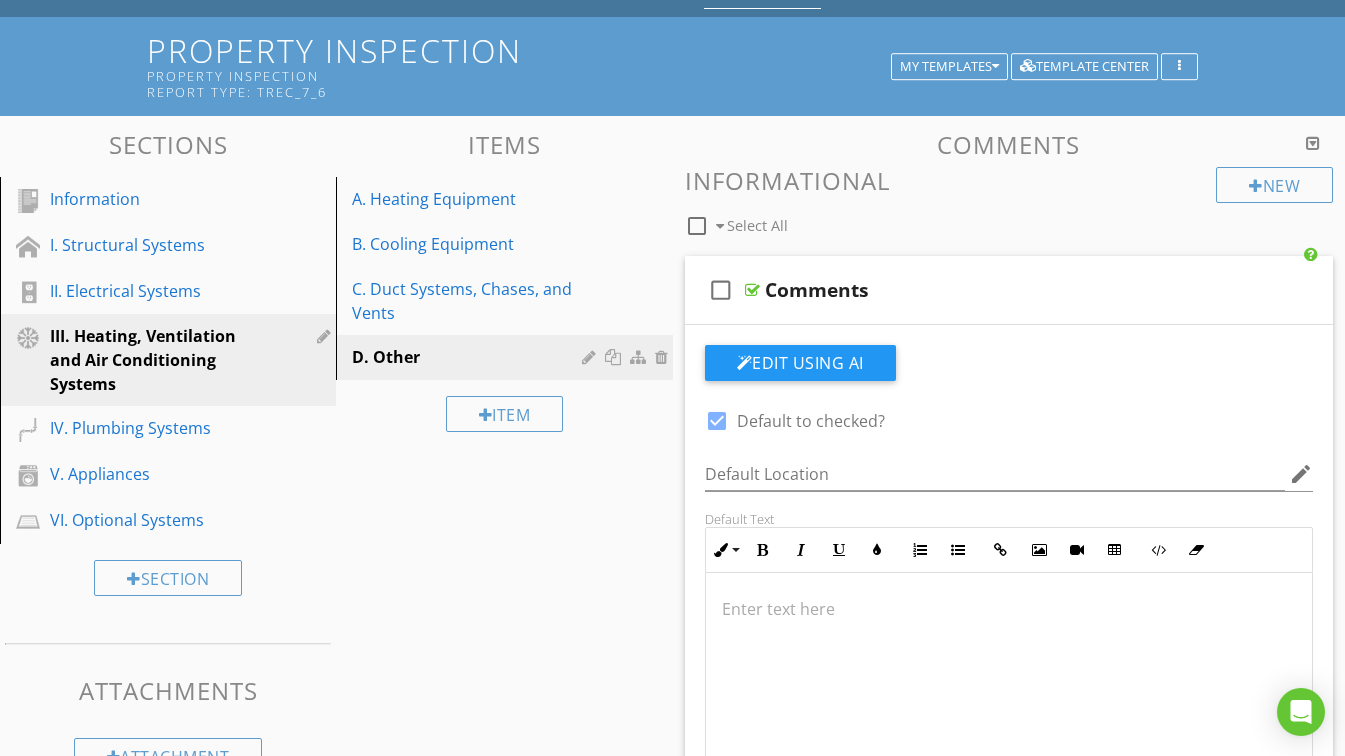 click at bounding box center [717, 421] 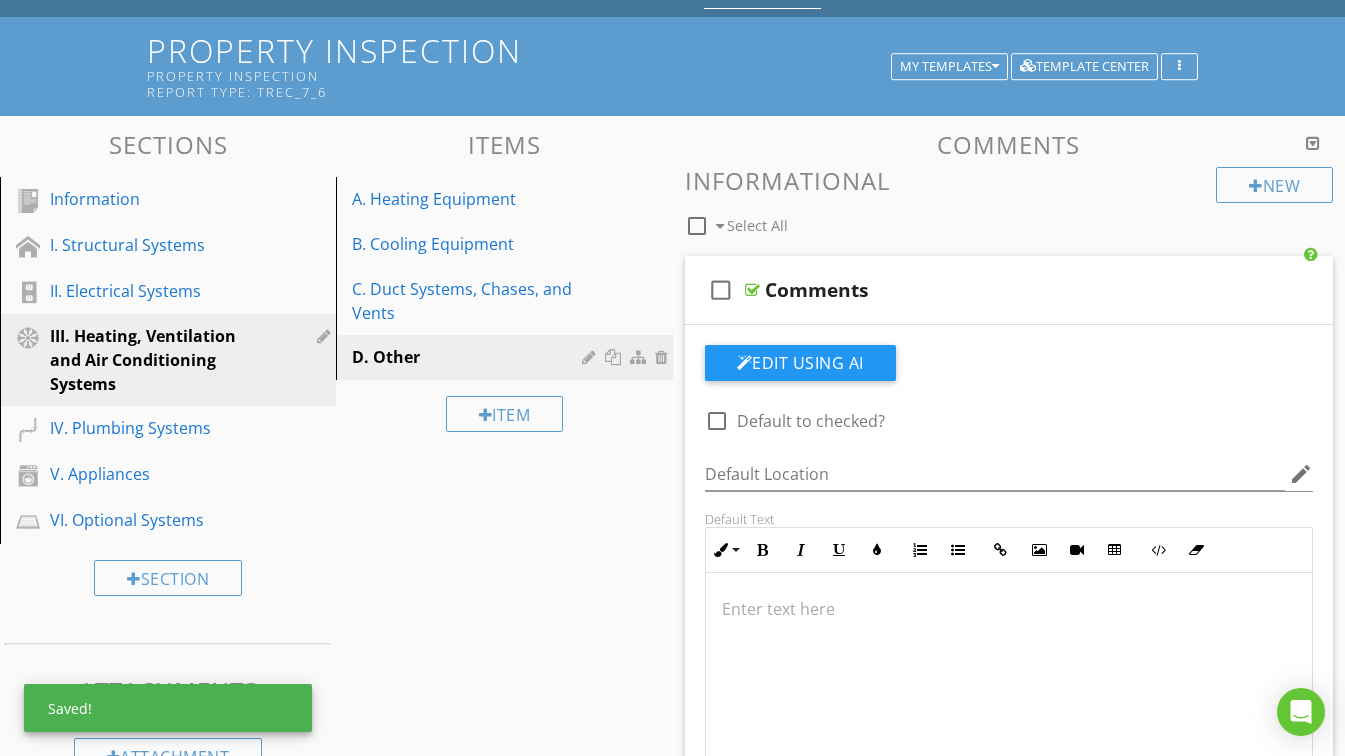 click on "Comments" at bounding box center (993, 290) 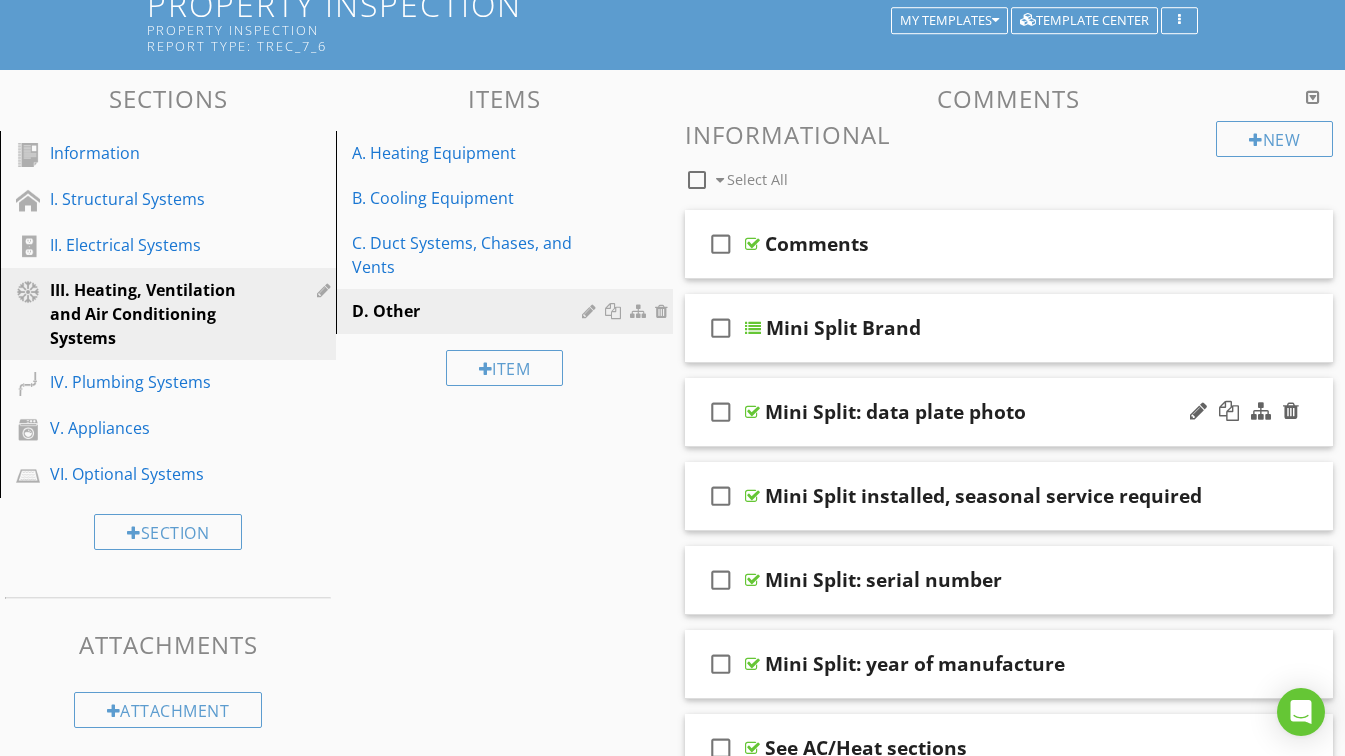 scroll, scrollTop: 200, scrollLeft: 0, axis: vertical 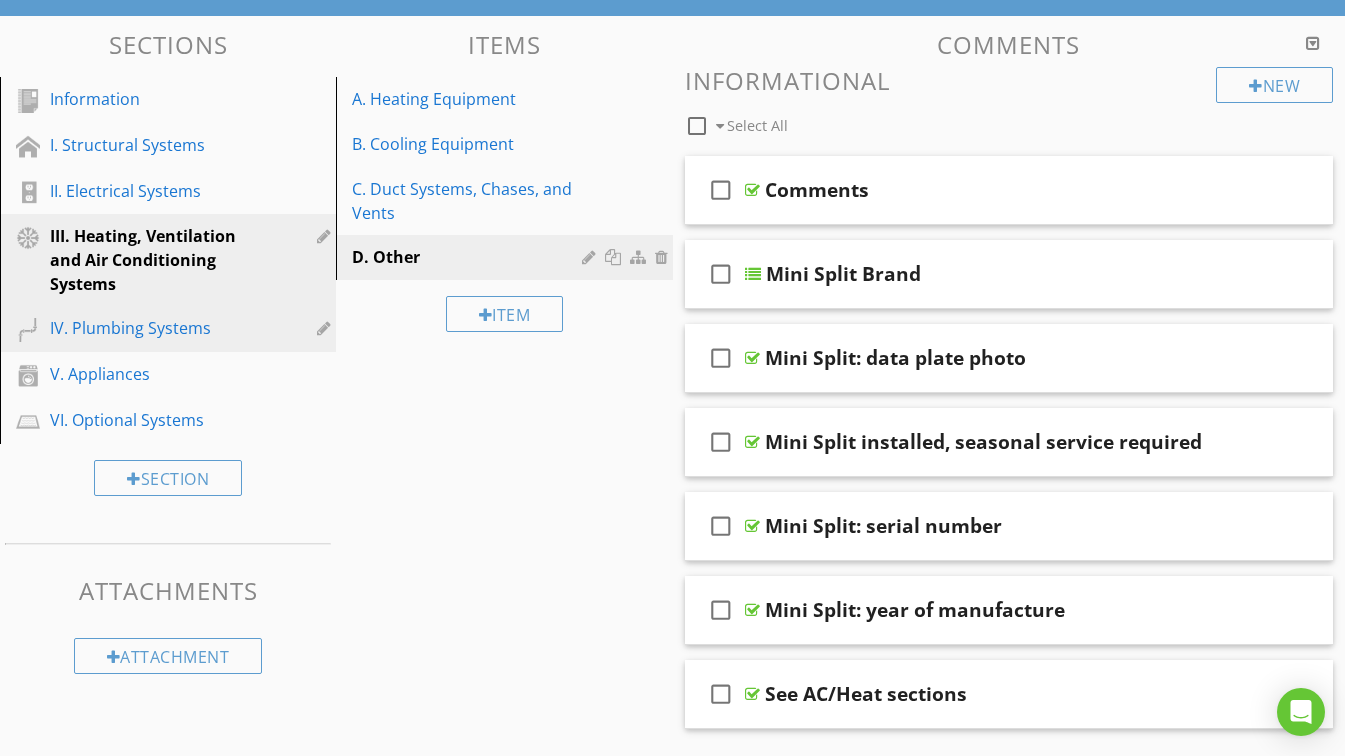 click on "IV. Plumbing Systems" at bounding box center (145, 328) 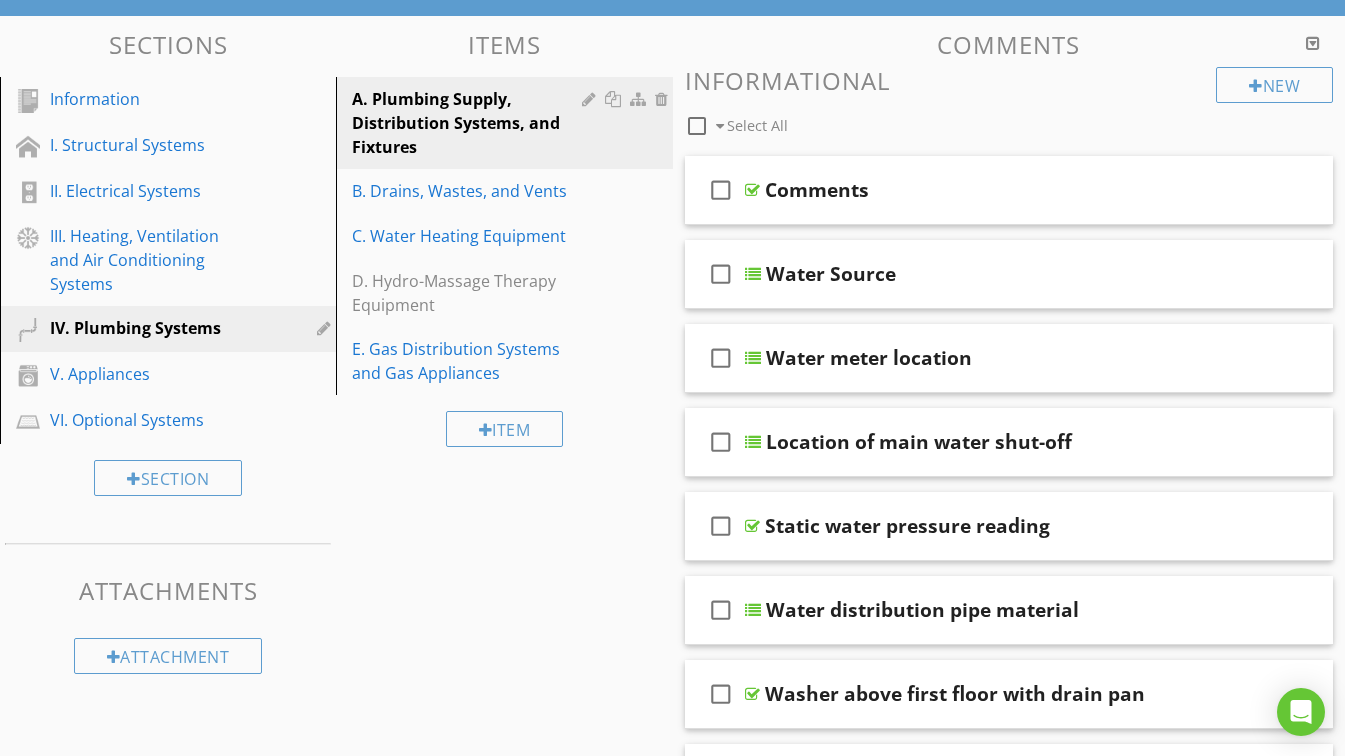 click on "Comments" at bounding box center (993, 190) 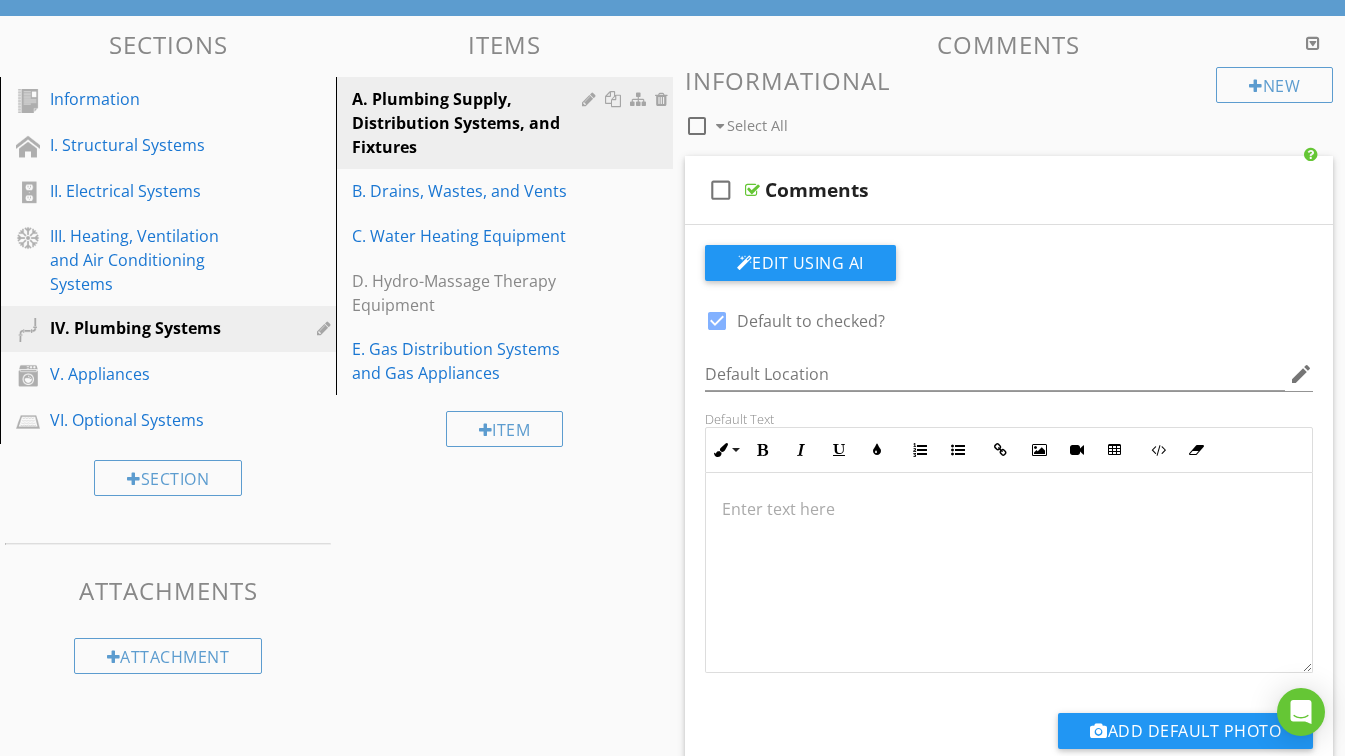 click at bounding box center (717, 321) 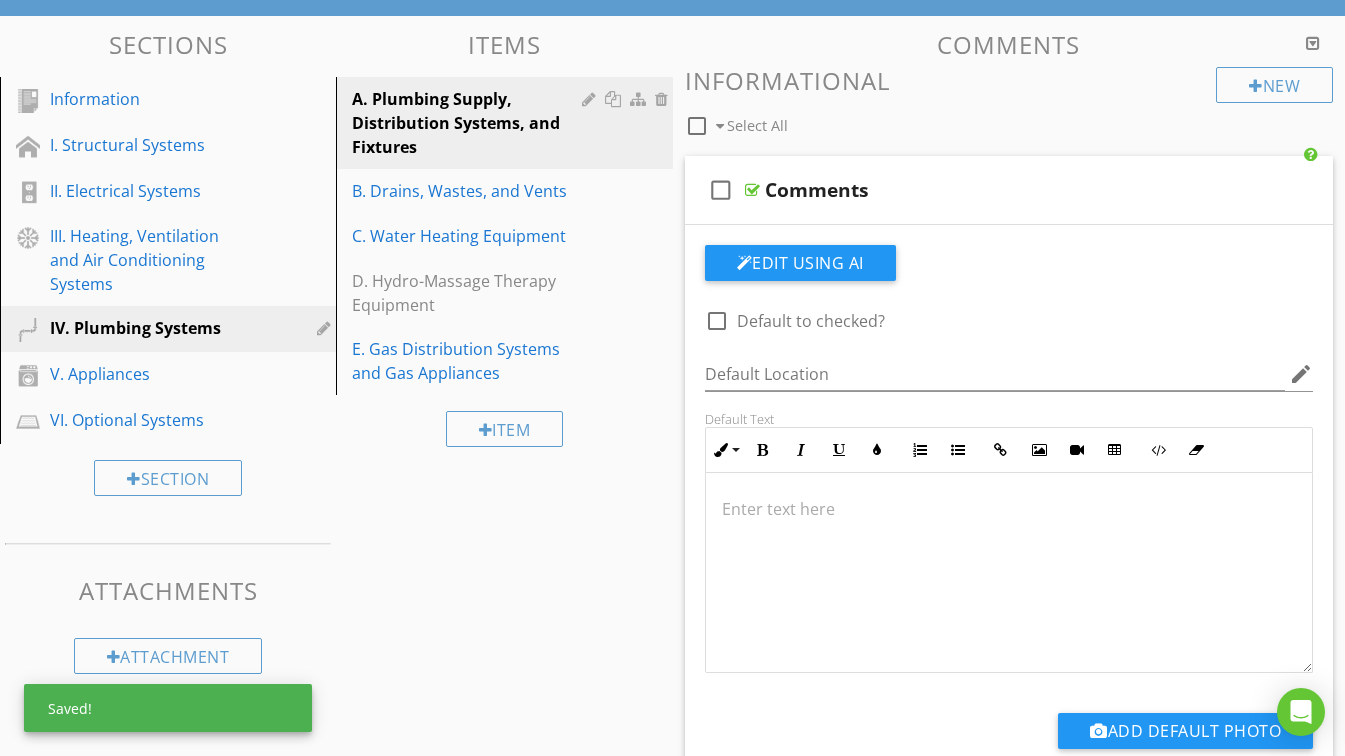 click on "Comments" at bounding box center [993, 190] 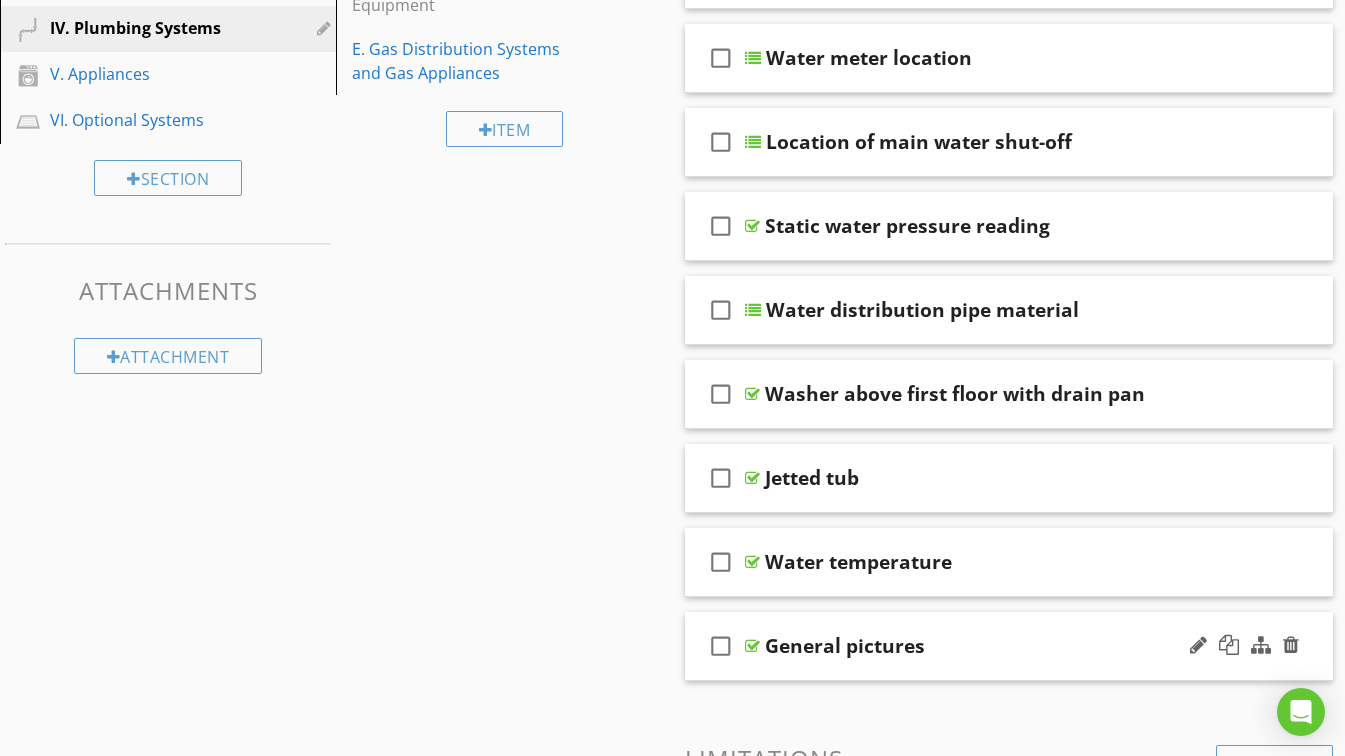 scroll, scrollTop: 0, scrollLeft: 0, axis: both 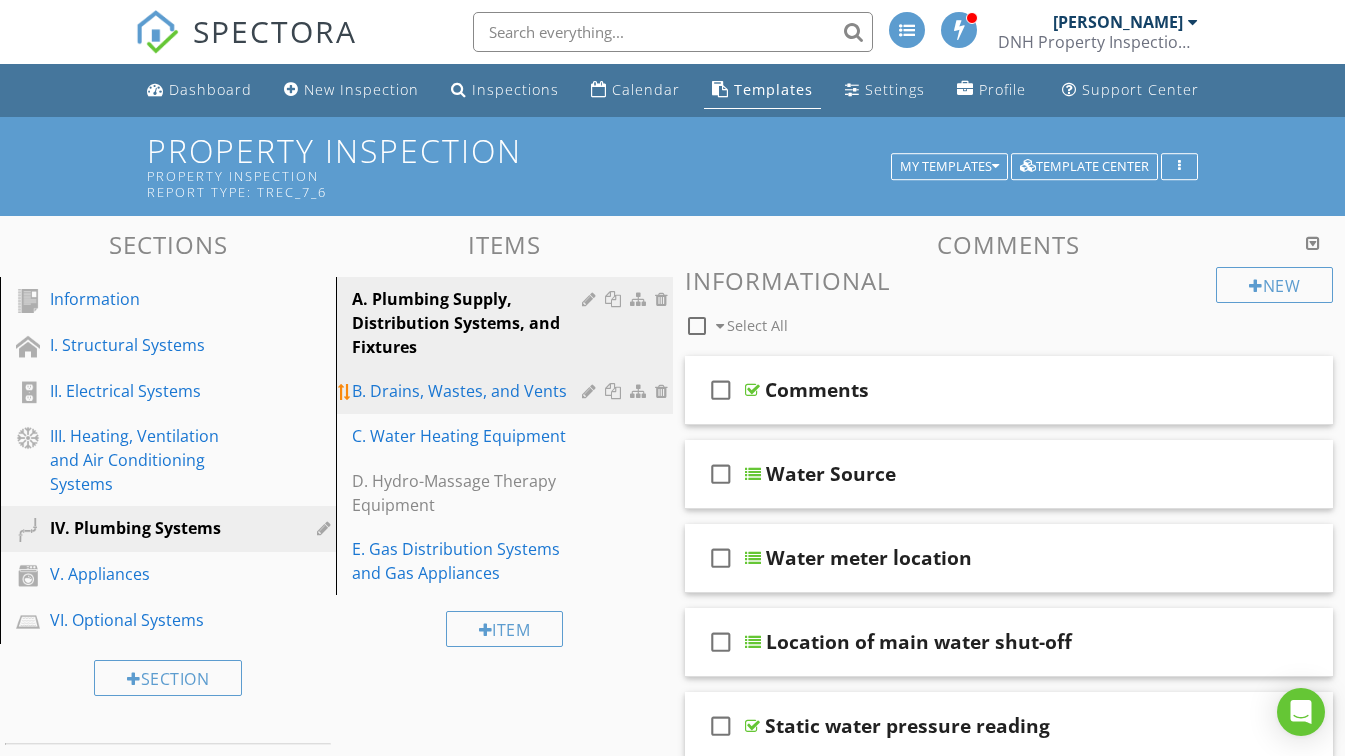 click on "B. Drains, Wastes, and Vents" at bounding box center (469, 391) 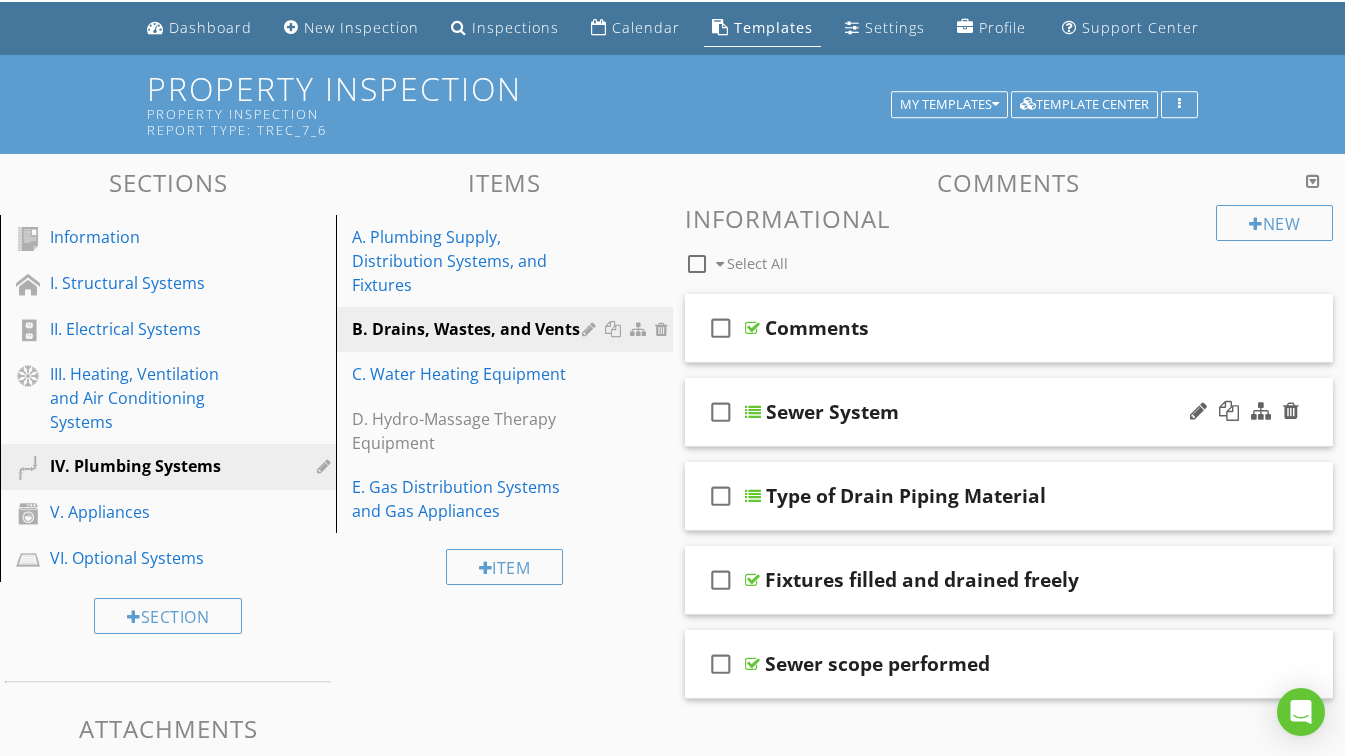 scroll, scrollTop: 100, scrollLeft: 0, axis: vertical 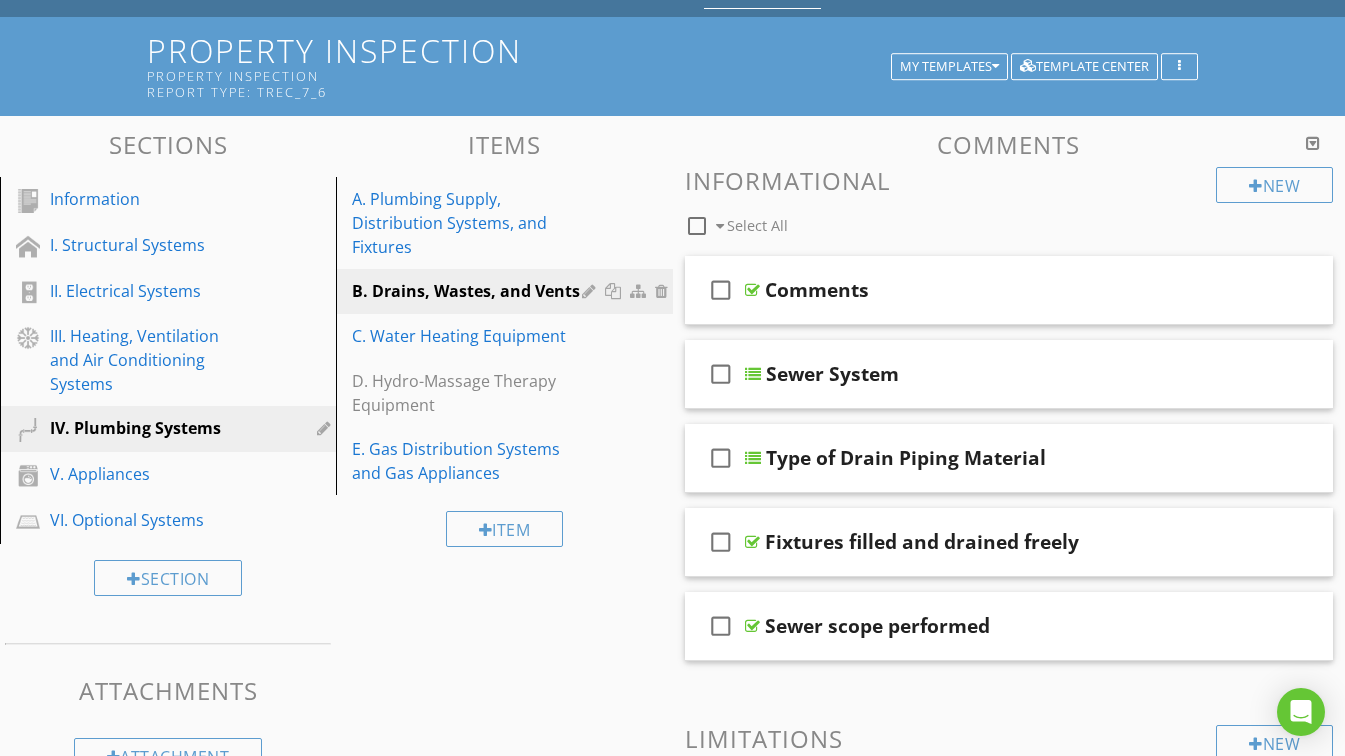 click on "Comments" at bounding box center (993, 290) 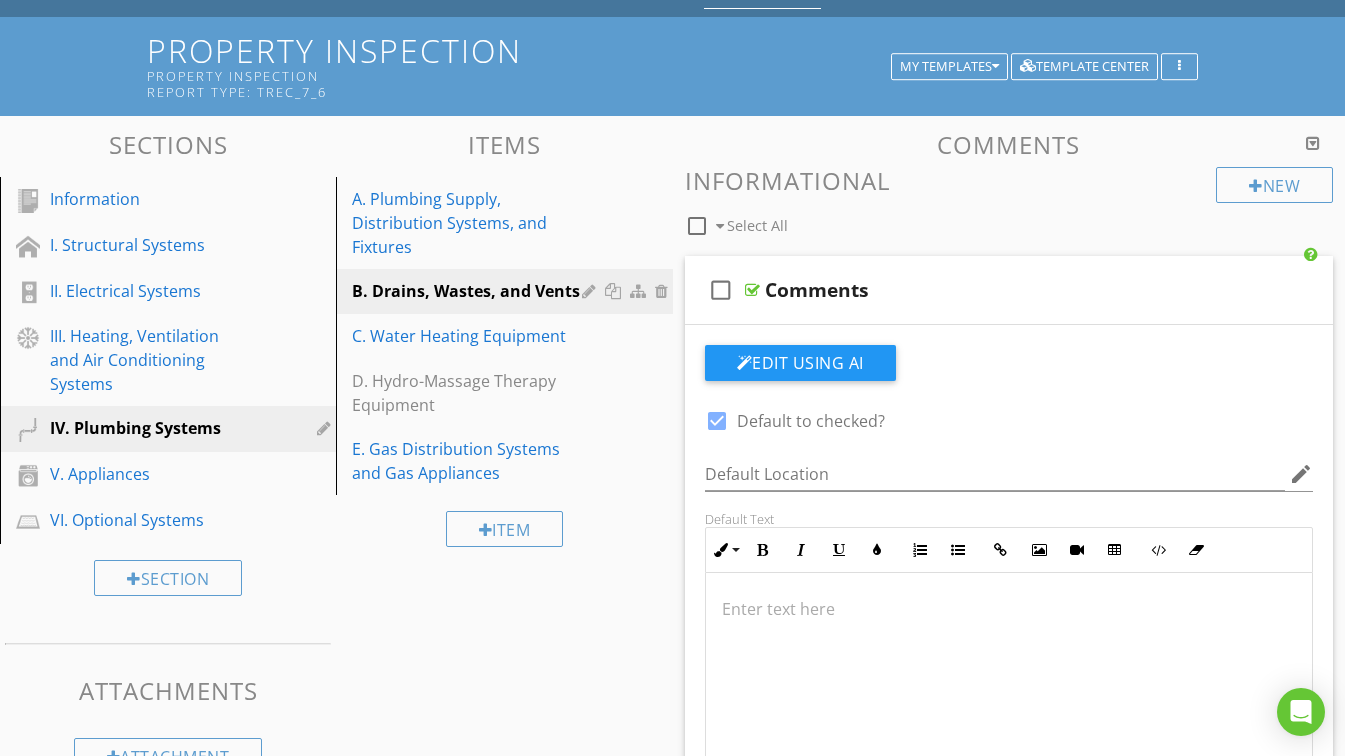 click at bounding box center (717, 421) 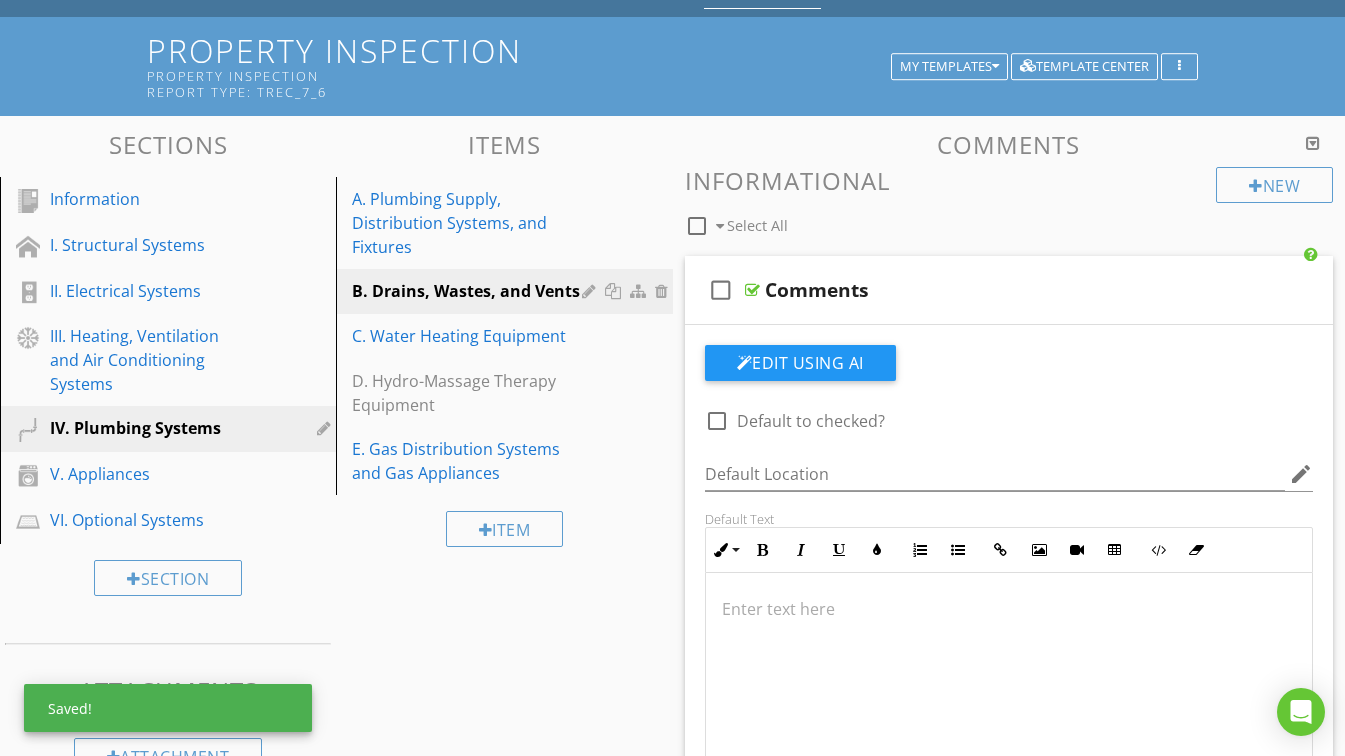 click on "Comments" at bounding box center [993, 290] 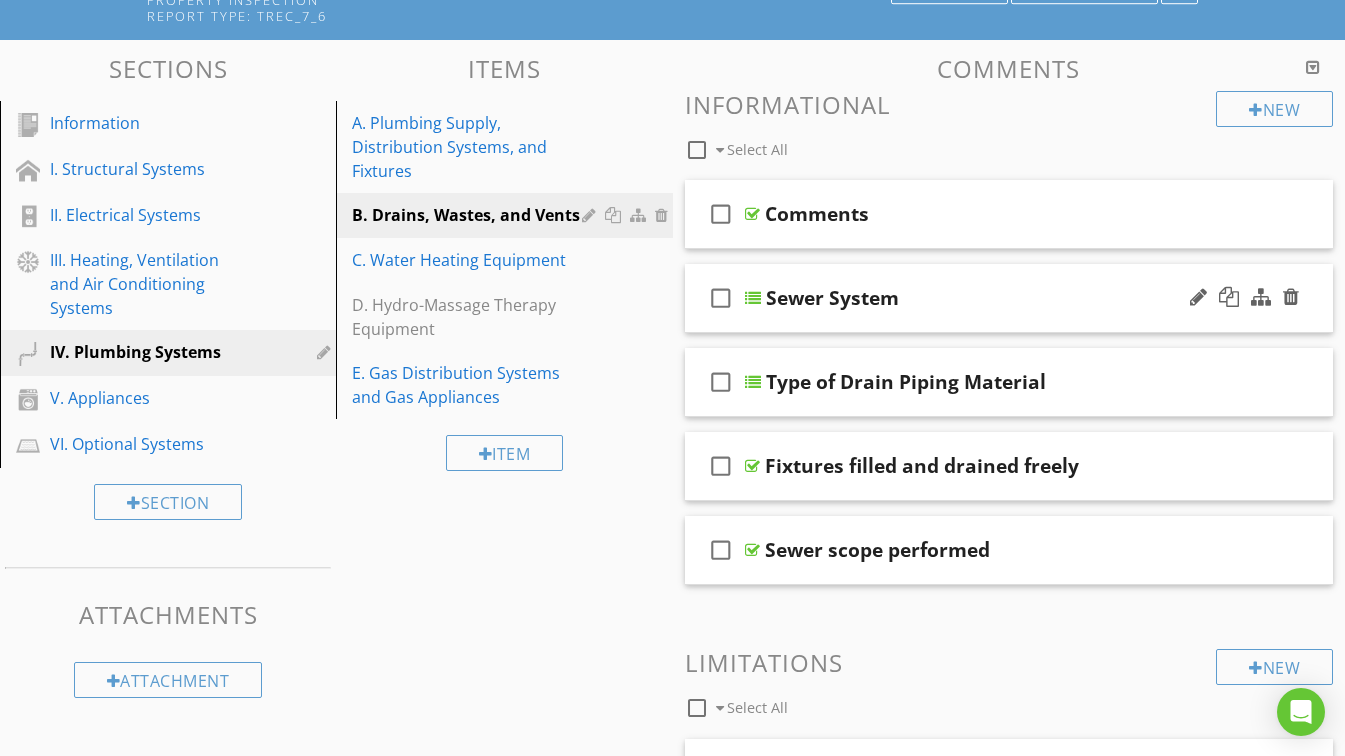 scroll, scrollTop: 200, scrollLeft: 0, axis: vertical 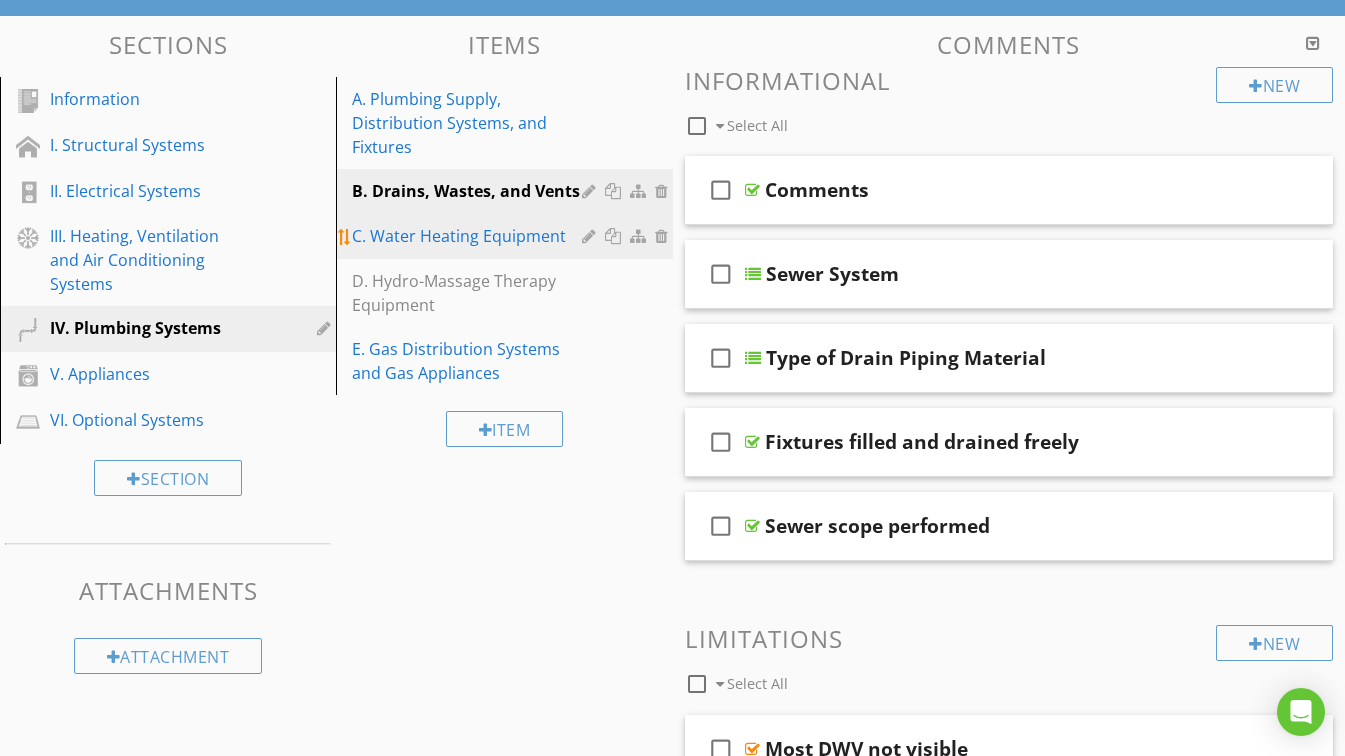 click on "C. Water Heating Equipment" at bounding box center [469, 236] 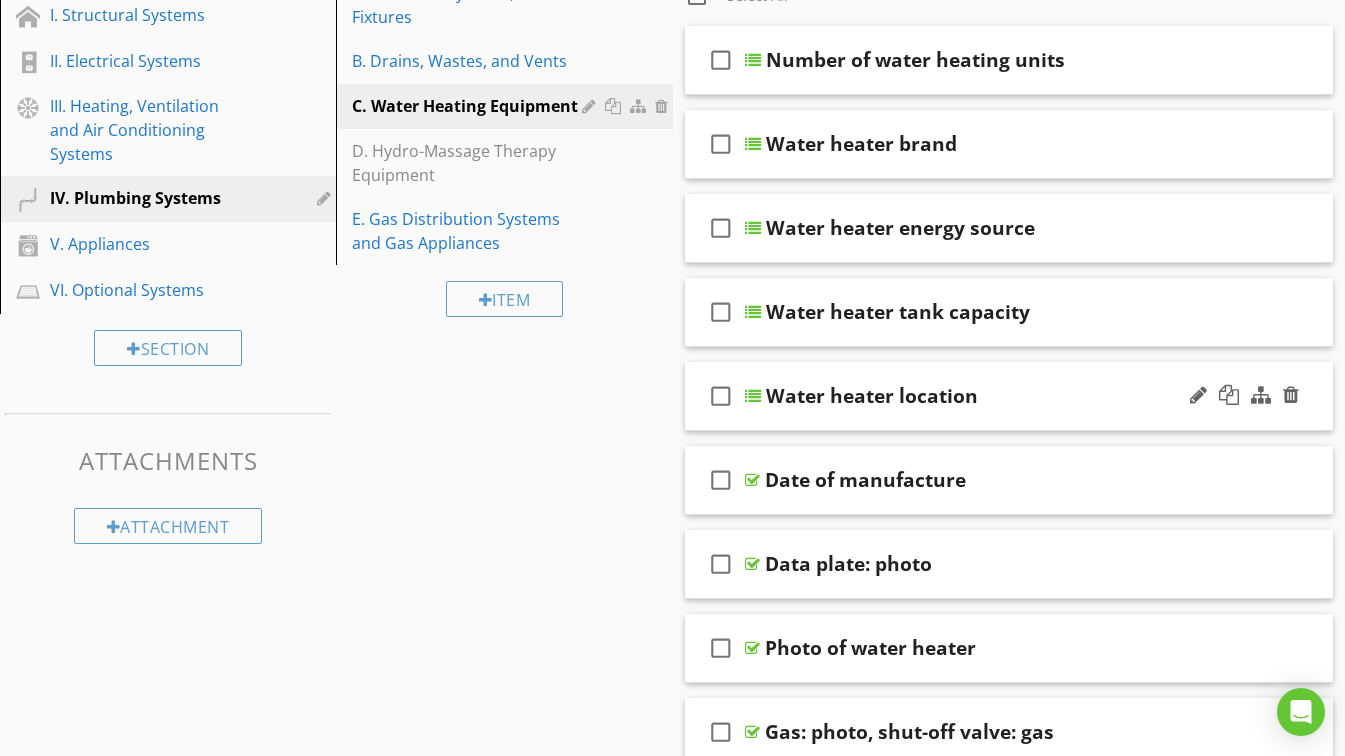 scroll, scrollTop: 500, scrollLeft: 0, axis: vertical 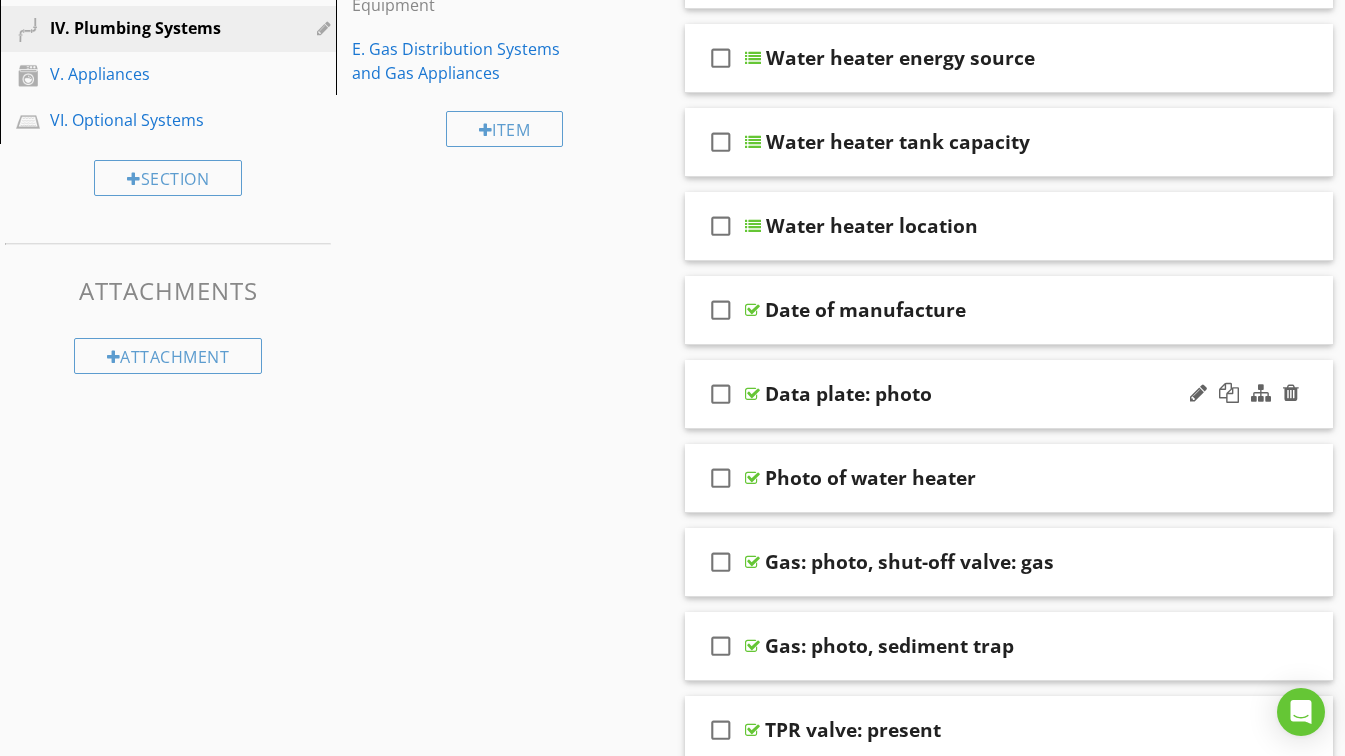 click on "Data plate: photo" at bounding box center (993, 394) 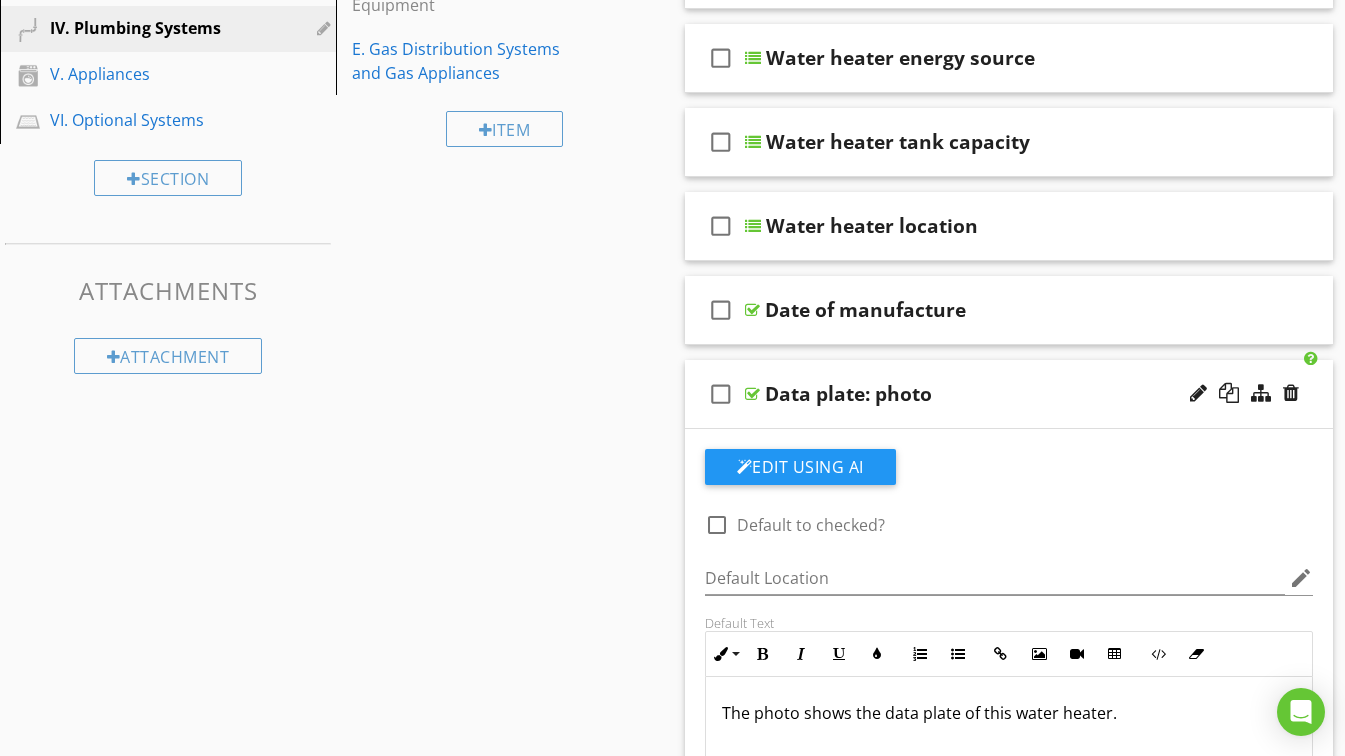 type 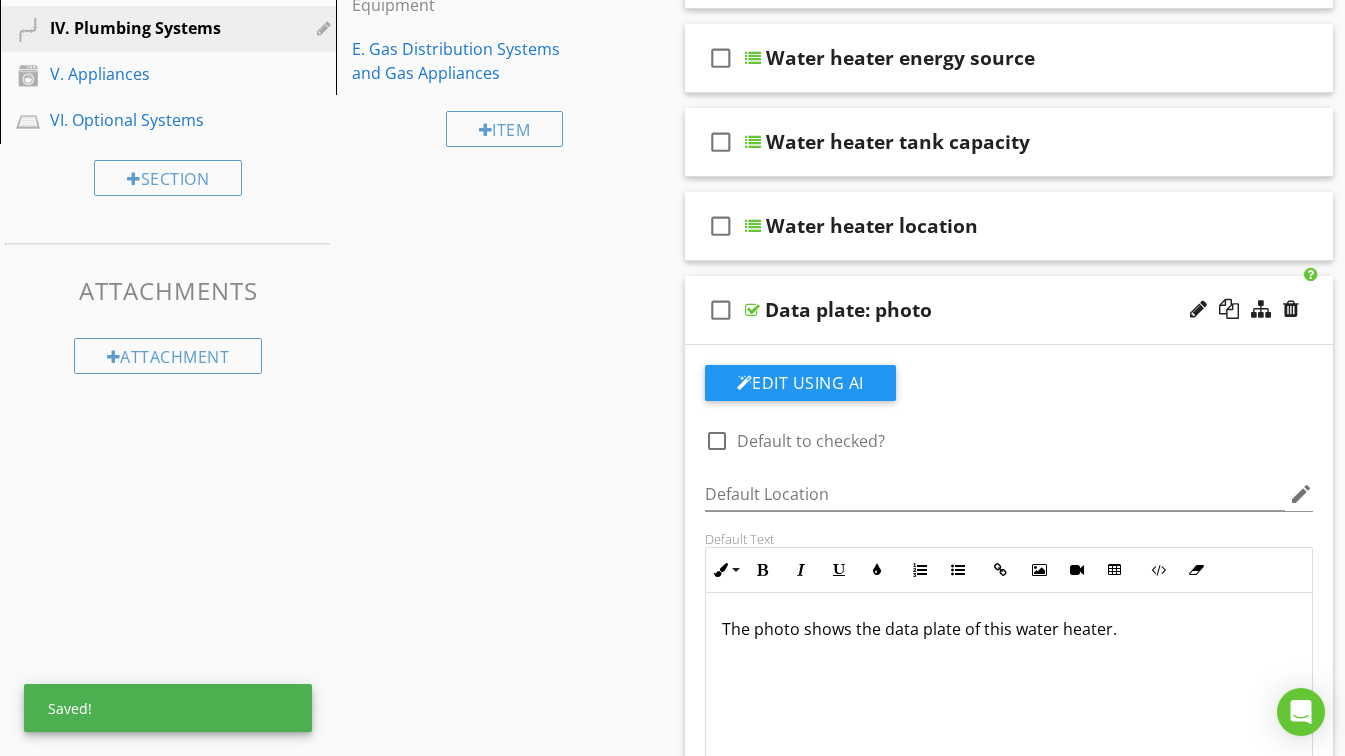 click on "Data plate: photo" at bounding box center [848, 310] 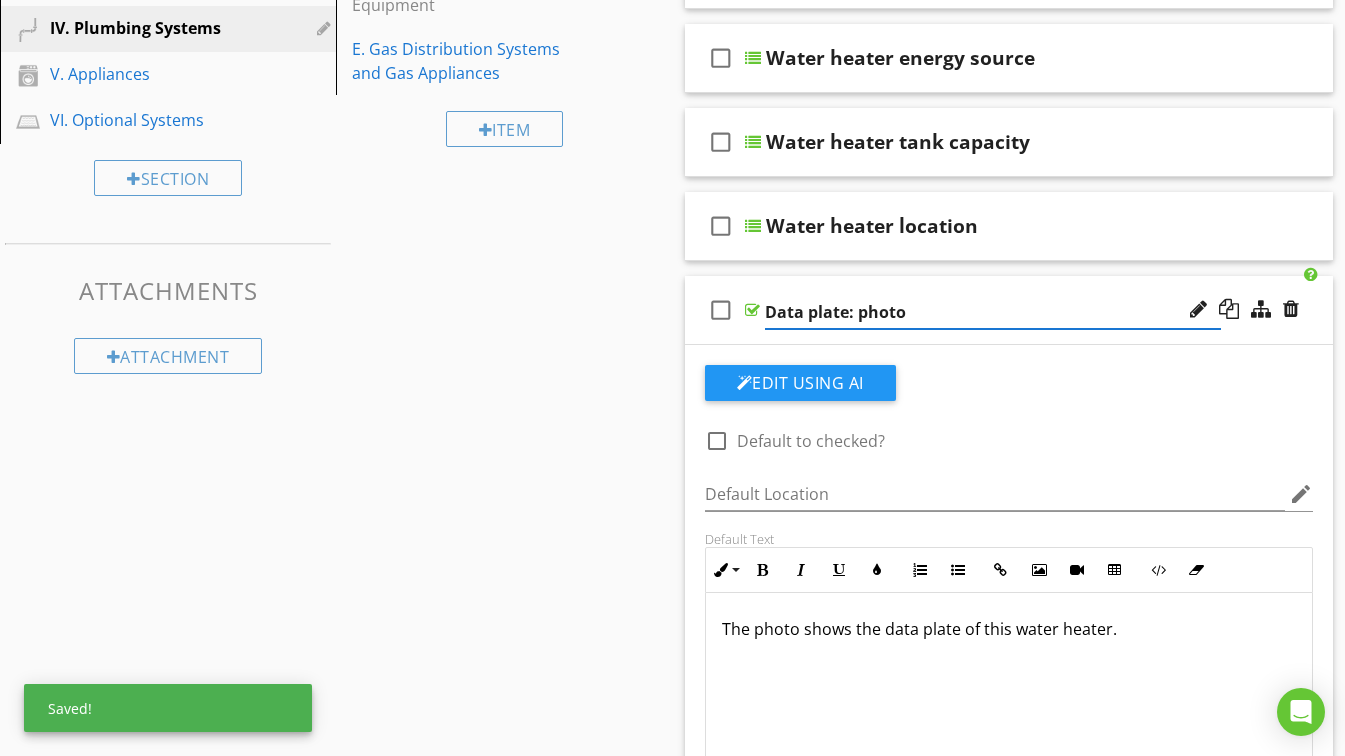 click on "Data plate: photo" at bounding box center [993, 312] 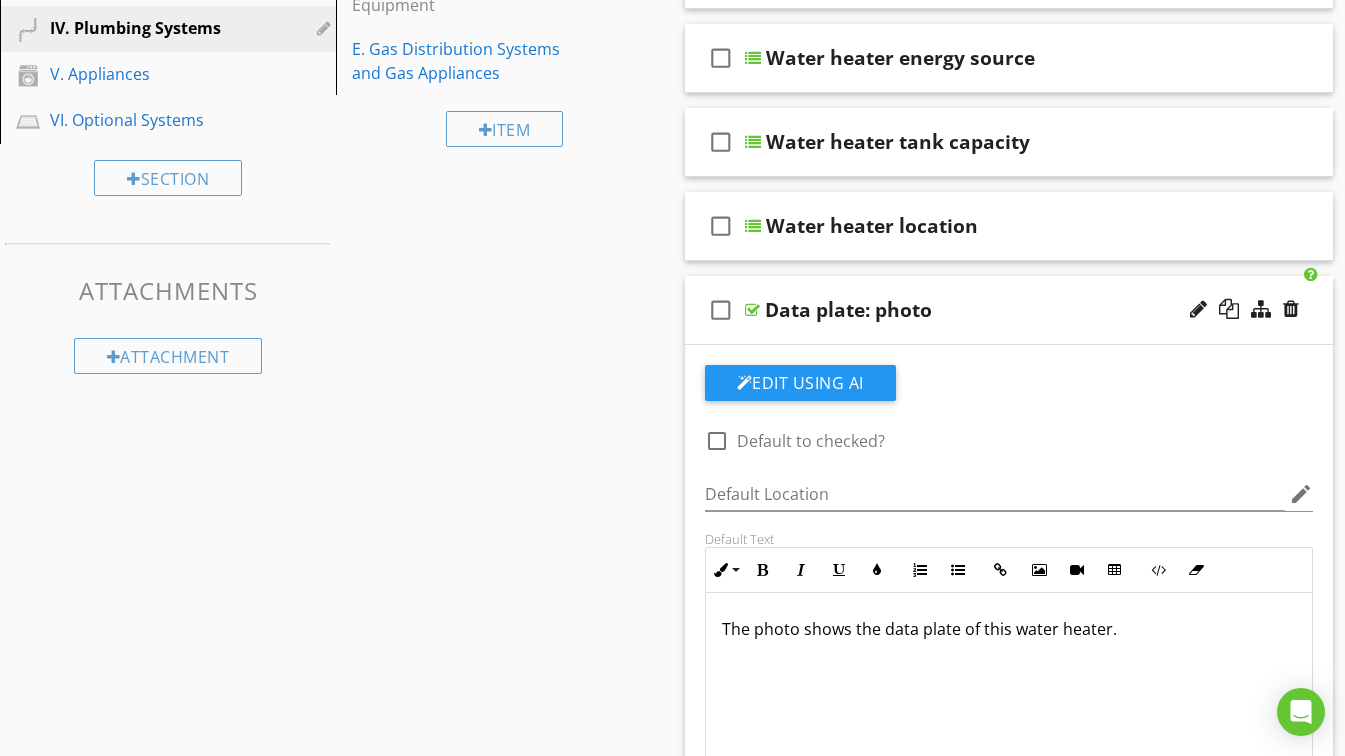 click on "Sections
Information           I. Structural Systems           II. Electrical Systems           III. Heating, Ventilation and Air Conditioning Systems           IV. Plumbing Systems           V. Appliances           VI. Optional Systems
Section
Attachments
Attachment
Items
A. Plumbing Supply, Distribution Systems, and Fixtures           B. Drains, Wastes, and Vents           C. Water Heating Equipment           D. Hydro-Massage Therapy Equipment           E. Gas Distribution Systems and Gas Appliances
Item
Comments
New
Informational   check_box_outline_blank     Select All       check_box_outline_blank
Number of water heating units
check_box_outline_blank
Water heater brand
check_box_outline_blank" at bounding box center (672, 6380) 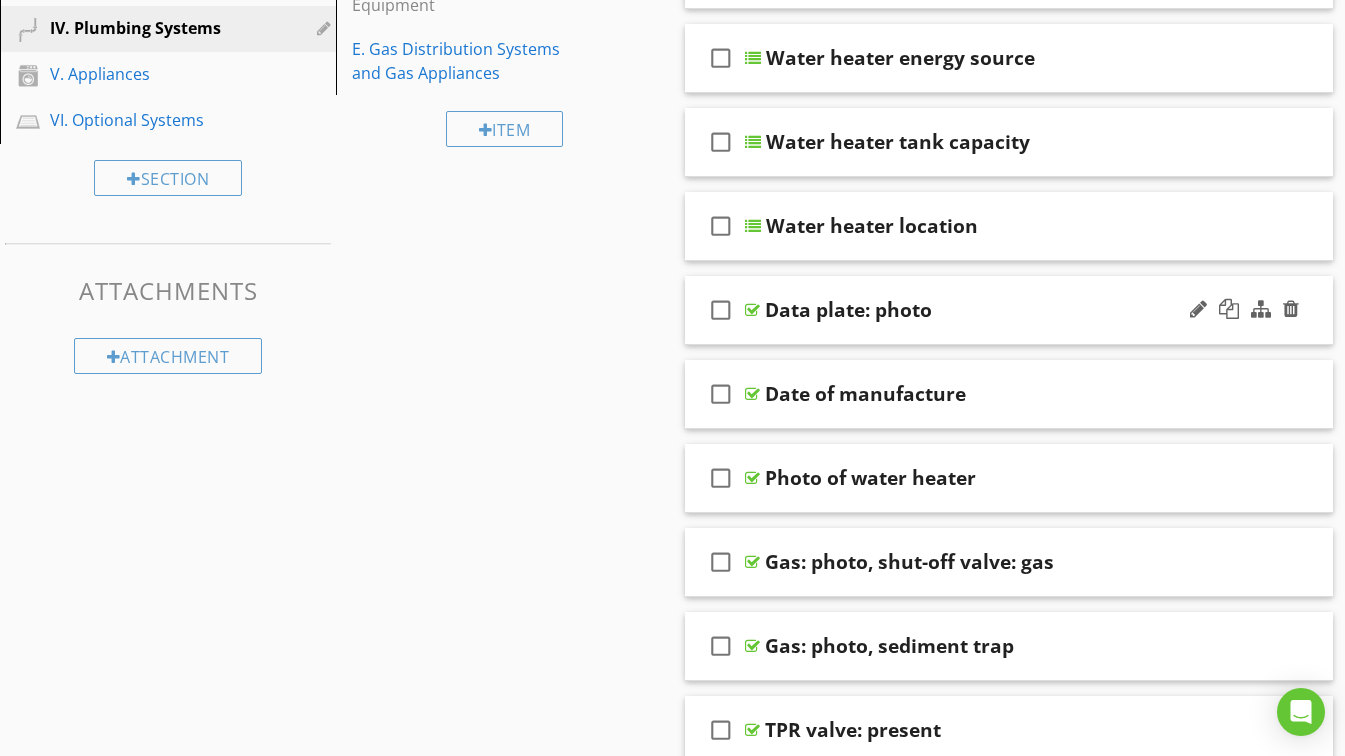 click on "Data plate: photo" at bounding box center (993, 310) 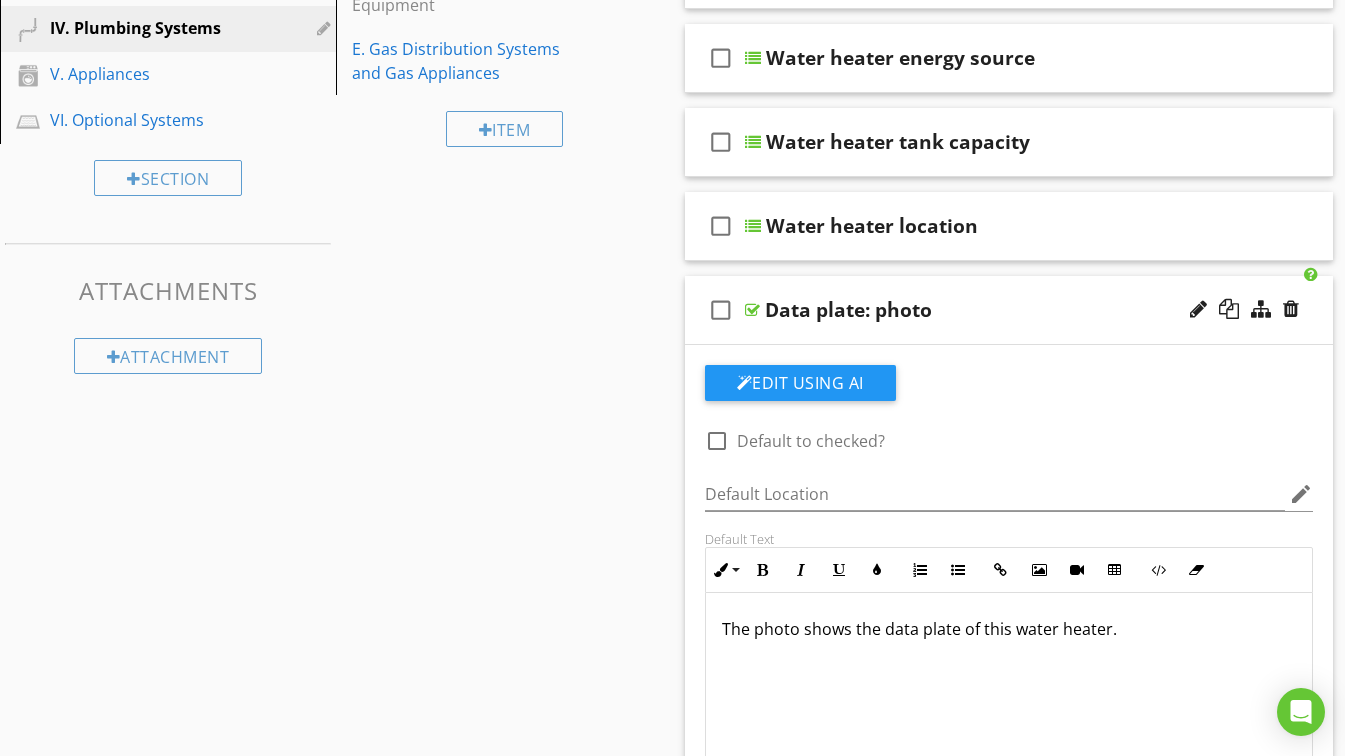 click on "Data plate: photo" at bounding box center (993, 310) 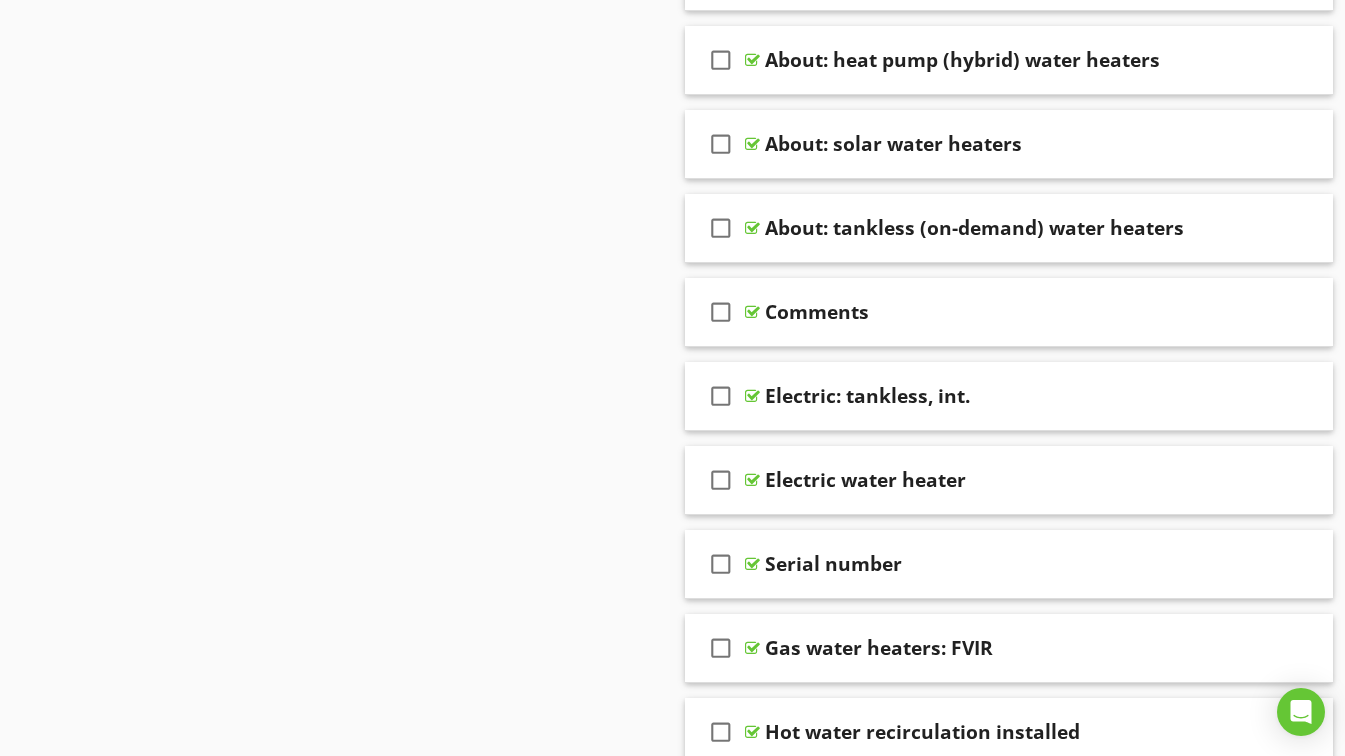 scroll, scrollTop: 1500, scrollLeft: 0, axis: vertical 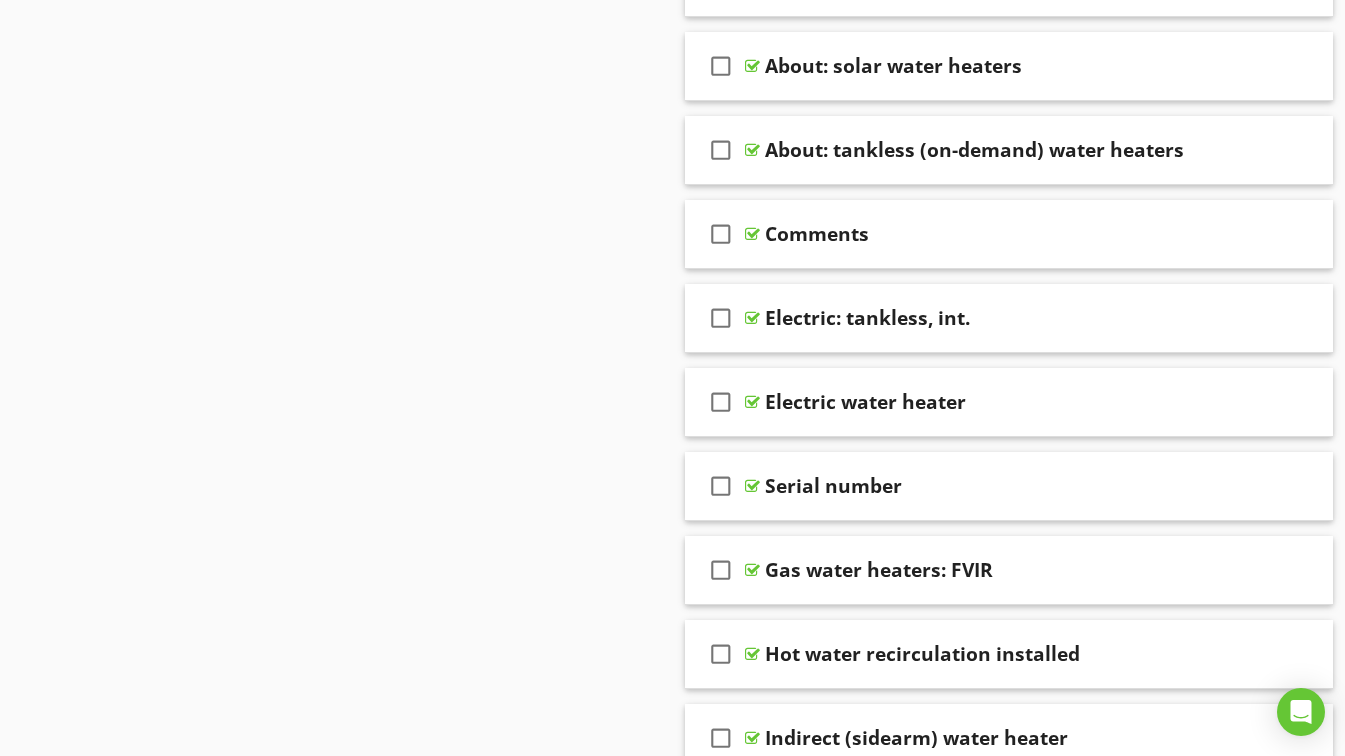 click on "check_box_outline_blank
Comments" at bounding box center [1009, 234] 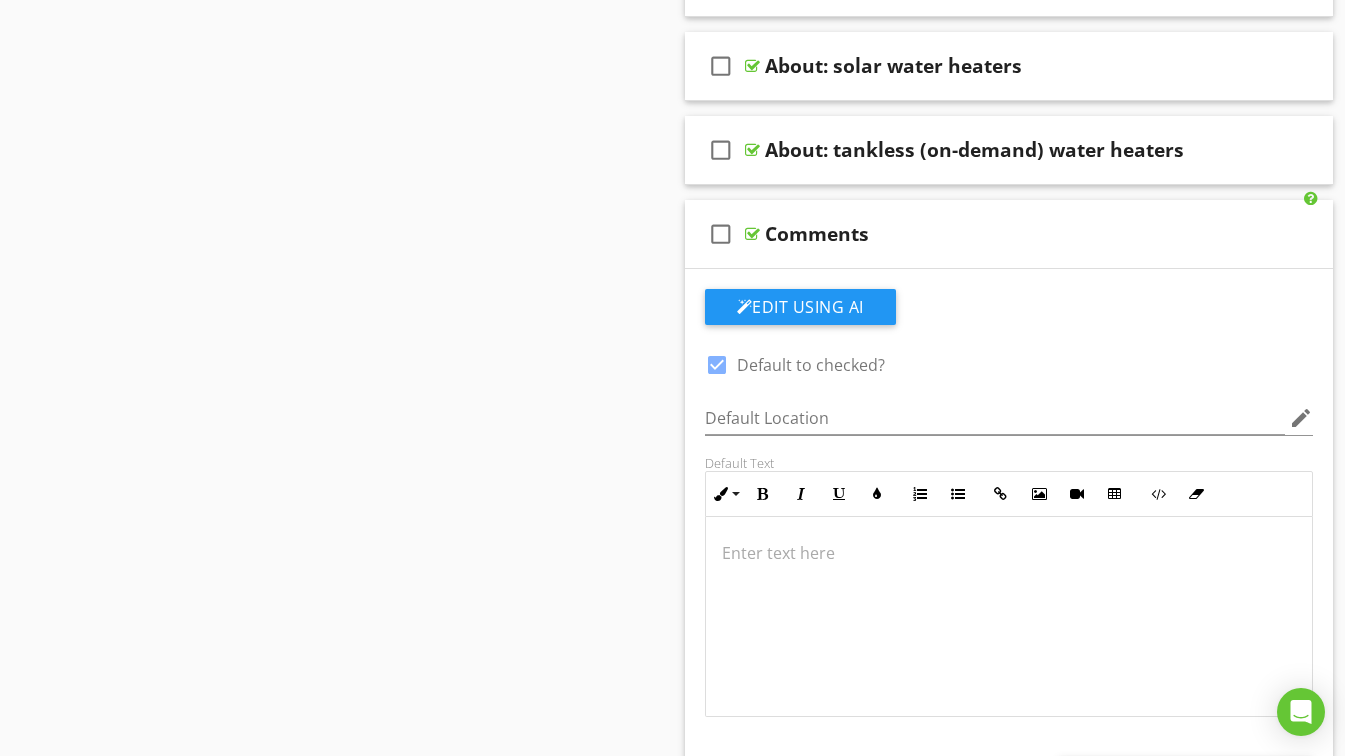 click at bounding box center [717, 365] 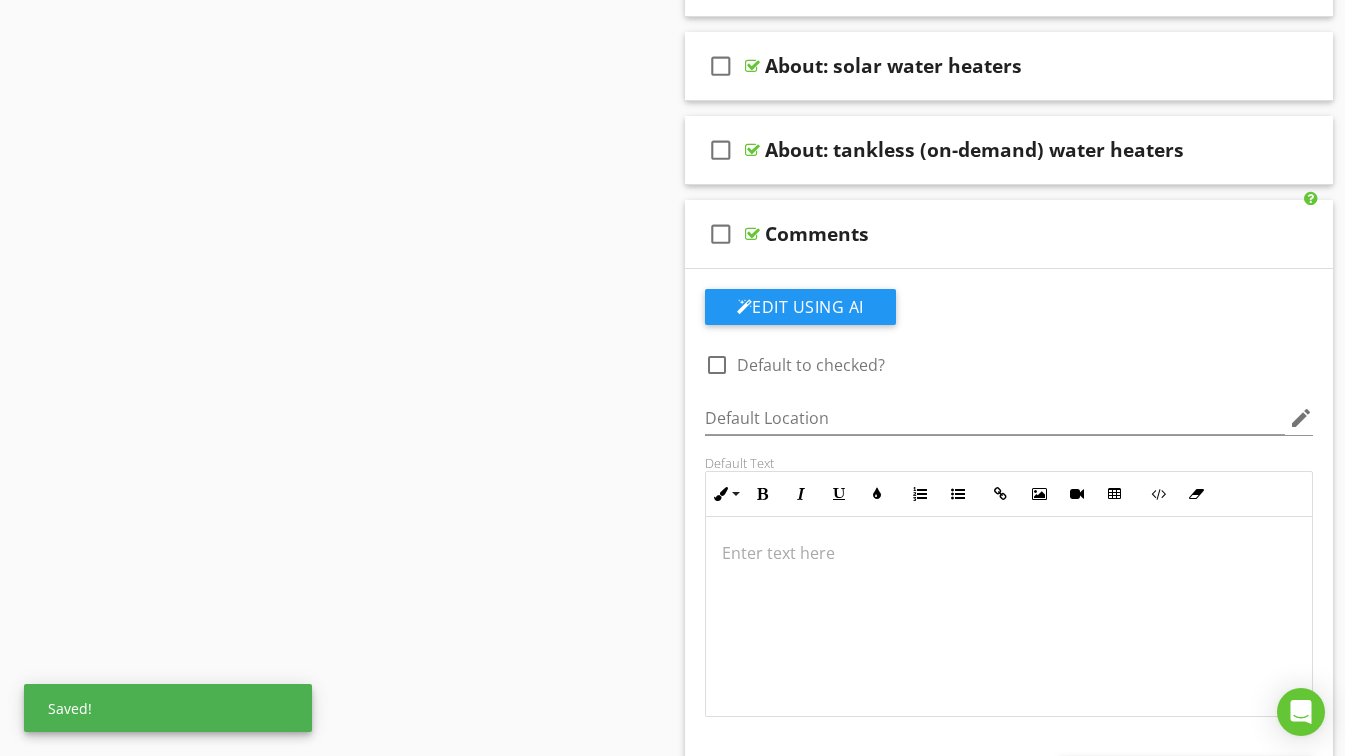 click on "check_box_outline_blank
Comments" at bounding box center [1009, 234] 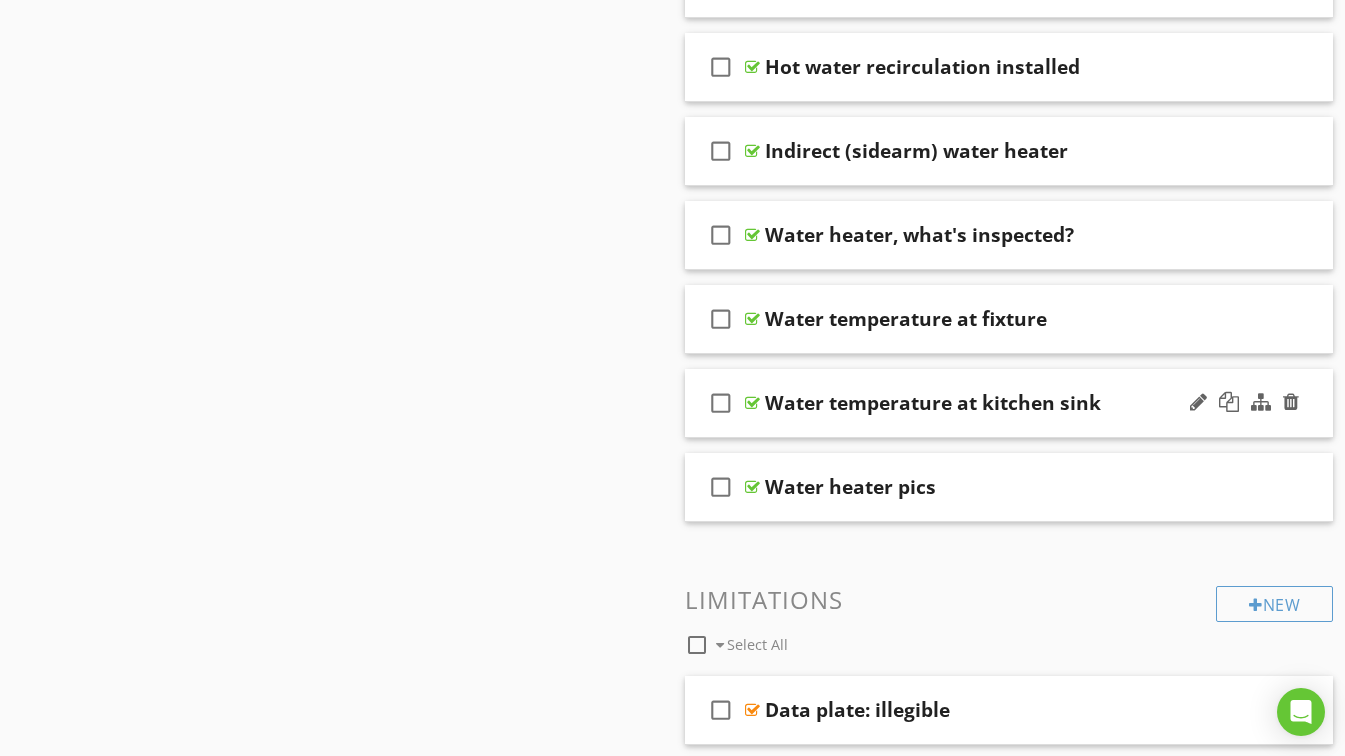 scroll, scrollTop: 2000, scrollLeft: 0, axis: vertical 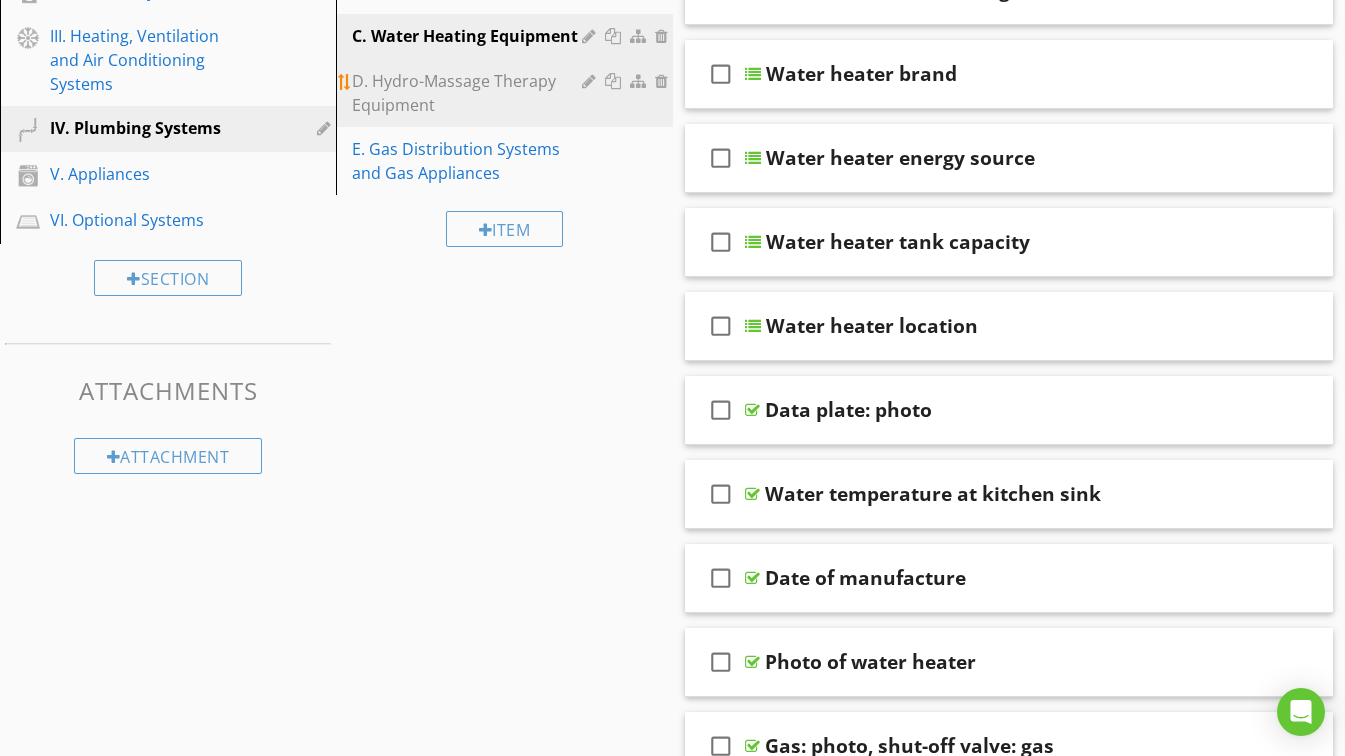 click on "D. Hydro-Massage Therapy Equipment" at bounding box center [469, 93] 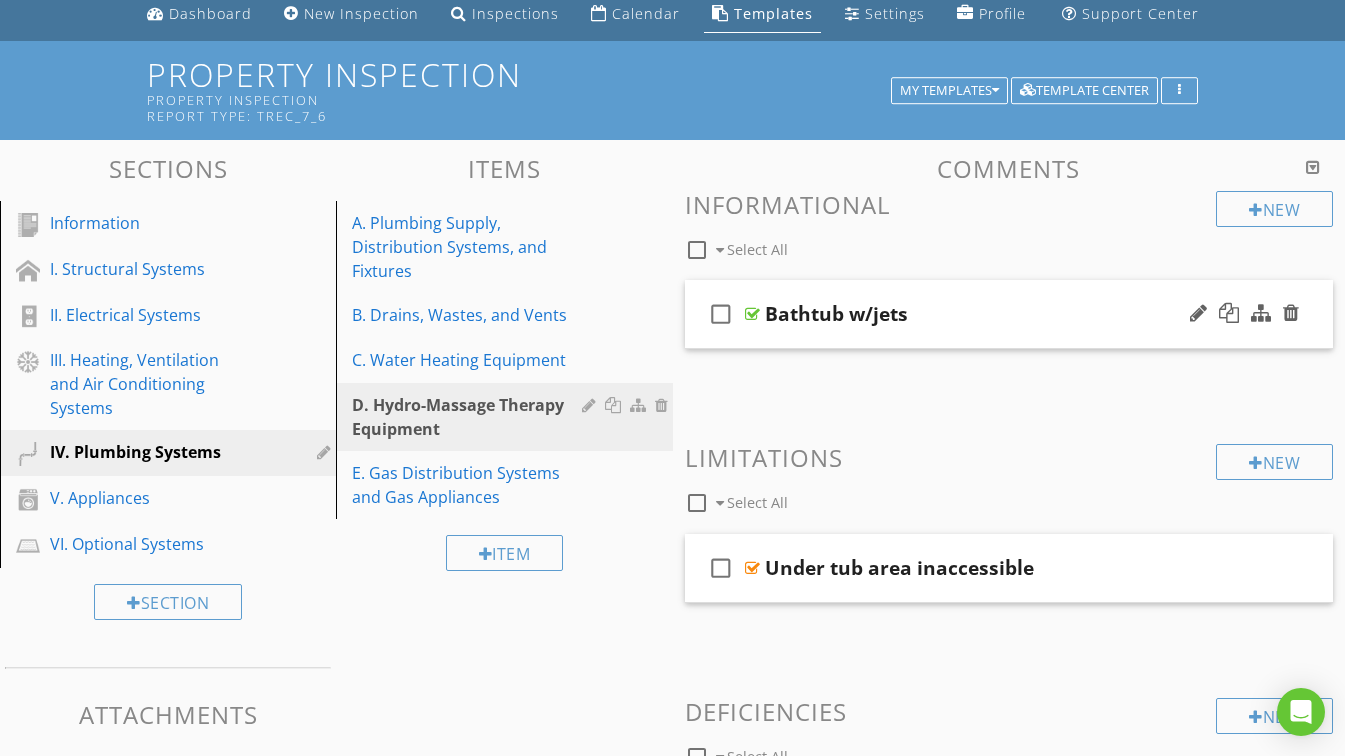 scroll, scrollTop: 100, scrollLeft: 0, axis: vertical 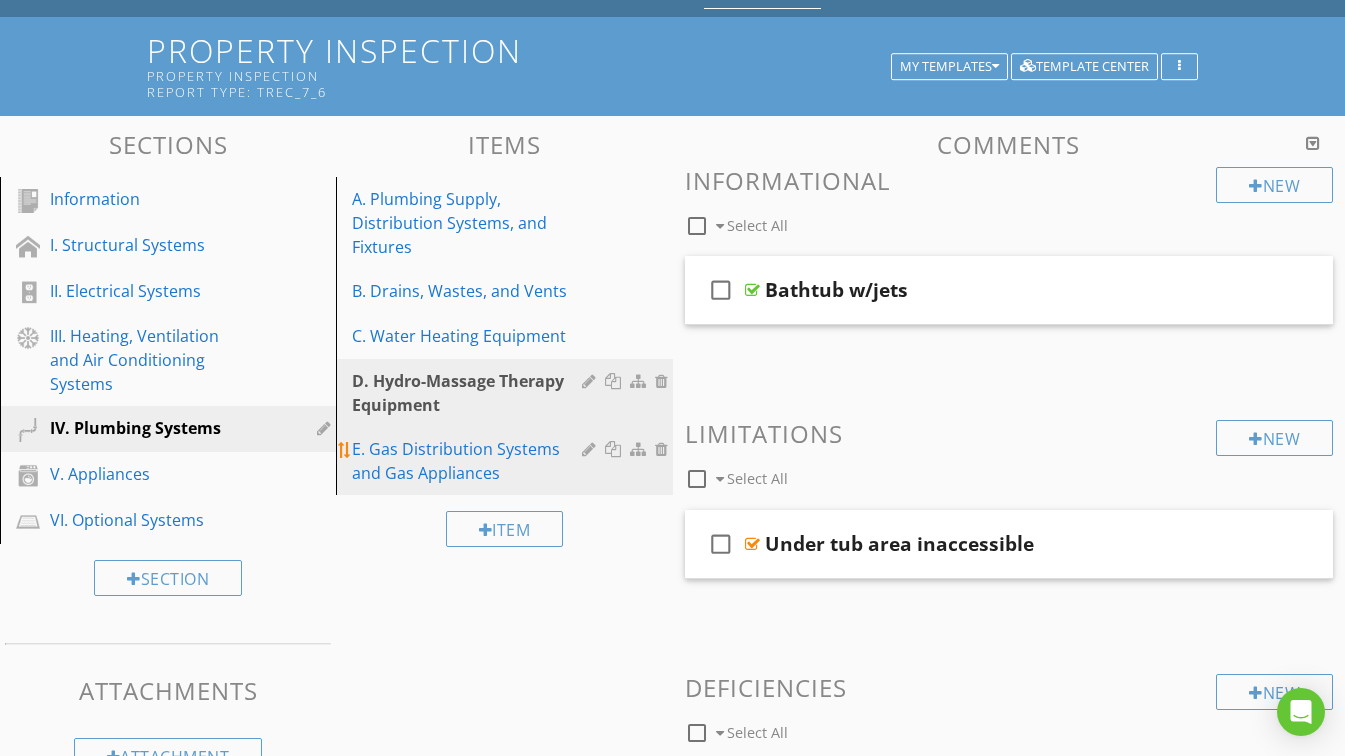 click on "E. Gas Distribution Systems and Gas Appliances" at bounding box center (469, 461) 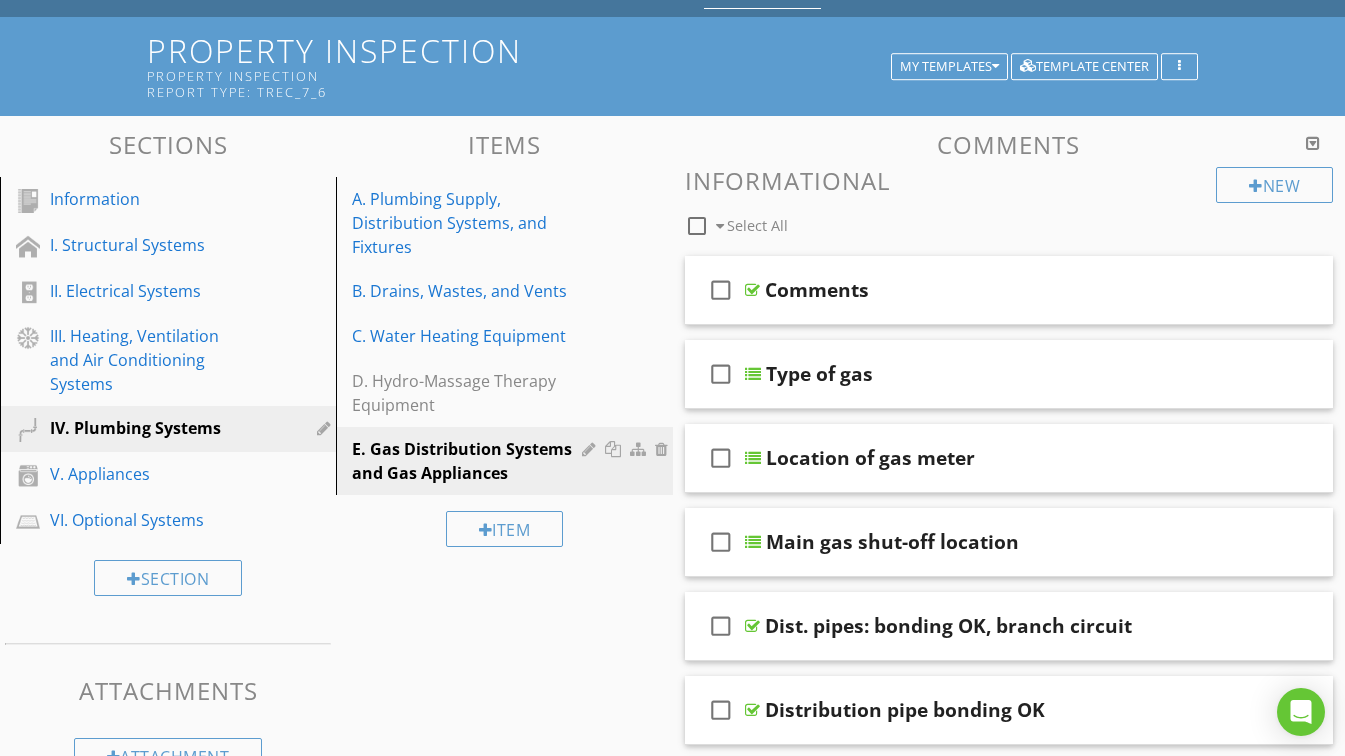 click on "check_box_outline_blank
Comments" at bounding box center [1009, 290] 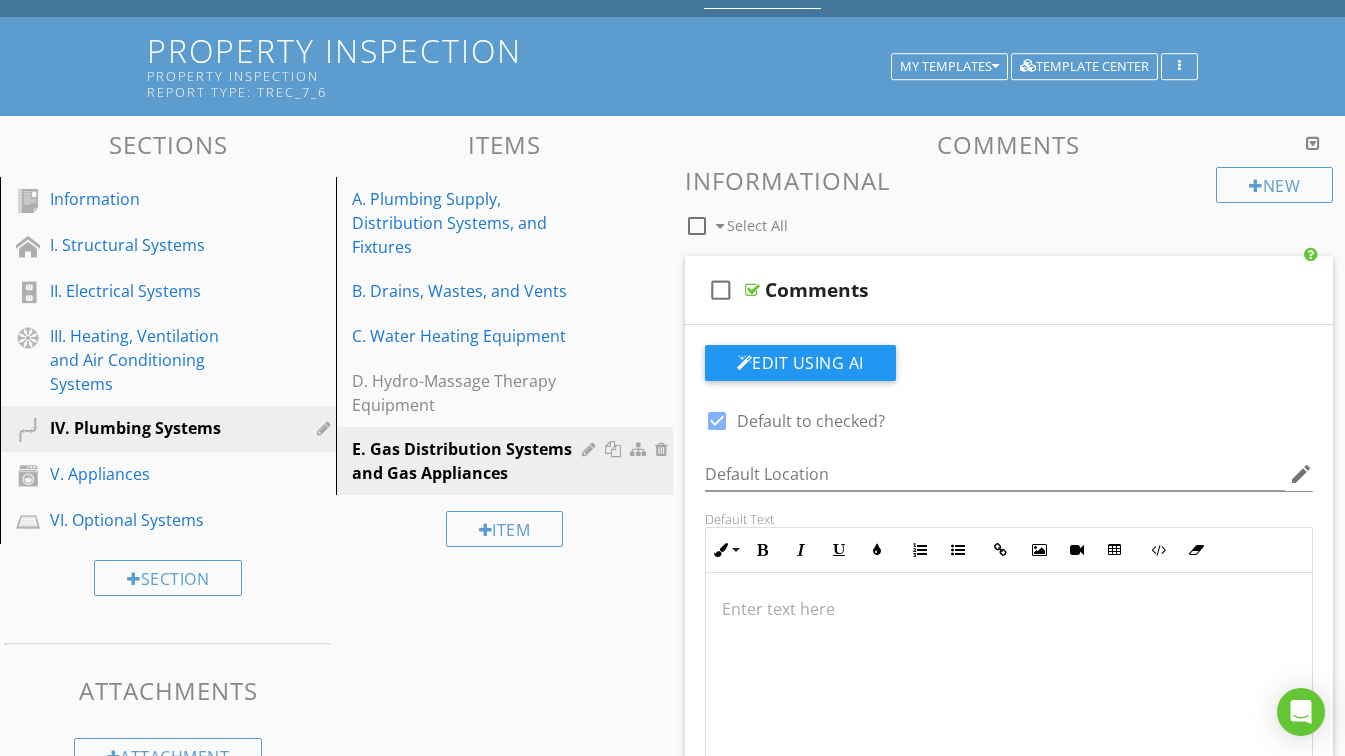click at bounding box center [717, 421] 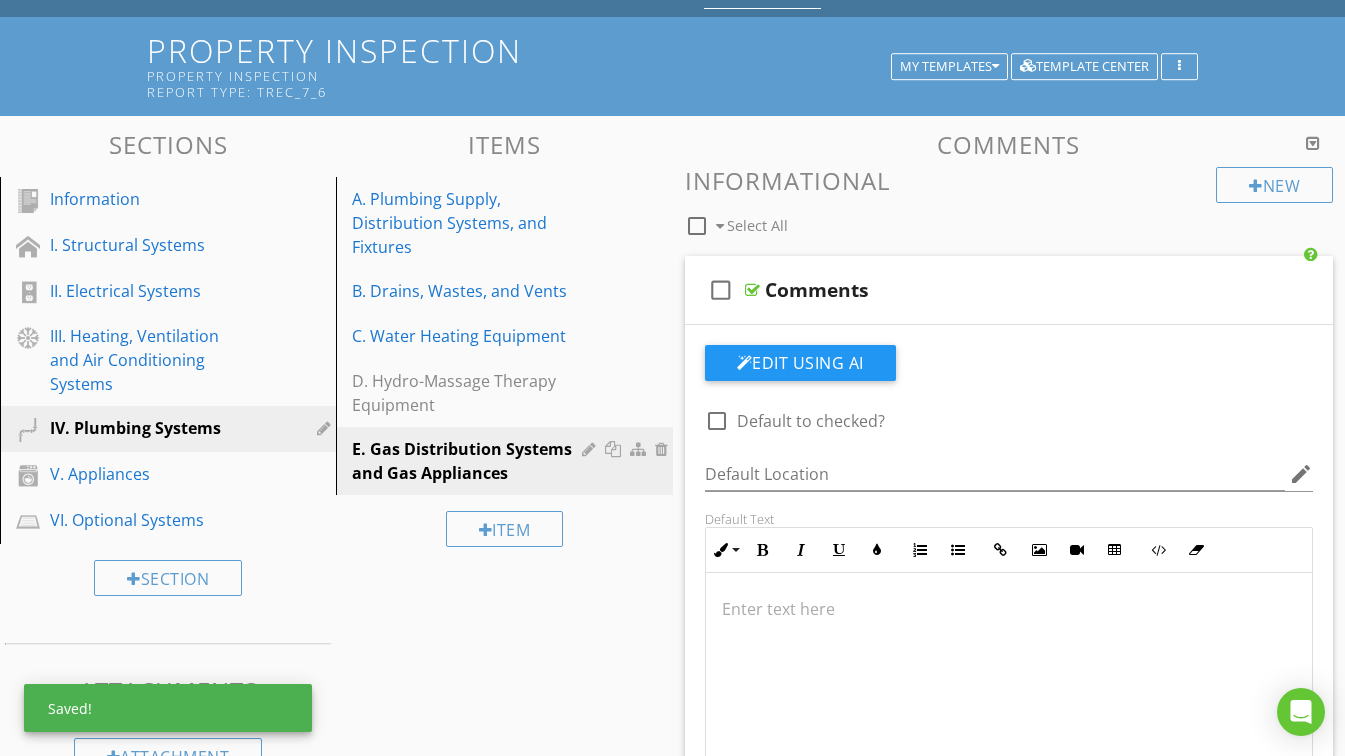click on "Comments" at bounding box center (993, 290) 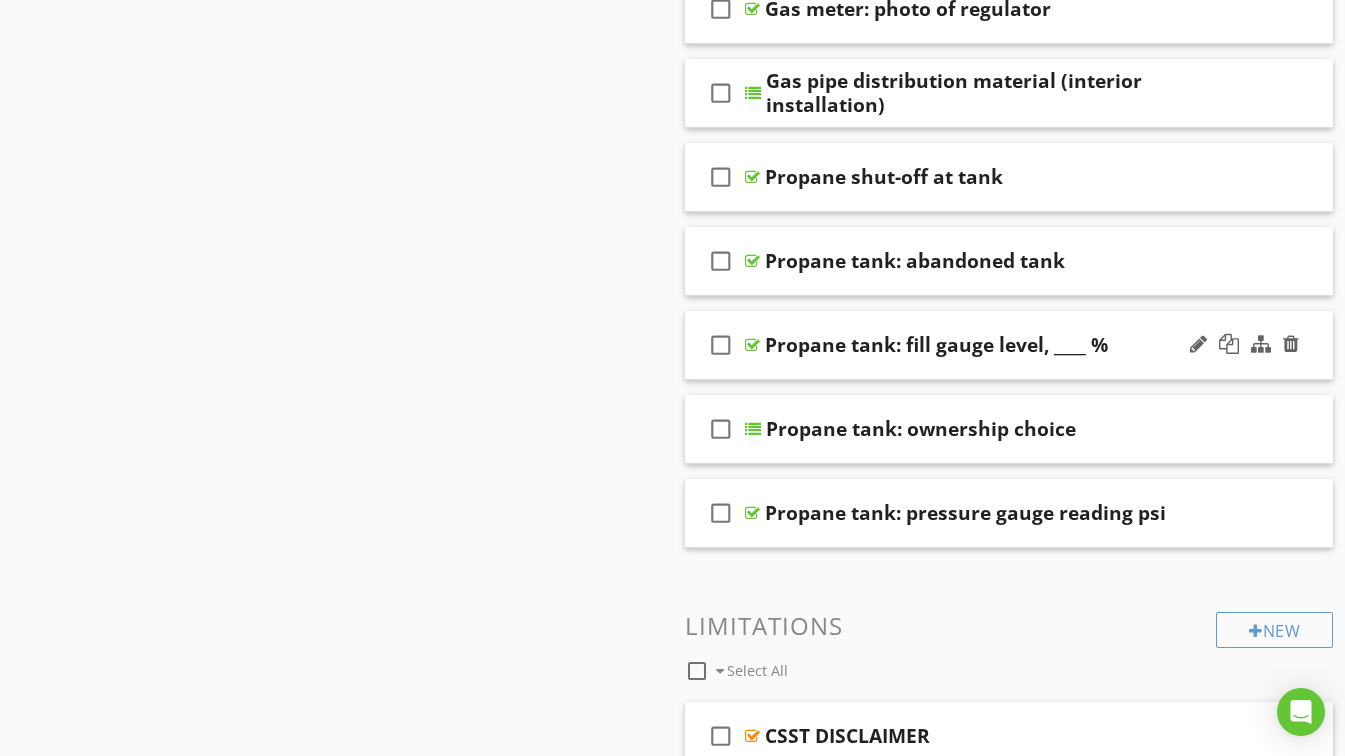 scroll, scrollTop: 1000, scrollLeft: 0, axis: vertical 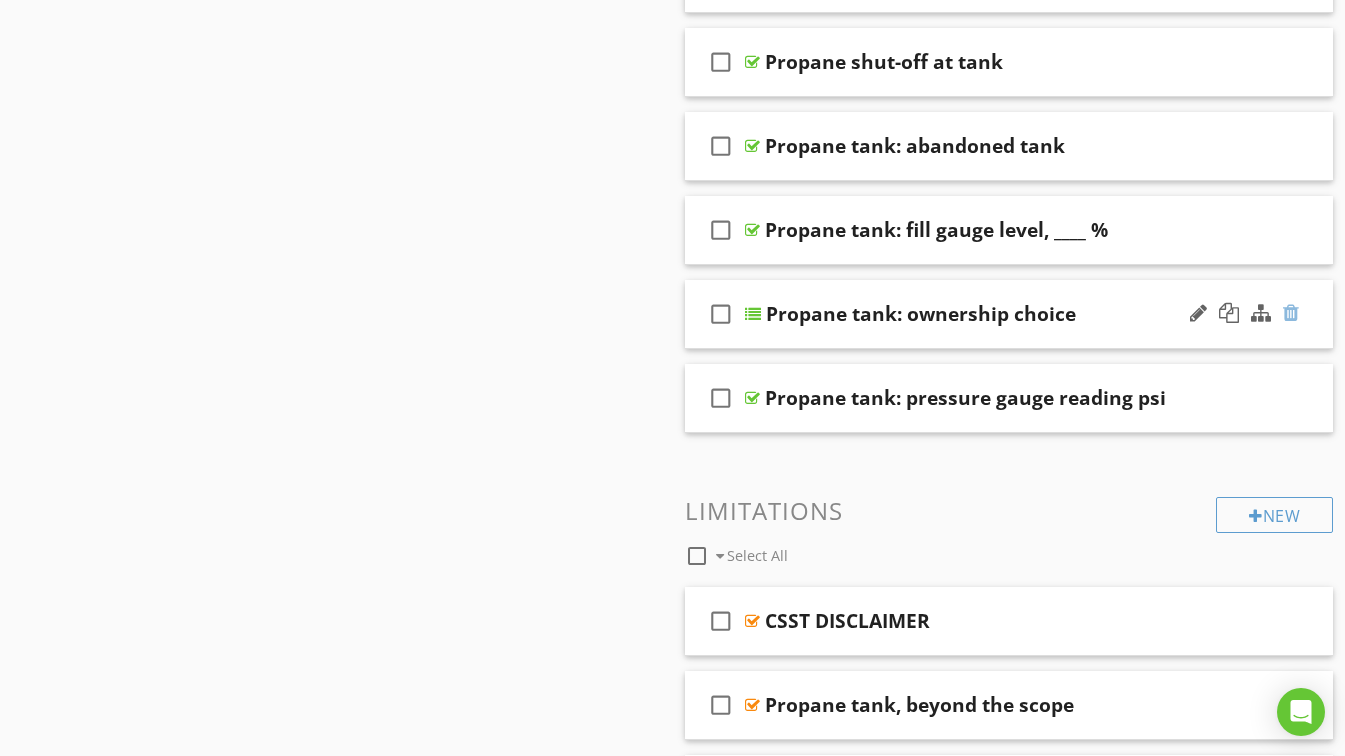 click at bounding box center [1291, 313] 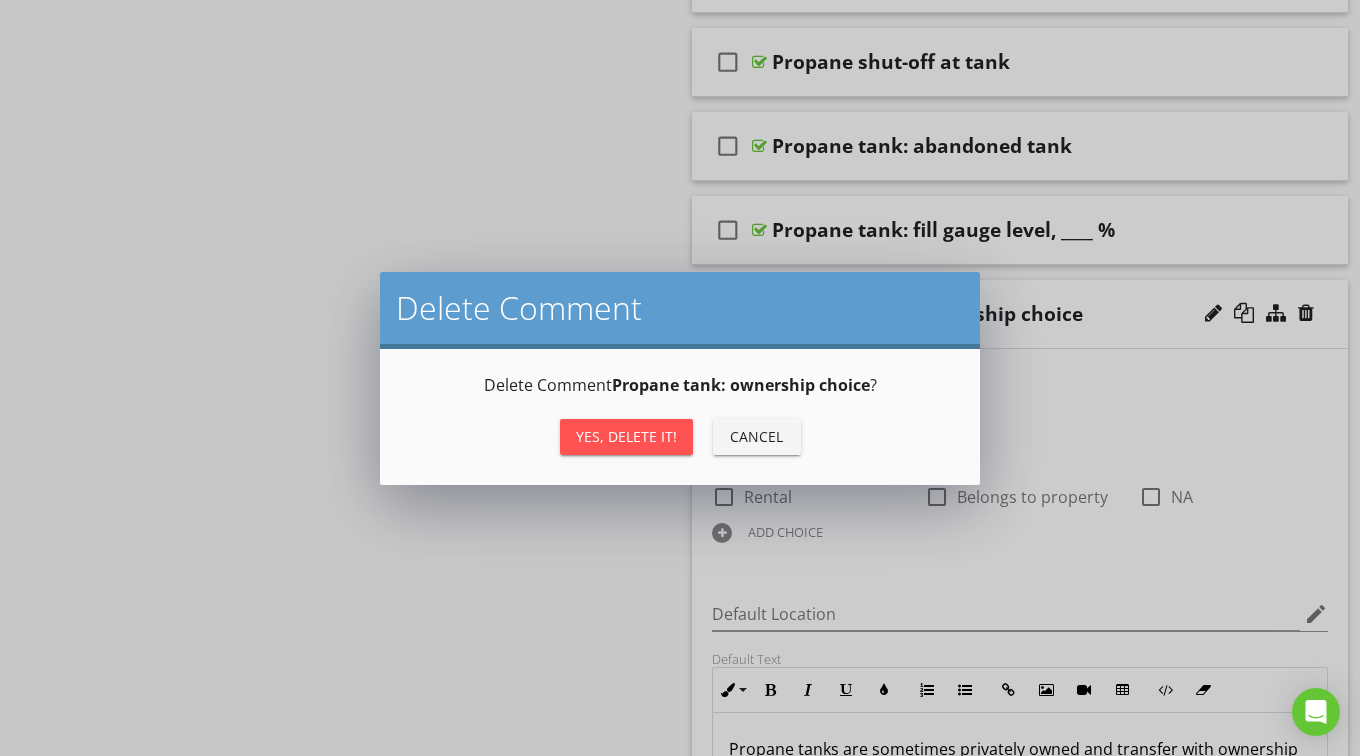 click on "Yes, Delete it!" at bounding box center [626, 436] 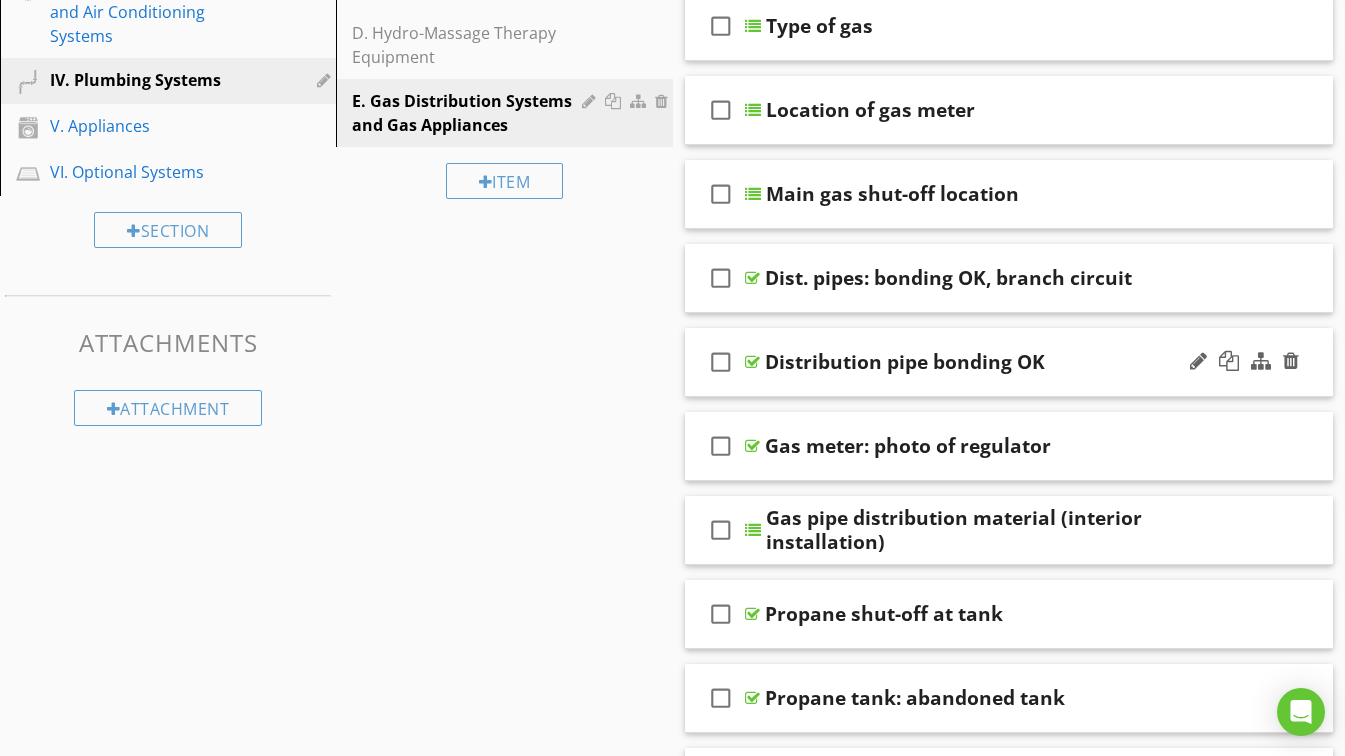 scroll, scrollTop: 500, scrollLeft: 0, axis: vertical 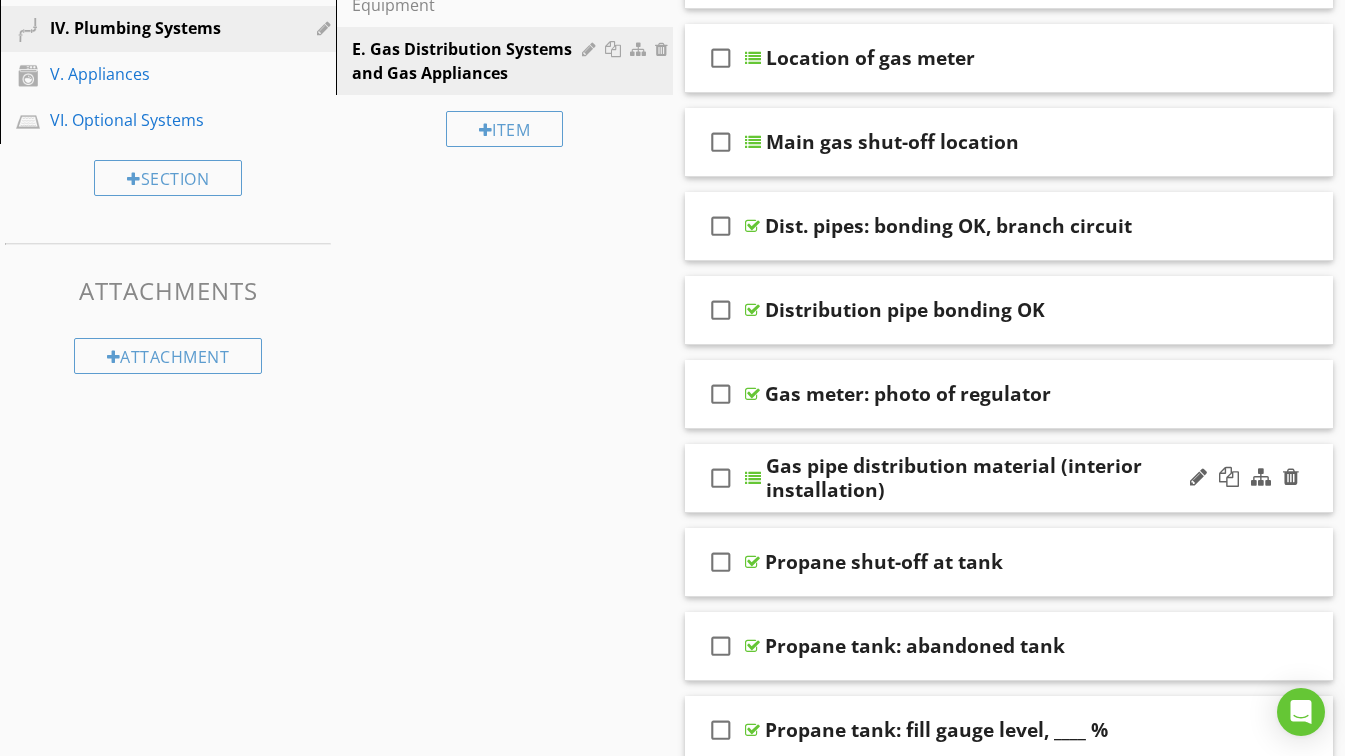 type 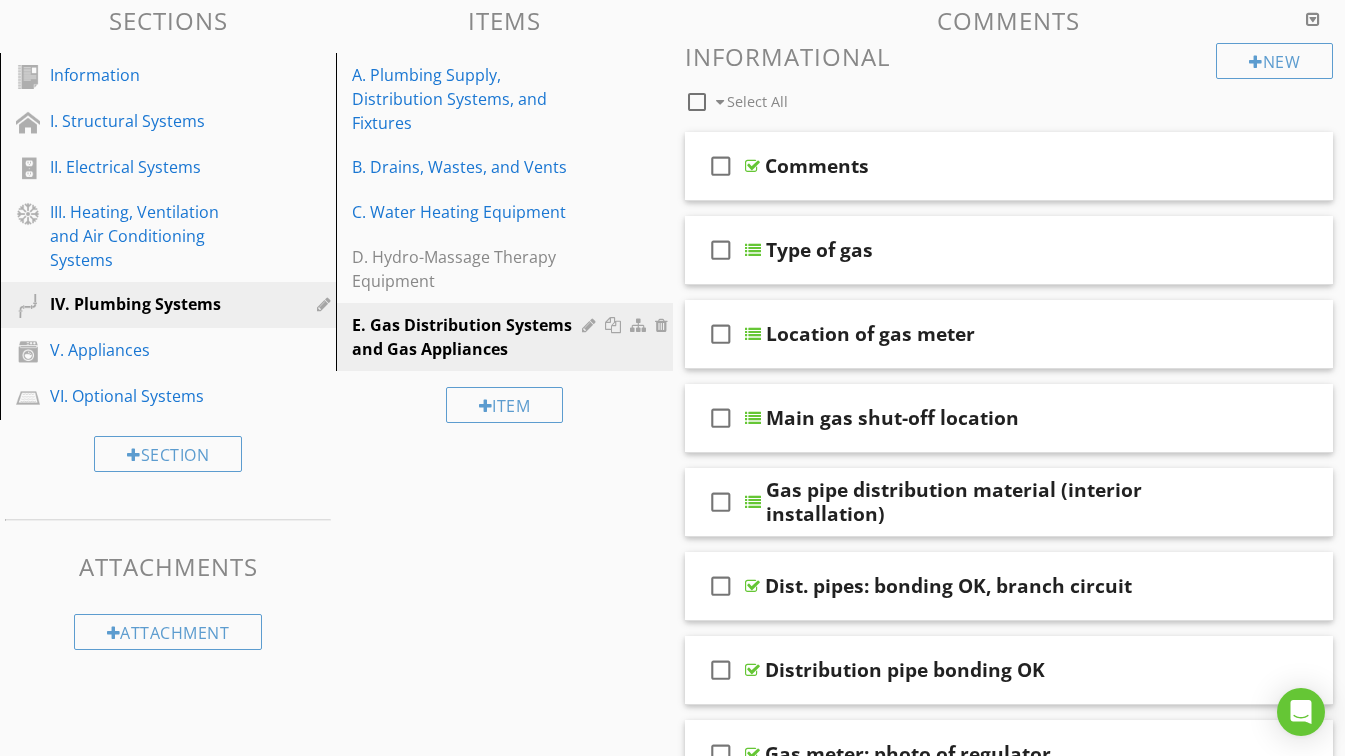 scroll, scrollTop: 200, scrollLeft: 0, axis: vertical 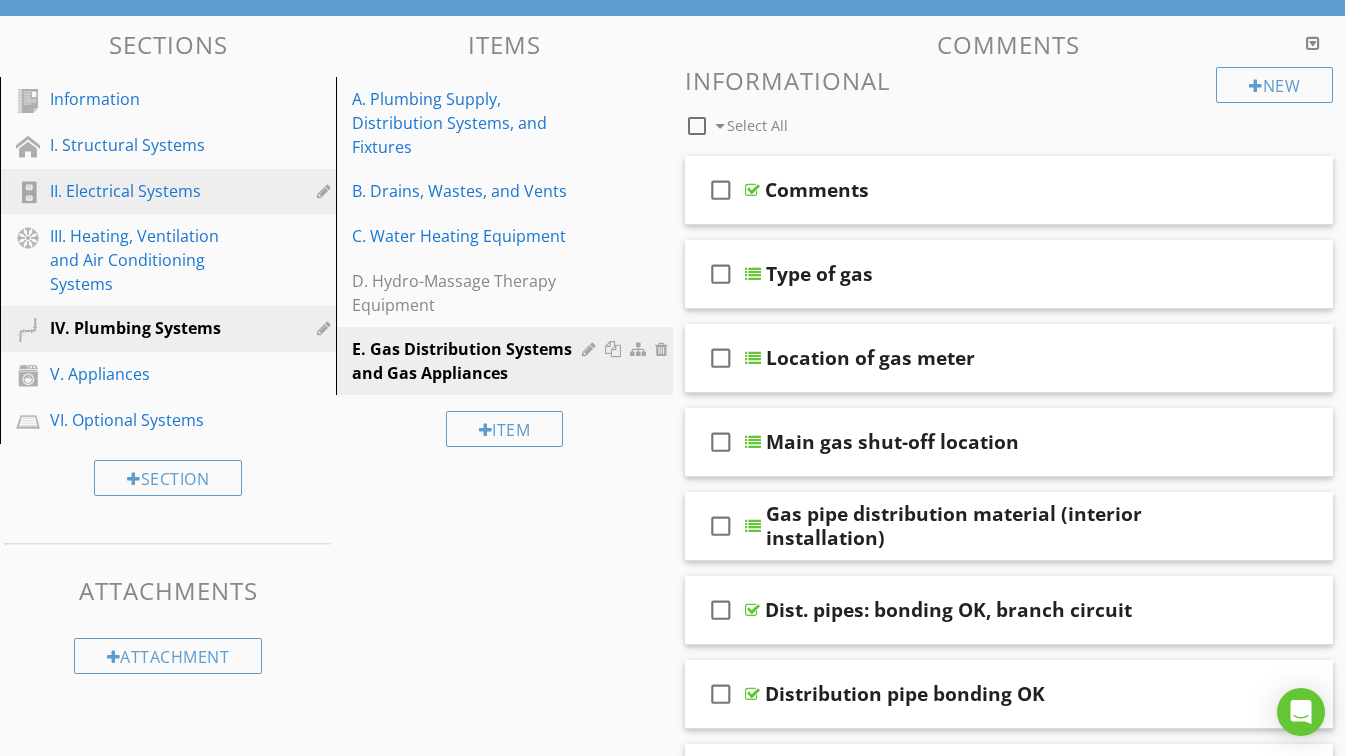 click on "II. Electrical Systems" at bounding box center (145, 191) 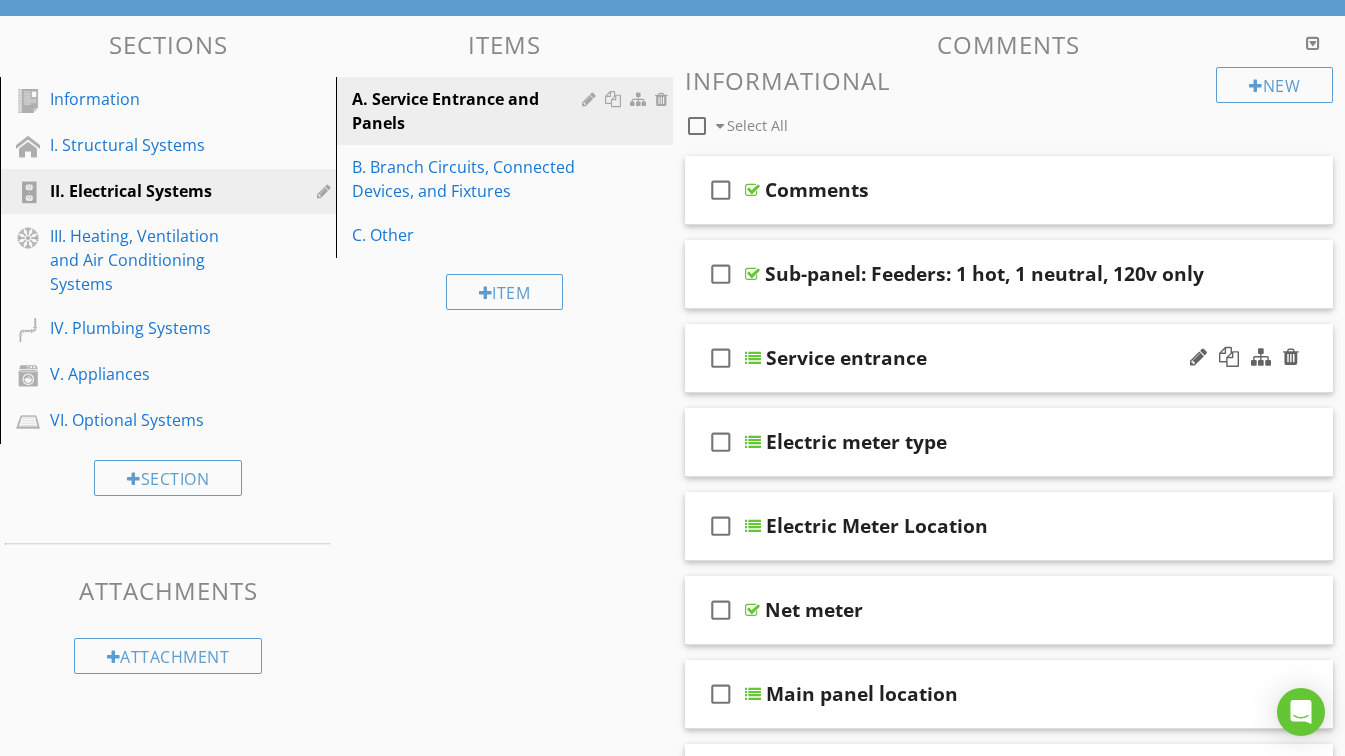 click on "Service entrance" at bounding box center [994, 358] 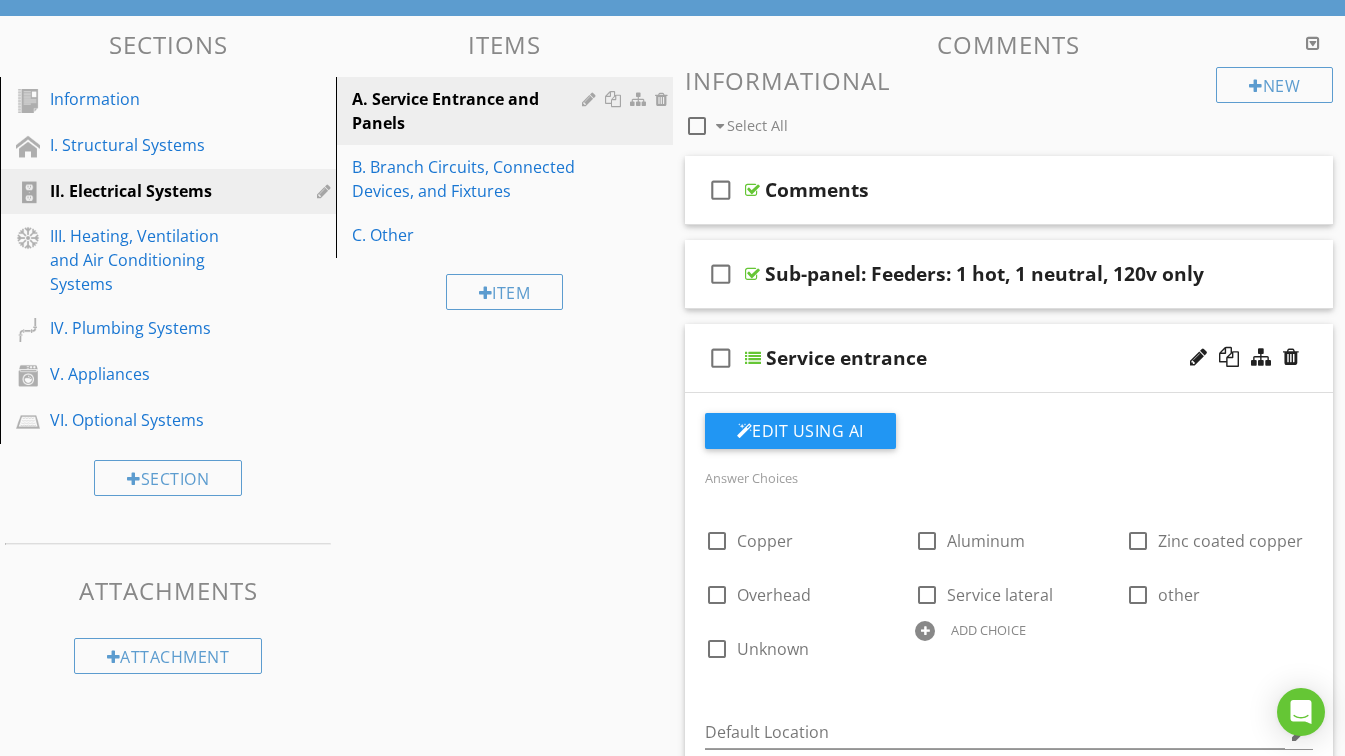click on "Service entrance" at bounding box center (994, 358) 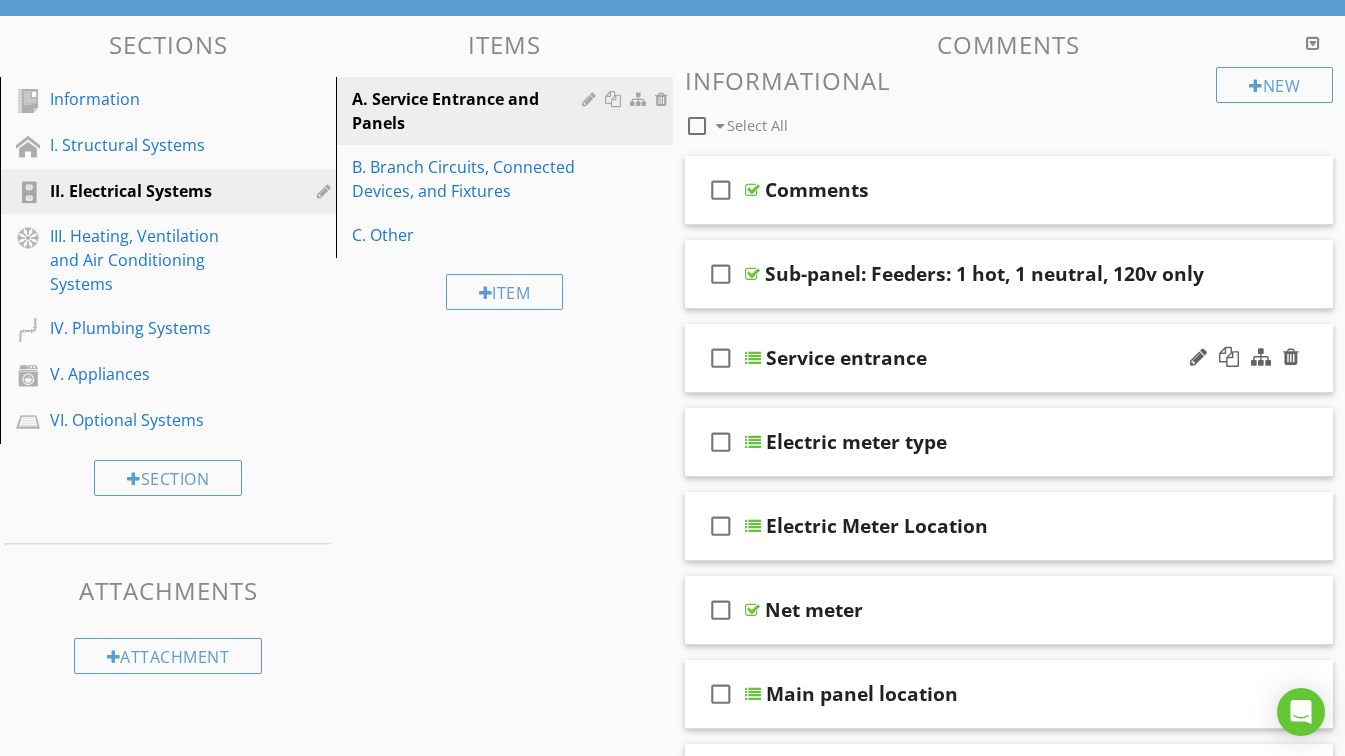 type 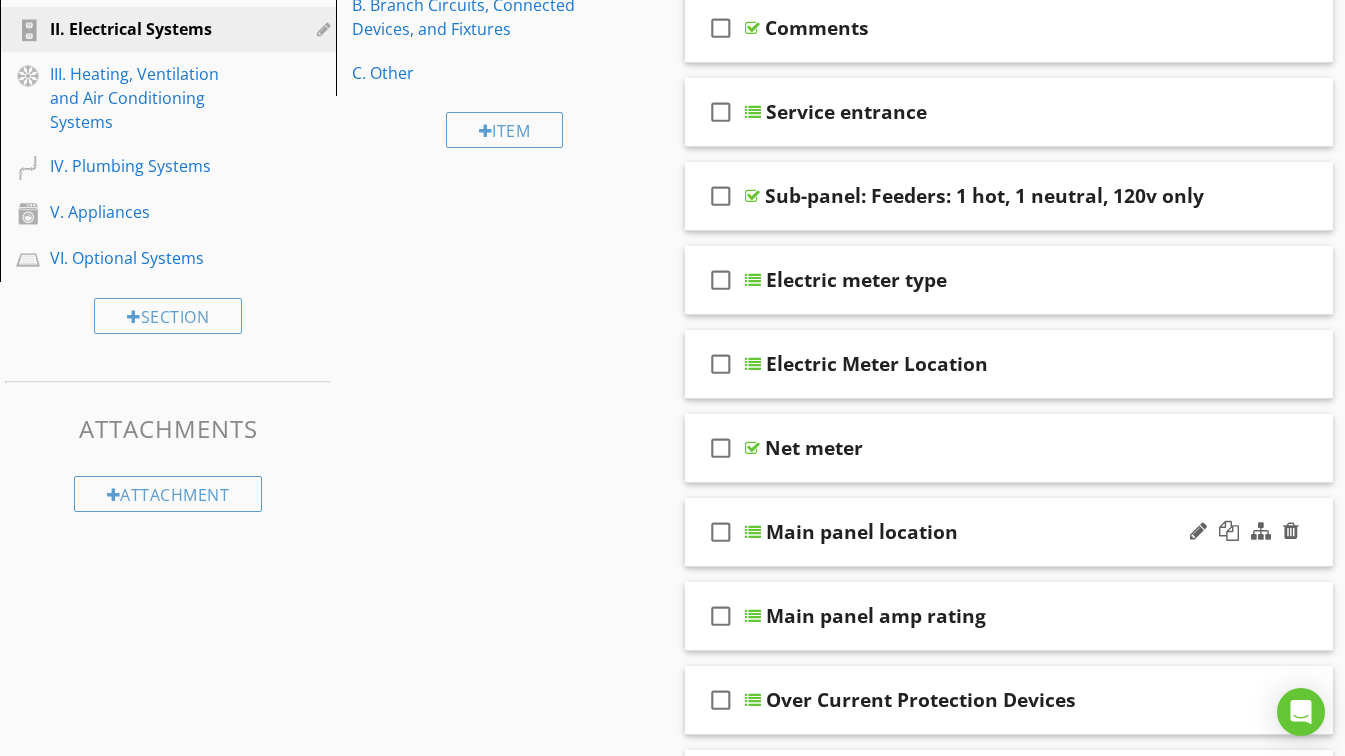 scroll, scrollTop: 400, scrollLeft: 0, axis: vertical 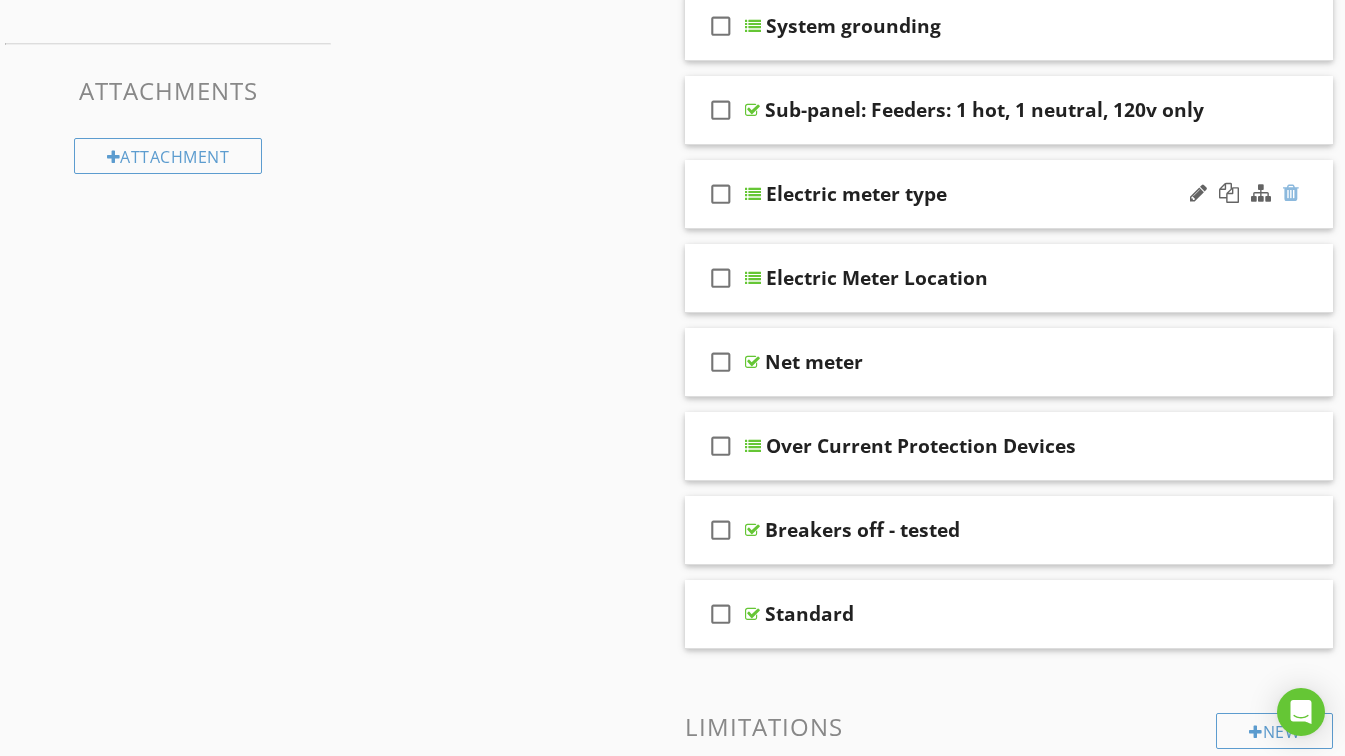 click at bounding box center [1291, 193] 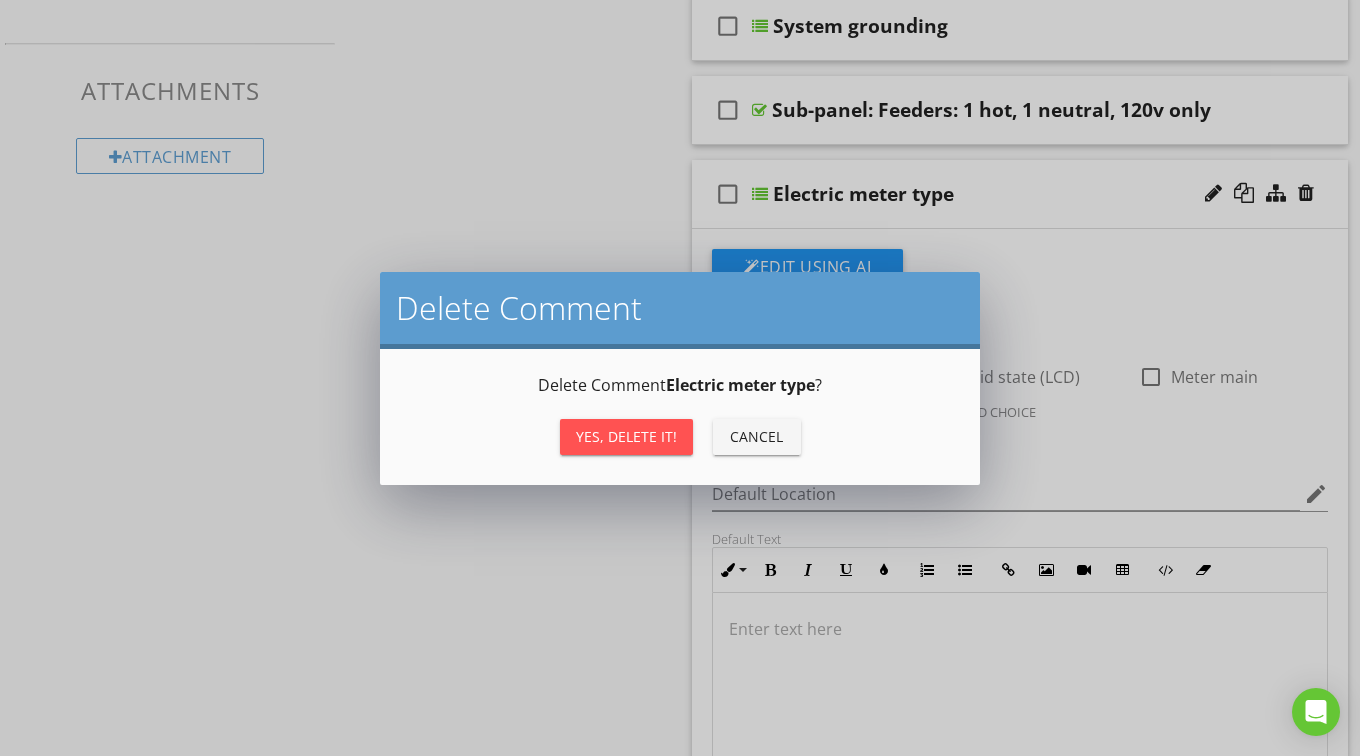 click on "Yes, Delete it!" at bounding box center (626, 436) 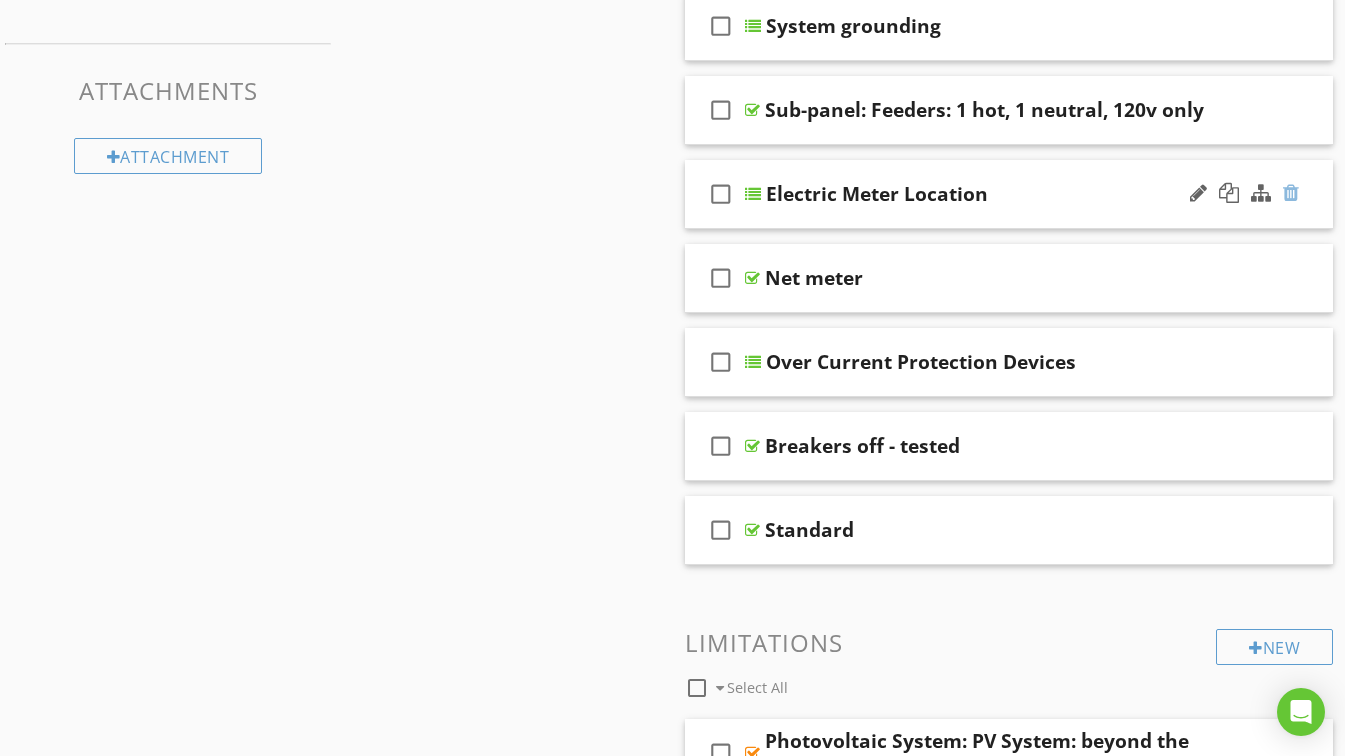 click at bounding box center (1291, 193) 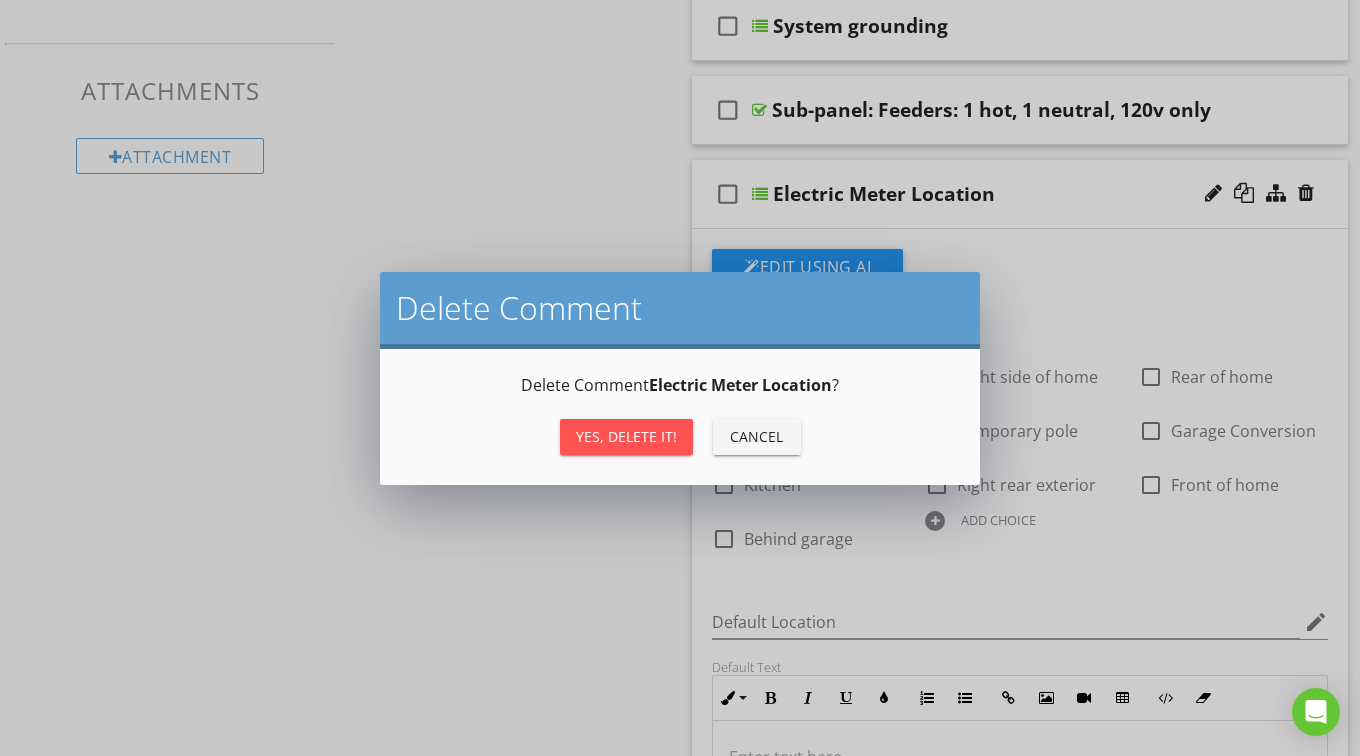 click on "Yes, Delete it!" at bounding box center (626, 436) 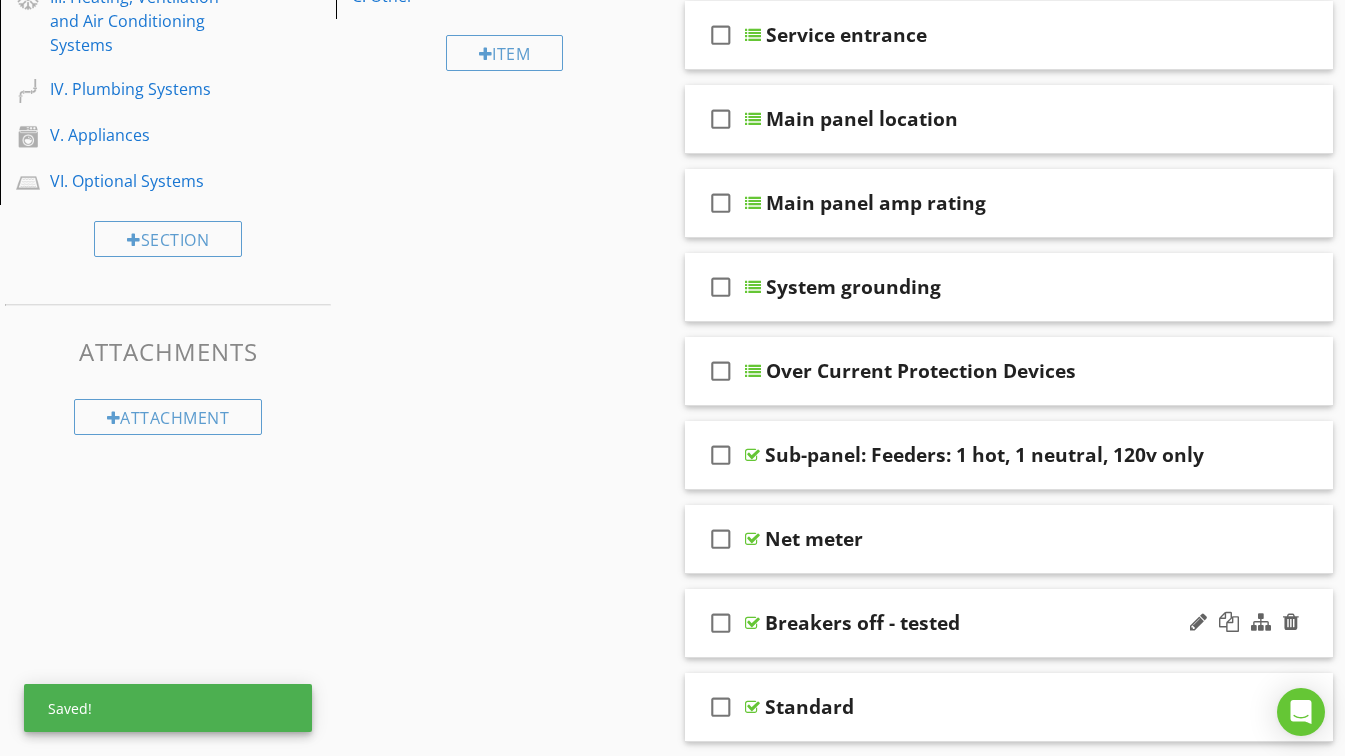 scroll, scrollTop: 400, scrollLeft: 0, axis: vertical 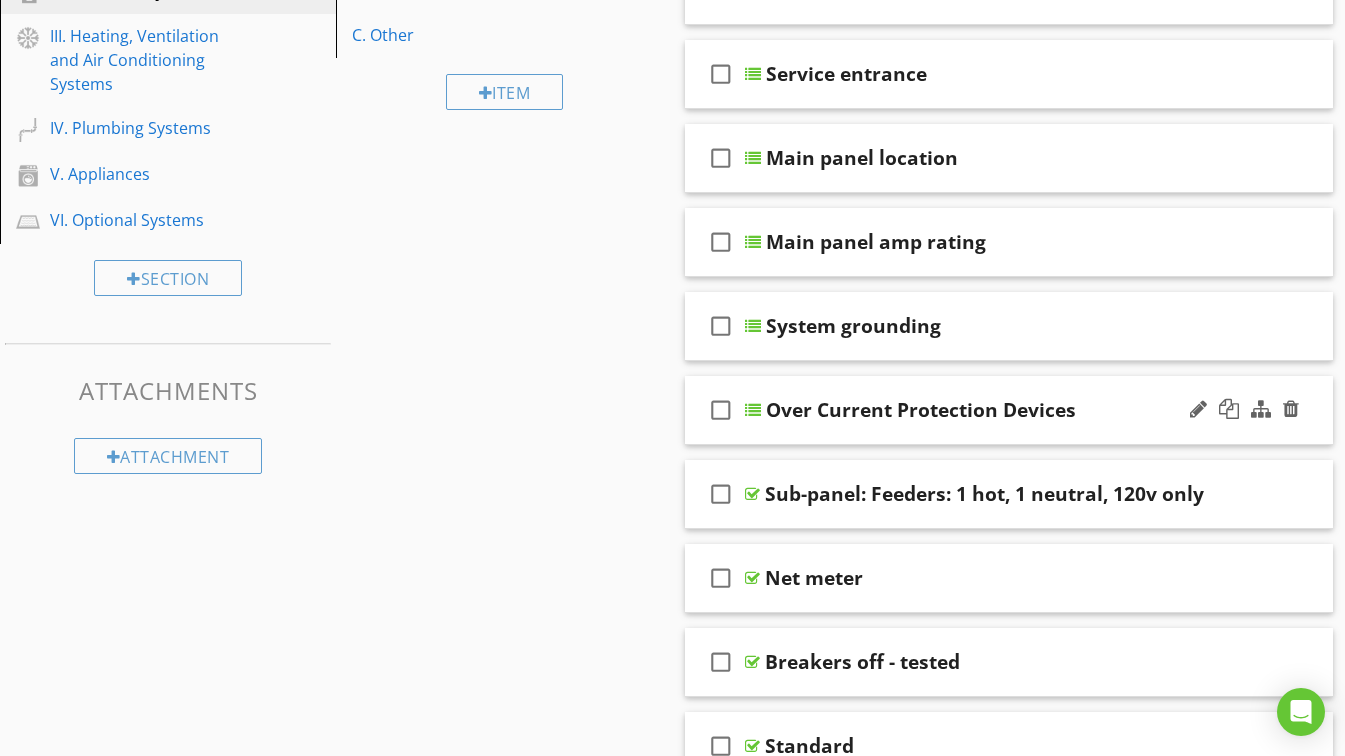 click on "Over Current Protection Devices" at bounding box center [921, 410] 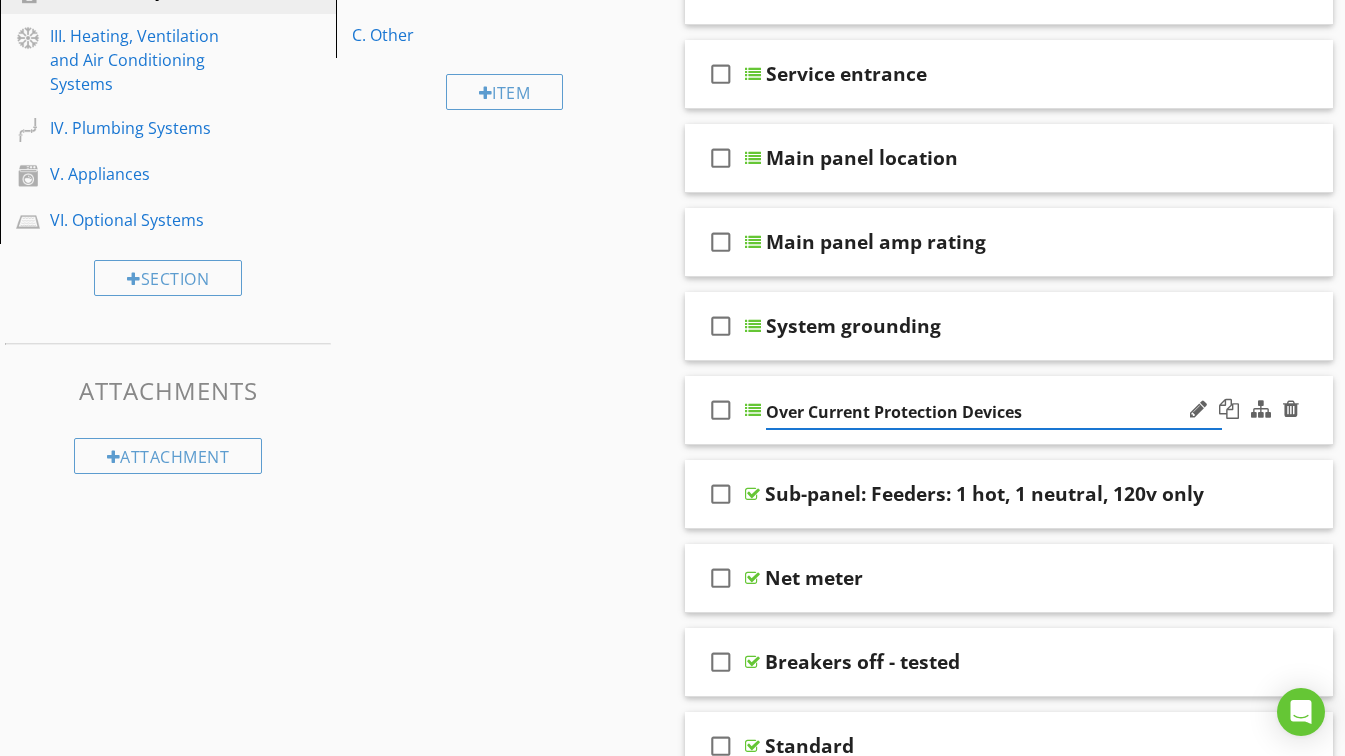 click on "Over Current Protection Devices" at bounding box center (994, 412) 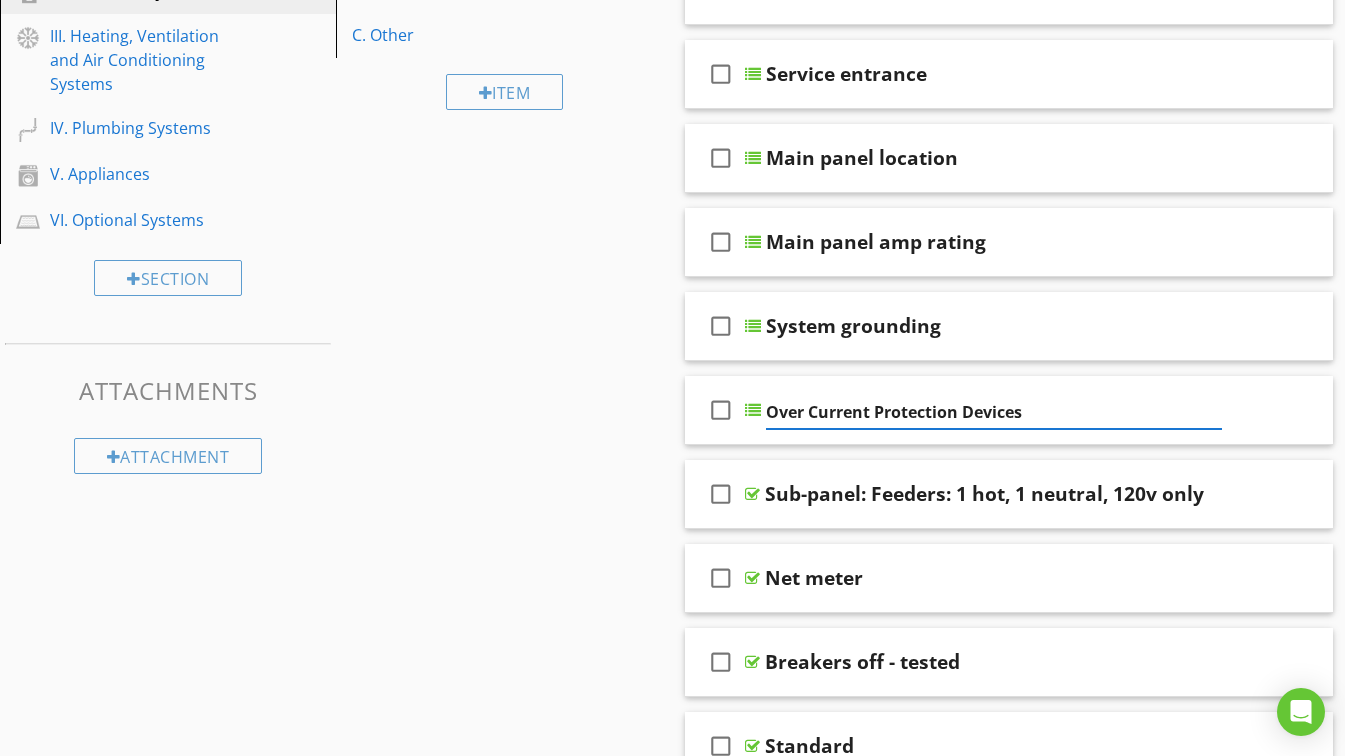 click on "Sections
Information           I. Structural Systems           II. Electrical Systems           III. Heating, Ventilation and Air Conditioning Systems           IV. Plumbing Systems           V. Appliances           VI. Optional Systems
Section
Attachments
Attachment
Items
A. Service Entrance and Panels           B. Branch Circuits, Connected Devices, and Fixtures           C. Other
Item
Comments
New
Informational   check_box_outline_blank     Select All       check_box_outline_blank
Comments
check_box_outline_blank
Service entrance
check_box_outline_blank
Main panel location
check_box_outline_blank
Main panel amp rating" at bounding box center [672, 6223] 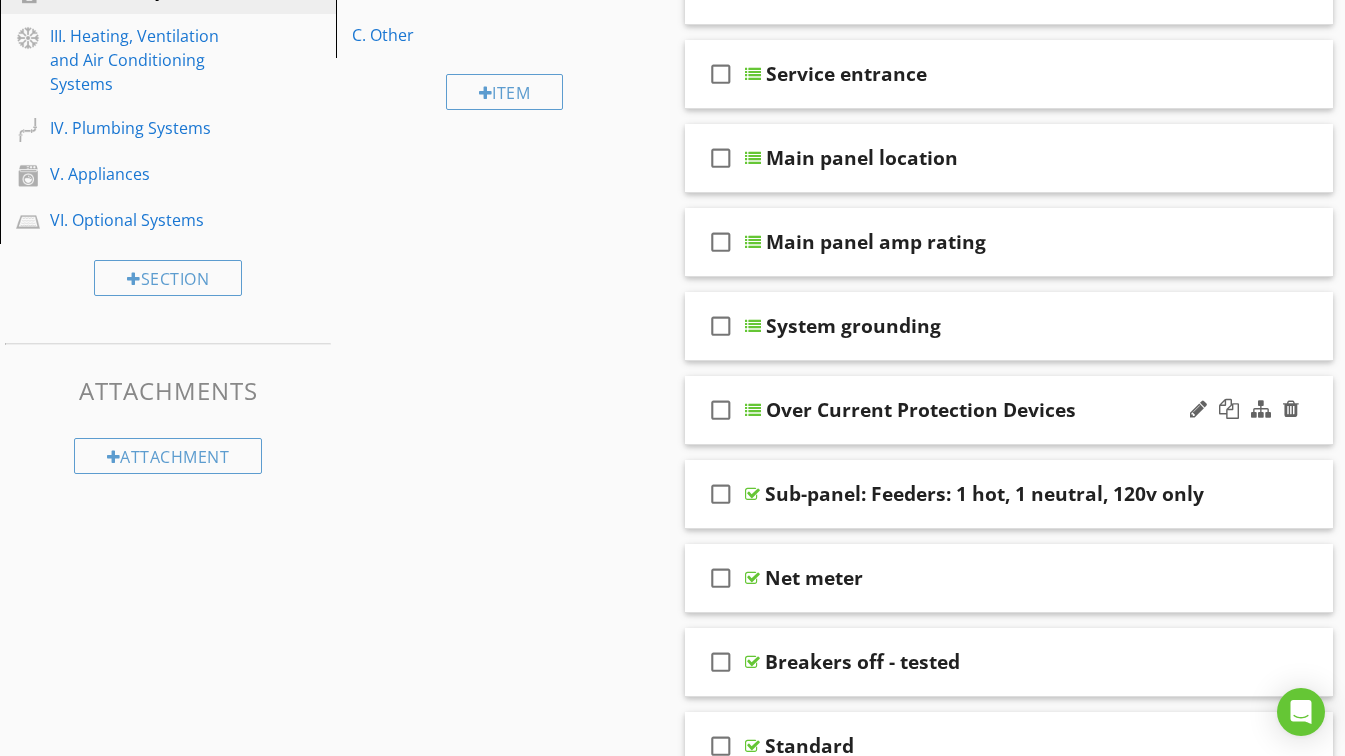 click on "Over Current Protection Devices" at bounding box center [994, 410] 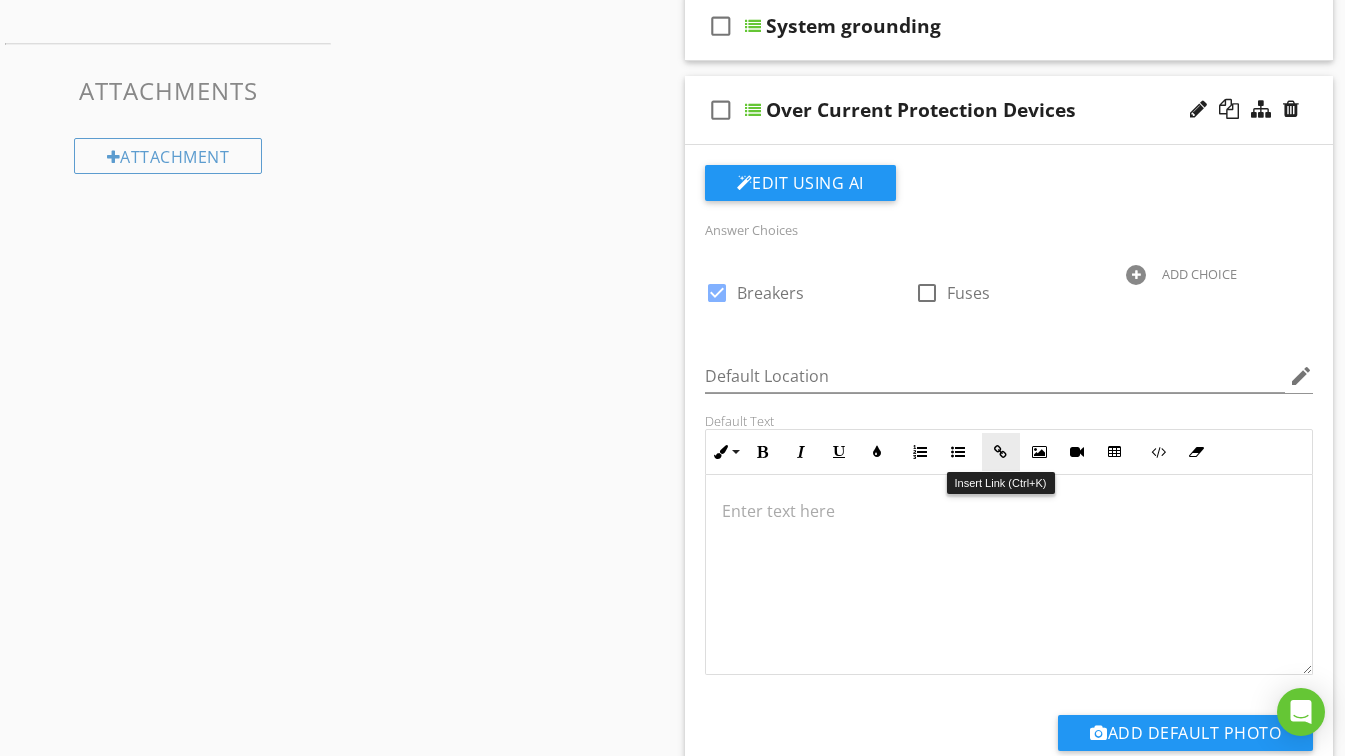 scroll, scrollTop: 300, scrollLeft: 0, axis: vertical 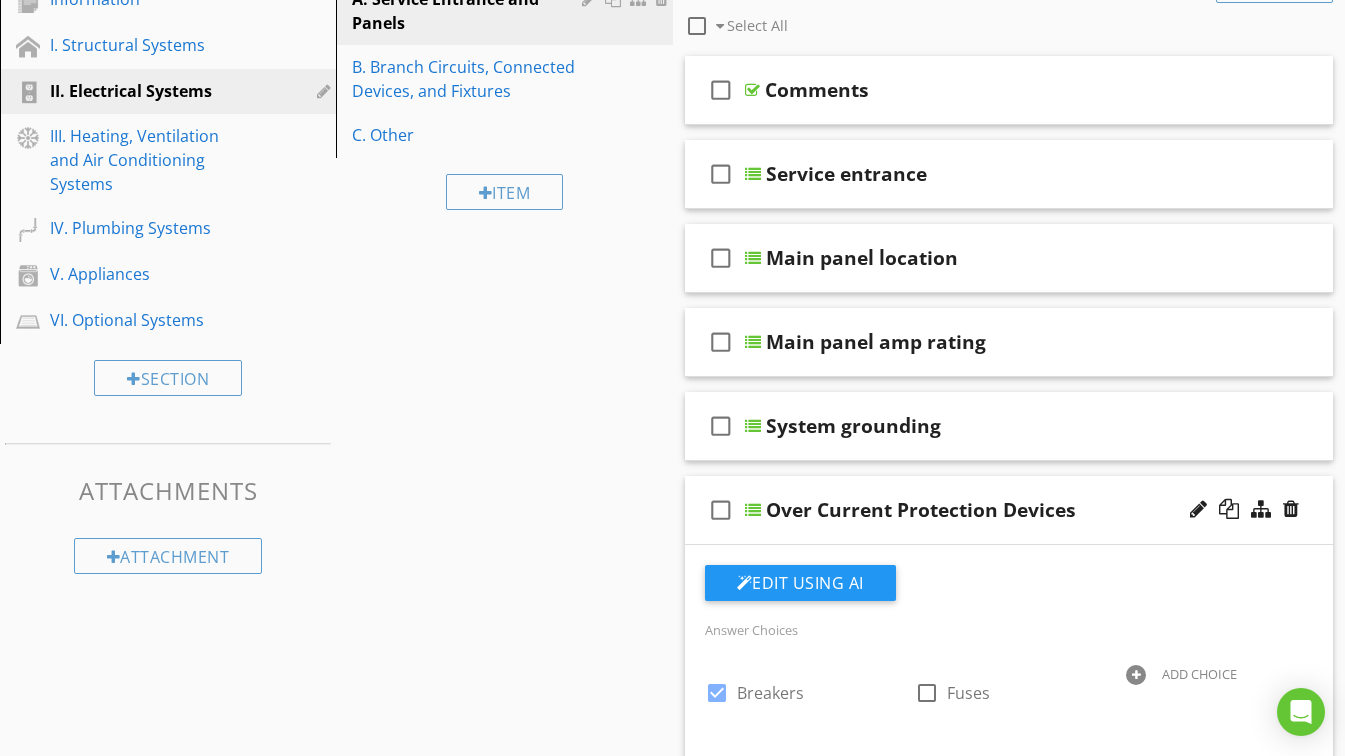 click on "Over Current Protection Devices" at bounding box center (994, 510) 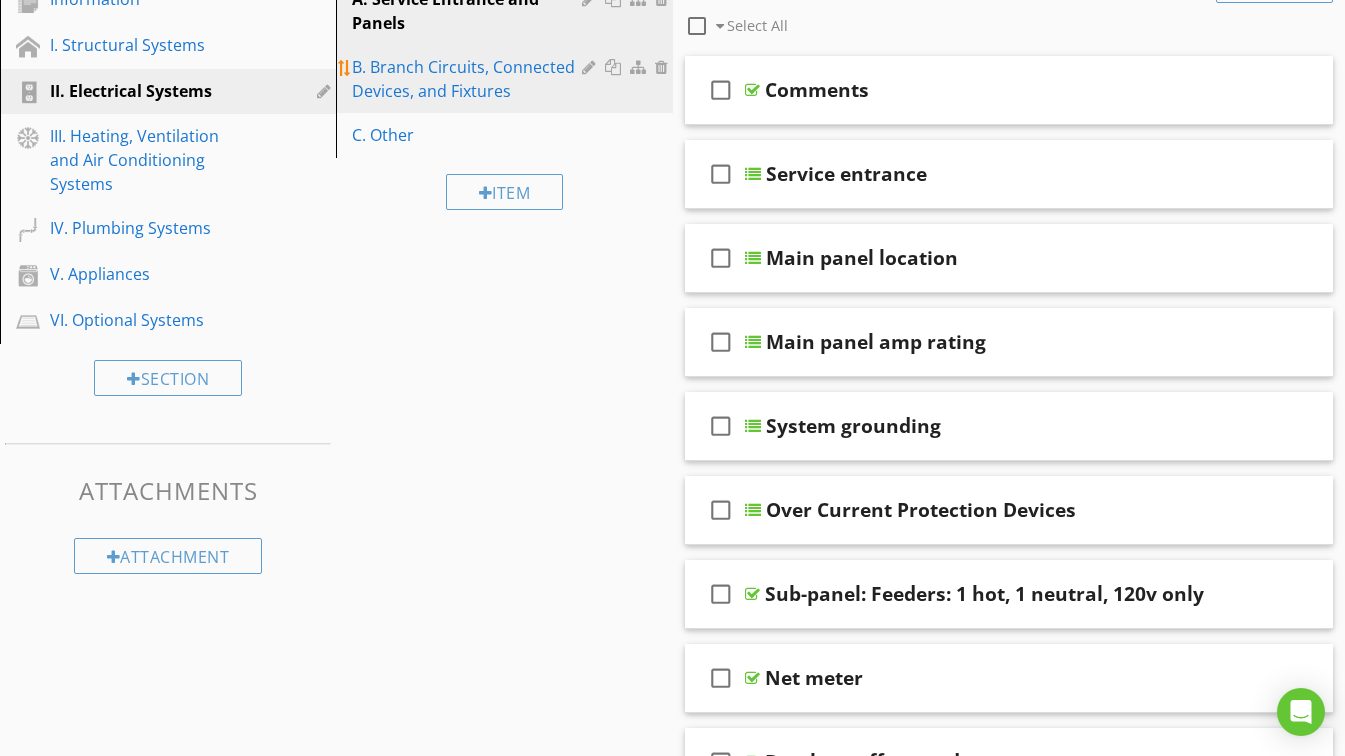 click on "B. Branch Circuits, Connected Devices, and Fixtures" at bounding box center [469, 79] 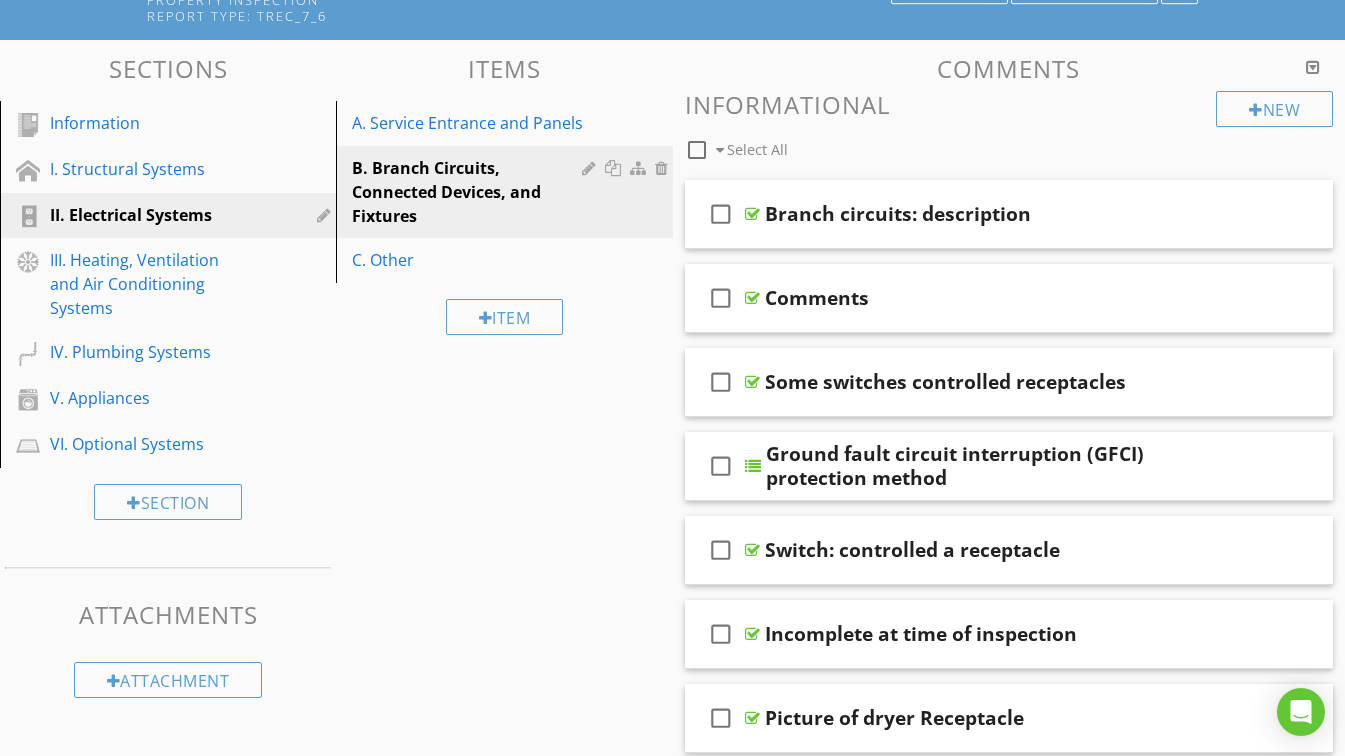scroll, scrollTop: 200, scrollLeft: 0, axis: vertical 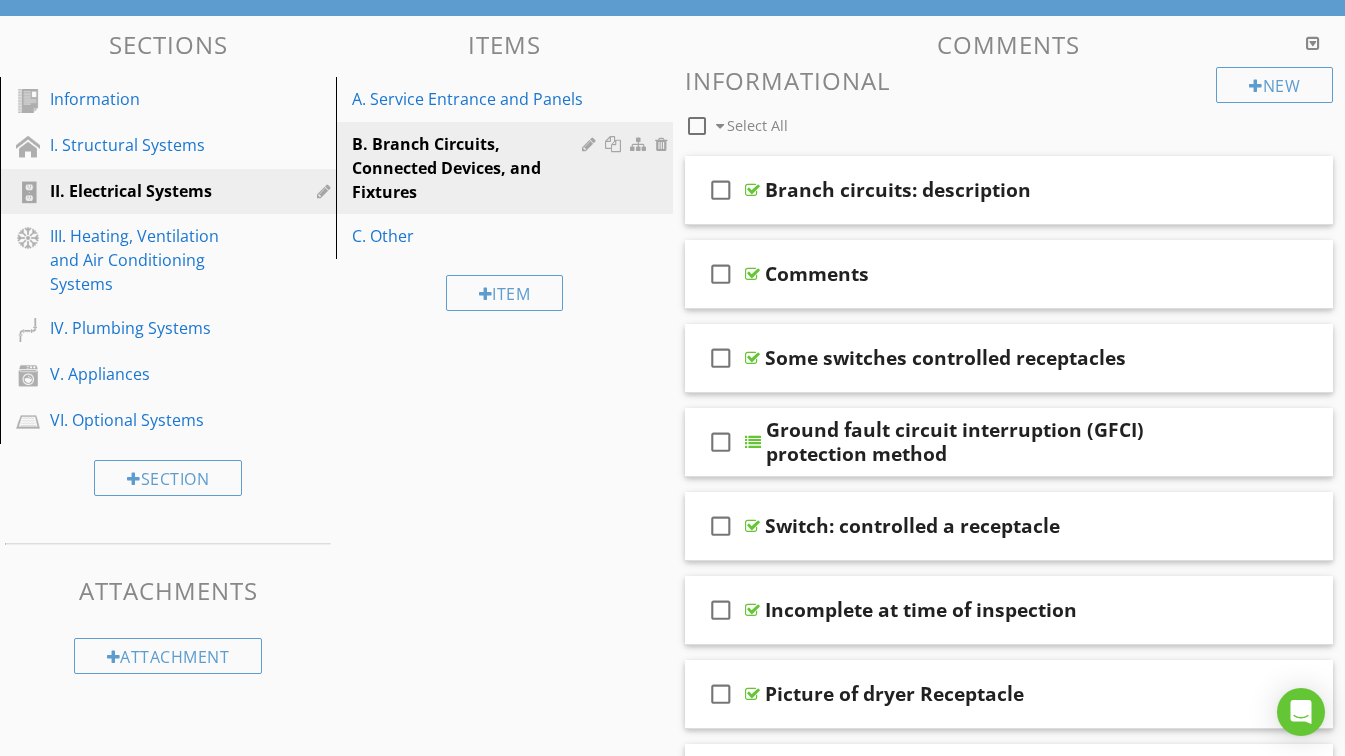 click on "Comments" at bounding box center (993, 274) 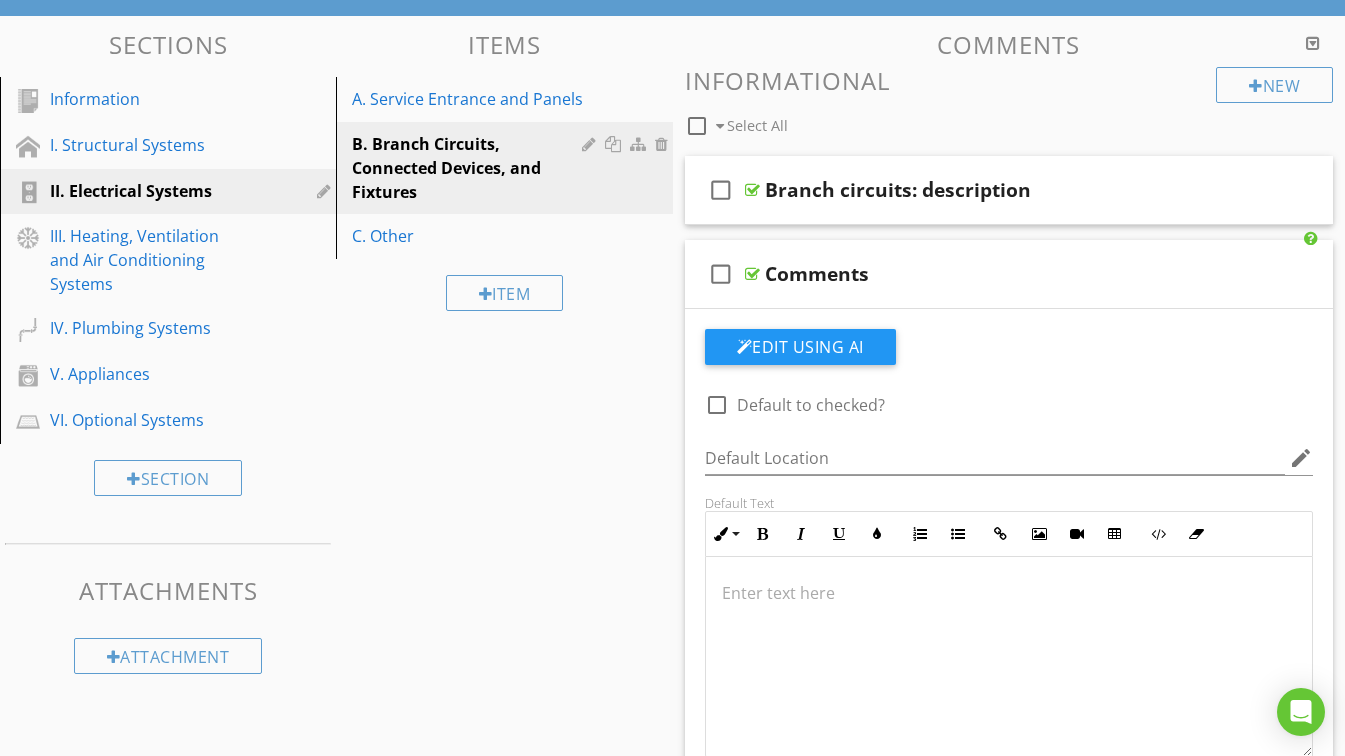 click on "Comments" at bounding box center (993, 274) 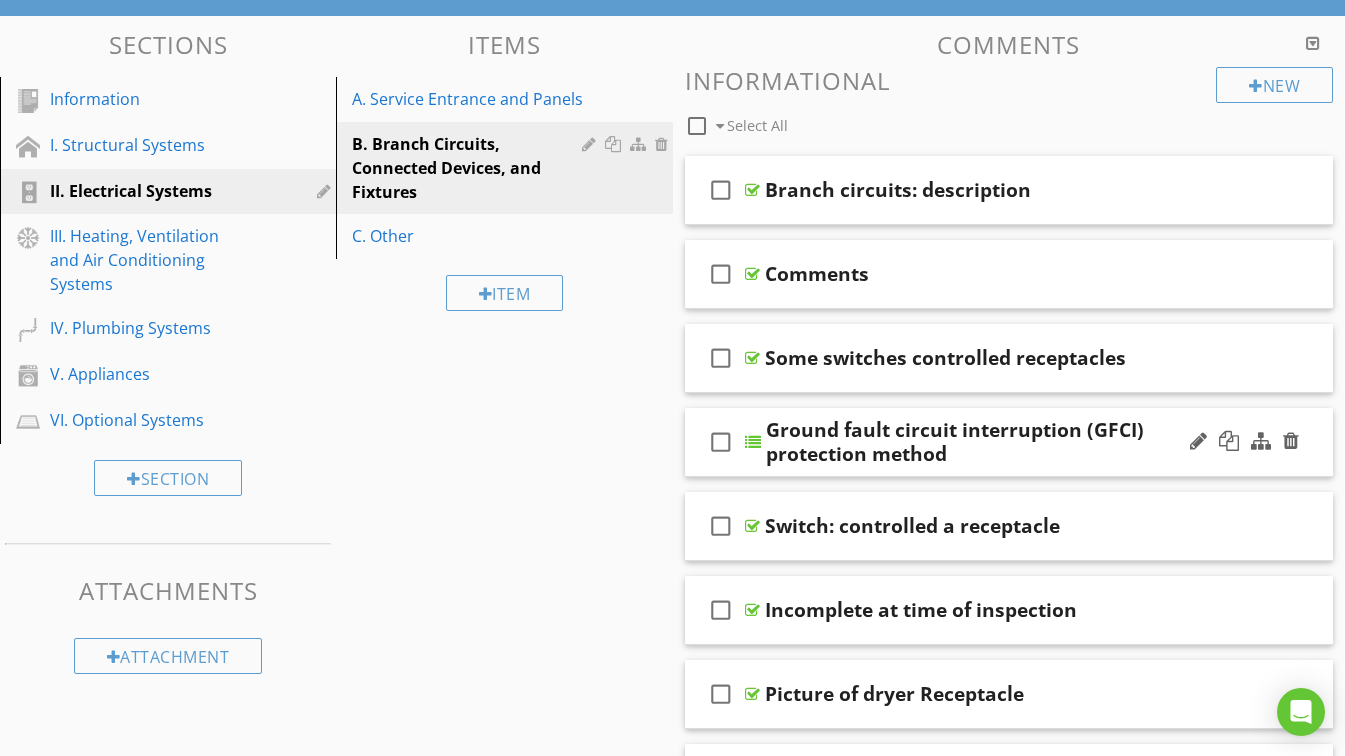 type 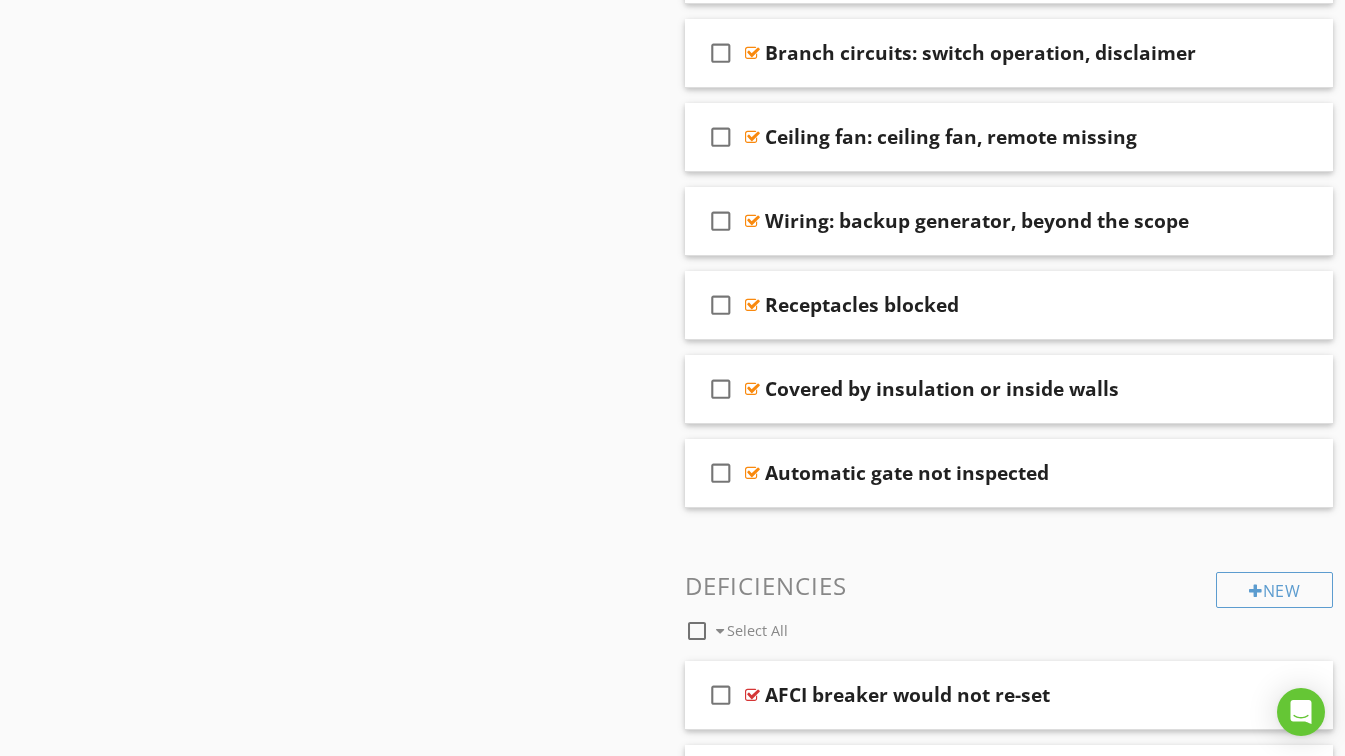scroll, scrollTop: 1900, scrollLeft: 0, axis: vertical 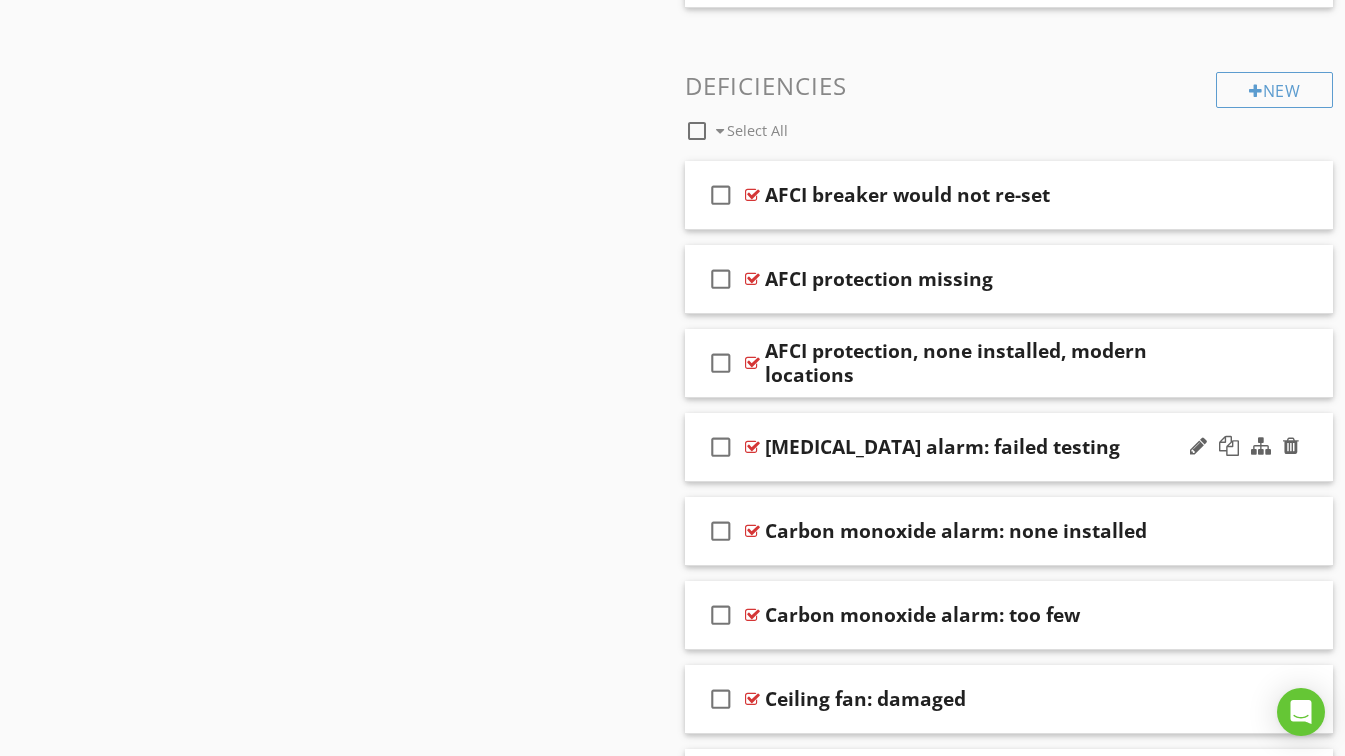 type 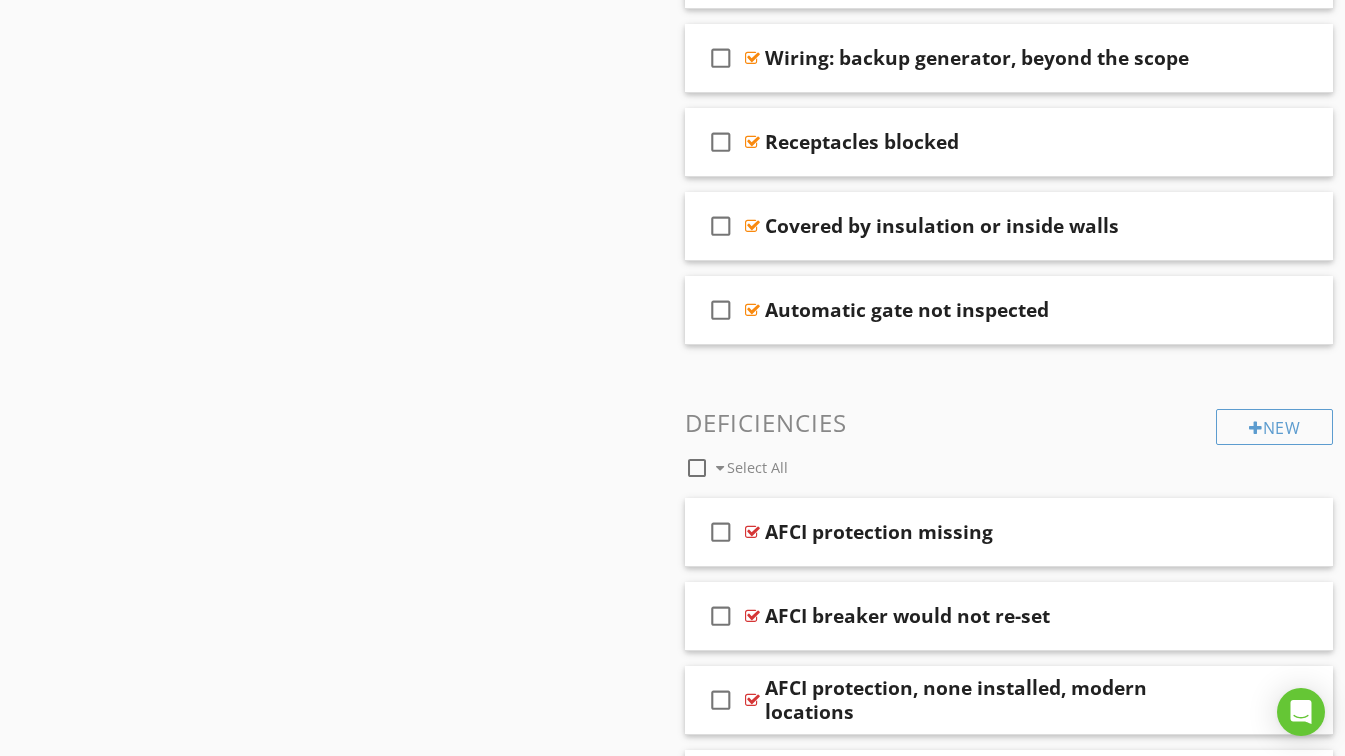 scroll, scrollTop: 1314, scrollLeft: 0, axis: vertical 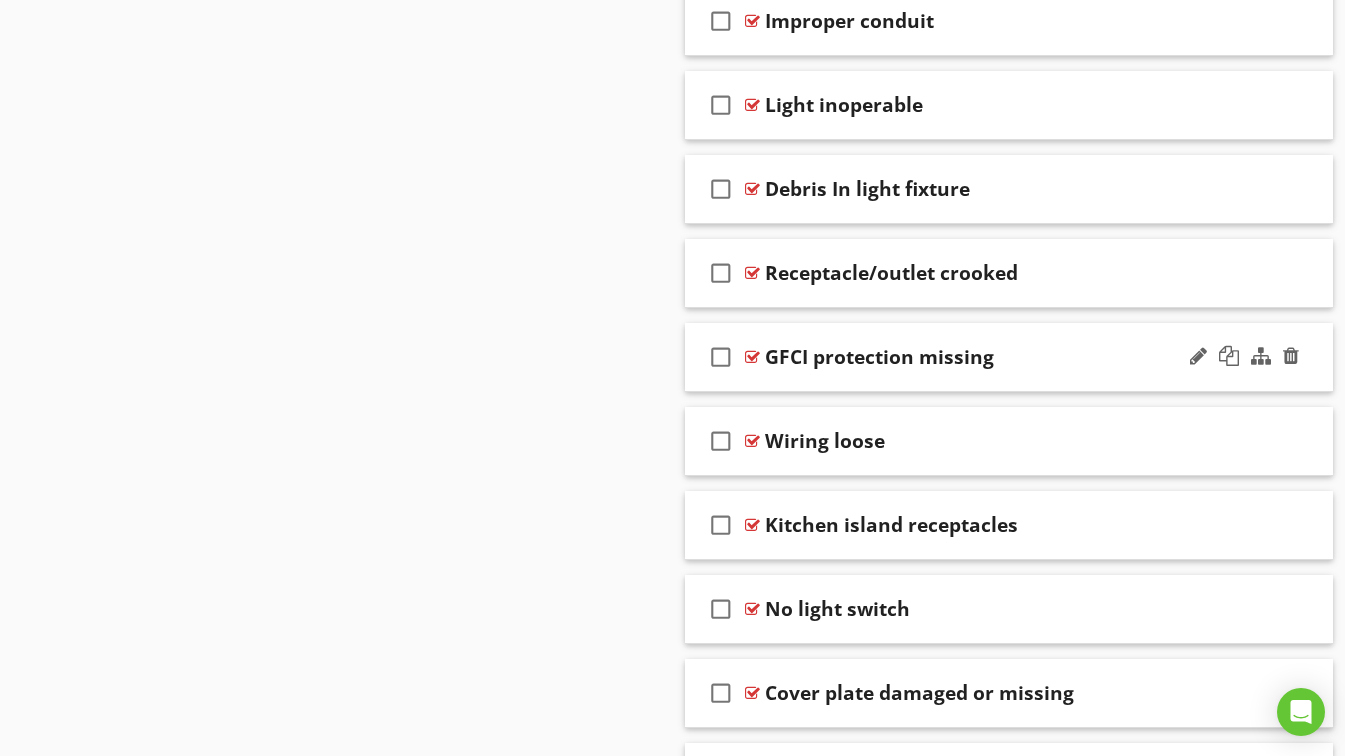 click on "GFCI protection missing" at bounding box center [993, 357] 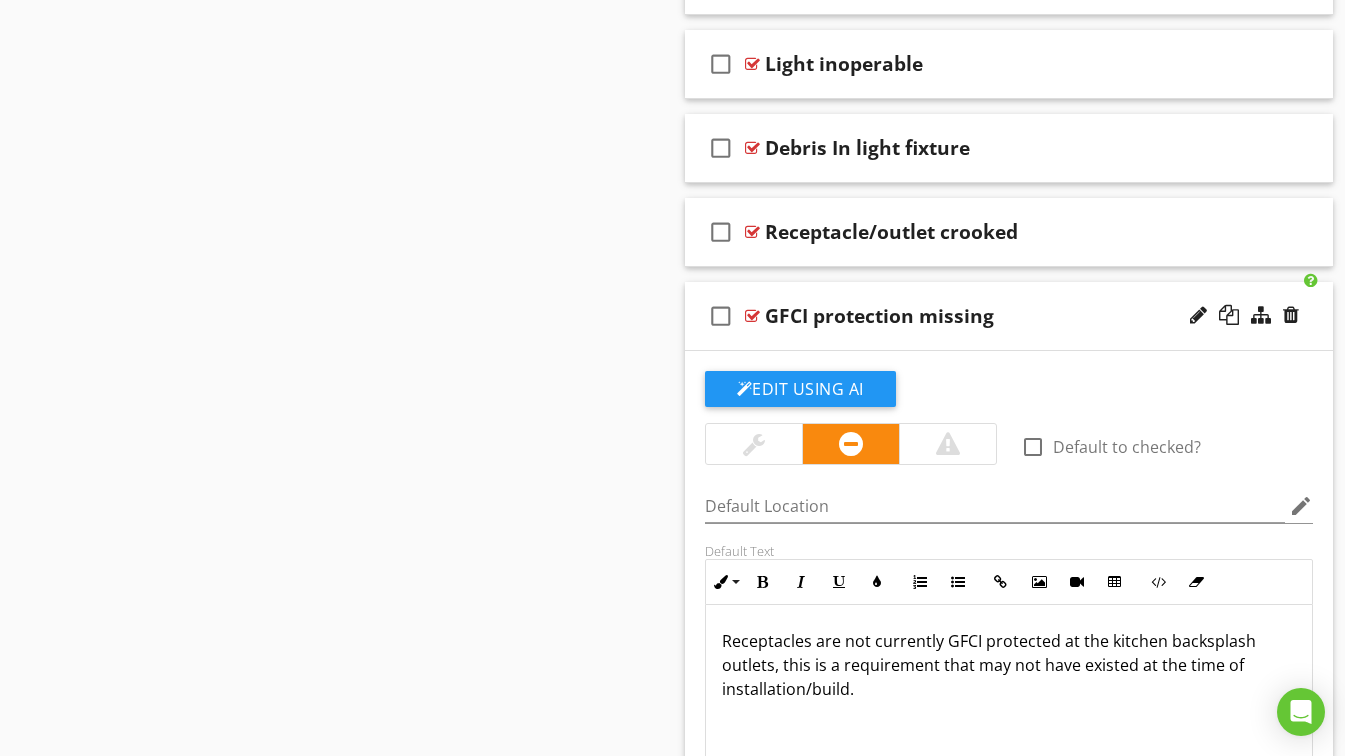 scroll, scrollTop: 13582, scrollLeft: 0, axis: vertical 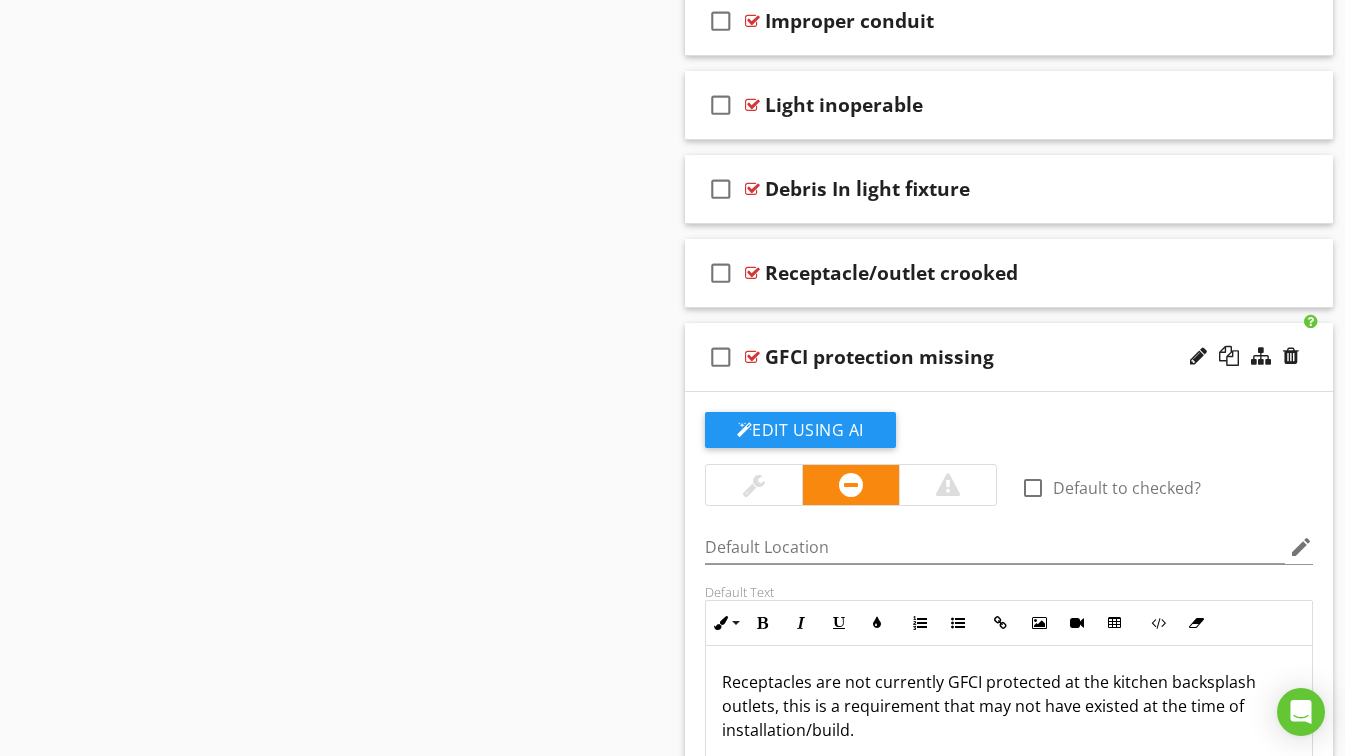click on "GFCI protection missing" at bounding box center (993, 357) 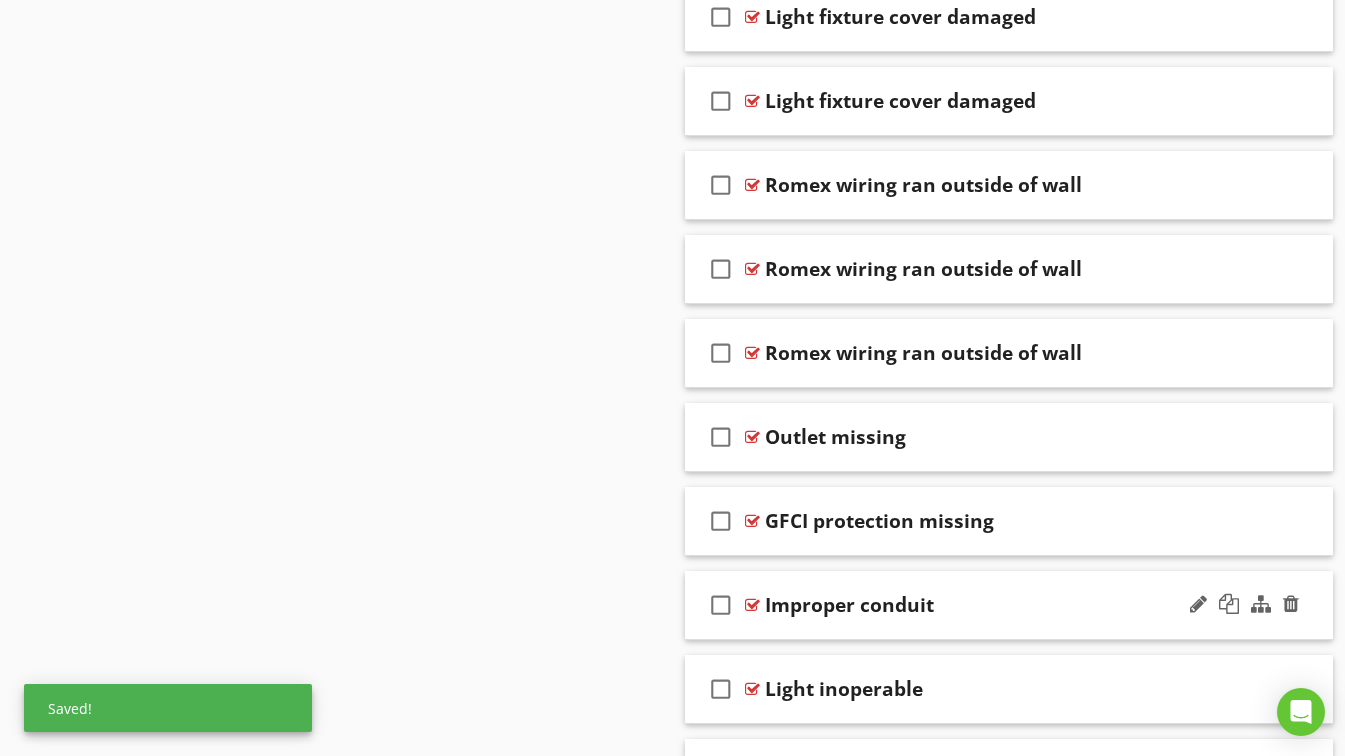 scroll, scrollTop: 12982, scrollLeft: 0, axis: vertical 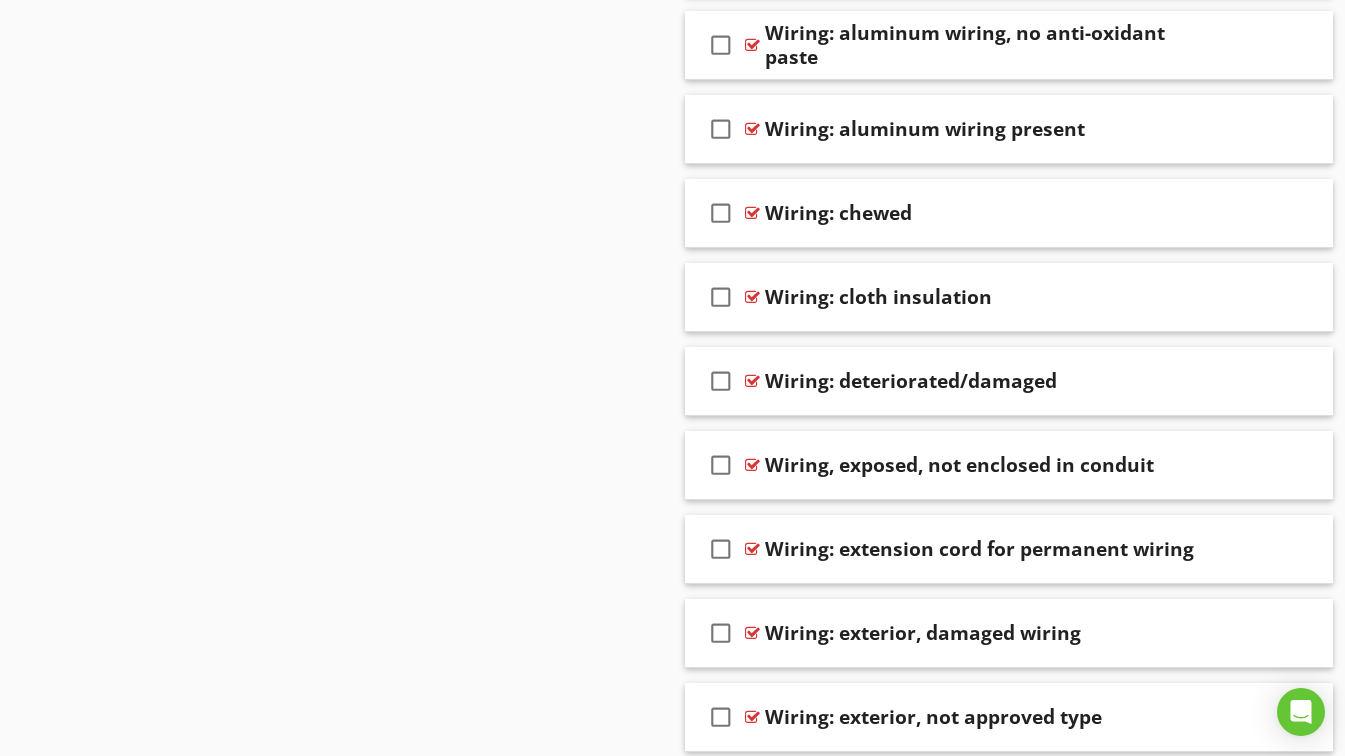 click on "check_box_outline_blank
Wiring: aluminum wiring, no anti-oxidant paste" at bounding box center [1009, 45] 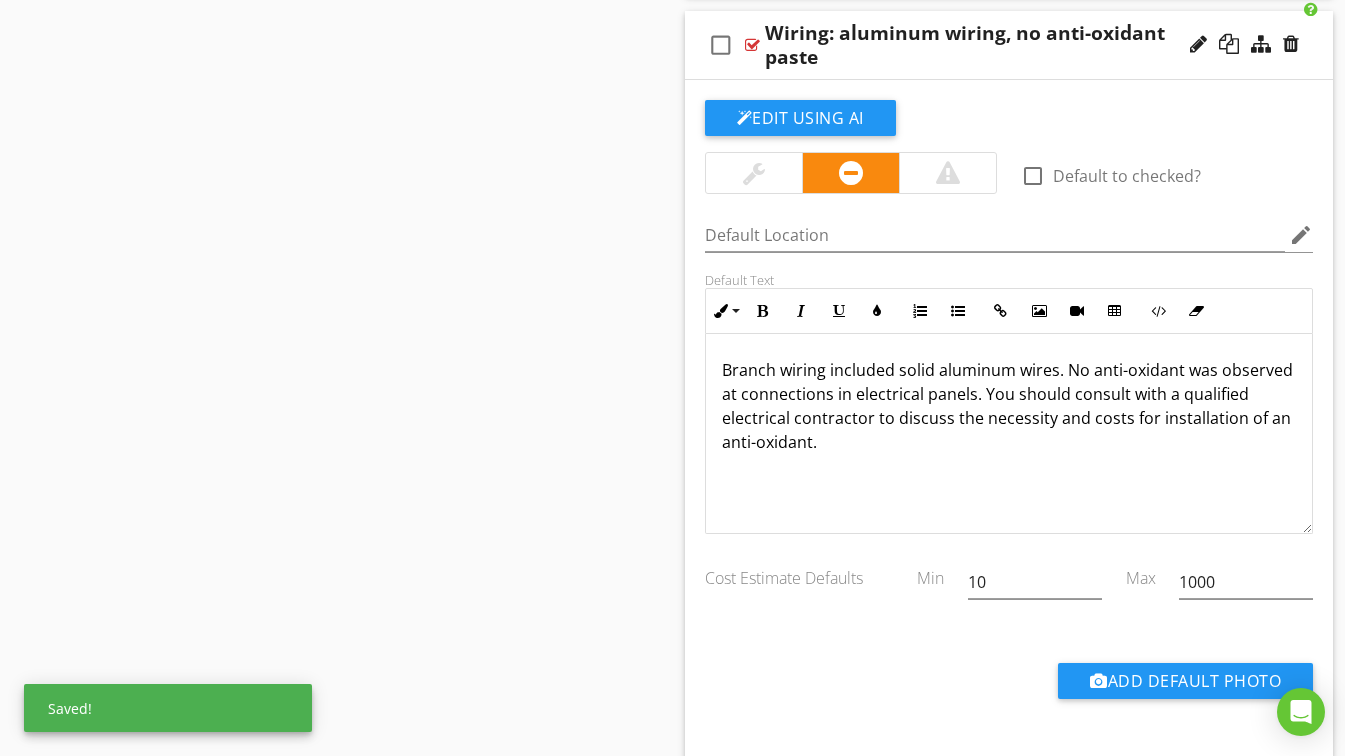 click on "Wiring: aluminum wiring, no anti-oxidant paste" at bounding box center [993, 45] 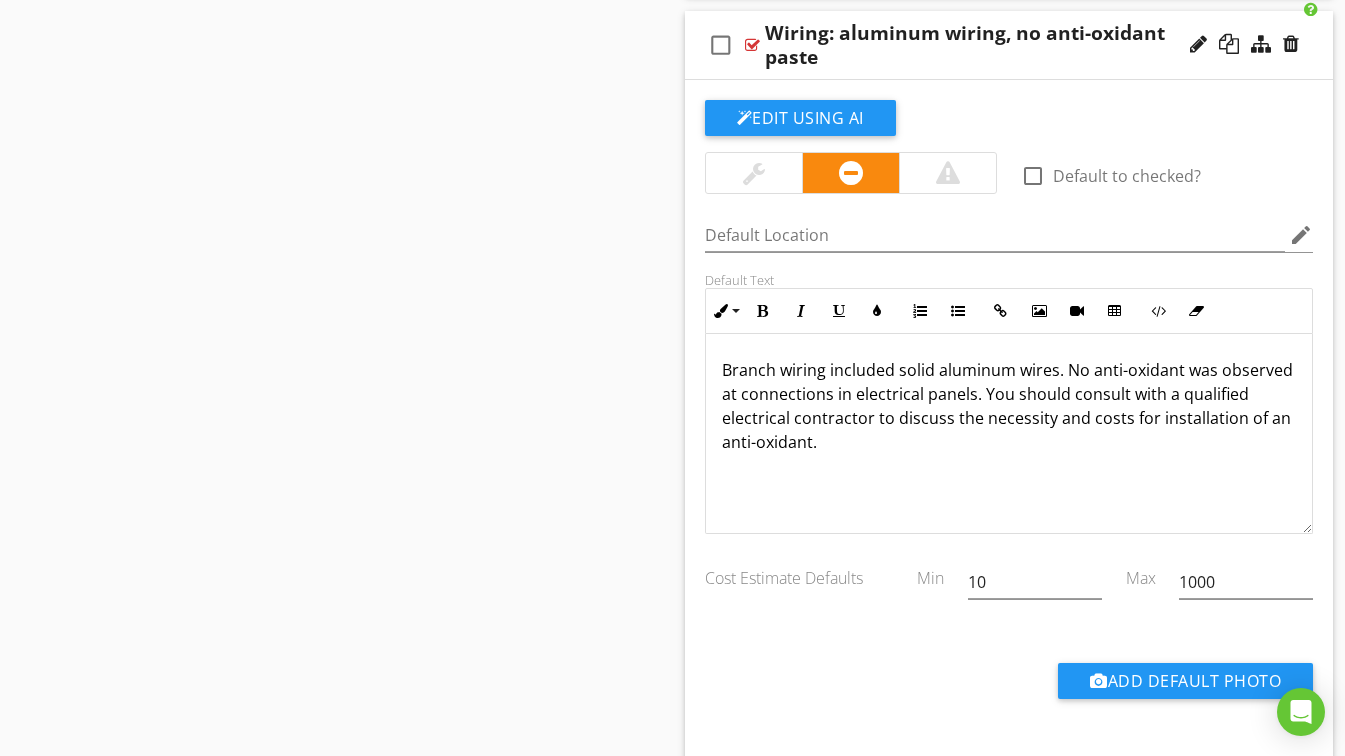 click on "Sections
Information           I. Structural Systems           II. Electrical Systems           III. Heating, Ventilation and Air Conditioning Systems           IV. Plumbing Systems           V. Appliances           VI. Optional Systems
Section
Attachments
Attachment
Items
A. Service Entrance and Panels           B. Branch Circuits, Connected Devices, and Fixtures           C. Other
Item
Comments
New
Informational   check_box_outline_blank     Select All       check_box_outline_blank
Branch circuits: description
check_box_outline_blank
Comments
check_box_outline_blank
Ground fault circuit interruption (GFCI) protection method
check_box_outline_blank" at bounding box center [672, -36] 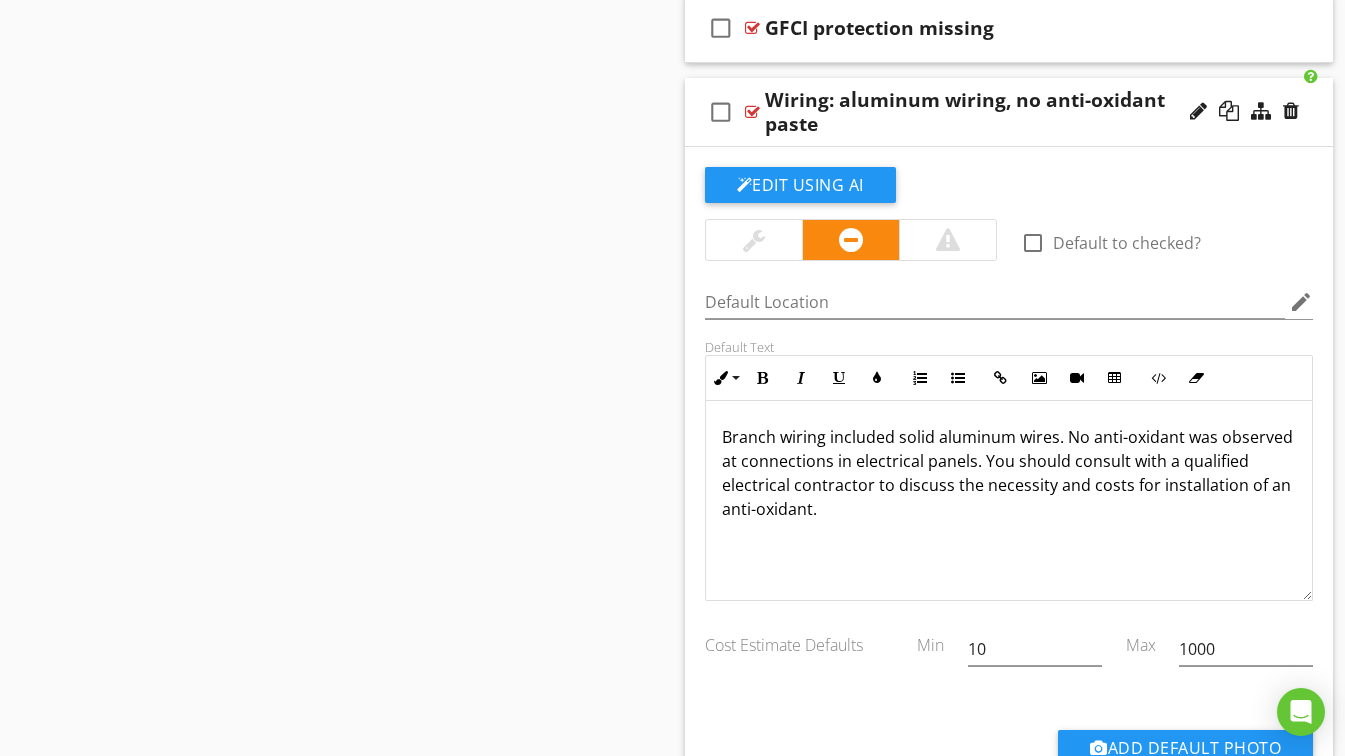 scroll, scrollTop: 8066, scrollLeft: 0, axis: vertical 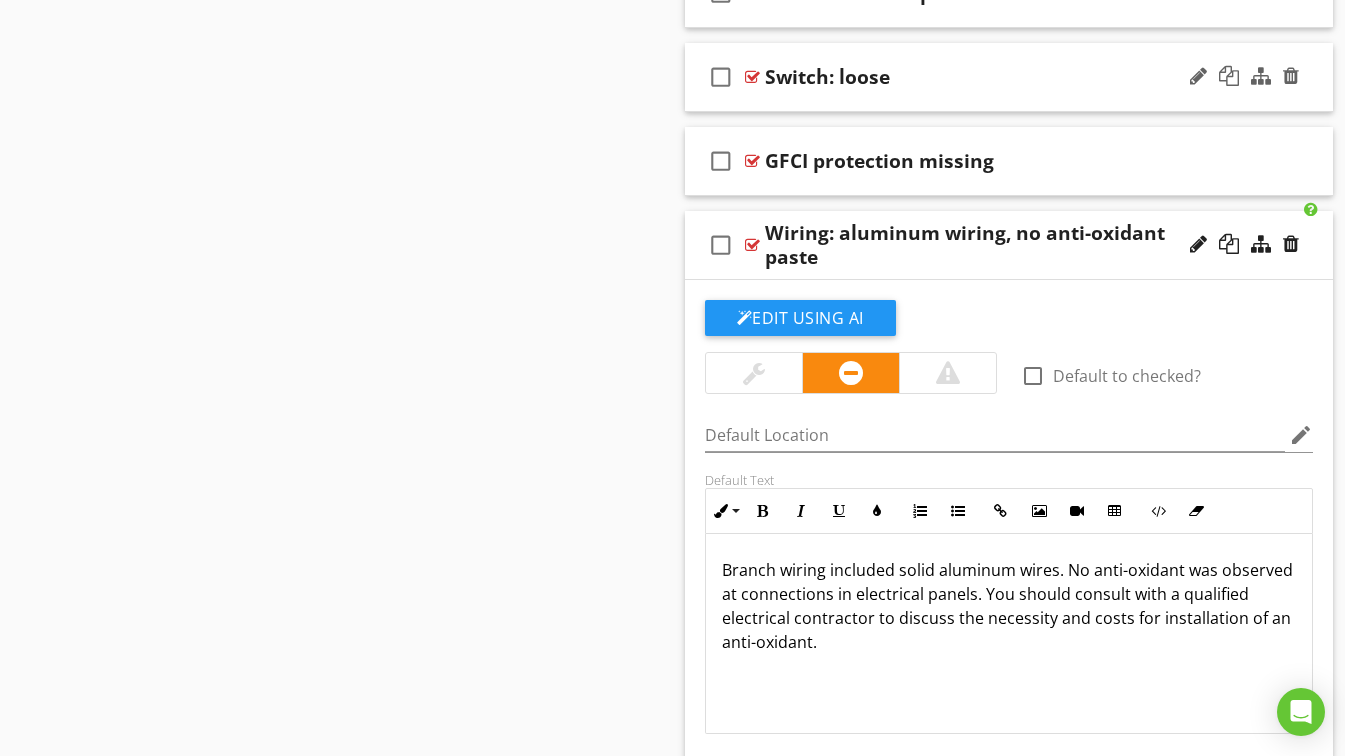 click on "Switch: loose" at bounding box center [993, 77] 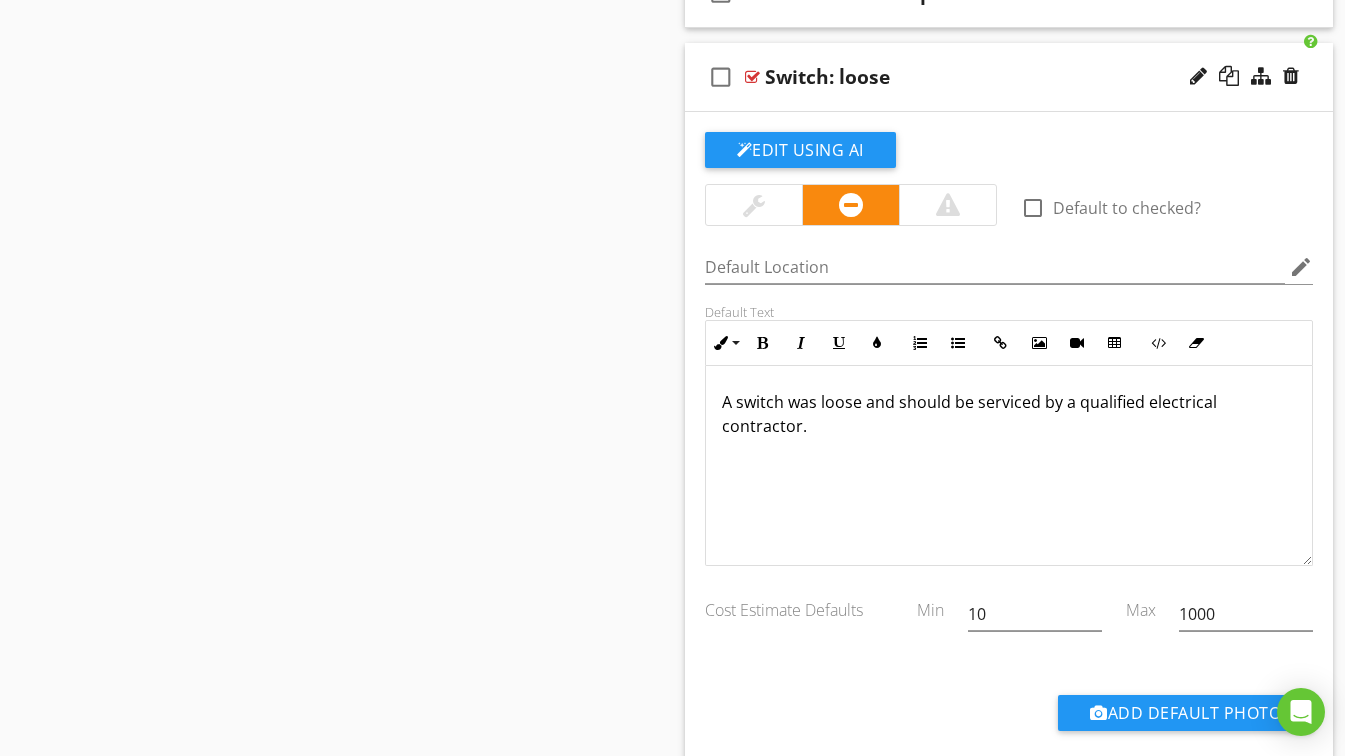 click on "Switch: loose" at bounding box center [993, 77] 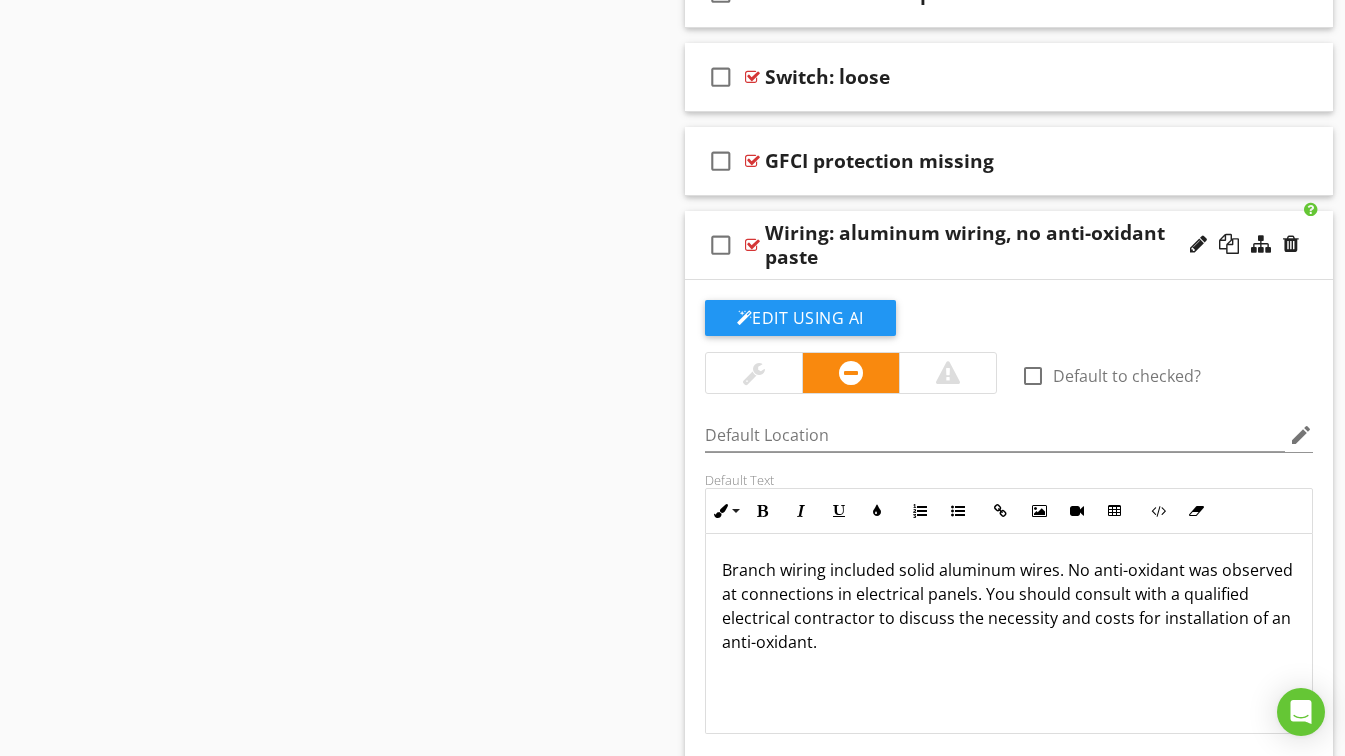scroll, scrollTop: 7866, scrollLeft: 0, axis: vertical 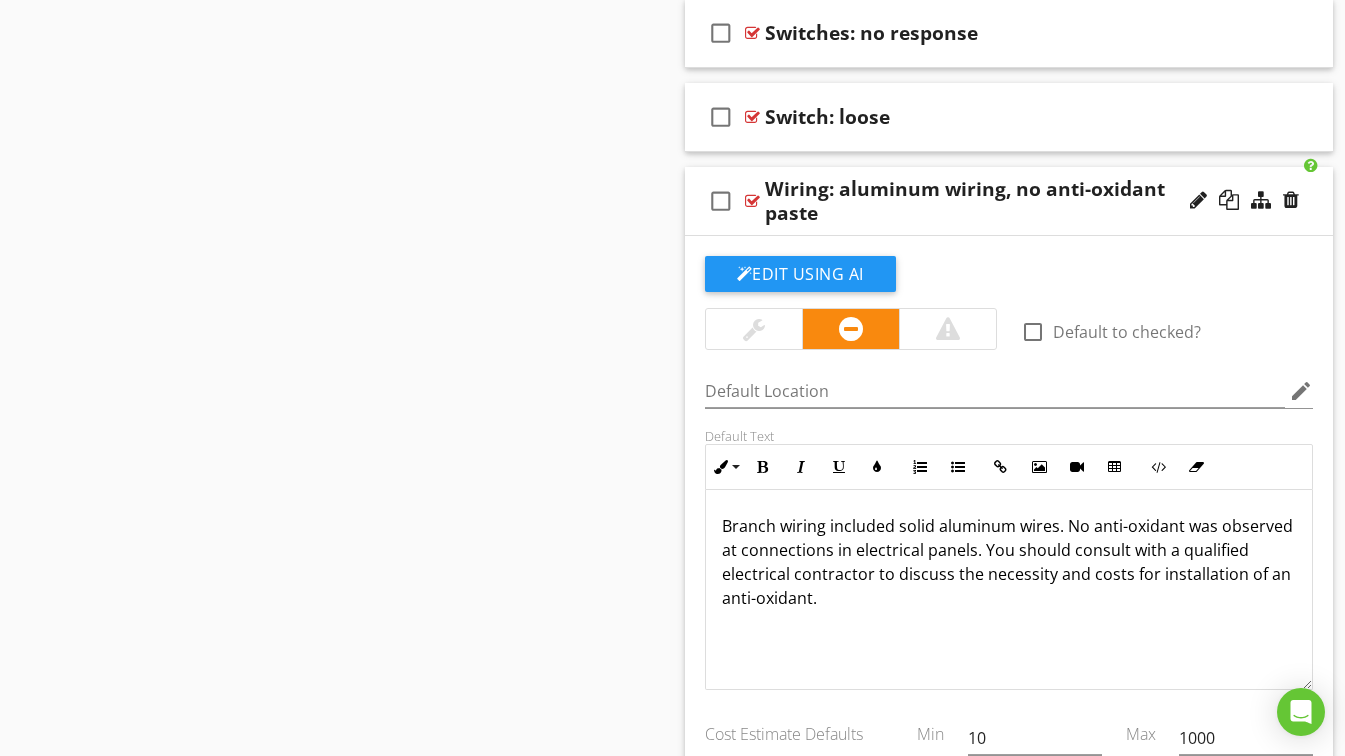 click on "check_box_outline_blank
Wiring: aluminum wiring, no anti-oxidant paste" at bounding box center [1009, 201] 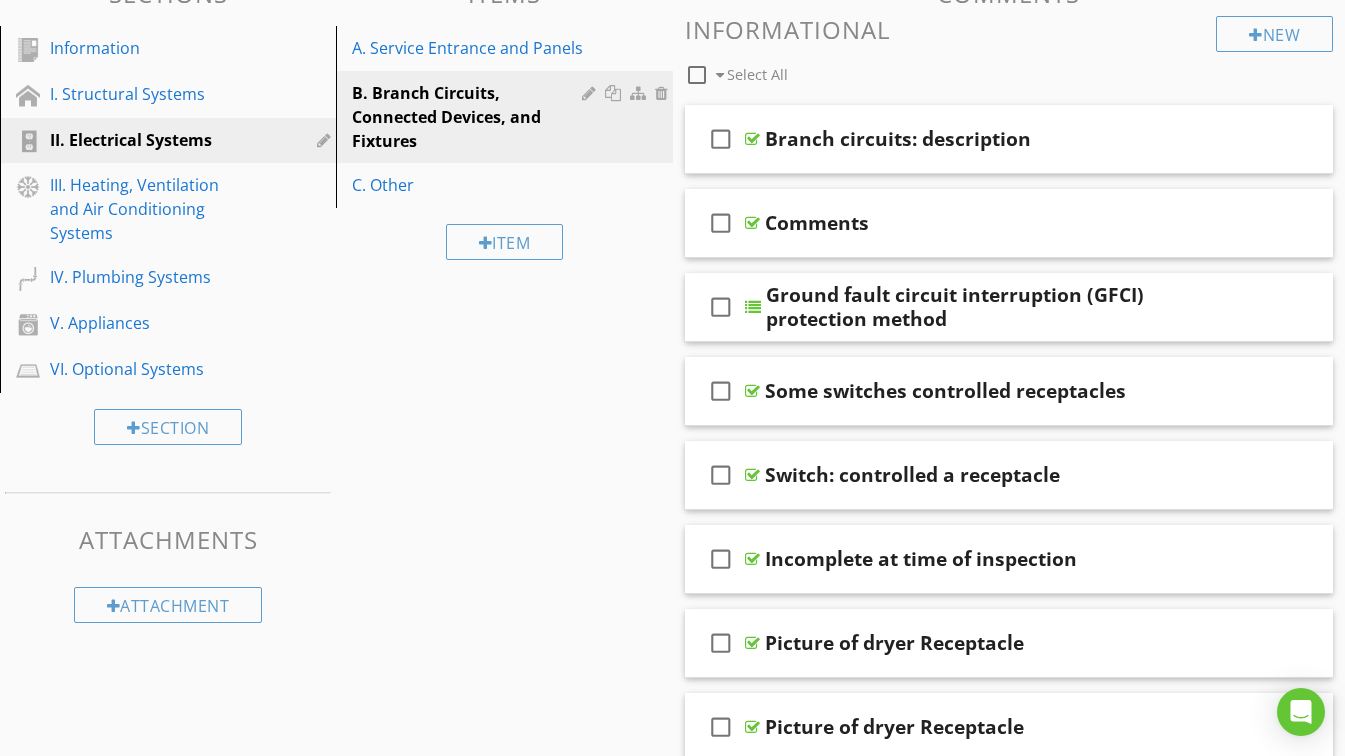 scroll, scrollTop: 23, scrollLeft: 0, axis: vertical 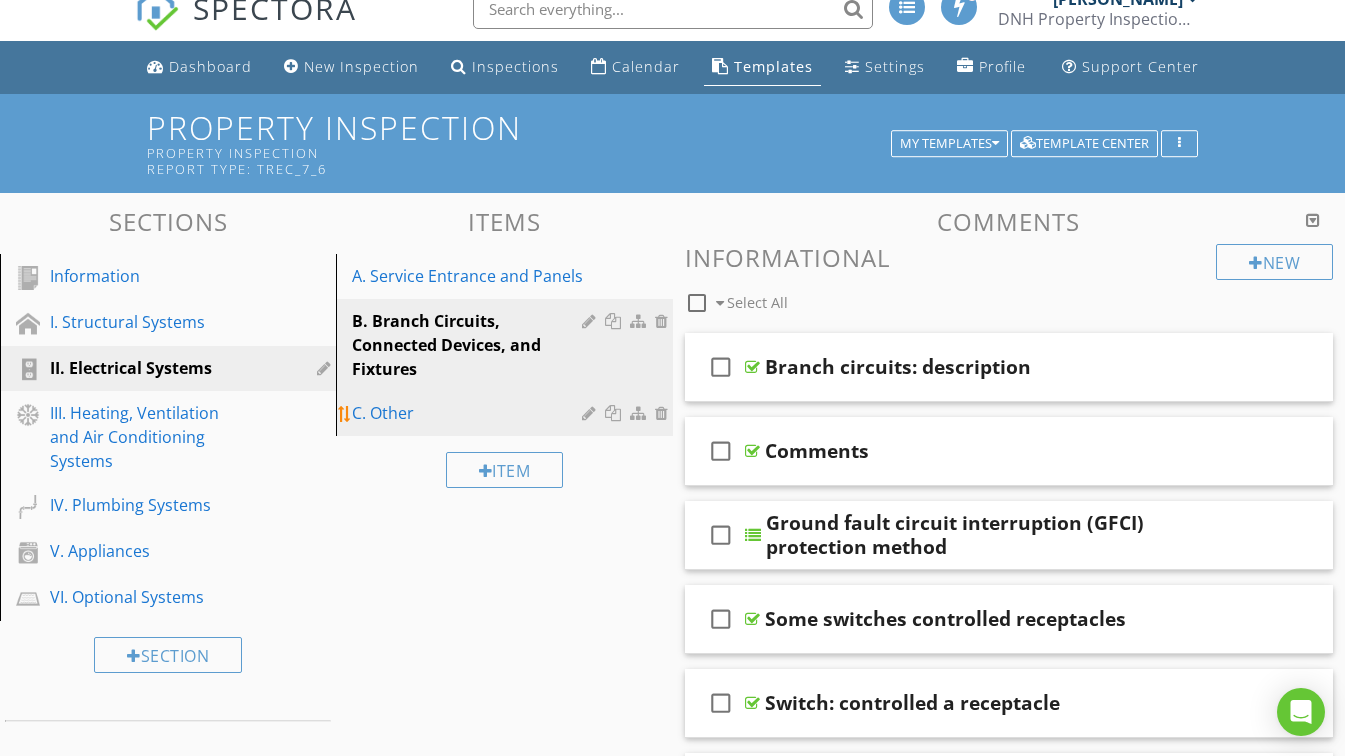 click on "C. Other" at bounding box center (469, 413) 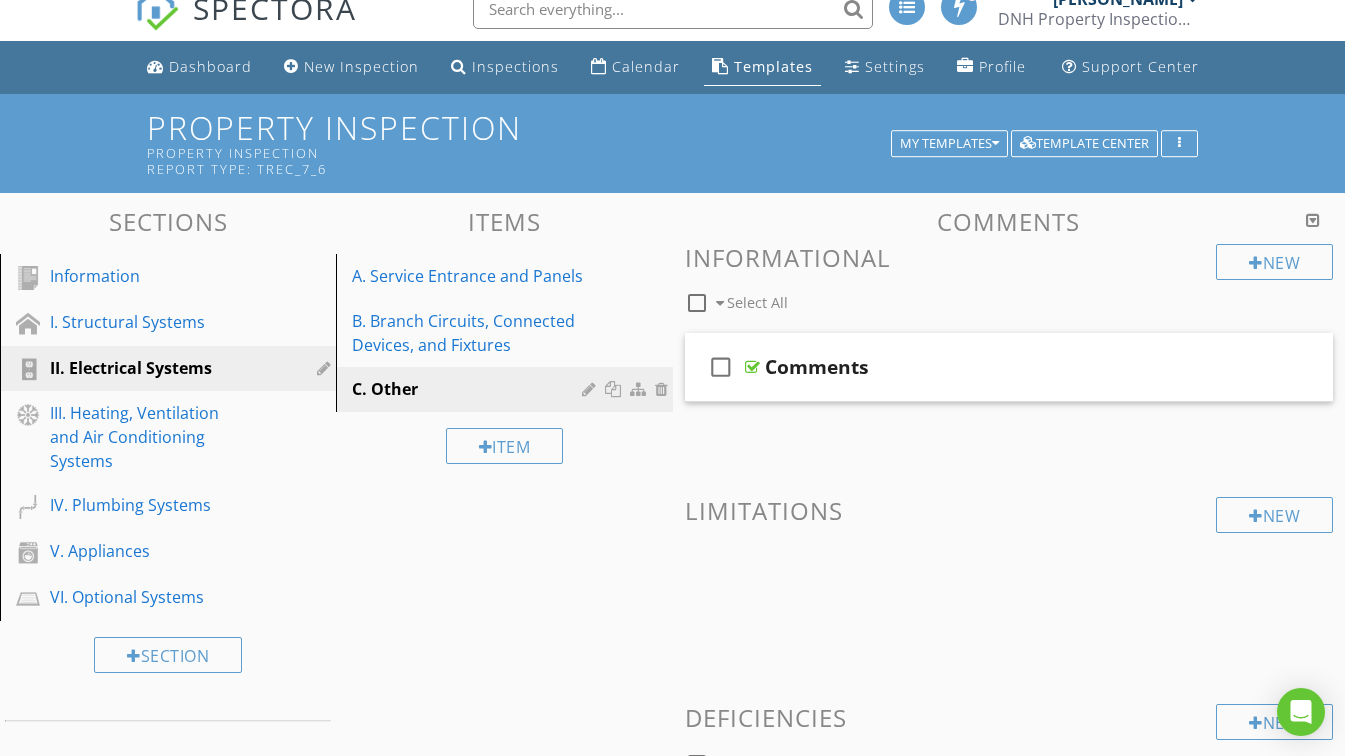 click on "check_box_outline_blank
Comments" at bounding box center [1009, 367] 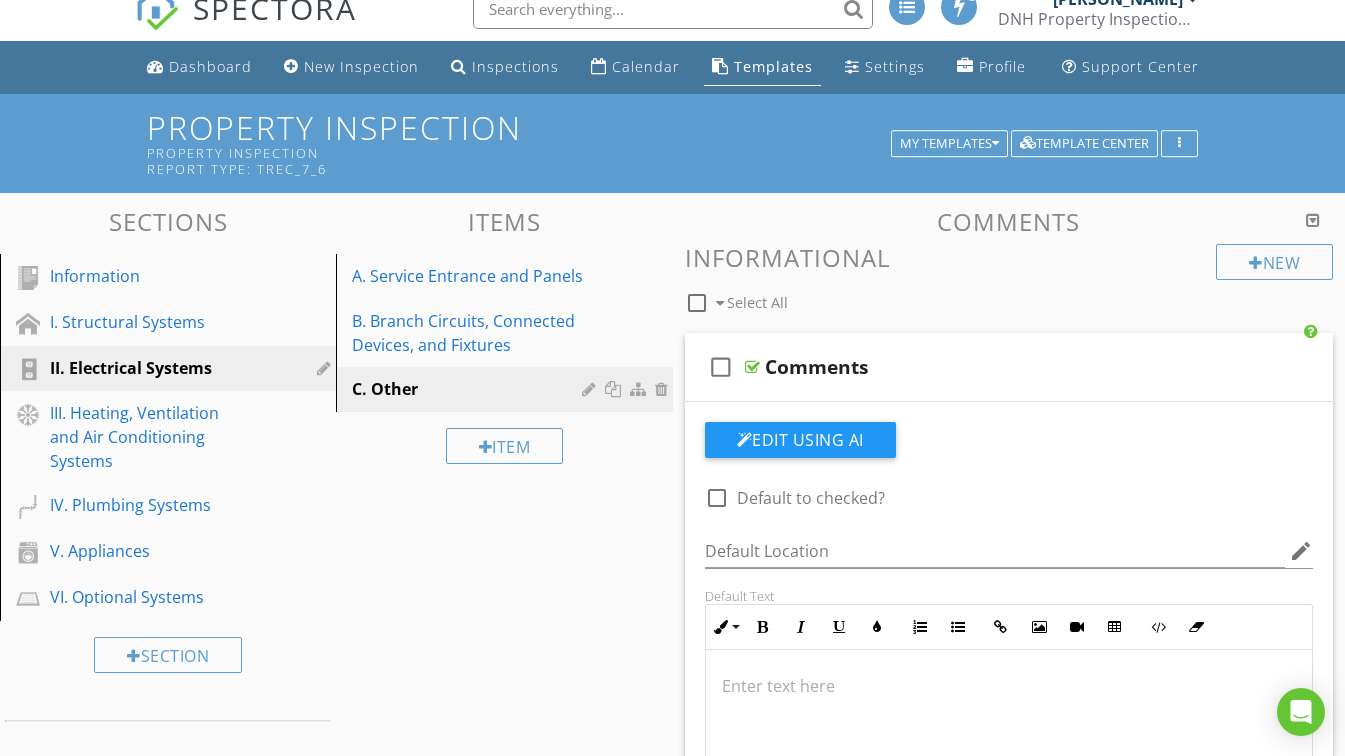 click on "Comments" at bounding box center [993, 367] 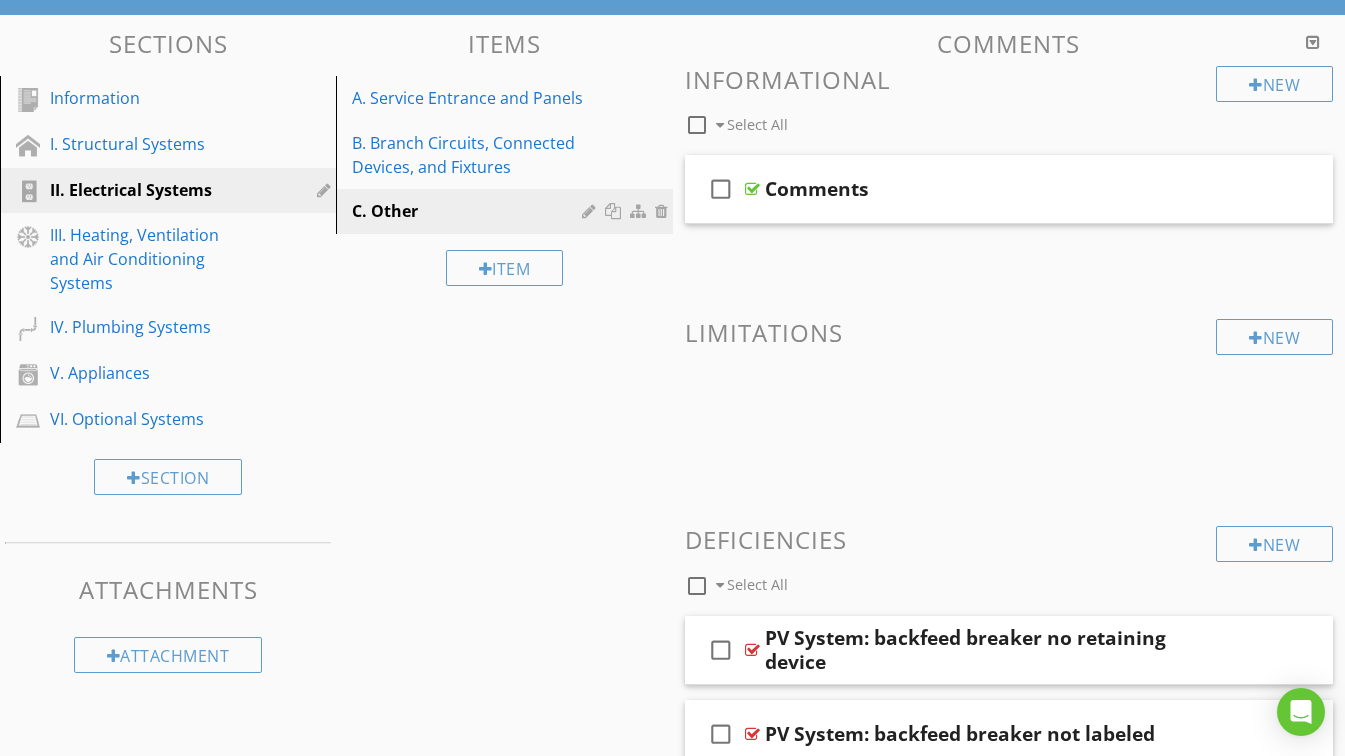 scroll, scrollTop: 123, scrollLeft: 0, axis: vertical 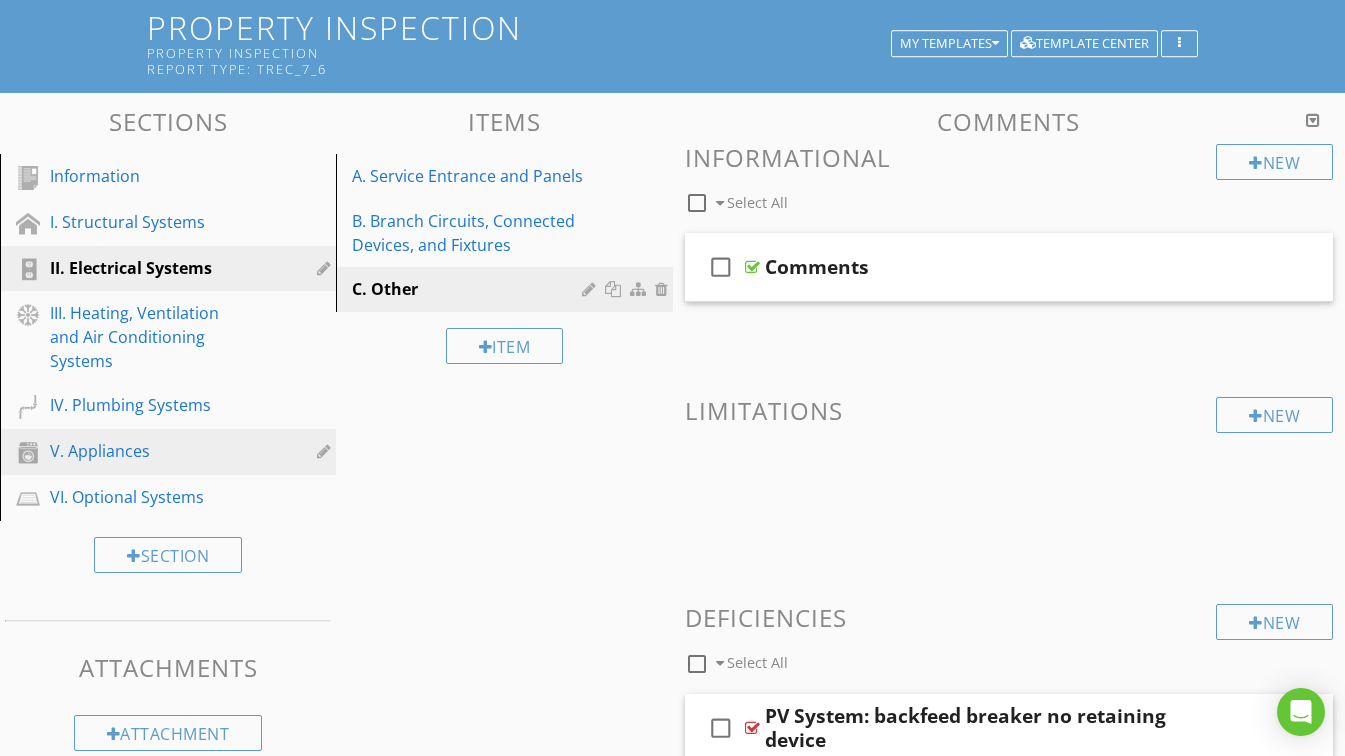 click on "V. Appliances" at bounding box center (145, 451) 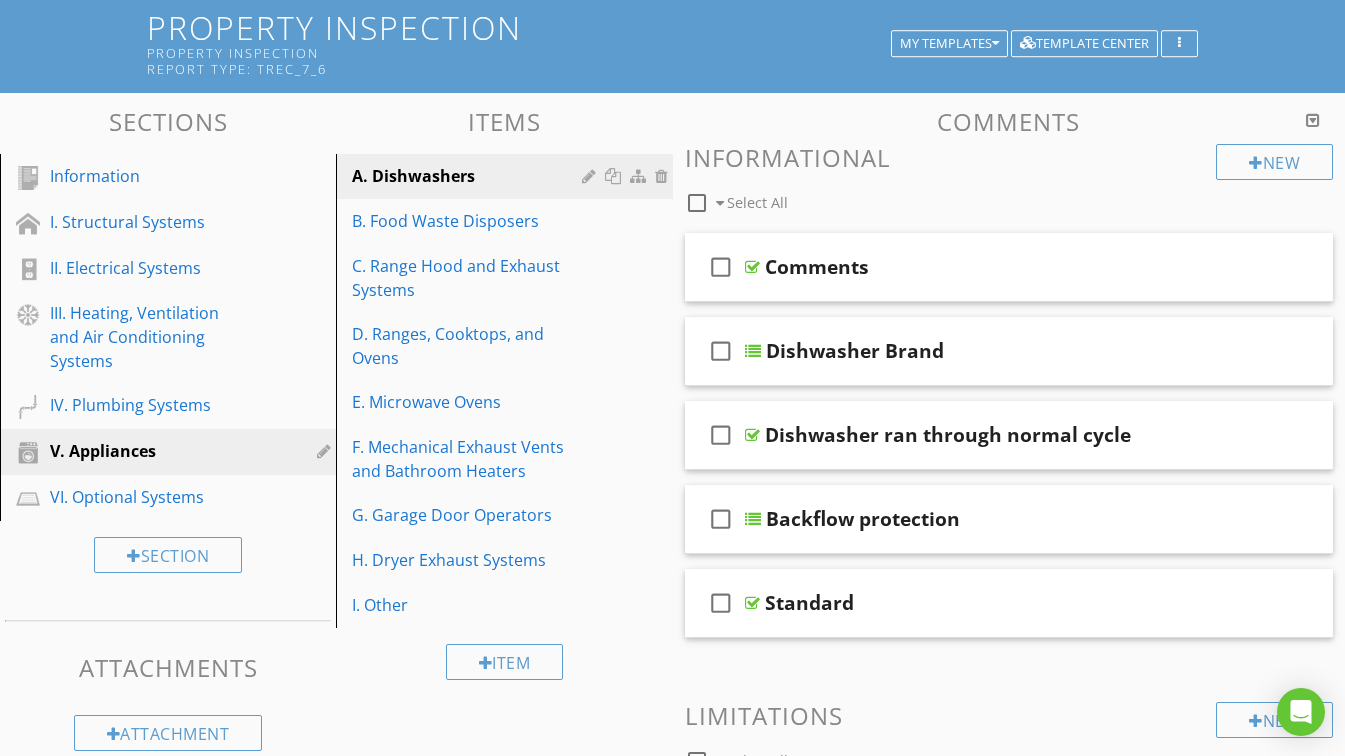 click on "Comments" at bounding box center [993, 267] 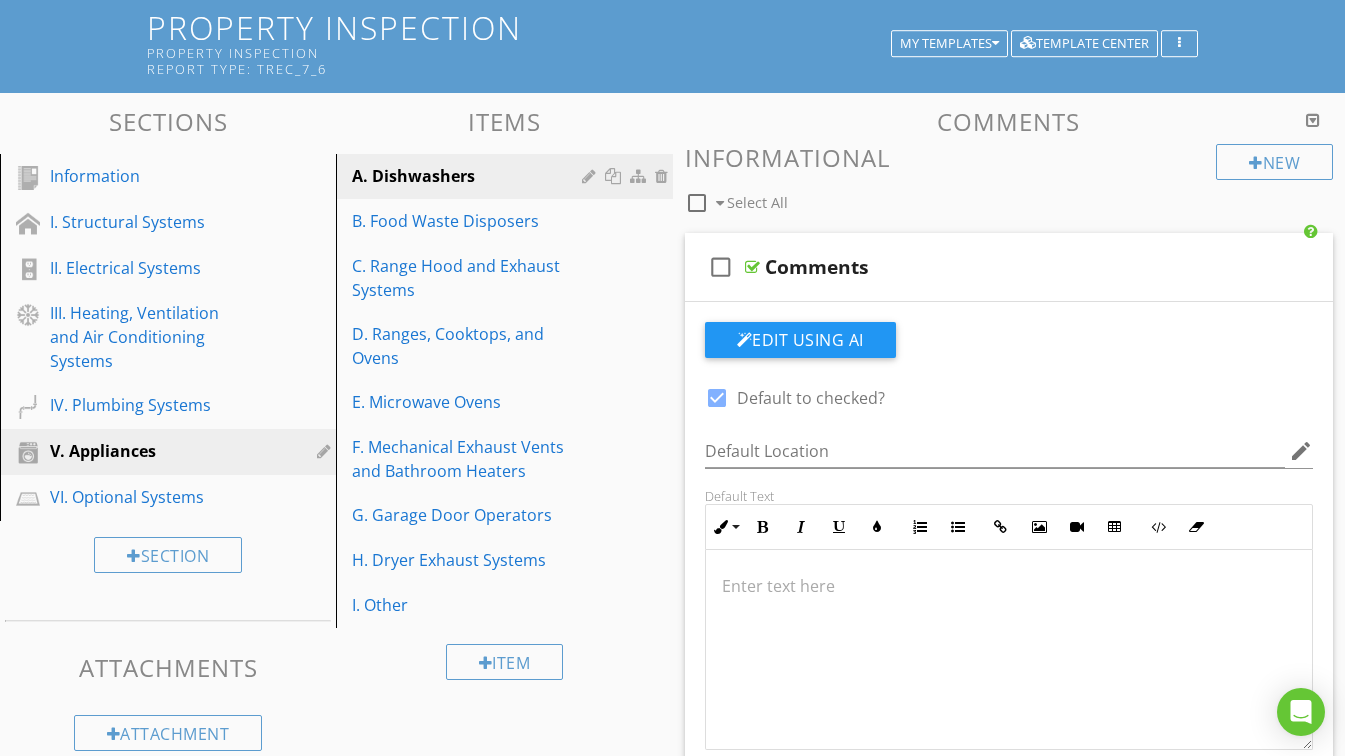 click at bounding box center [717, 398] 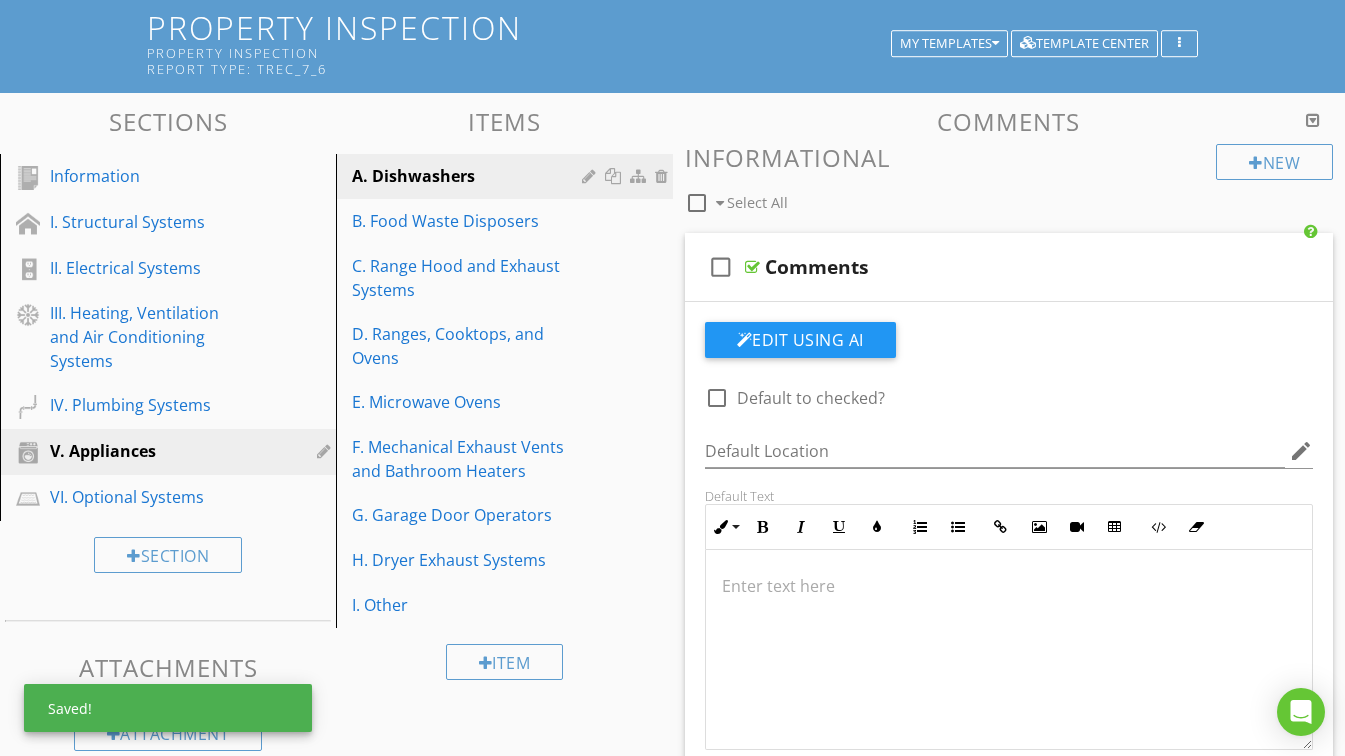 click on "Comments" at bounding box center [993, 267] 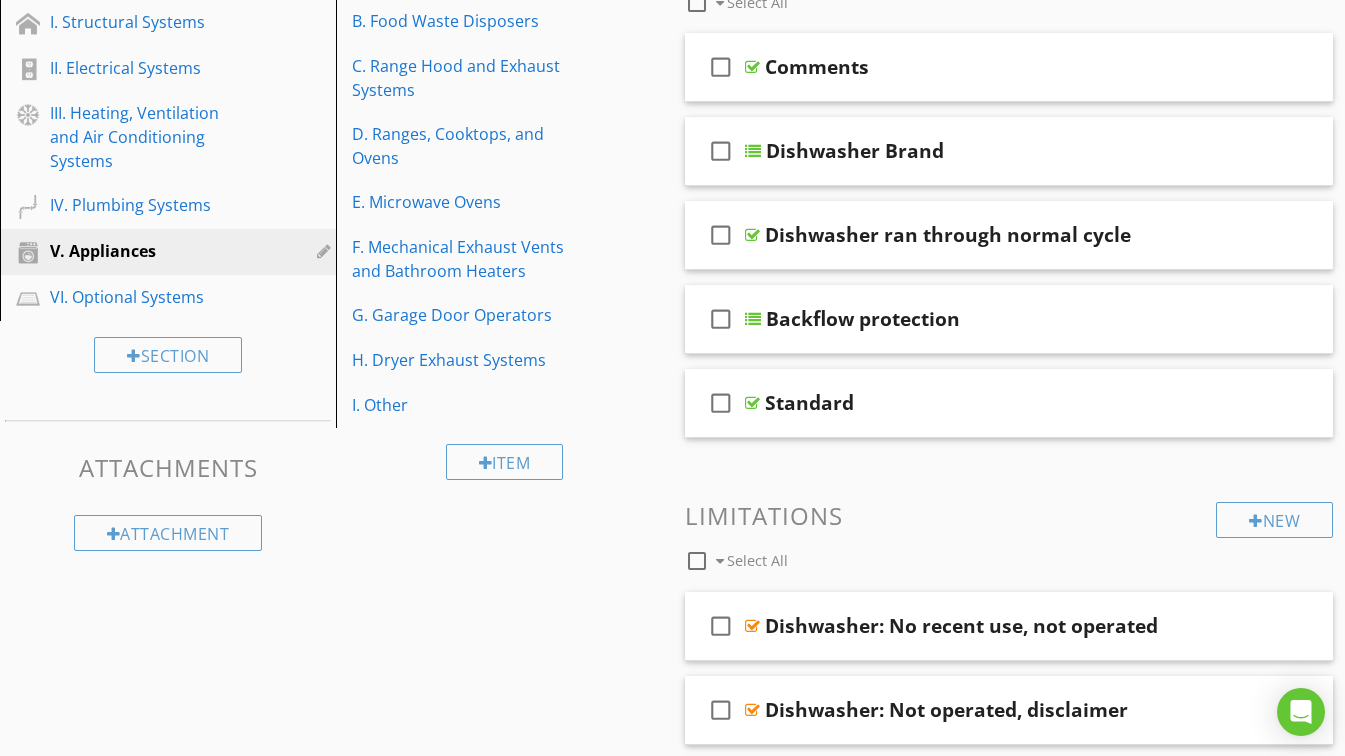 scroll, scrollTop: 23, scrollLeft: 0, axis: vertical 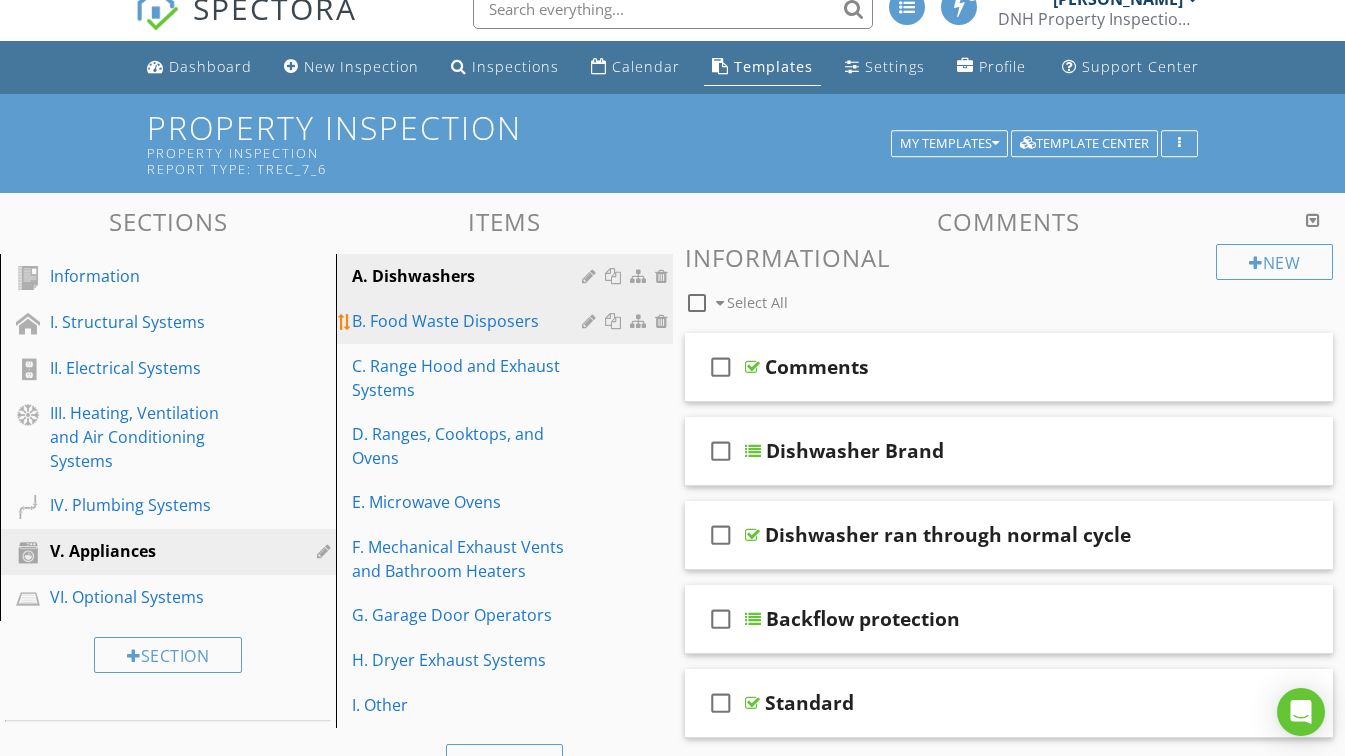 click on "B. Food Waste Disposers" at bounding box center (469, 321) 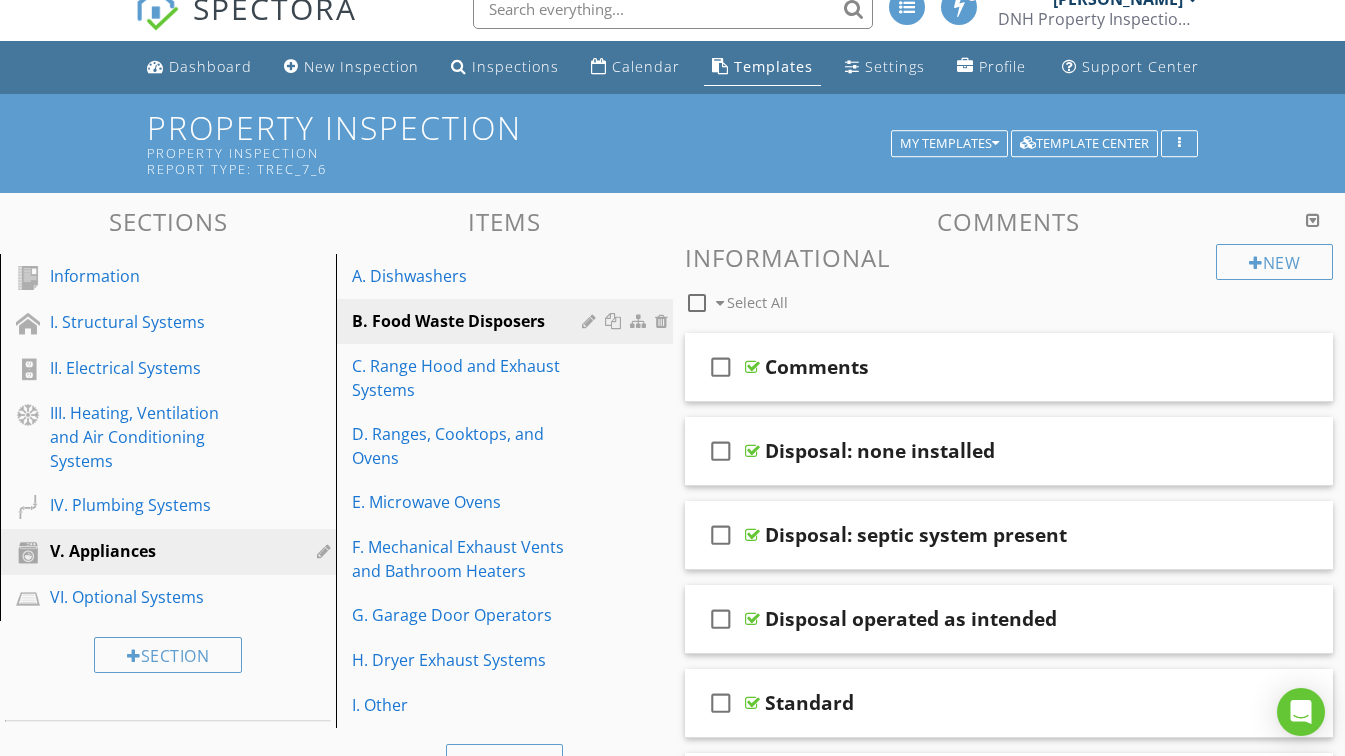 click on "Comments" at bounding box center (993, 367) 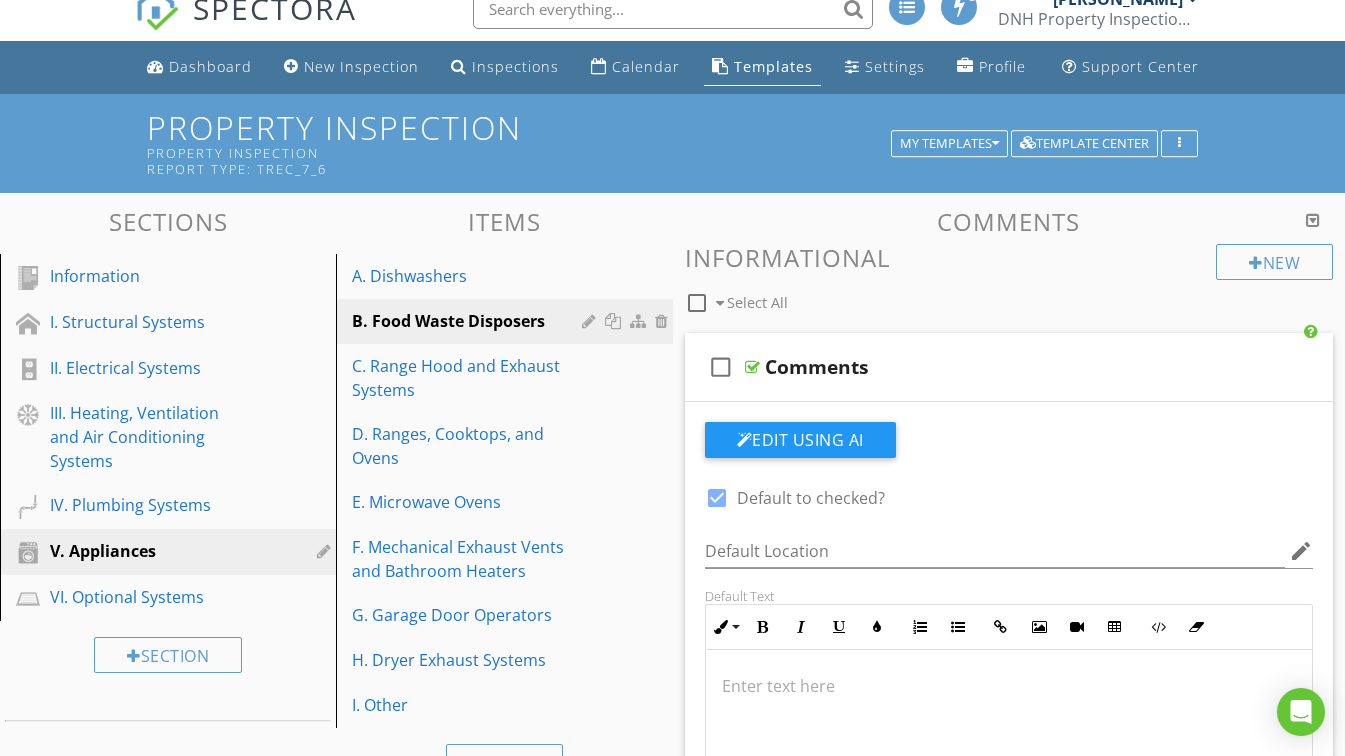 click at bounding box center (717, 498) 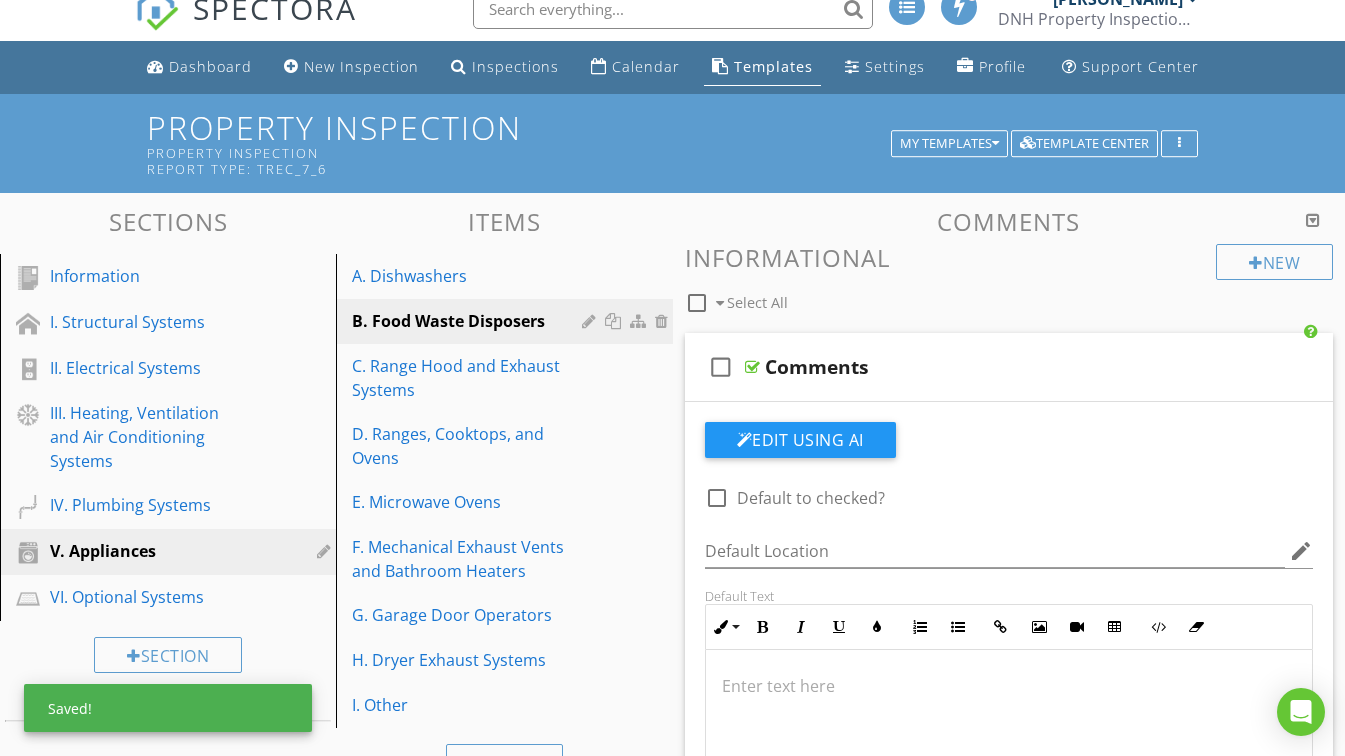 click on "Comments" at bounding box center (993, 367) 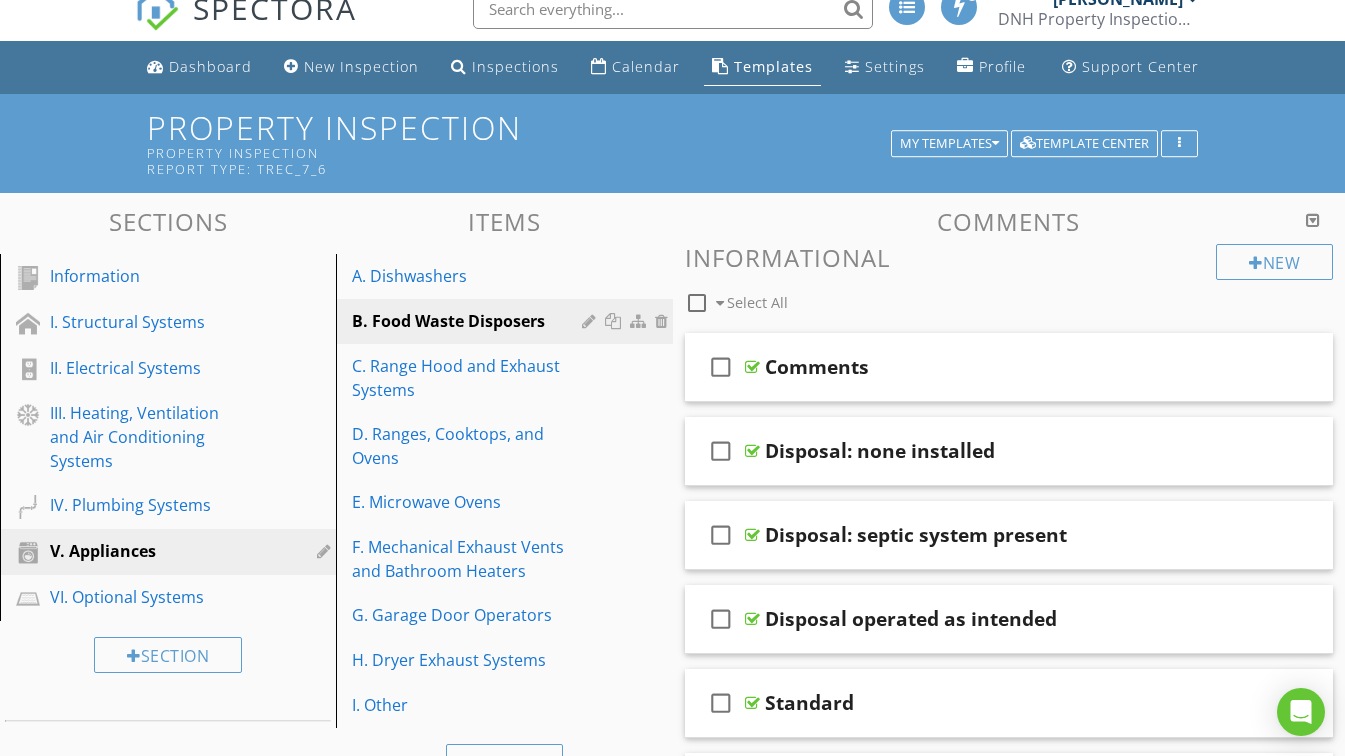 scroll, scrollTop: 223, scrollLeft: 0, axis: vertical 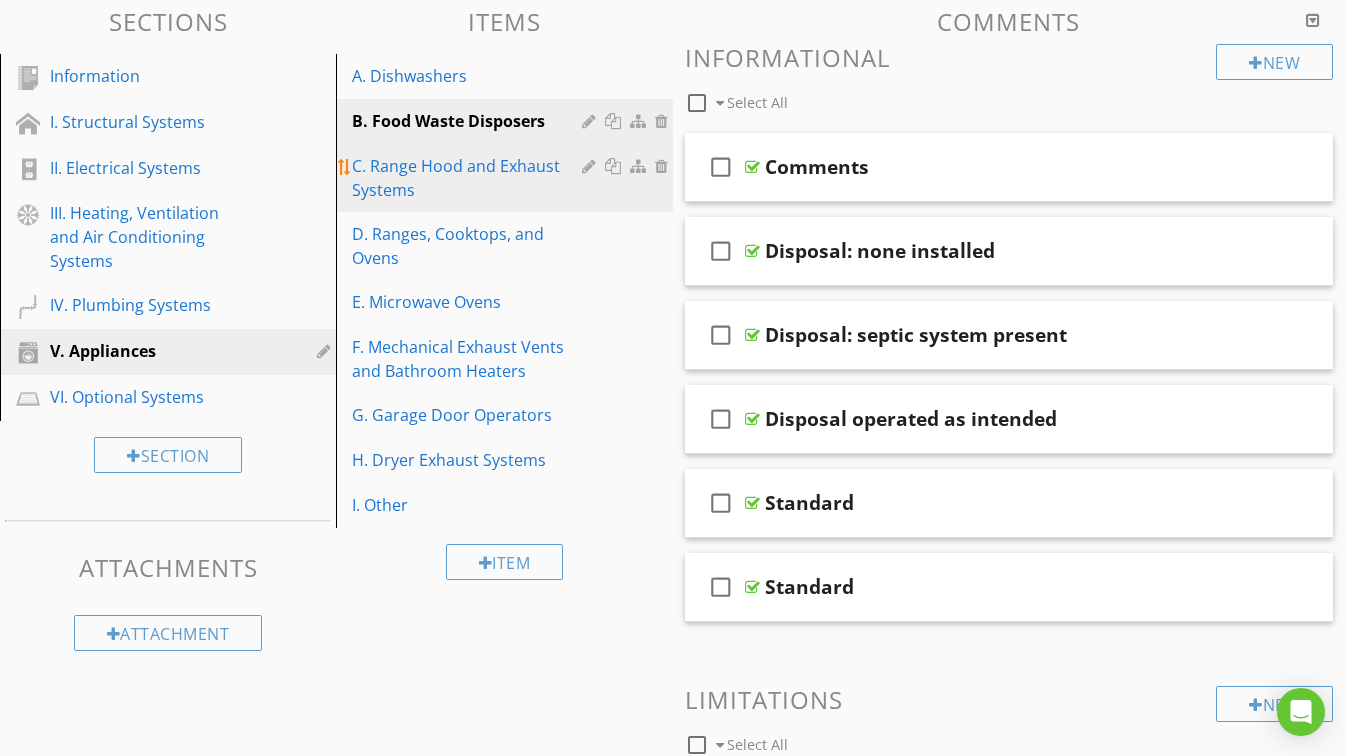click on "C. Range Hood and Exhaust Systems" at bounding box center (469, 178) 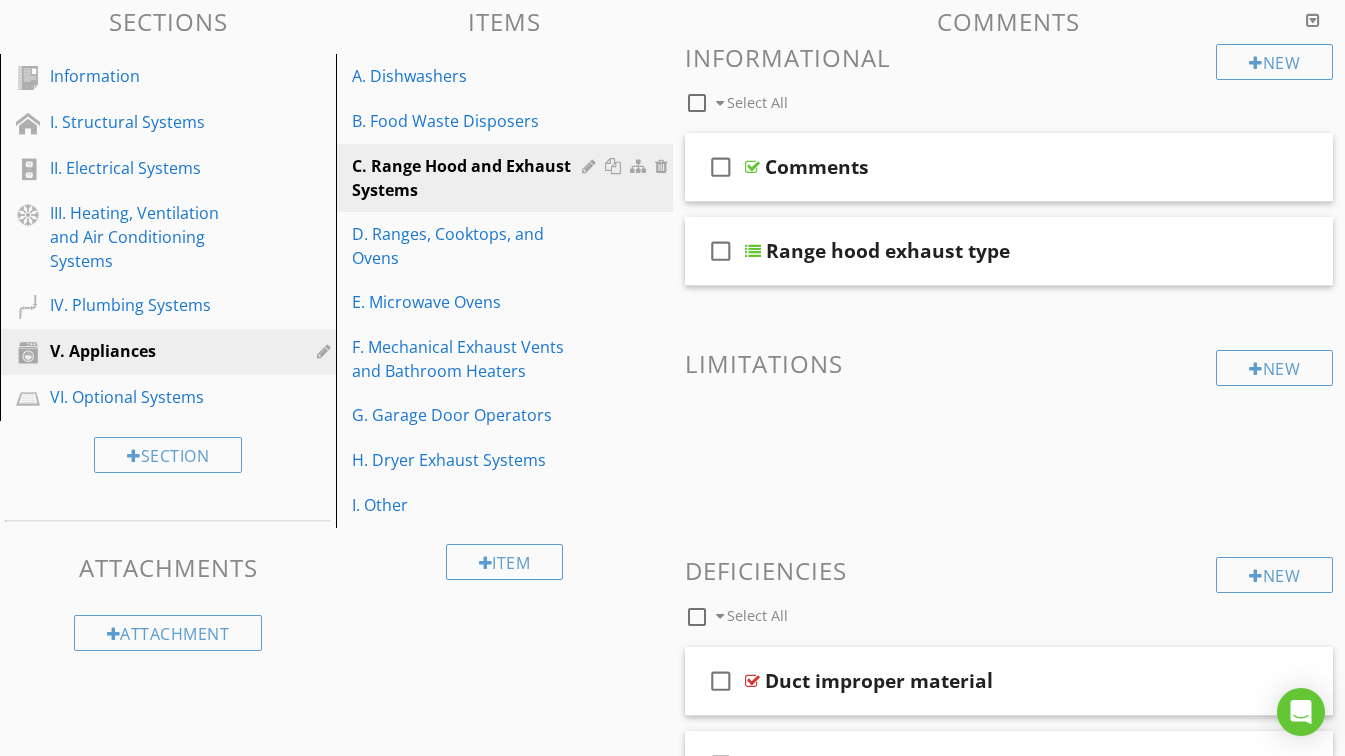 click on "Comments" at bounding box center [993, 167] 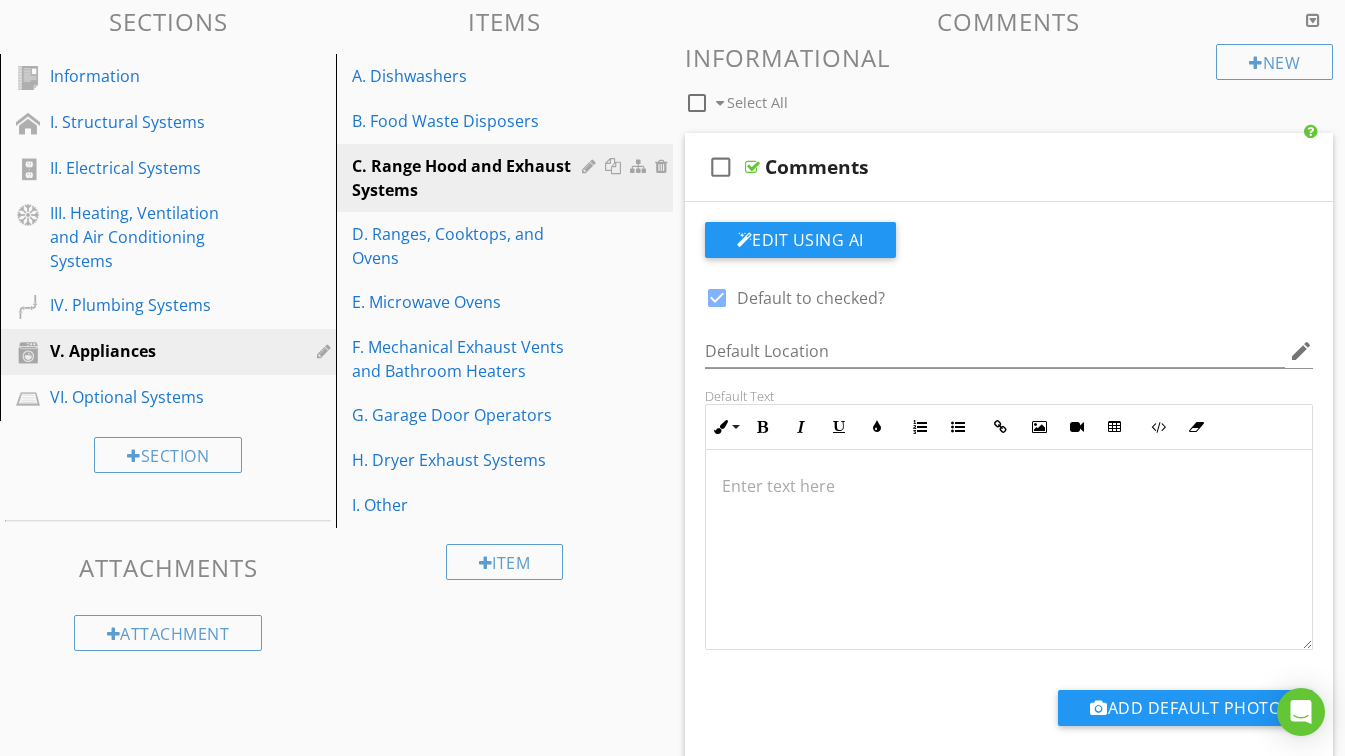 click at bounding box center (717, 298) 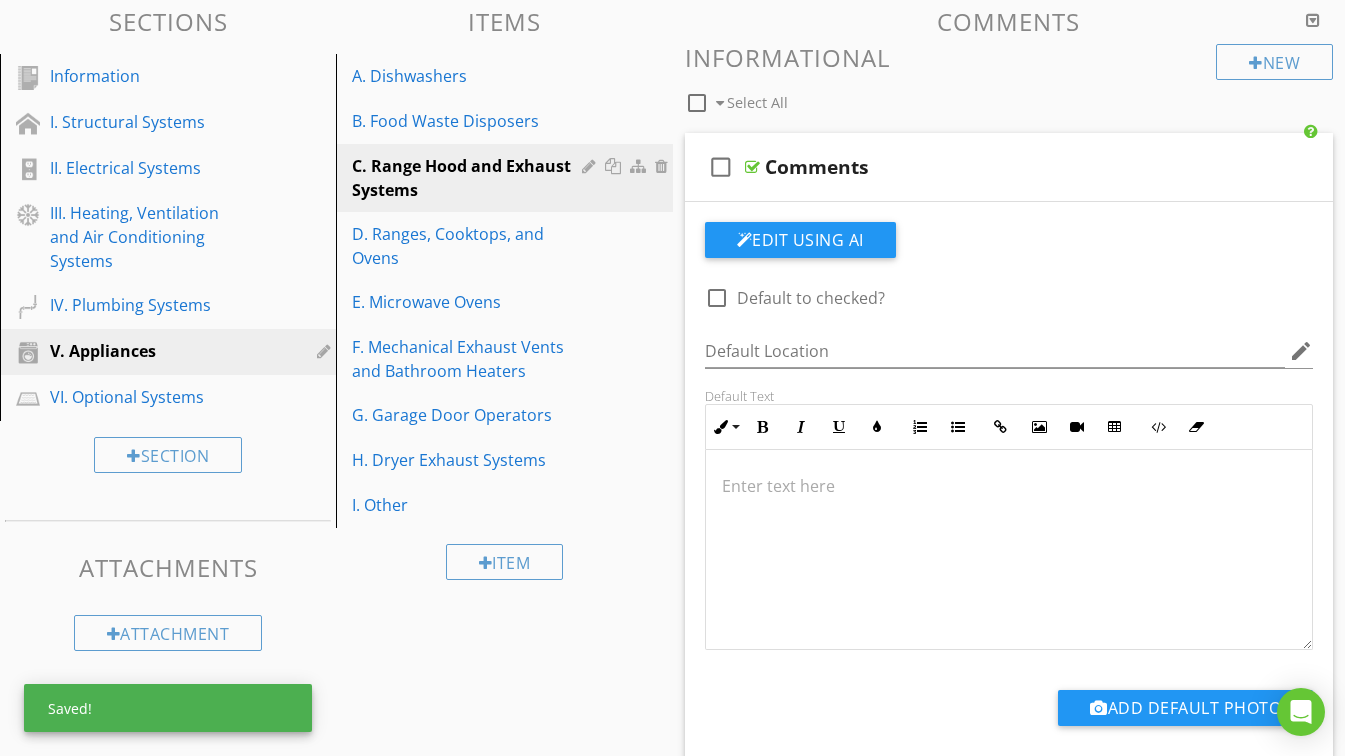 click on "Comments" at bounding box center [993, 167] 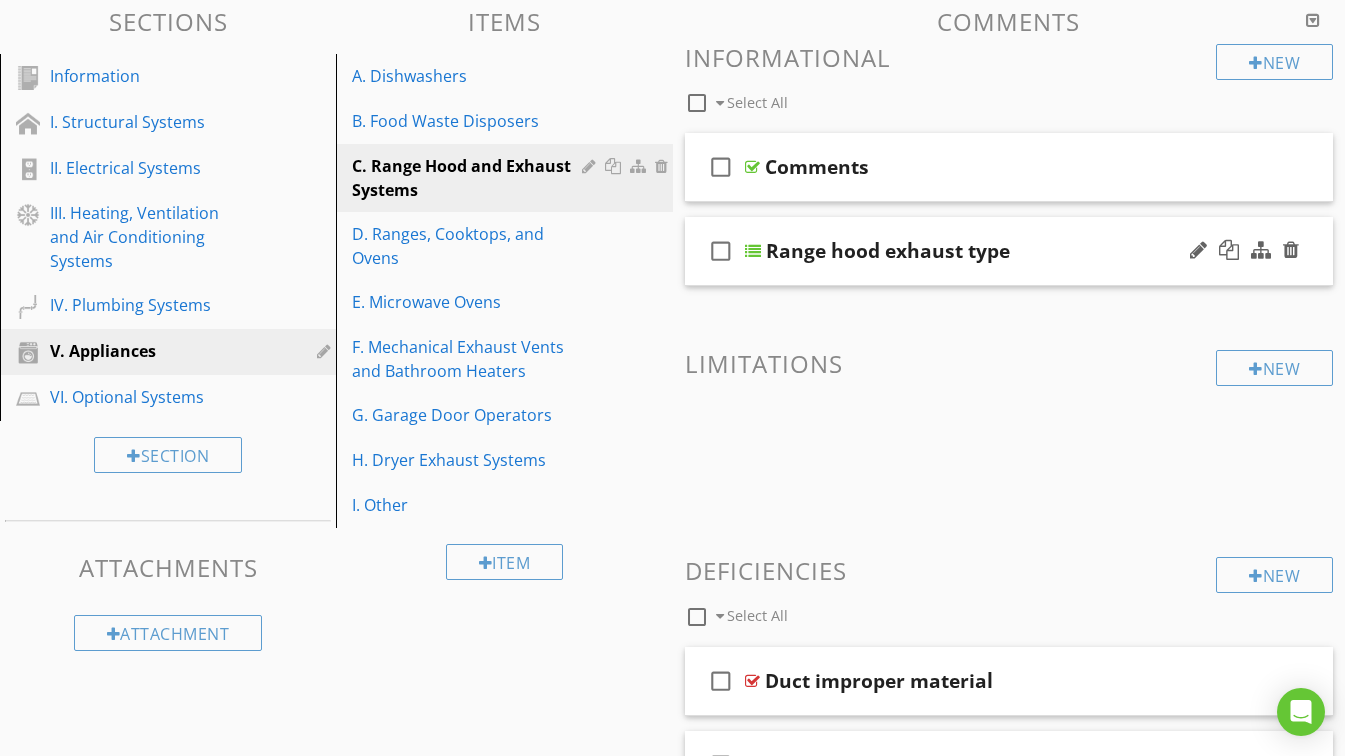 click on "Range hood exhaust type" at bounding box center (994, 251) 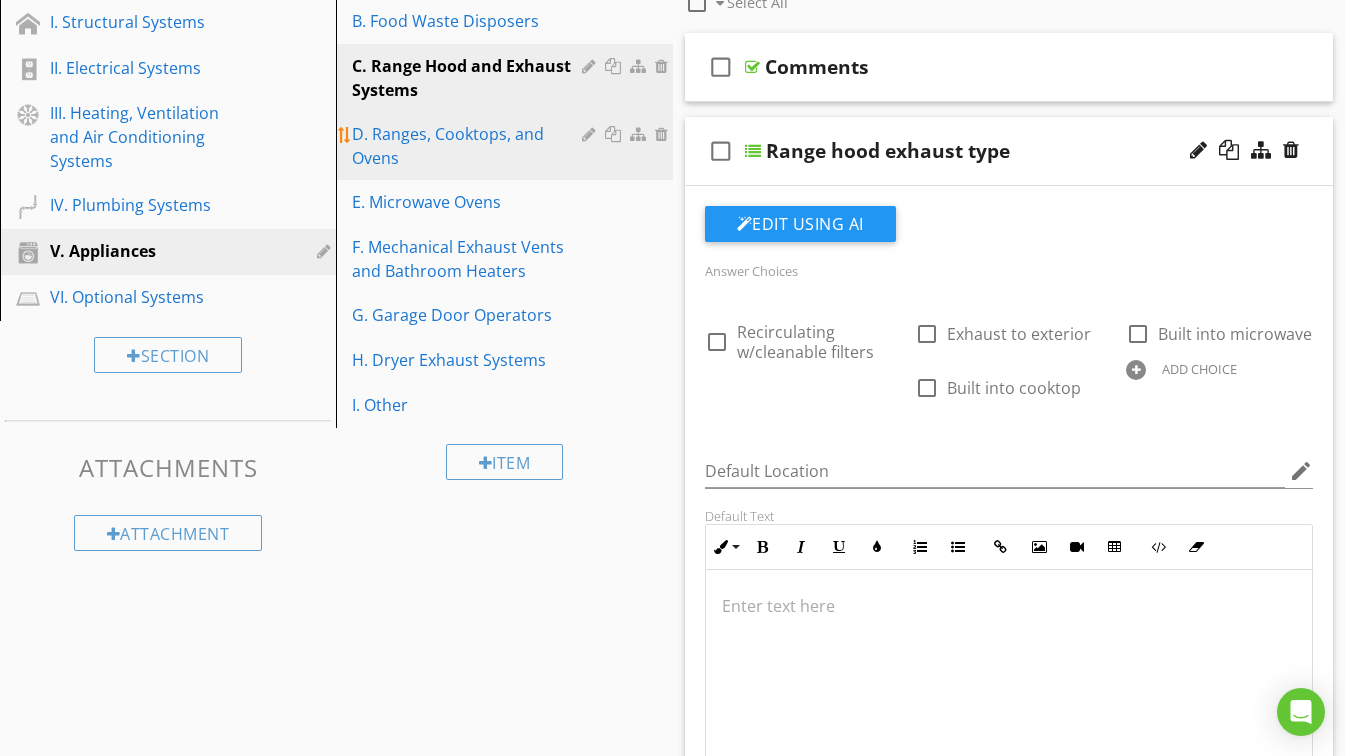 scroll, scrollTop: 323, scrollLeft: 0, axis: vertical 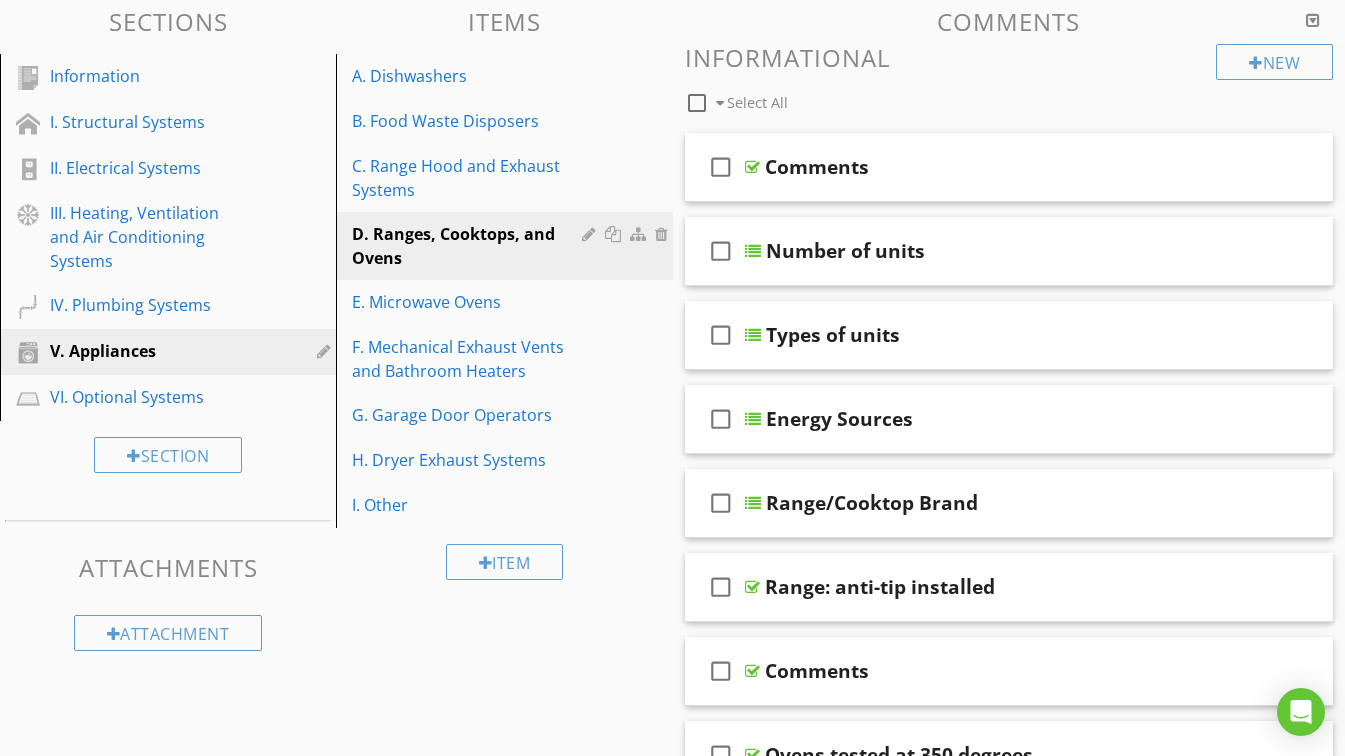 click on "Comments" at bounding box center [993, 167] 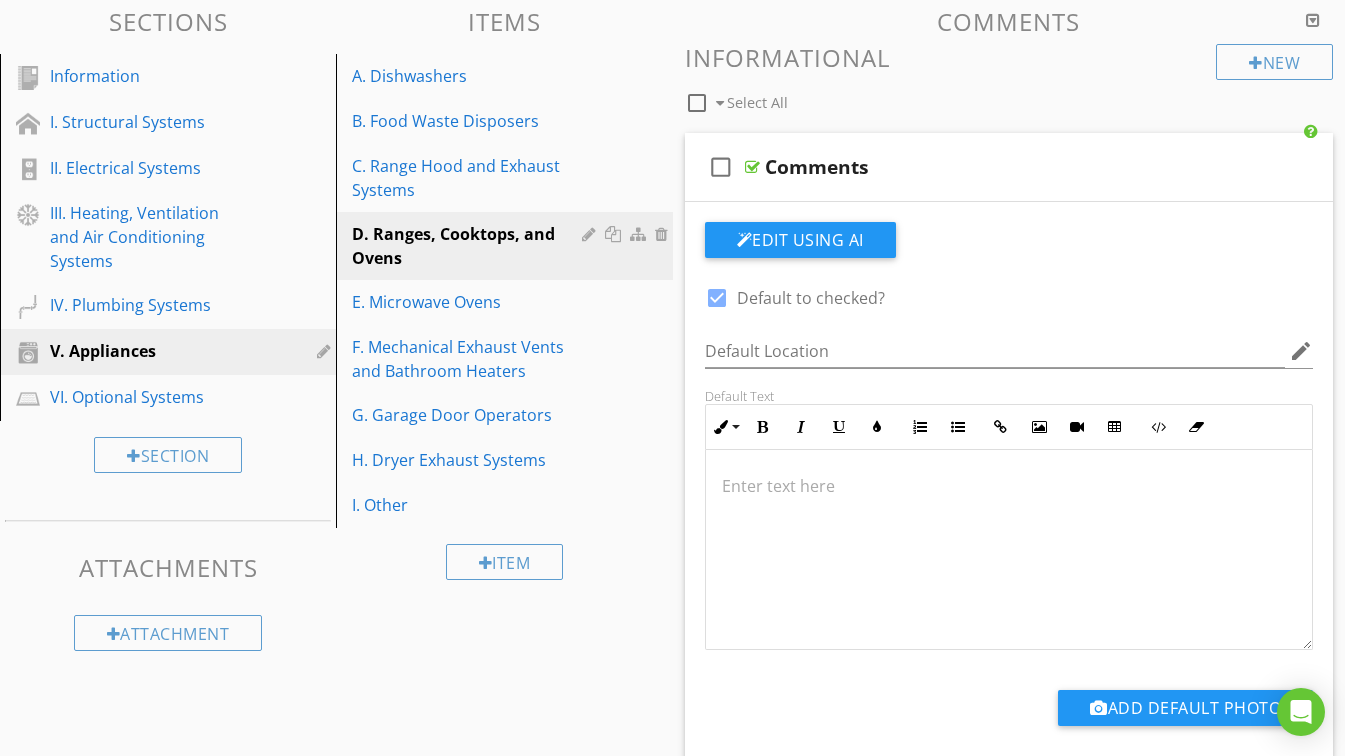 click at bounding box center (717, 298) 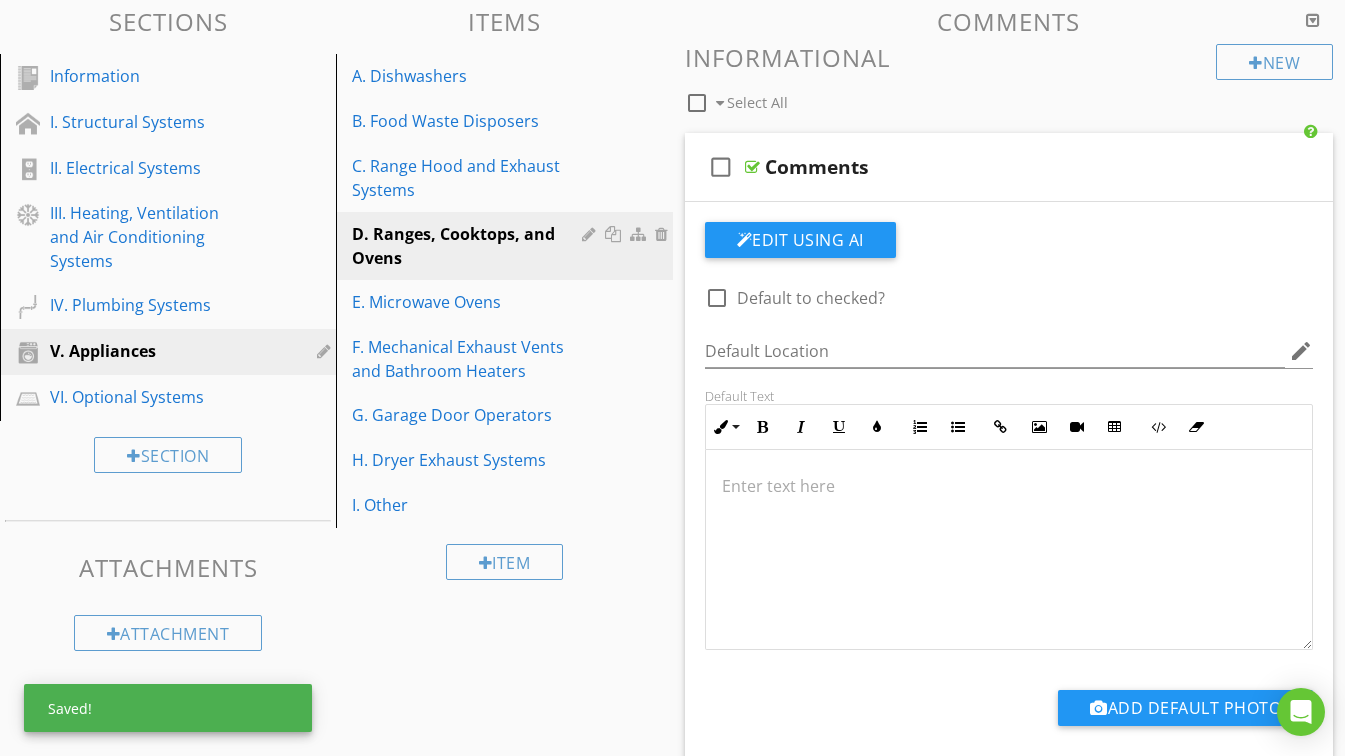 click on "Comments" at bounding box center [993, 167] 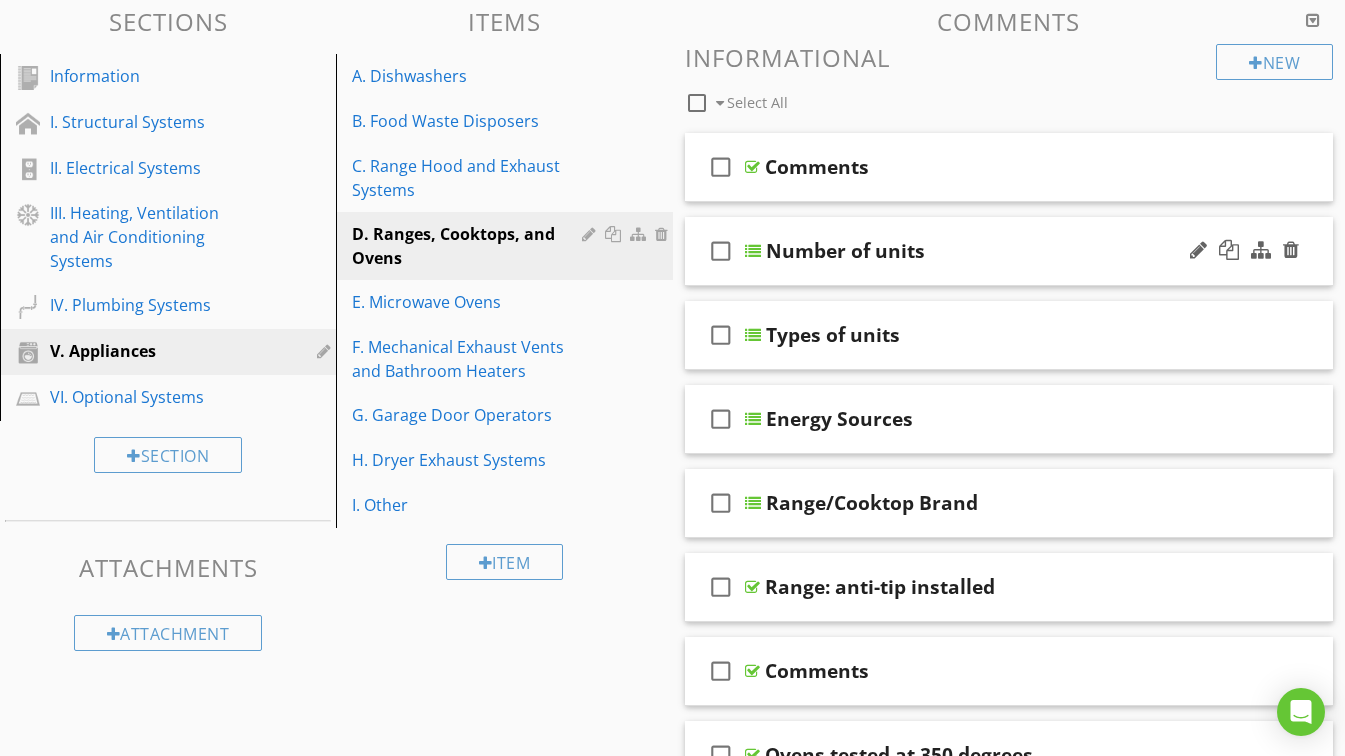 scroll, scrollTop: 423, scrollLeft: 0, axis: vertical 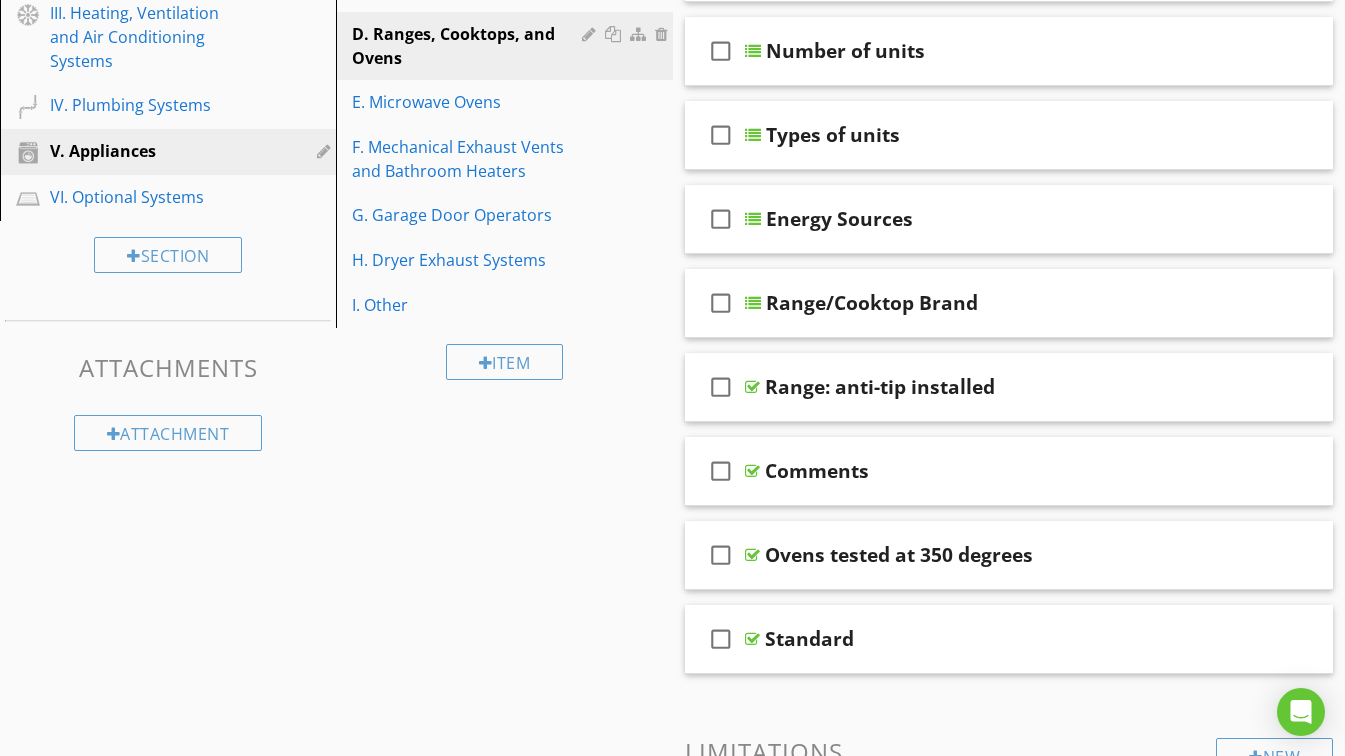 click on "Comments" at bounding box center (993, 471) 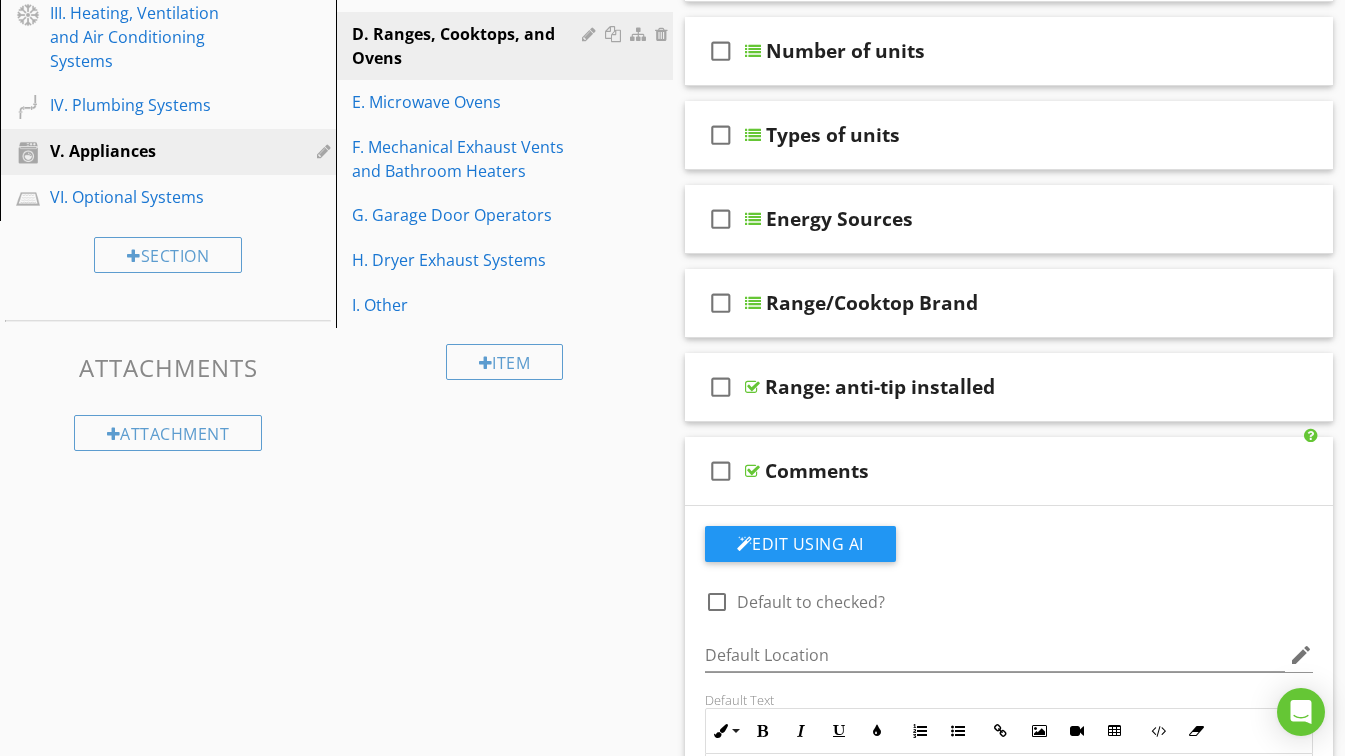 click on "check_box_outline_blank
Comments" at bounding box center (1009, 471) 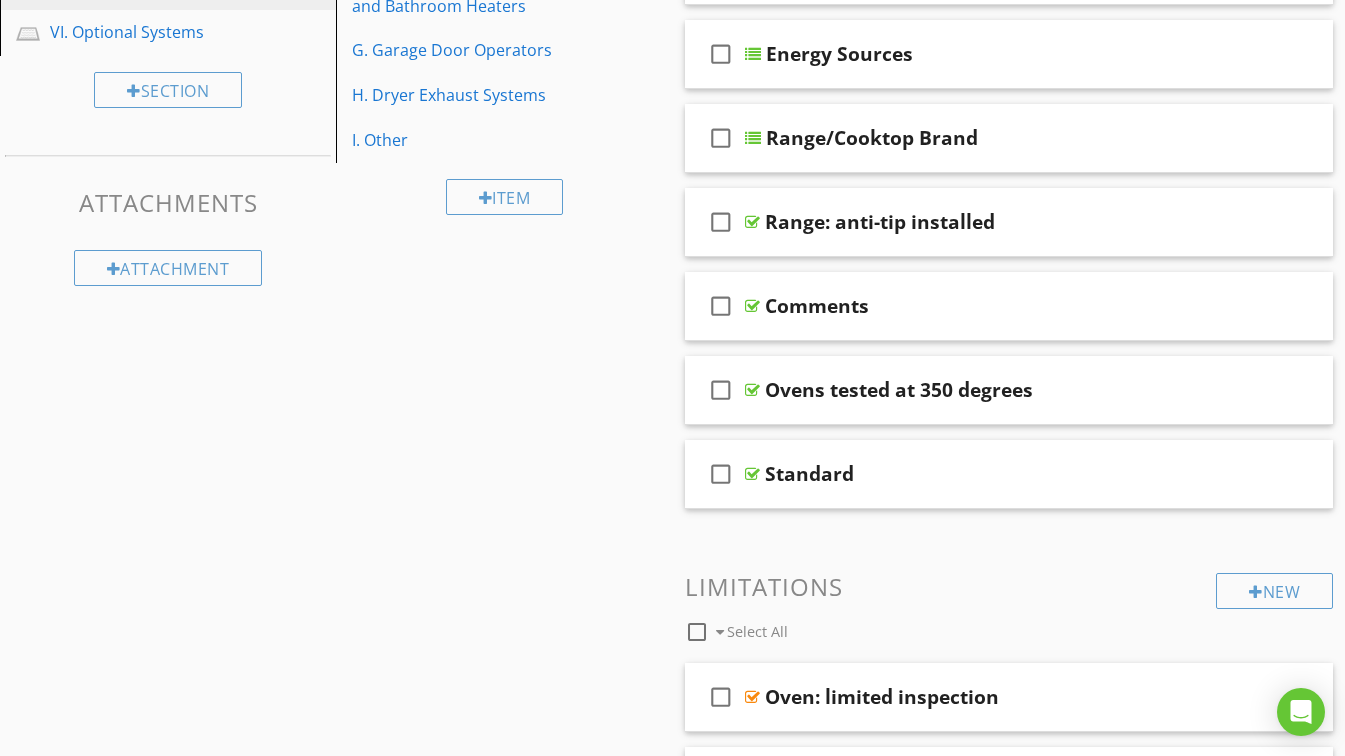 scroll, scrollTop: 323, scrollLeft: 0, axis: vertical 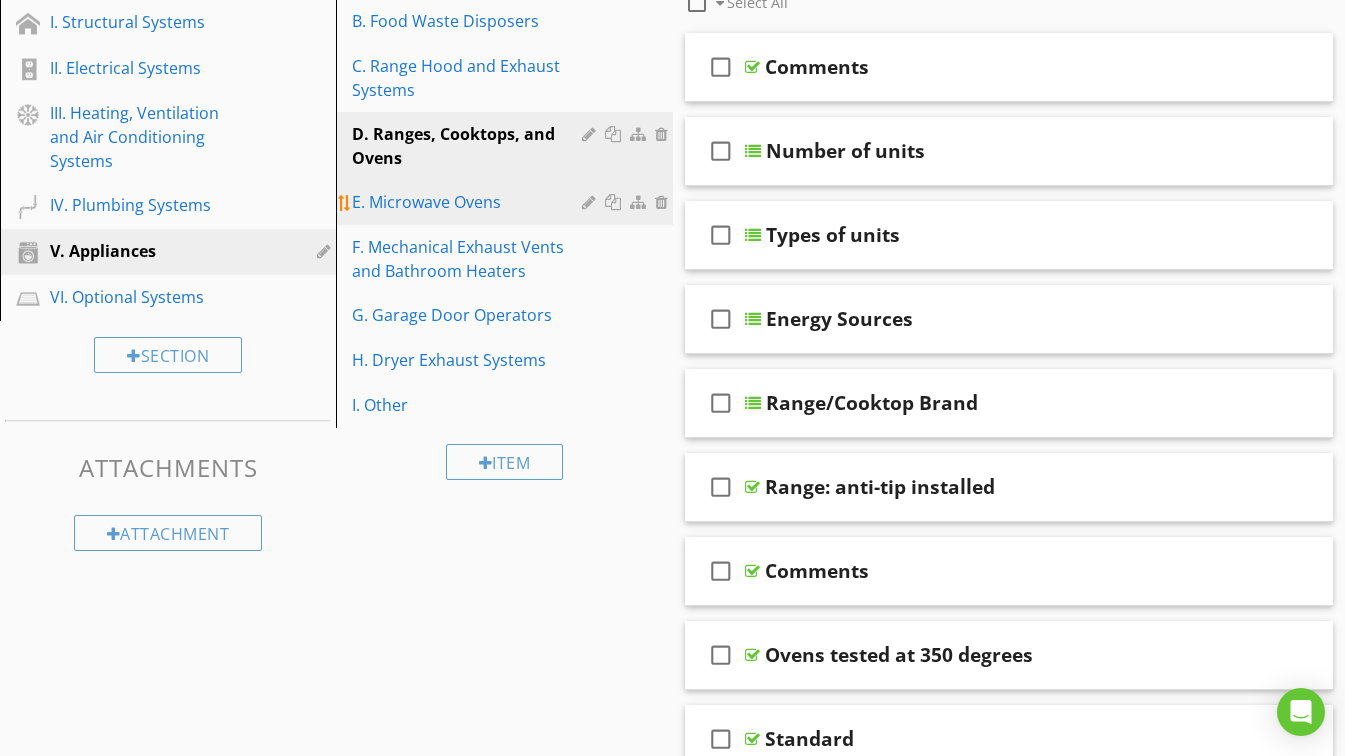 click on "E. Microwave Ovens" at bounding box center [469, 202] 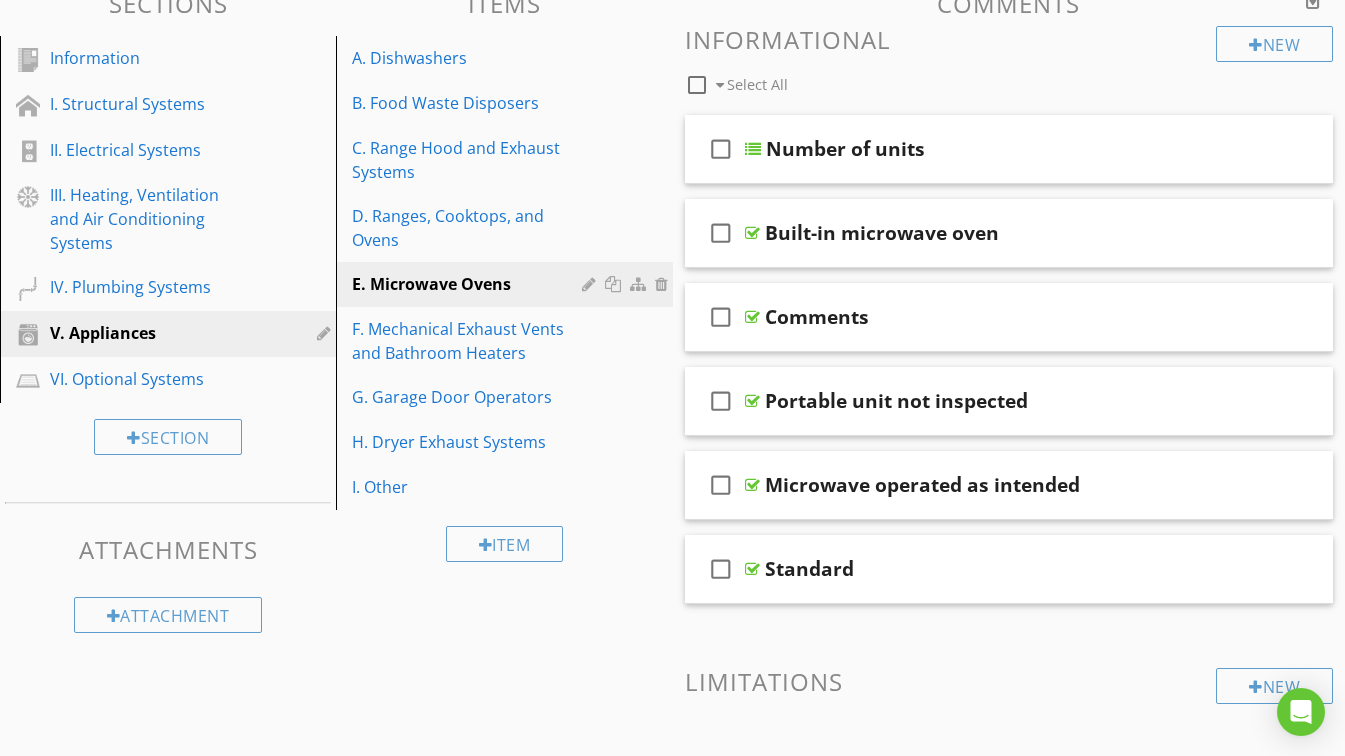scroll, scrollTop: 223, scrollLeft: 0, axis: vertical 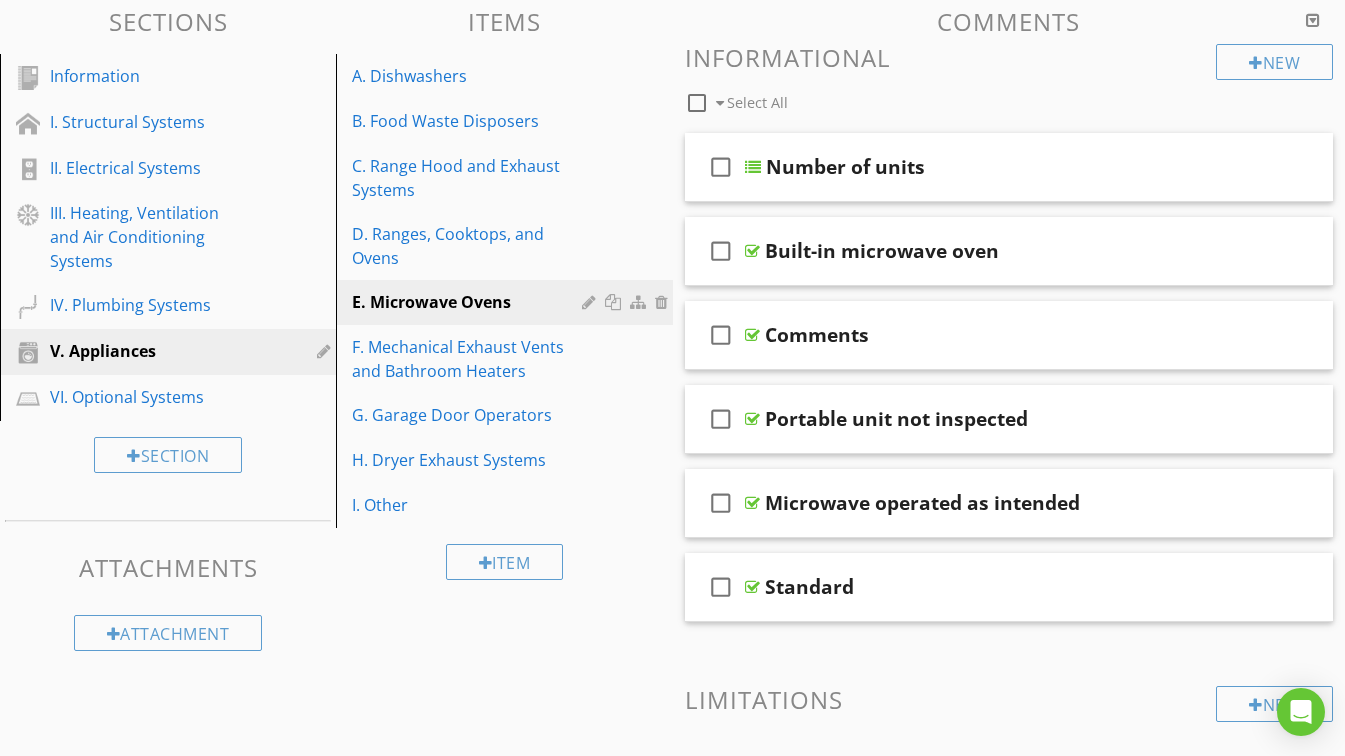 click on "Comments" at bounding box center [993, 335] 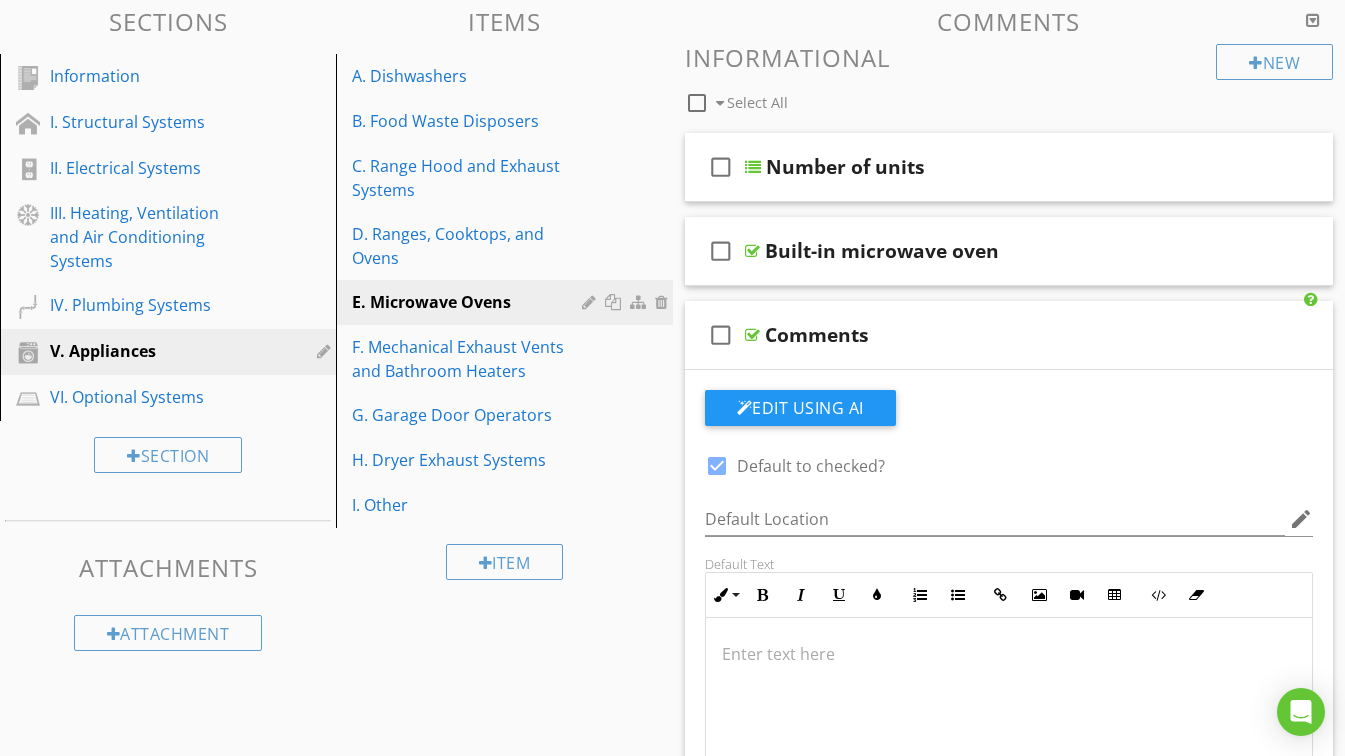 click at bounding box center (717, 466) 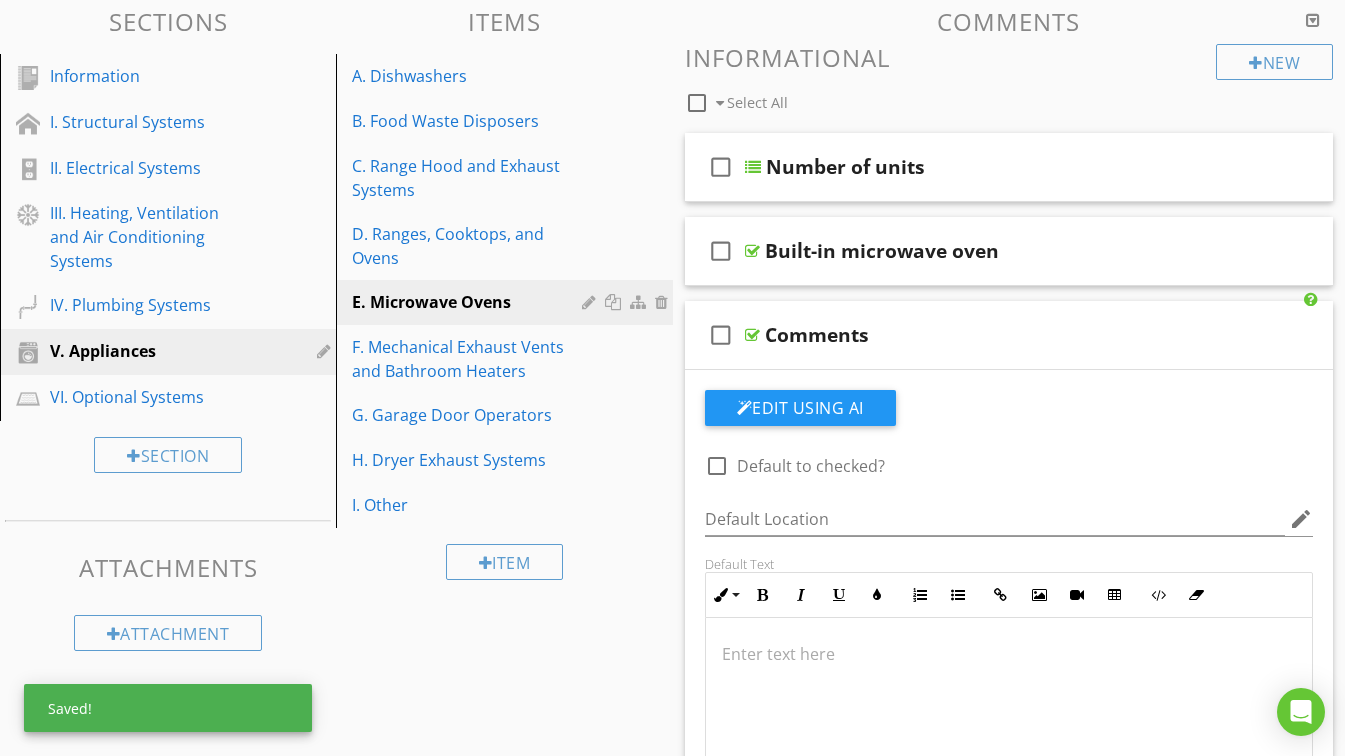 click on "Comments" at bounding box center (993, 335) 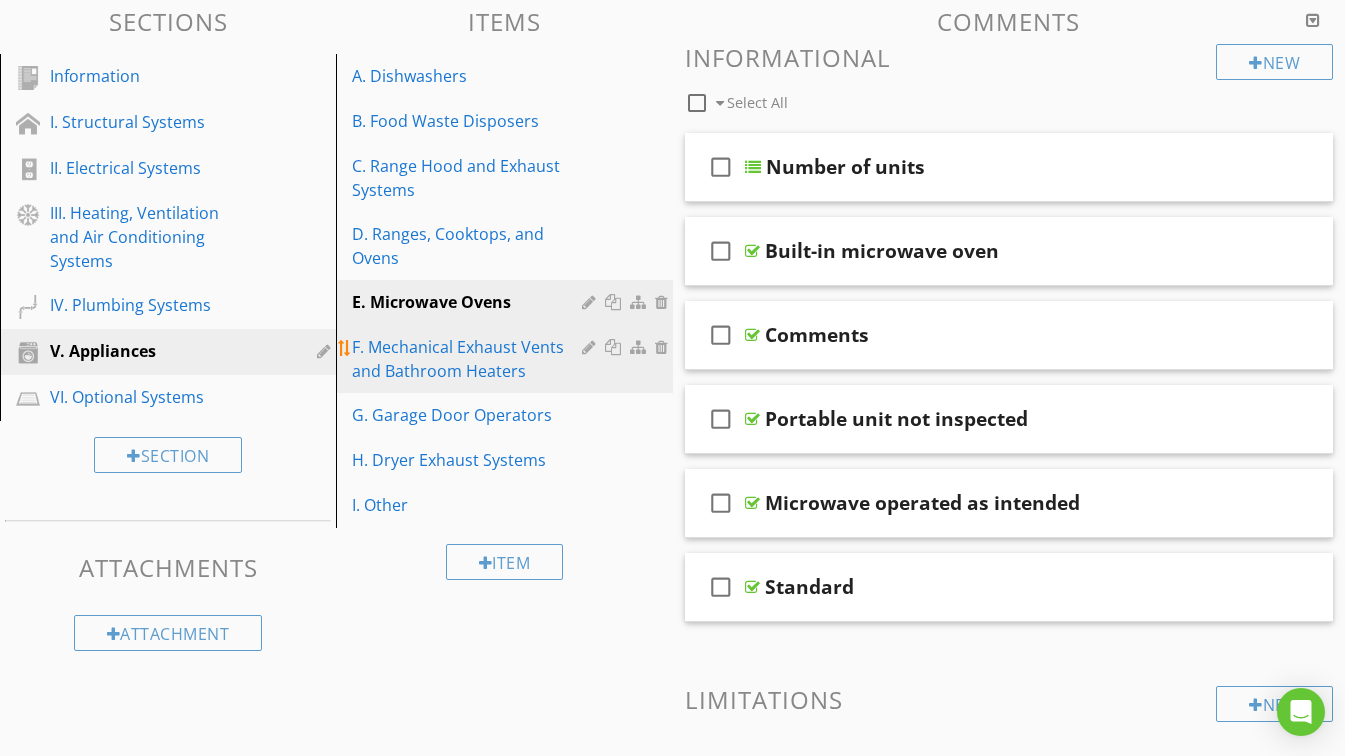 click on "F. Mechanical Exhaust Vents and Bathroom Heaters" at bounding box center [469, 359] 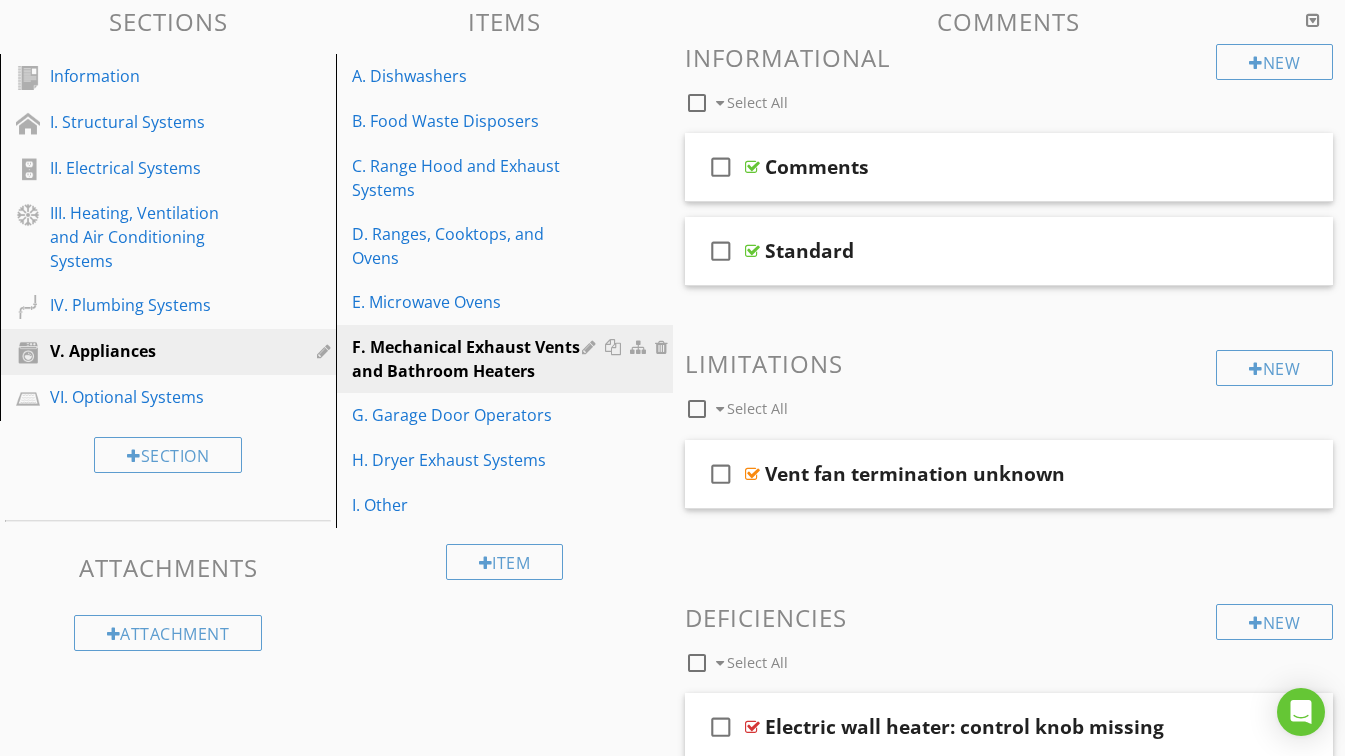 click on "Comments" at bounding box center [993, 167] 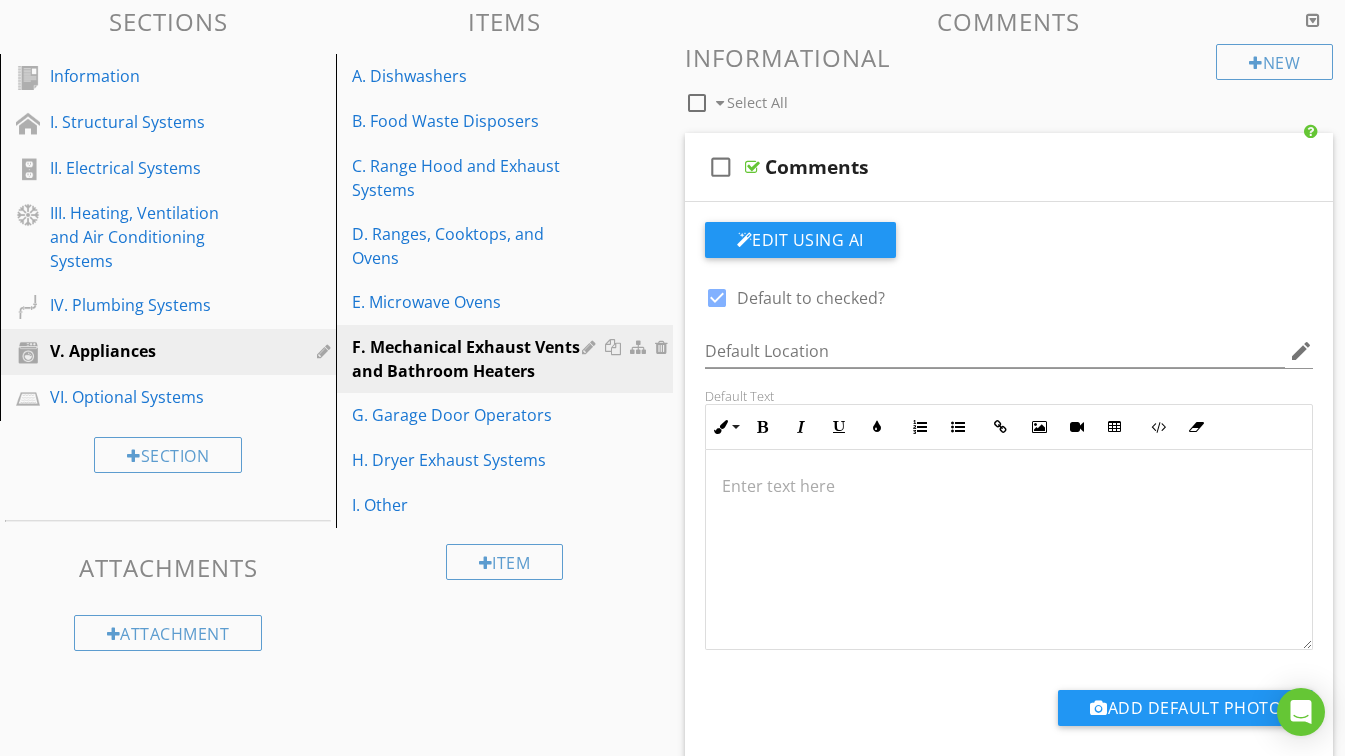 click at bounding box center [717, 298] 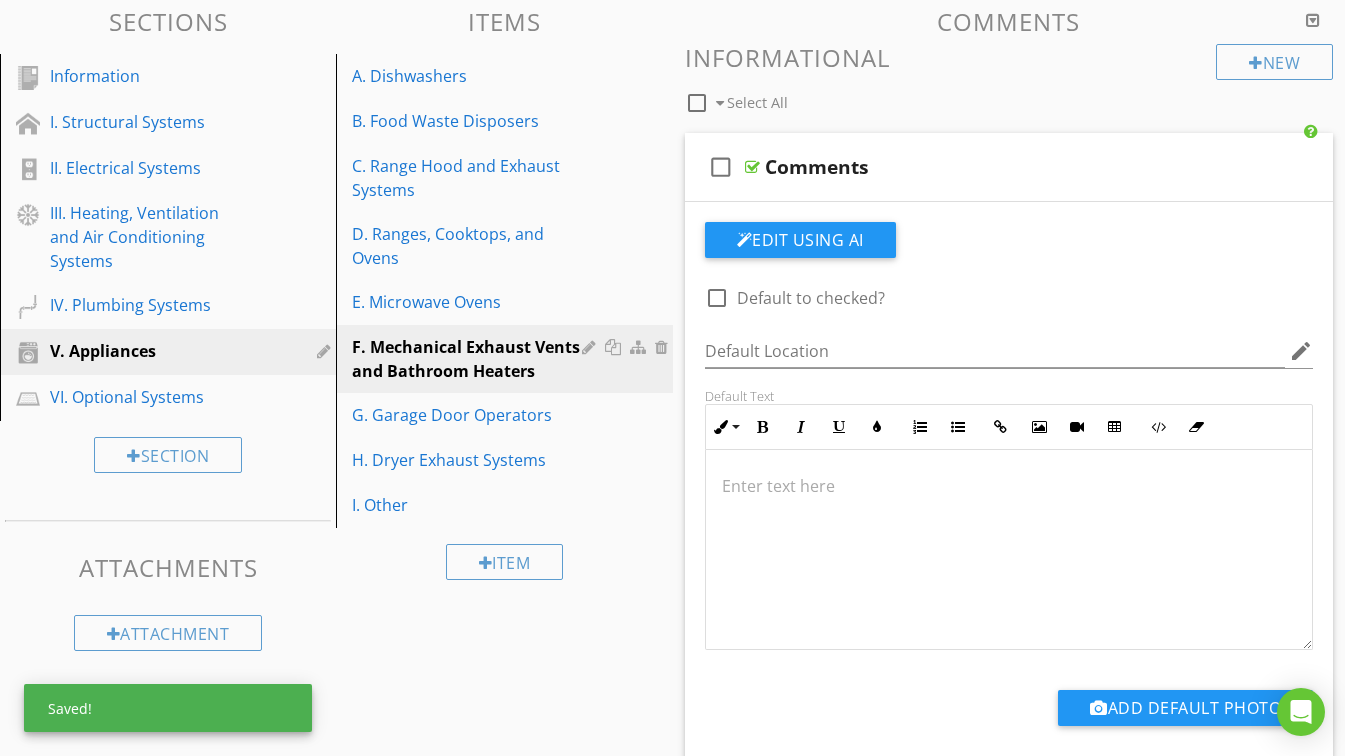 click on "Comments" at bounding box center (993, 167) 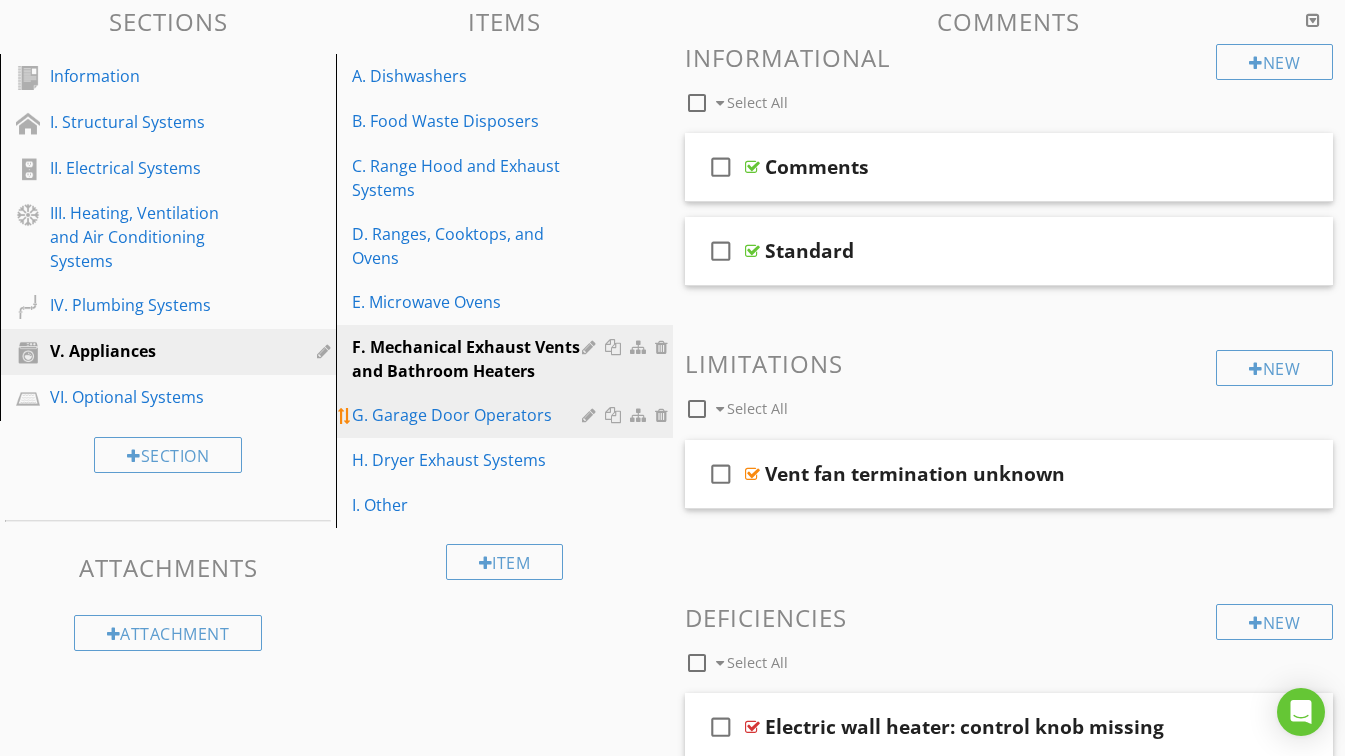 click on "G. Garage Door Operators" at bounding box center [469, 415] 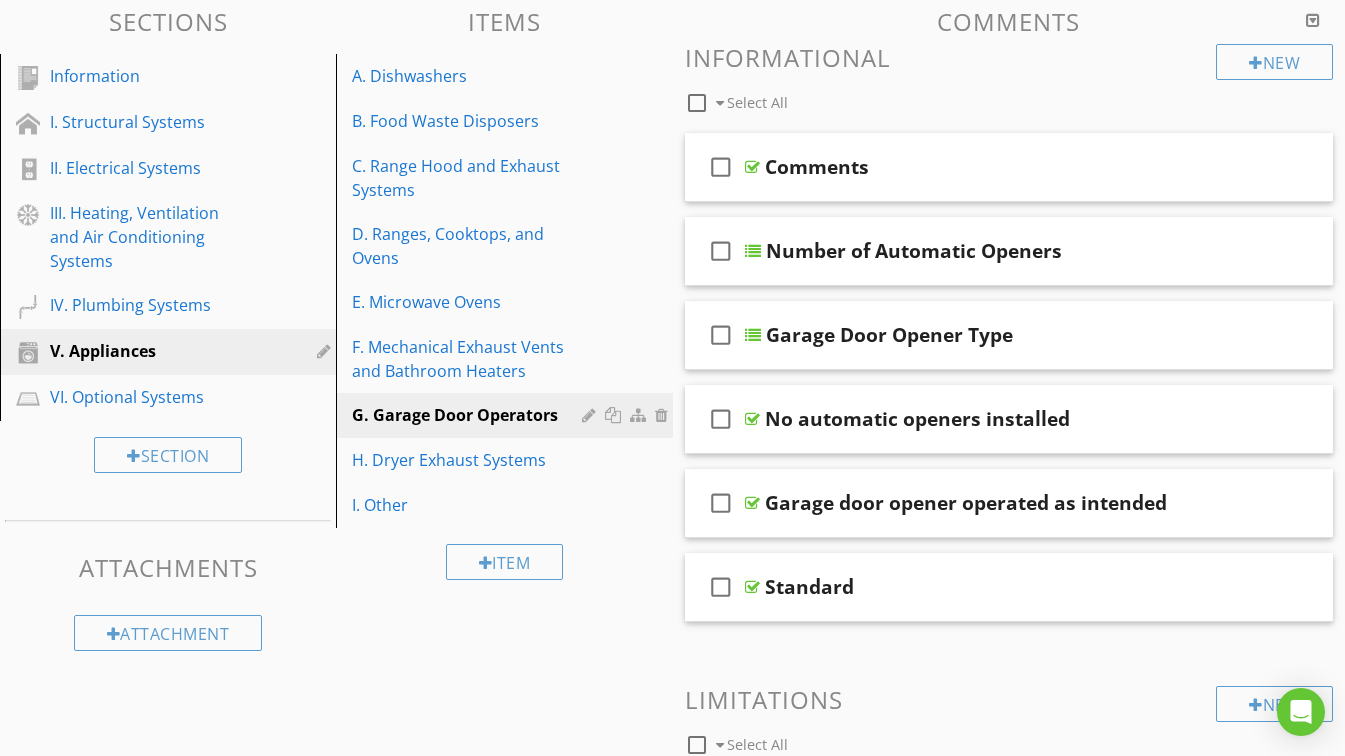 click on "Comments" at bounding box center [993, 167] 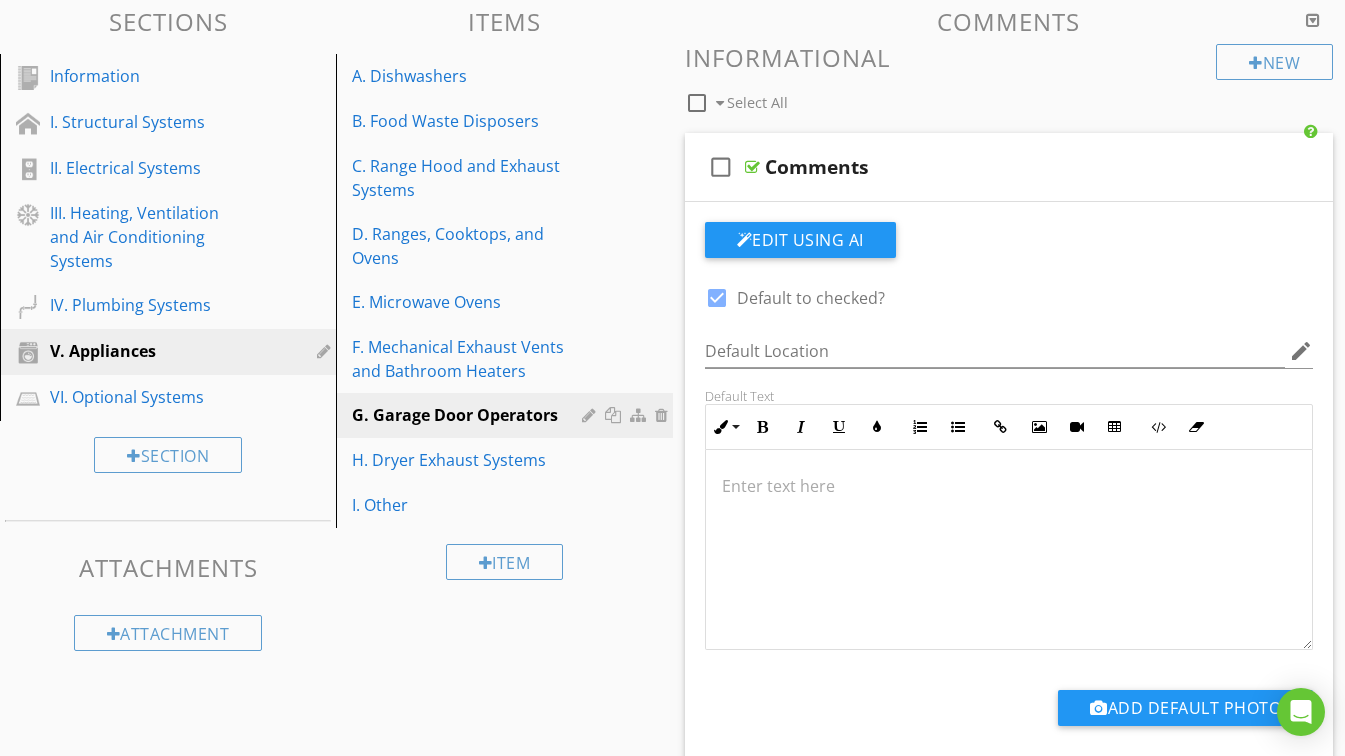 click at bounding box center (717, 298) 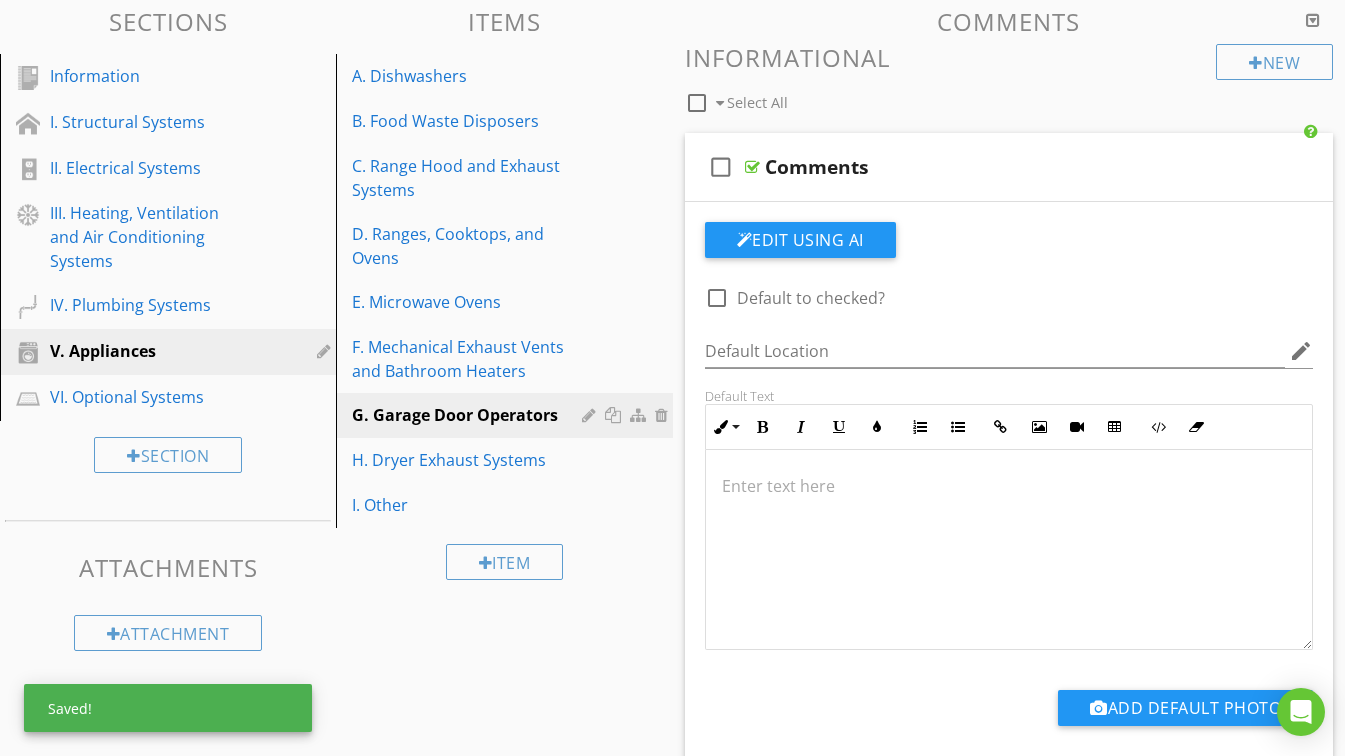 click on "Comments" at bounding box center [993, 167] 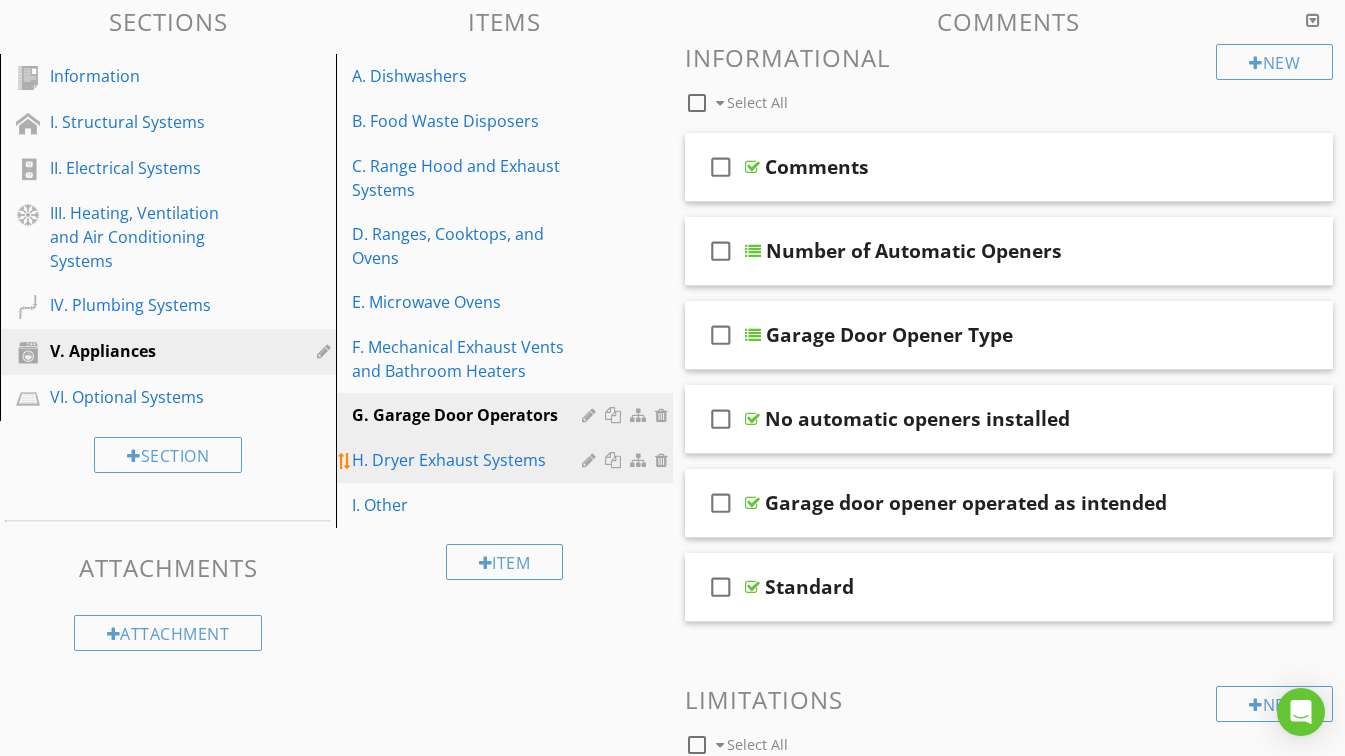 click on "H. Dryer Exhaust Systems" at bounding box center (469, 460) 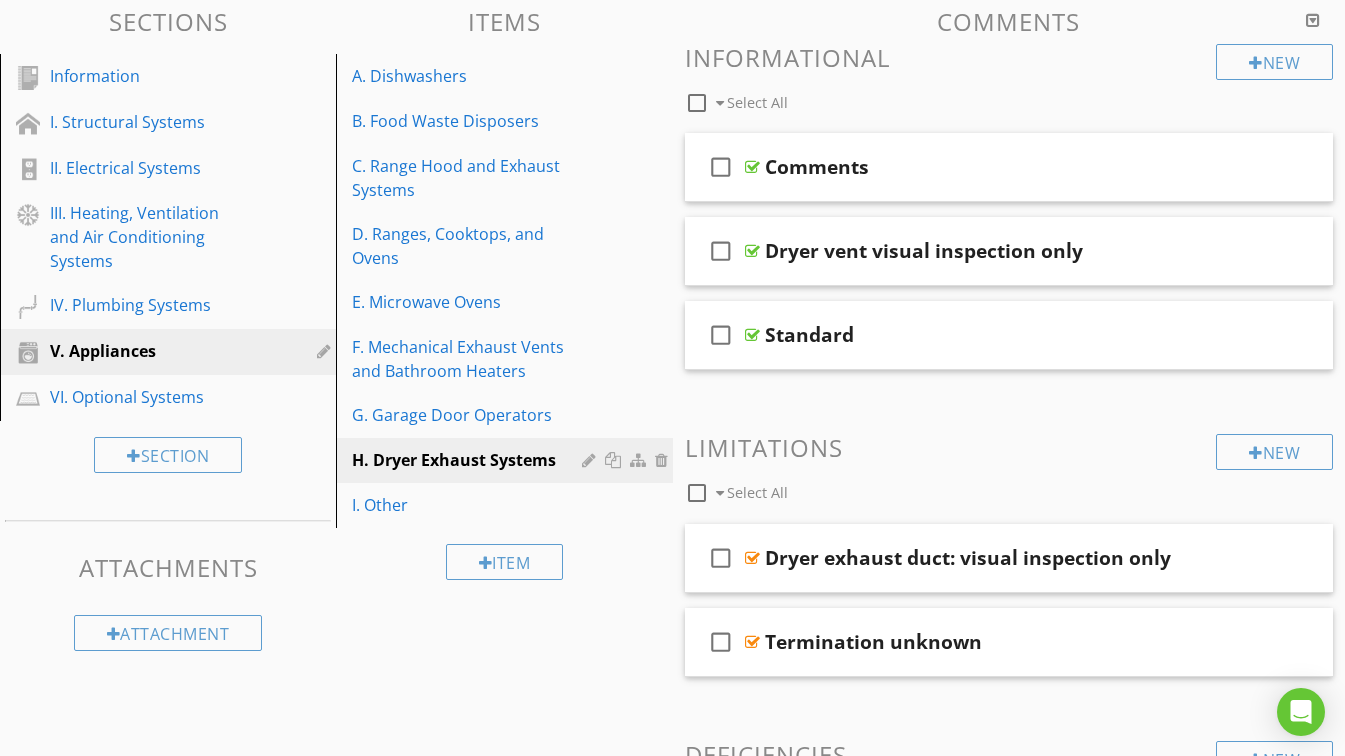 click on "Comments" at bounding box center [993, 167] 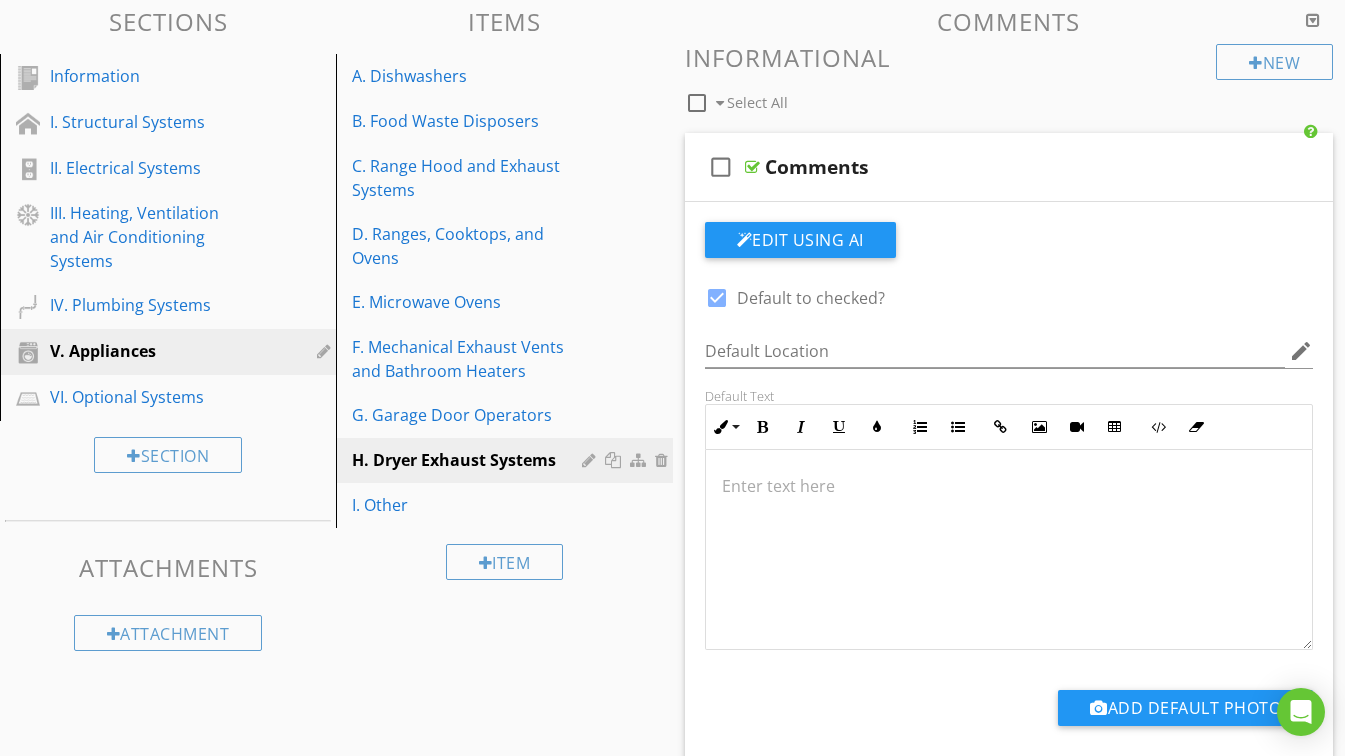 click at bounding box center (717, 298) 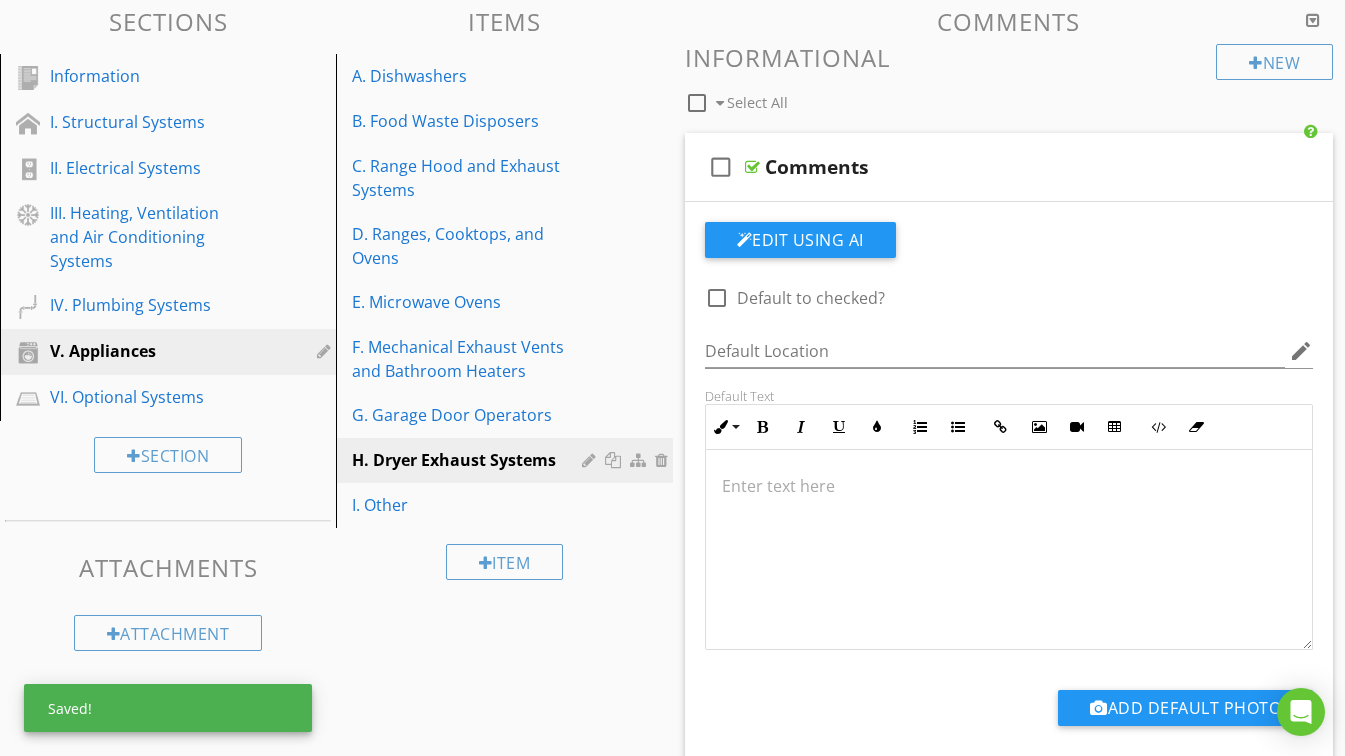 click on "Comments" at bounding box center [993, 167] 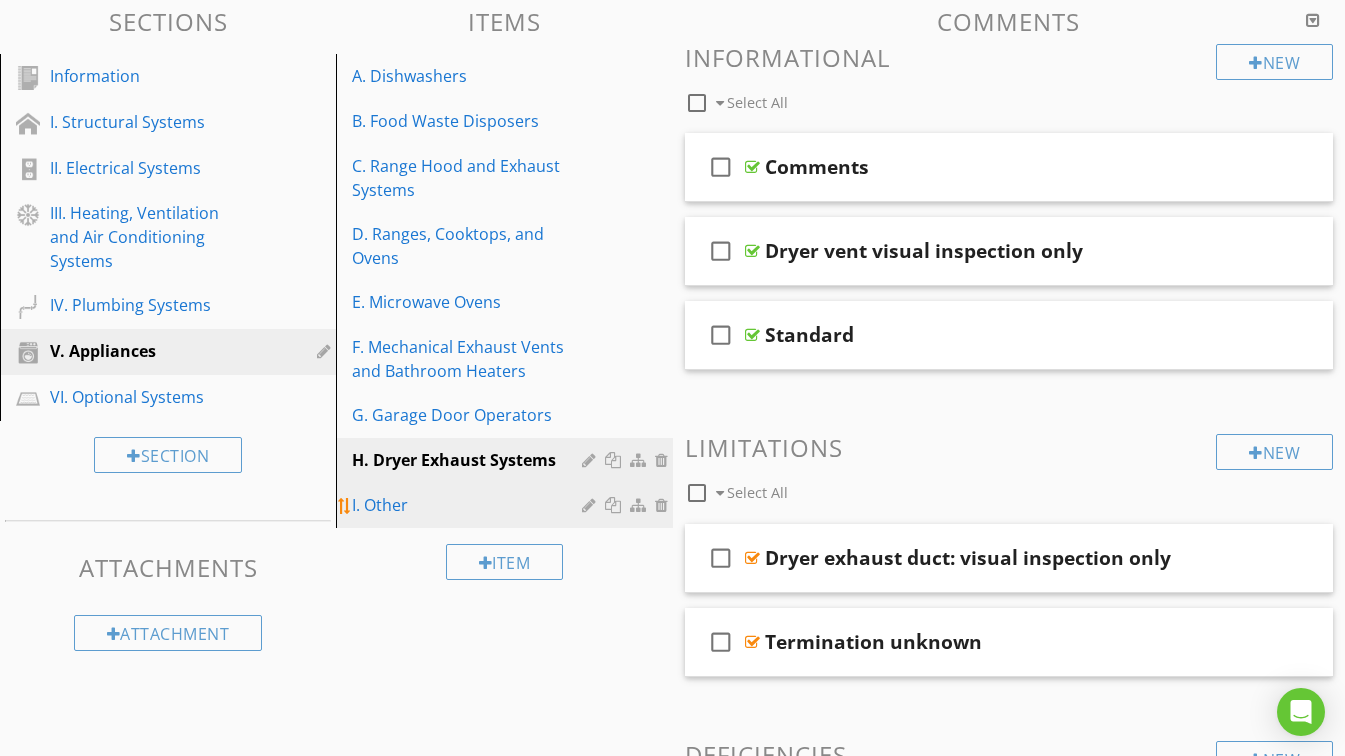 click on "I. Other" at bounding box center (469, 505) 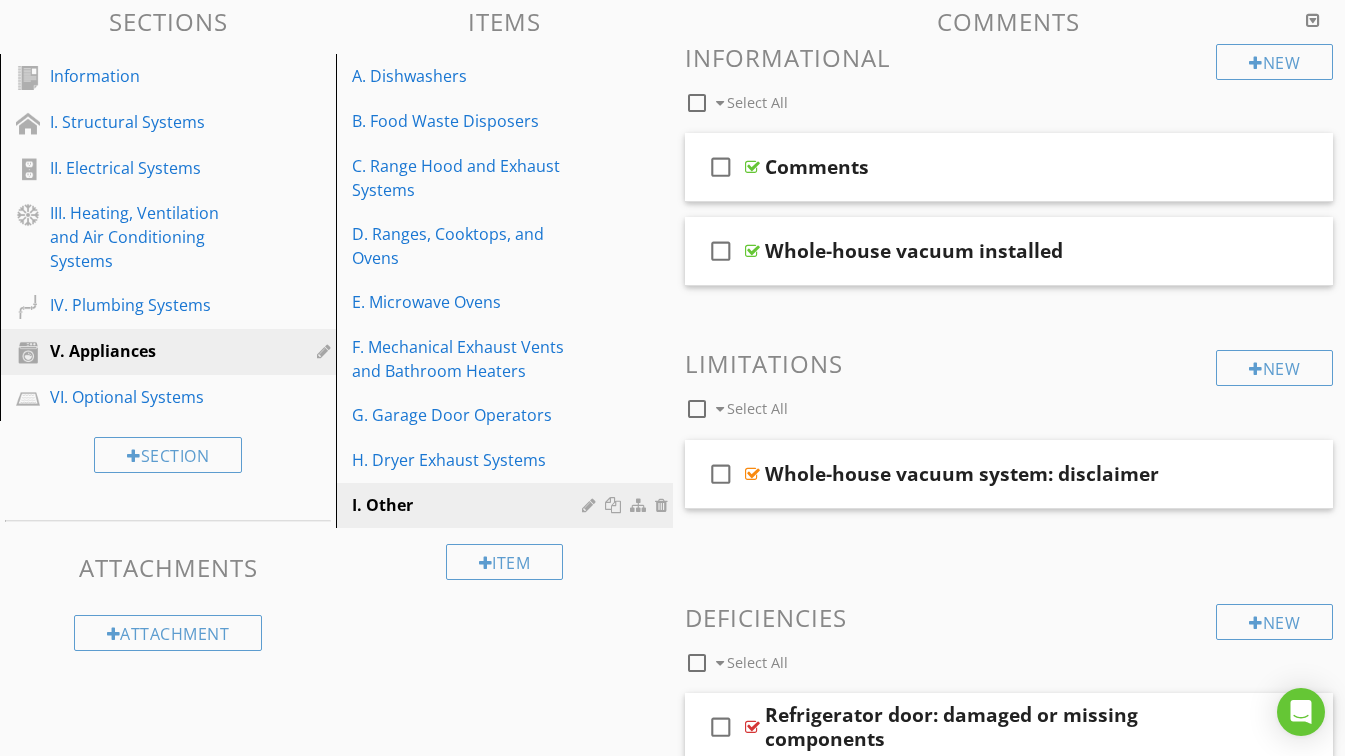 click on "Comments" at bounding box center [993, 167] 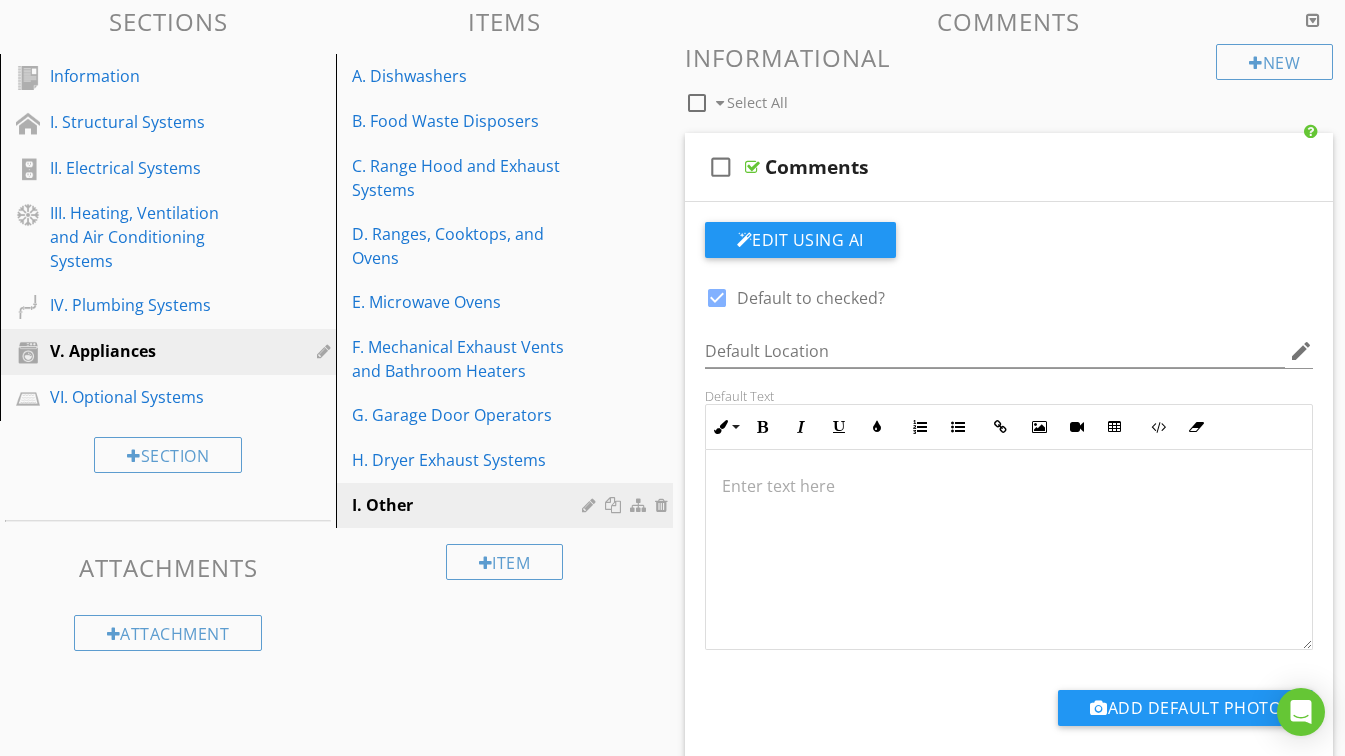 click at bounding box center [717, 298] 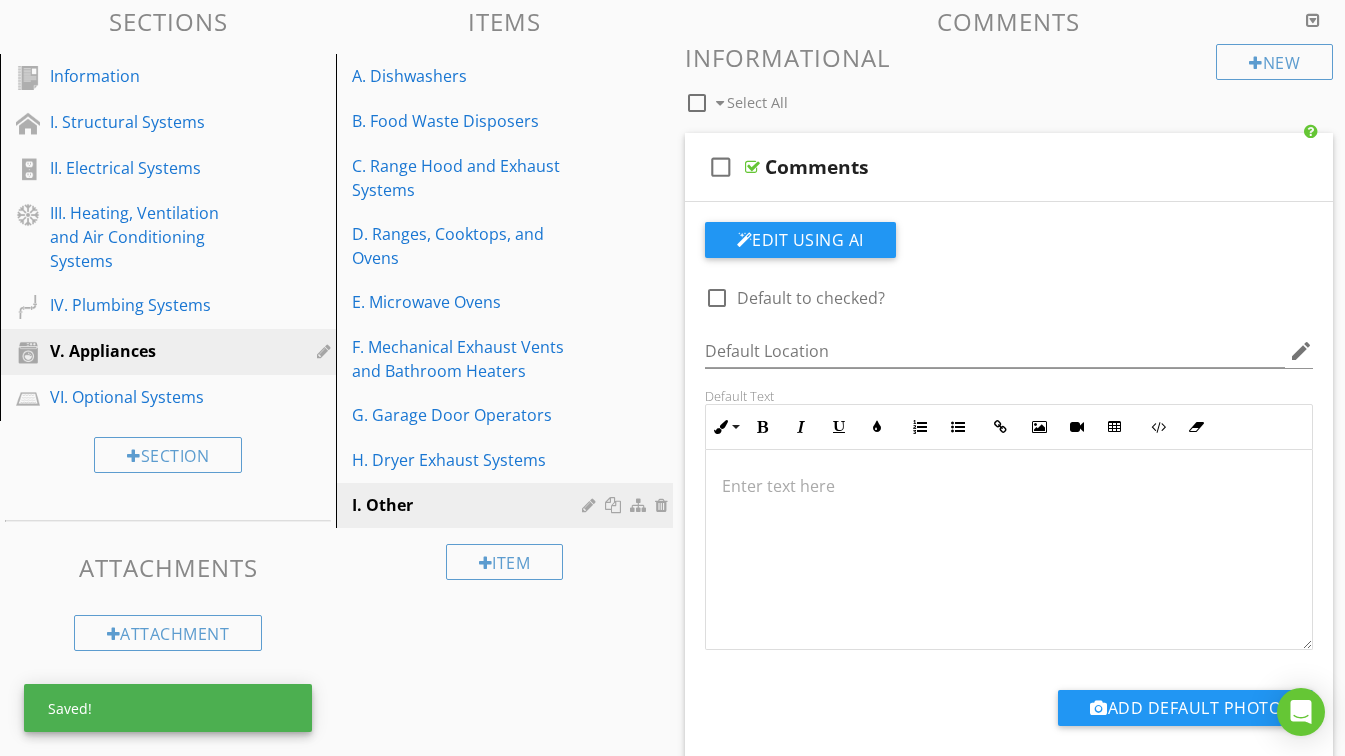 click on "Comments" at bounding box center (993, 167) 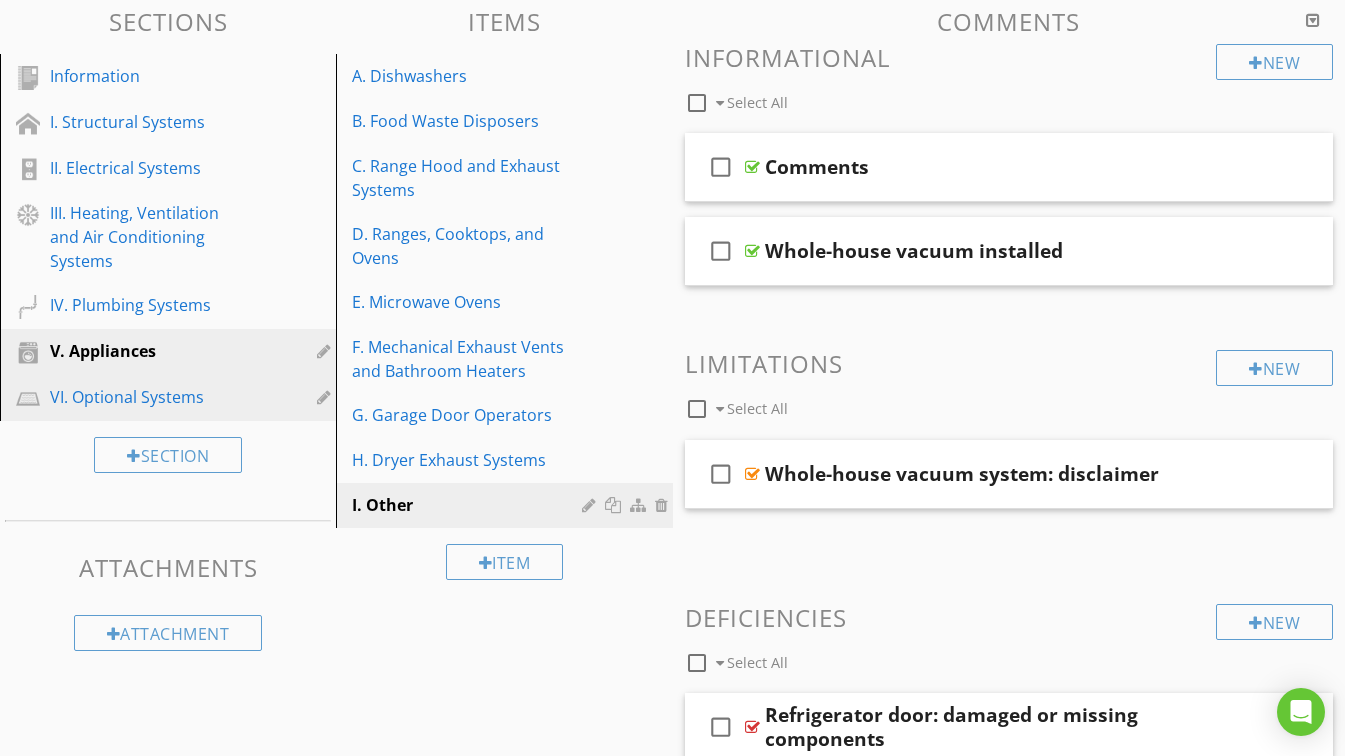 click on "VI. Optional Systems" at bounding box center [145, 397] 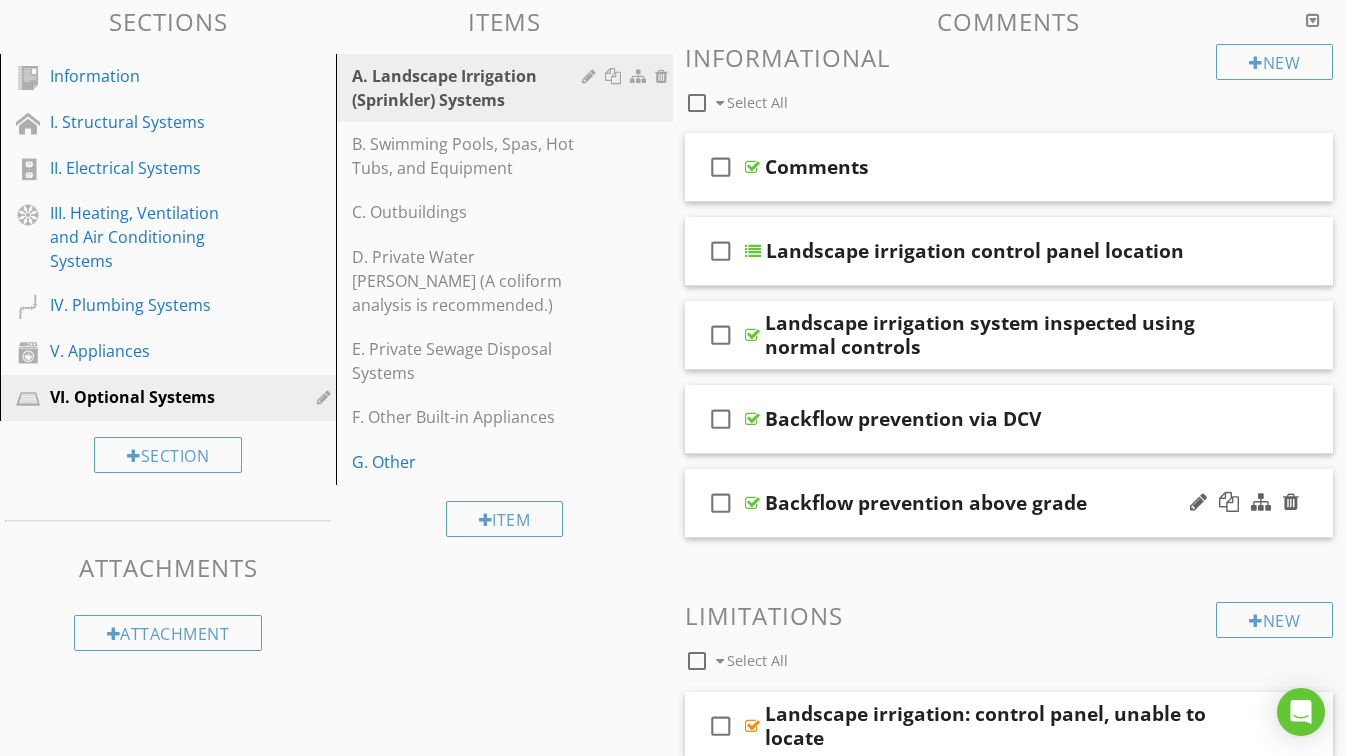 click on "Backflow prevention above grade" at bounding box center [993, 503] 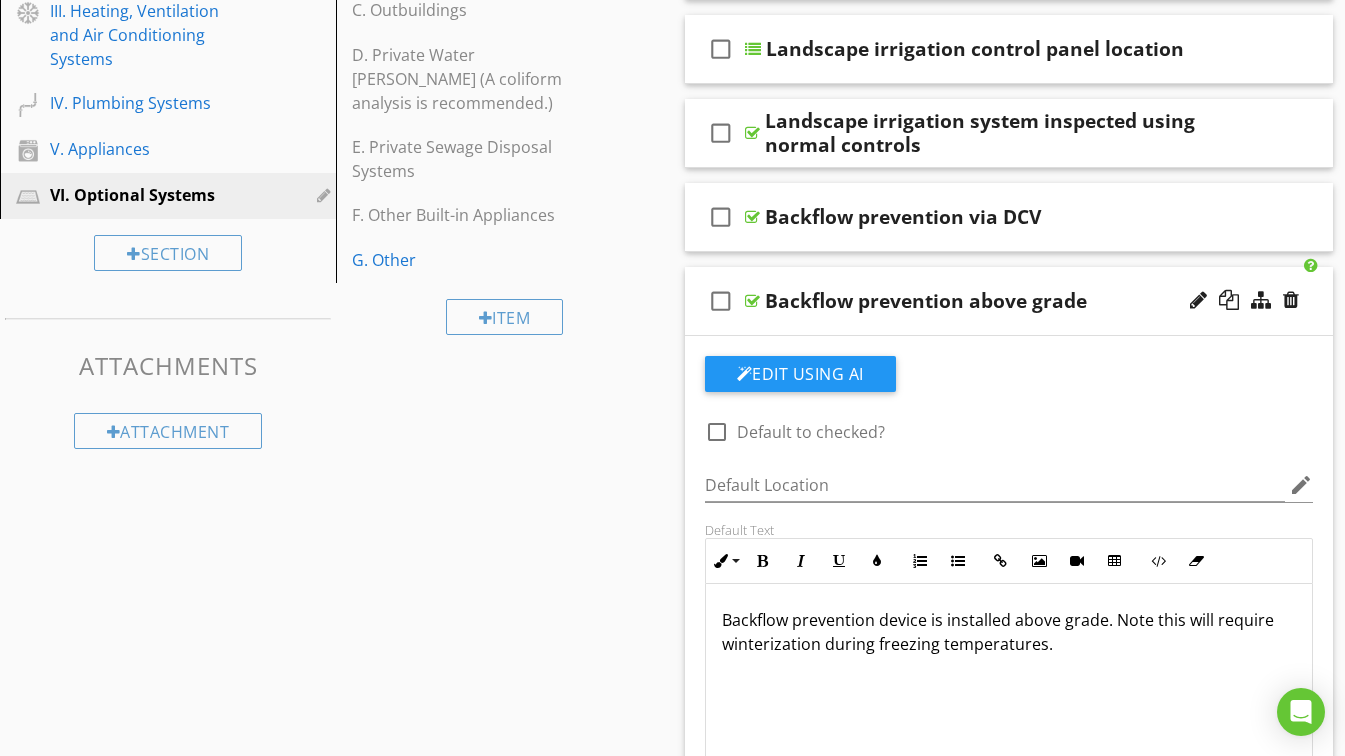 scroll, scrollTop: 423, scrollLeft: 0, axis: vertical 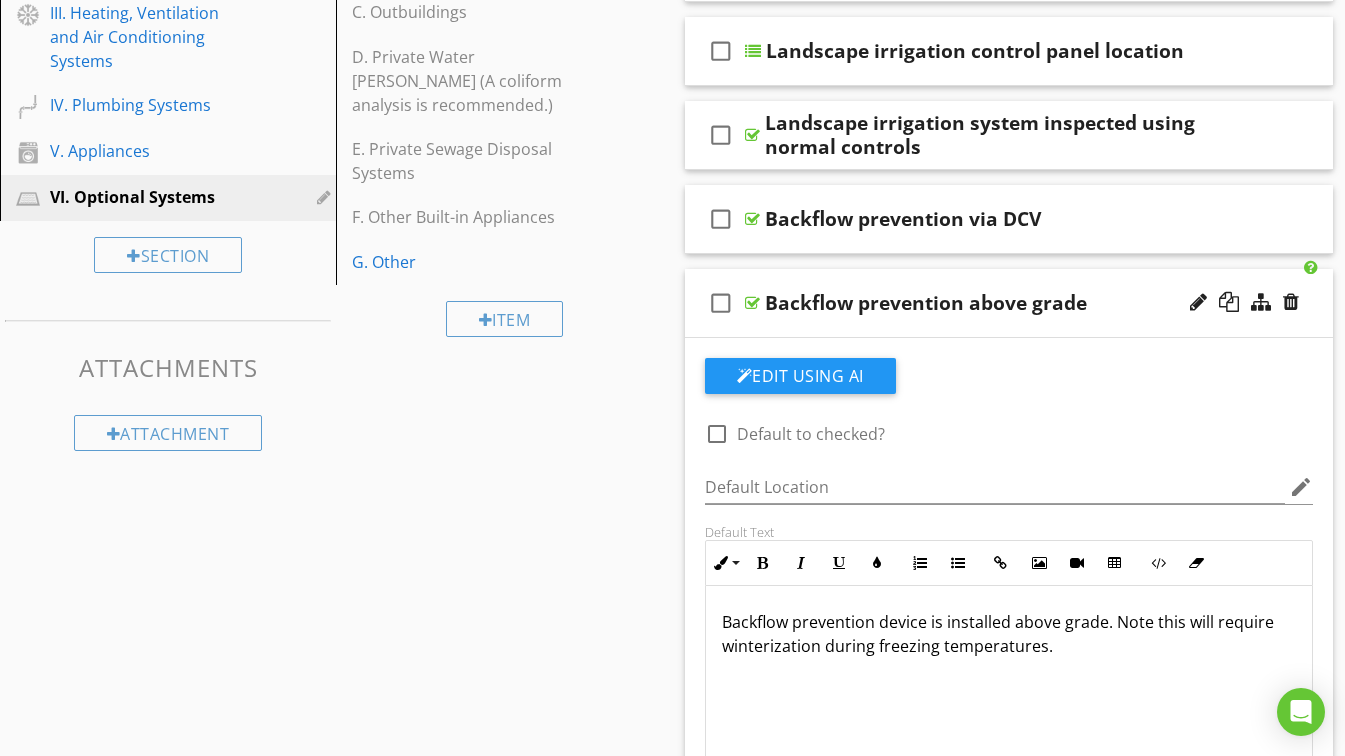 click on "Backflow prevention above grade" at bounding box center [993, 303] 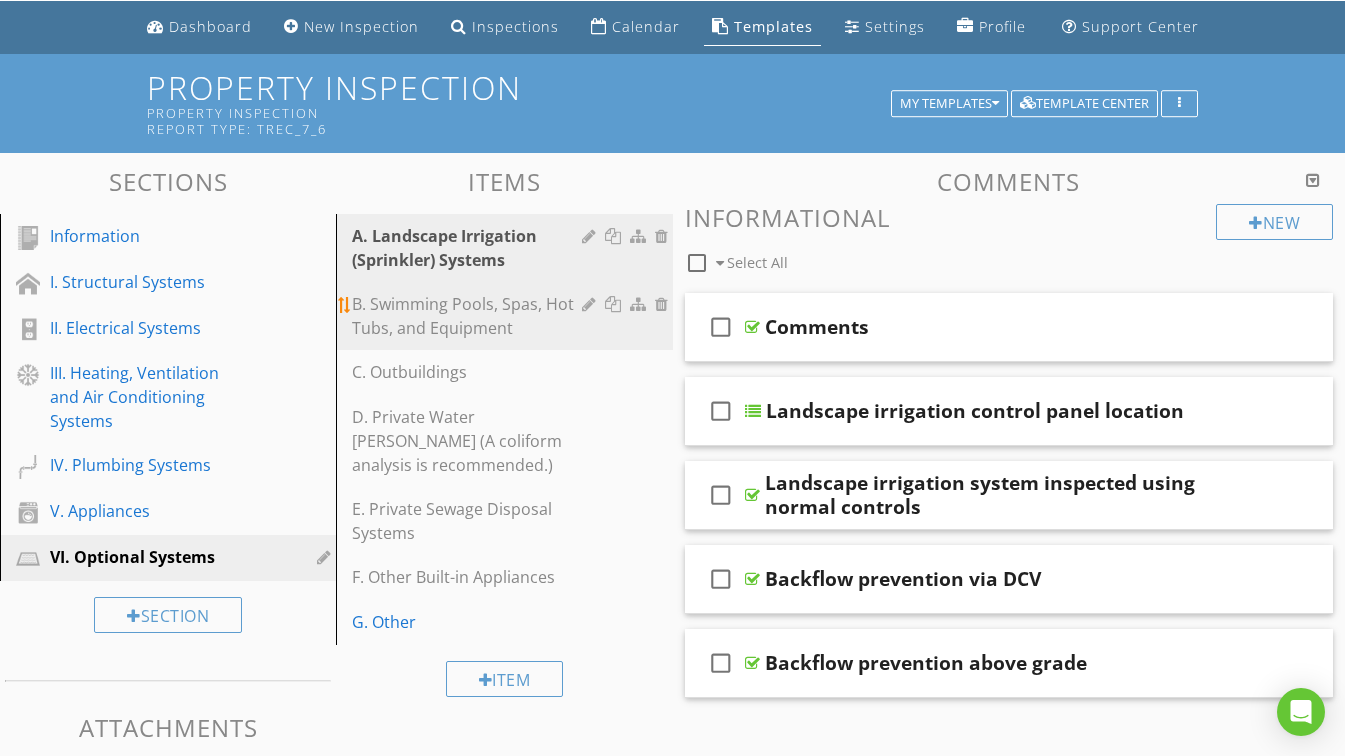 scroll, scrollTop: 0, scrollLeft: 0, axis: both 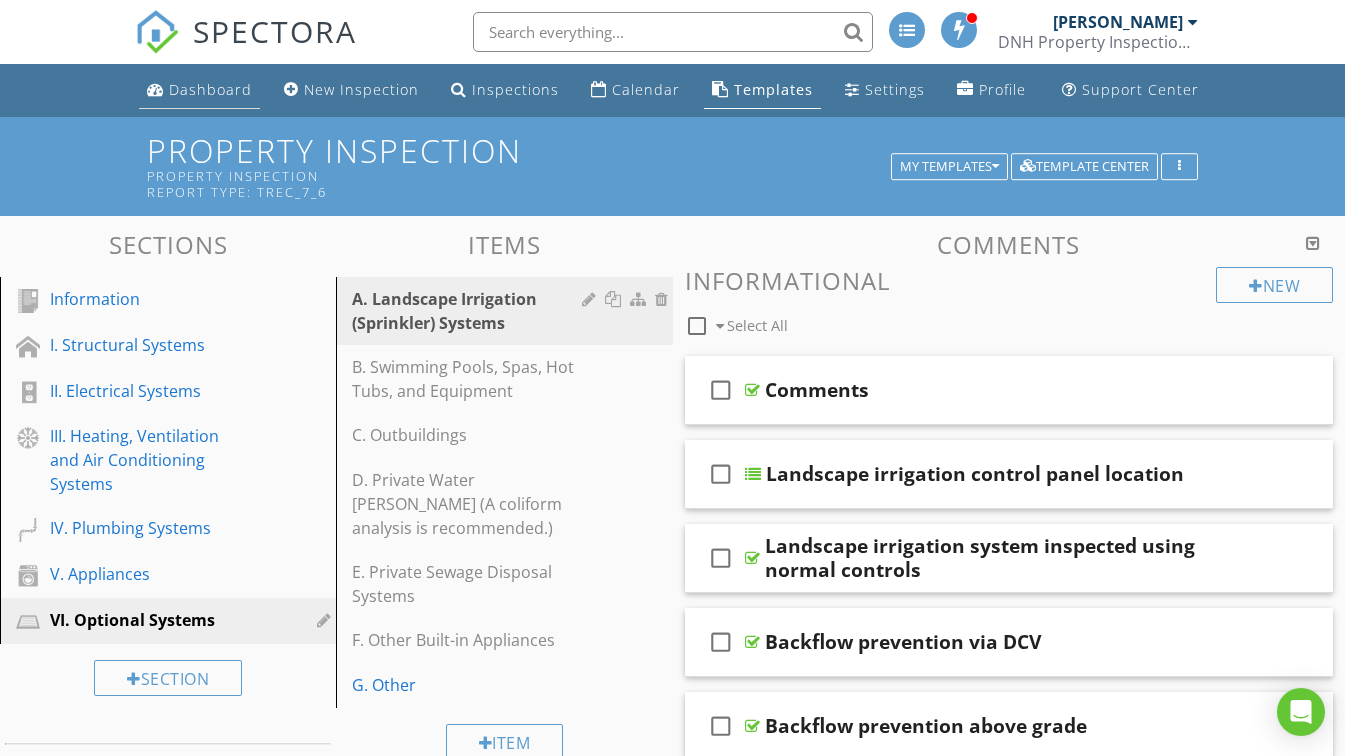 click on "Dashboard" at bounding box center (210, 89) 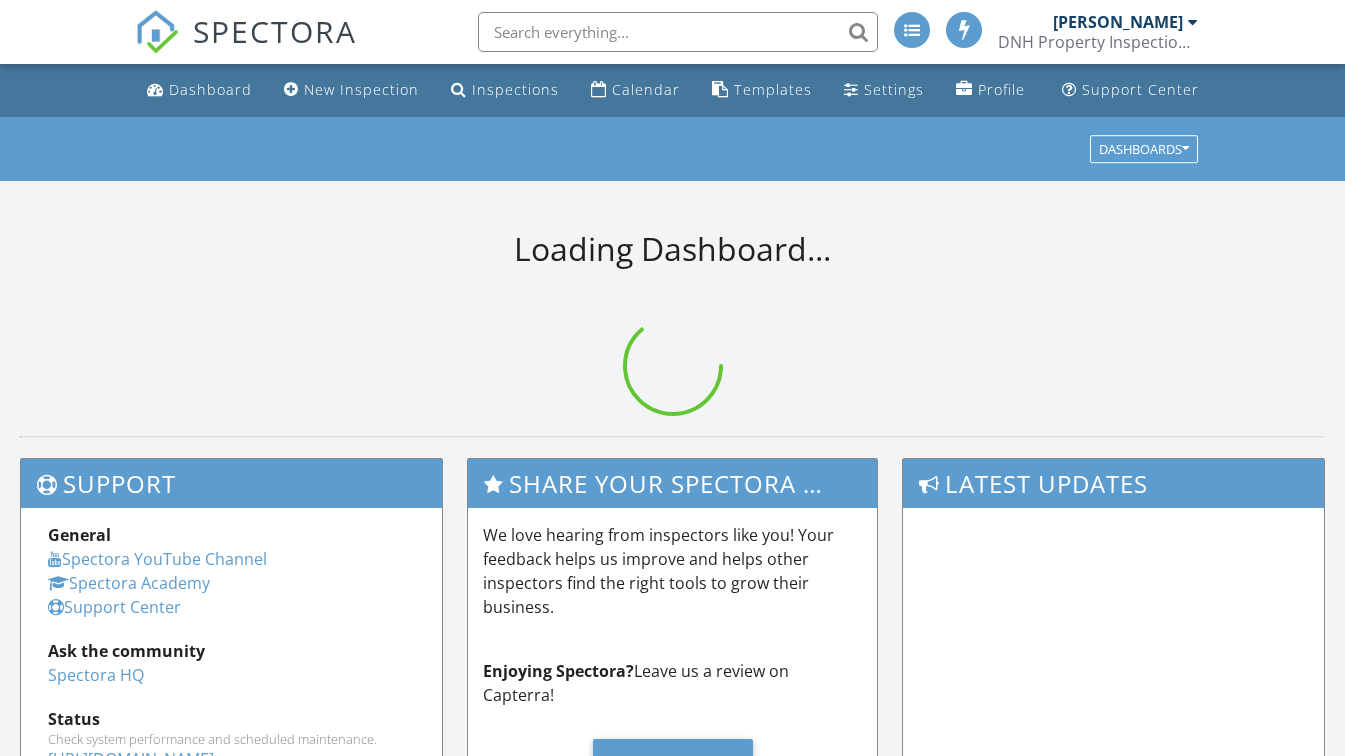 scroll, scrollTop: 0, scrollLeft: 0, axis: both 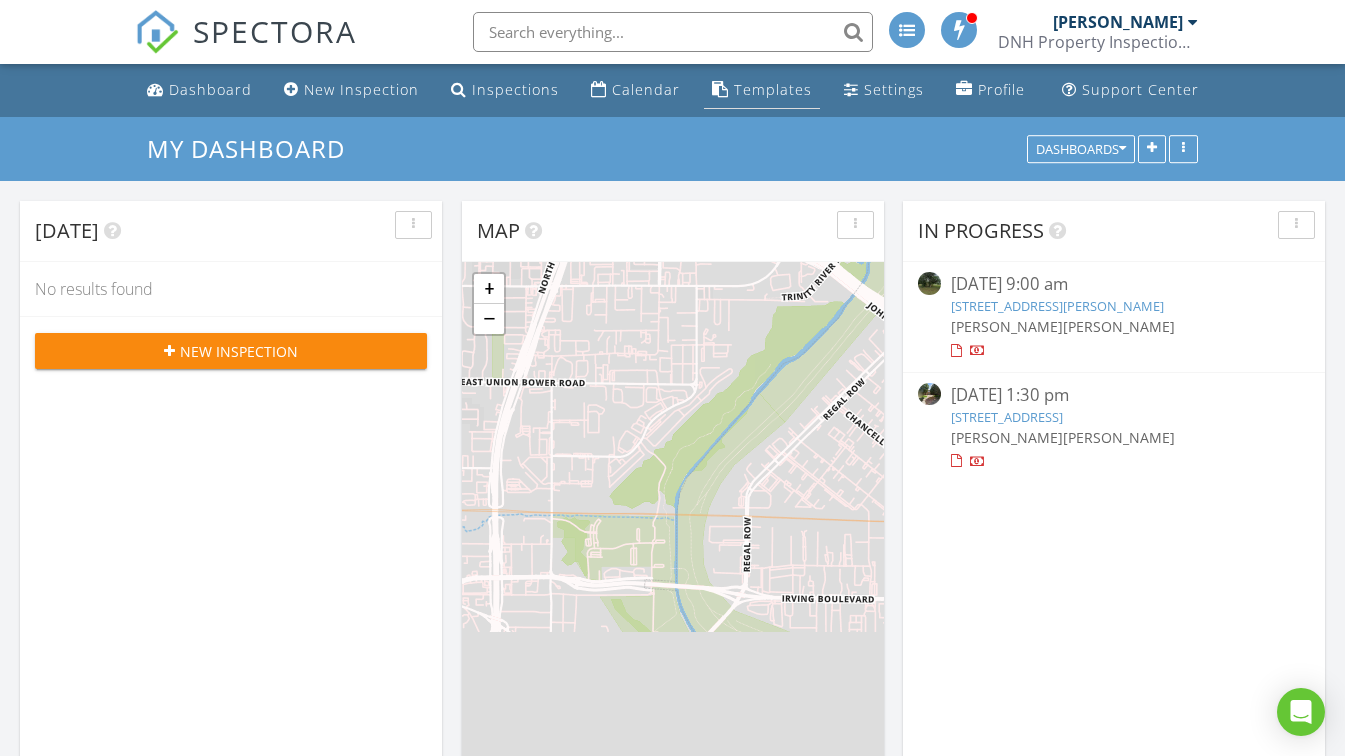 click on "Templates" at bounding box center [762, 90] 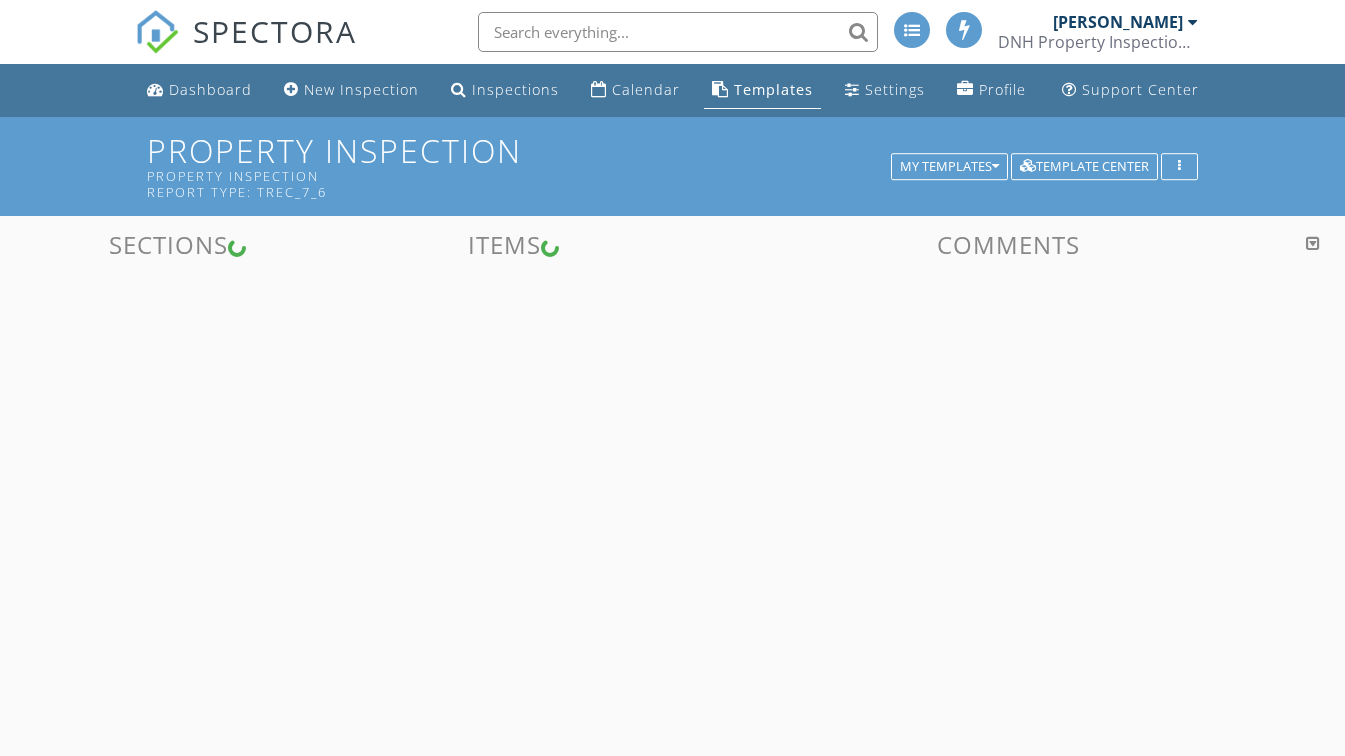 scroll, scrollTop: 0, scrollLeft: 0, axis: both 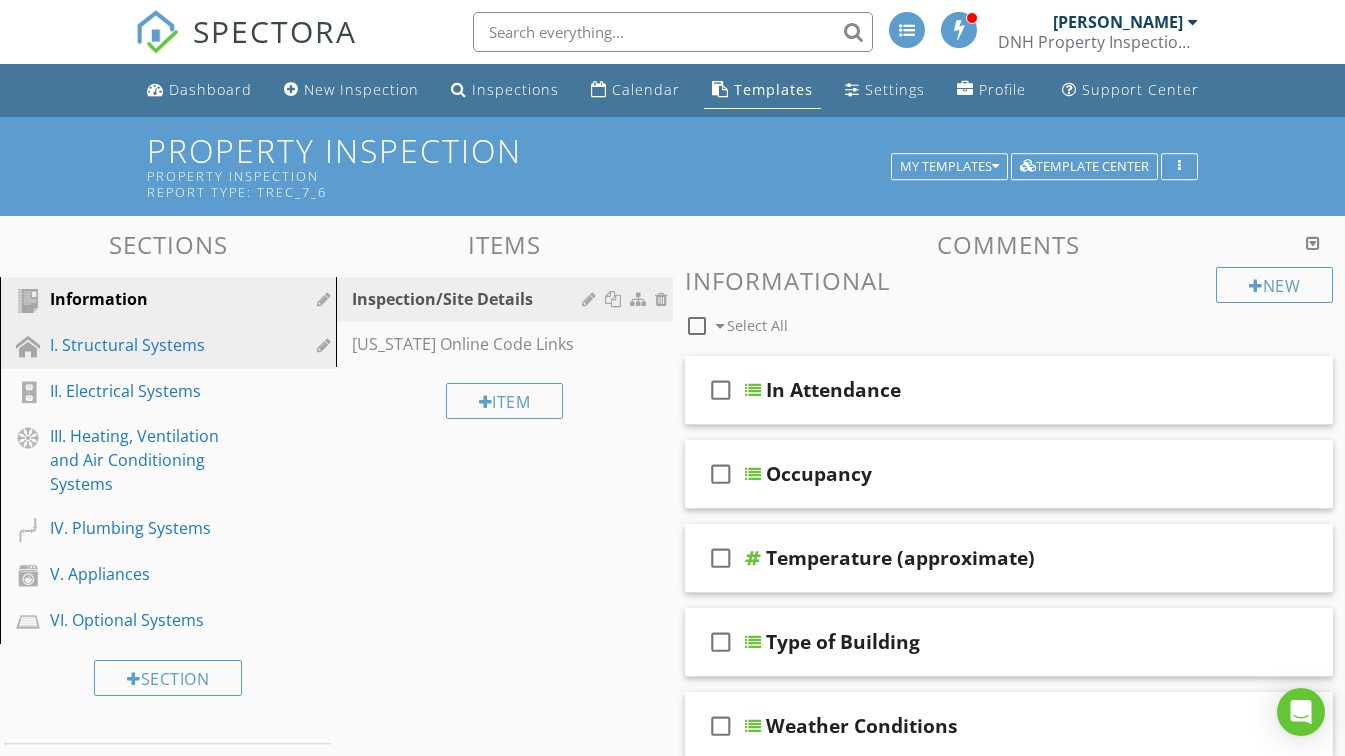 click on "I. Structural Systems" at bounding box center (145, 345) 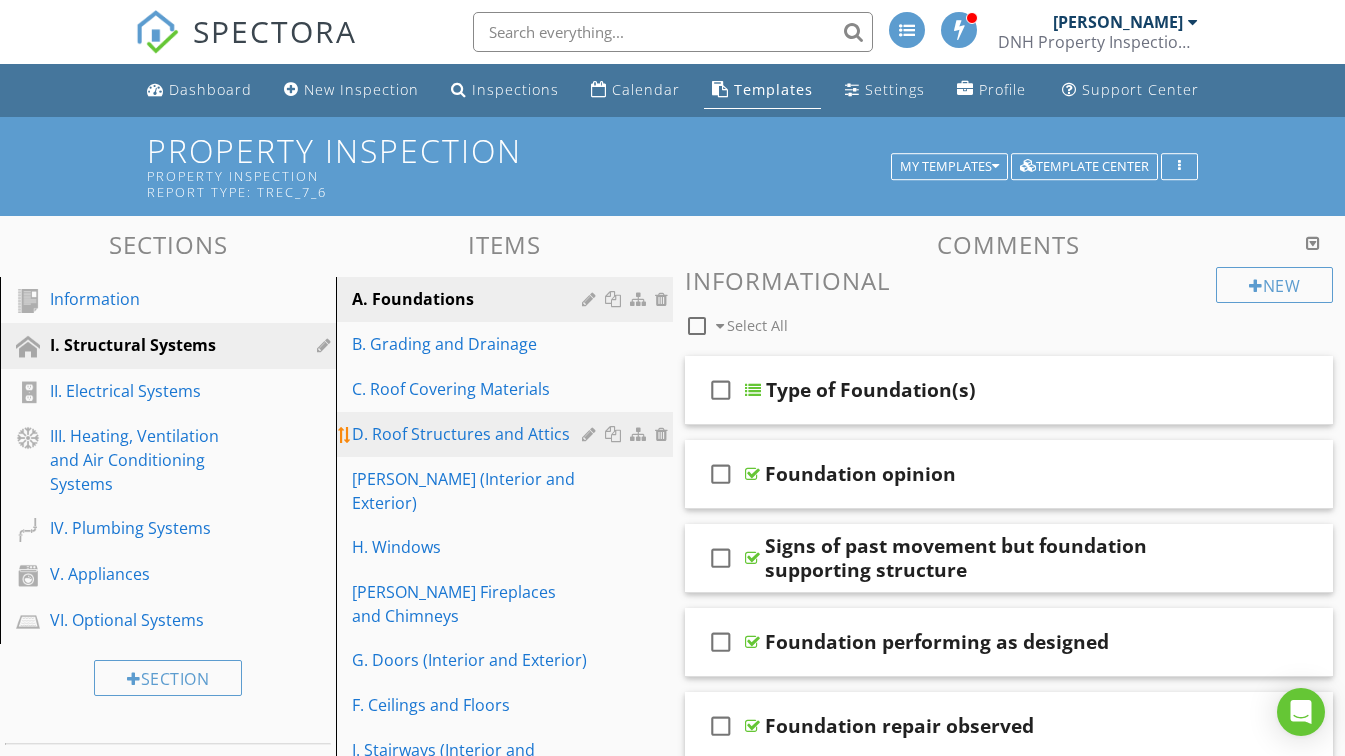 click on "D. Roof Structures and Attics" at bounding box center [469, 434] 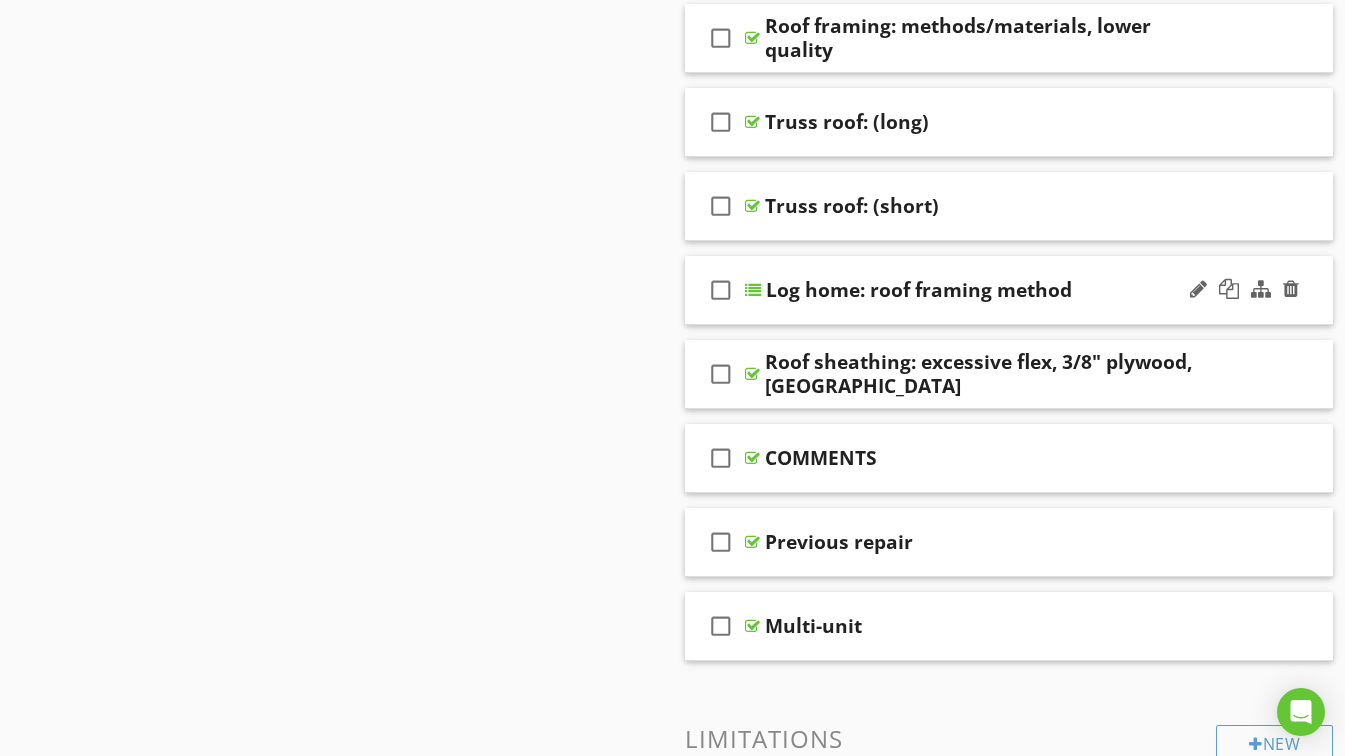 scroll, scrollTop: 1100, scrollLeft: 0, axis: vertical 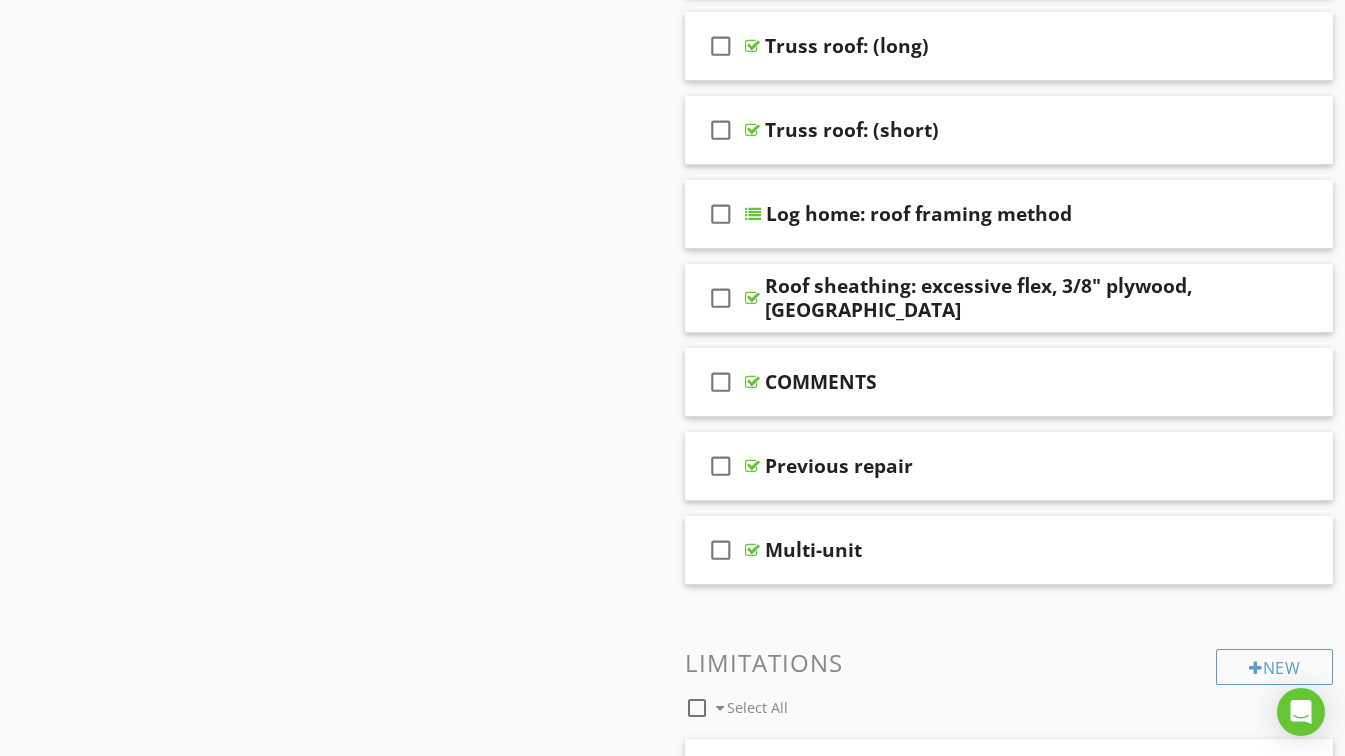 click on "COMMENTS" at bounding box center (993, 382) 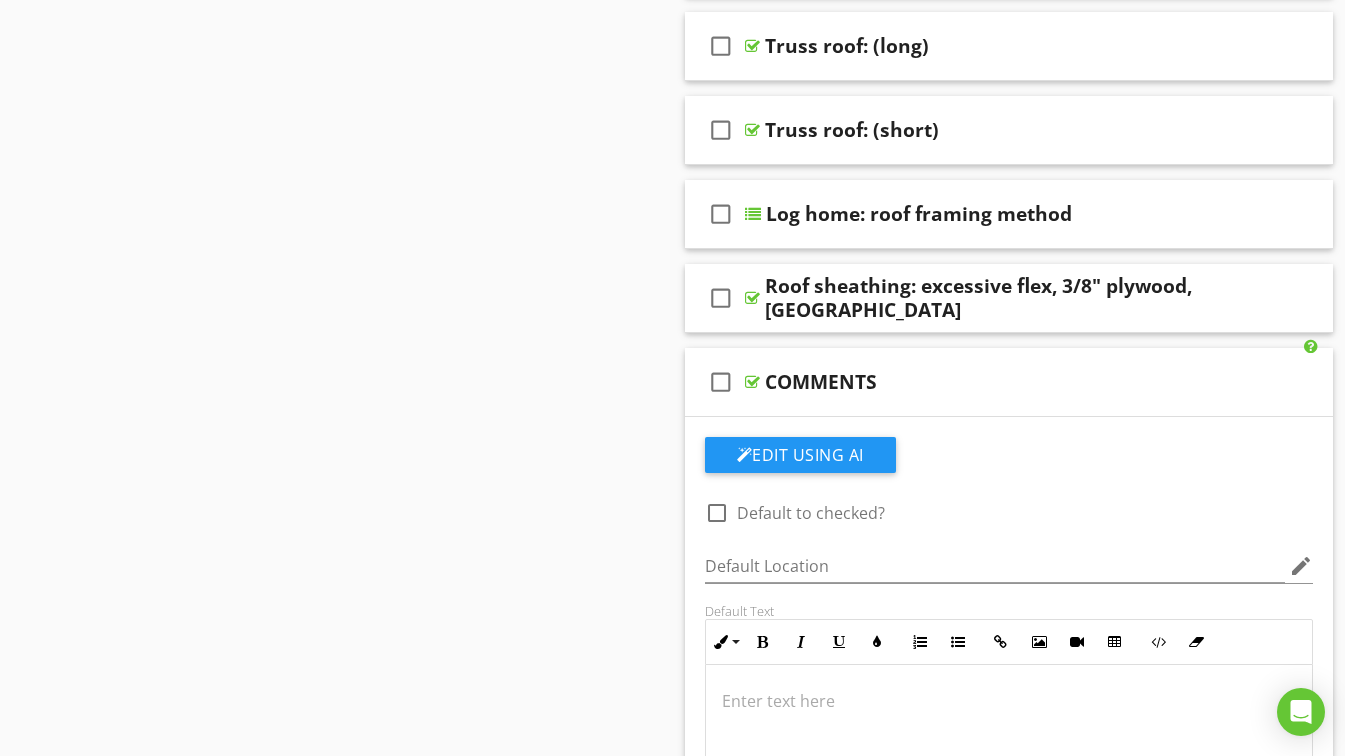 click on "COMMENTS" at bounding box center (993, 382) 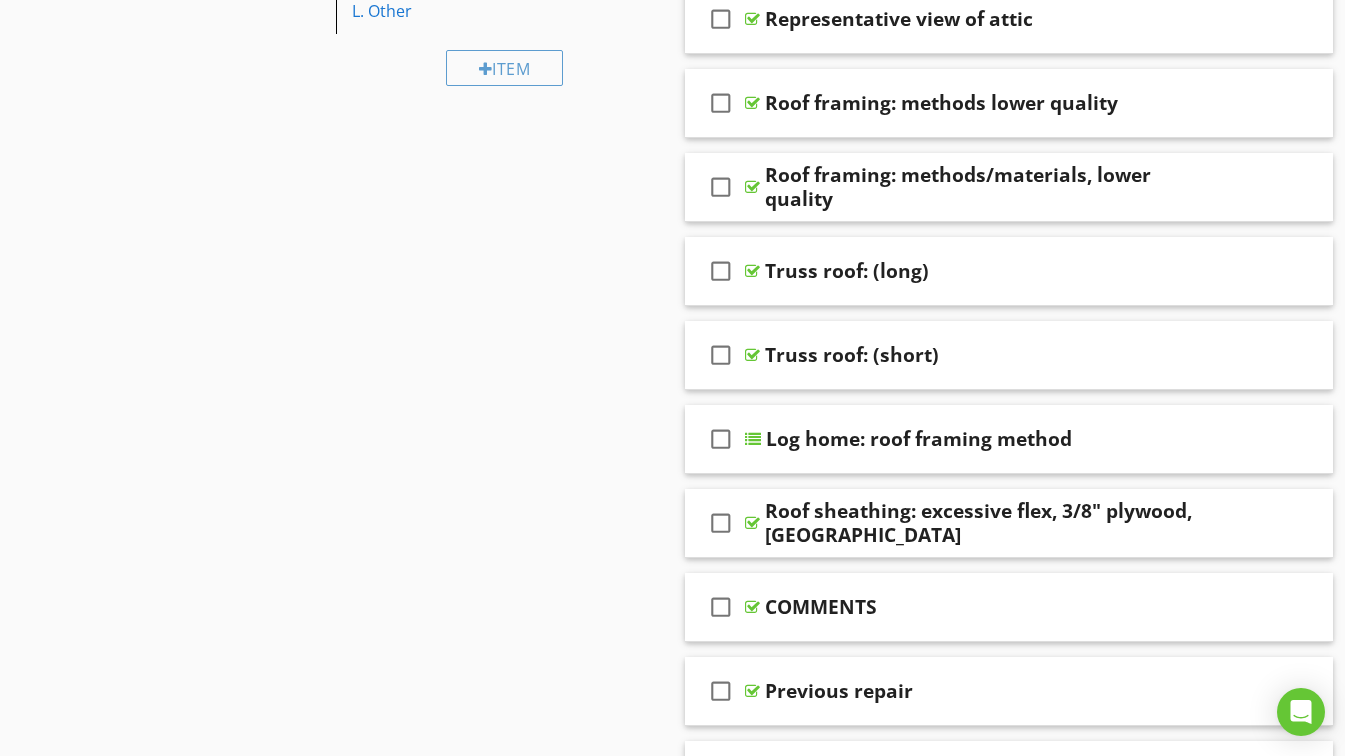 scroll, scrollTop: 900, scrollLeft: 0, axis: vertical 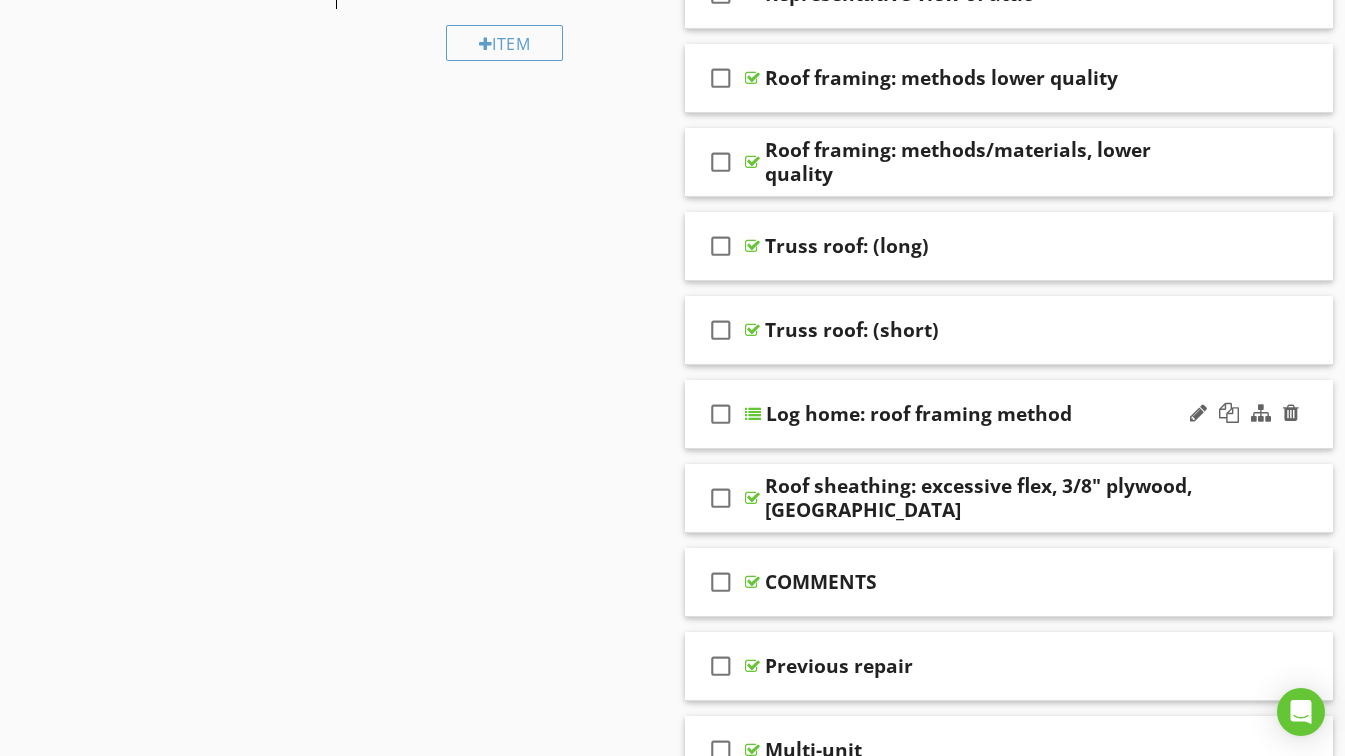 type 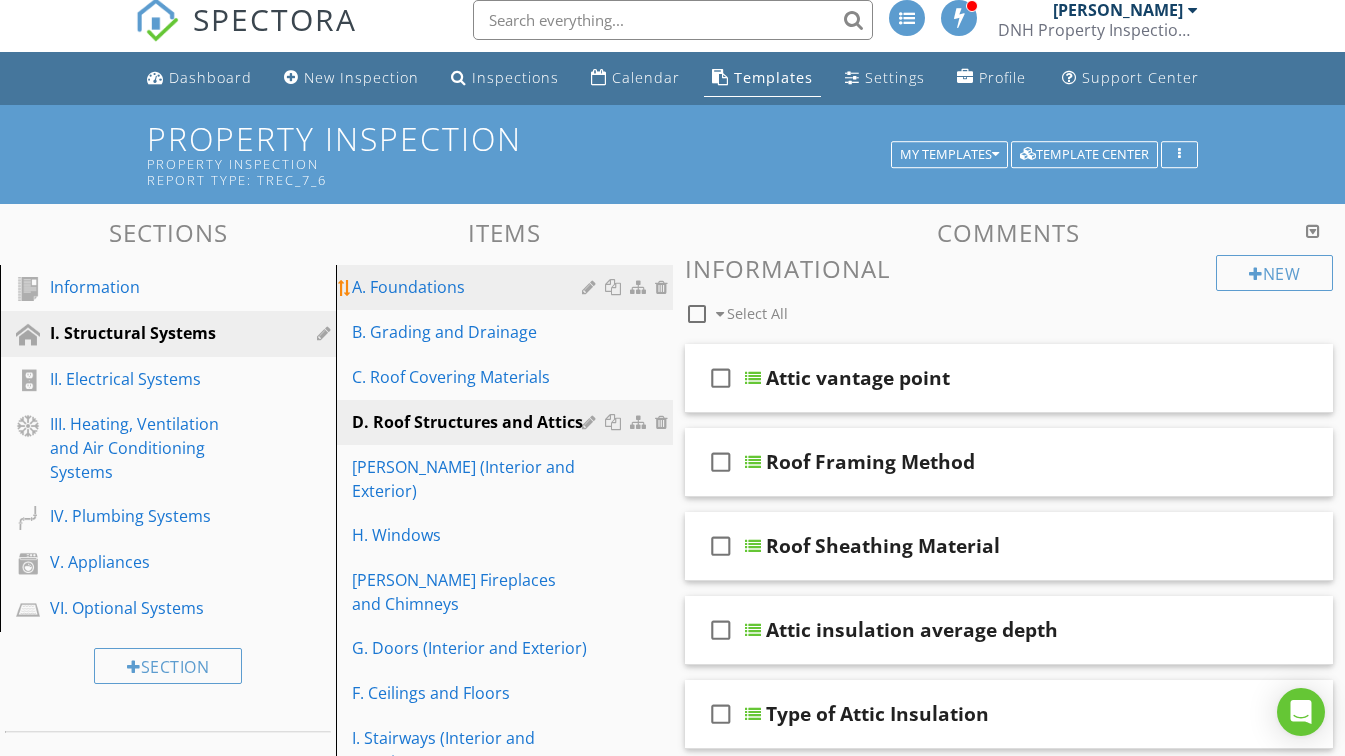 scroll, scrollTop: 0, scrollLeft: 0, axis: both 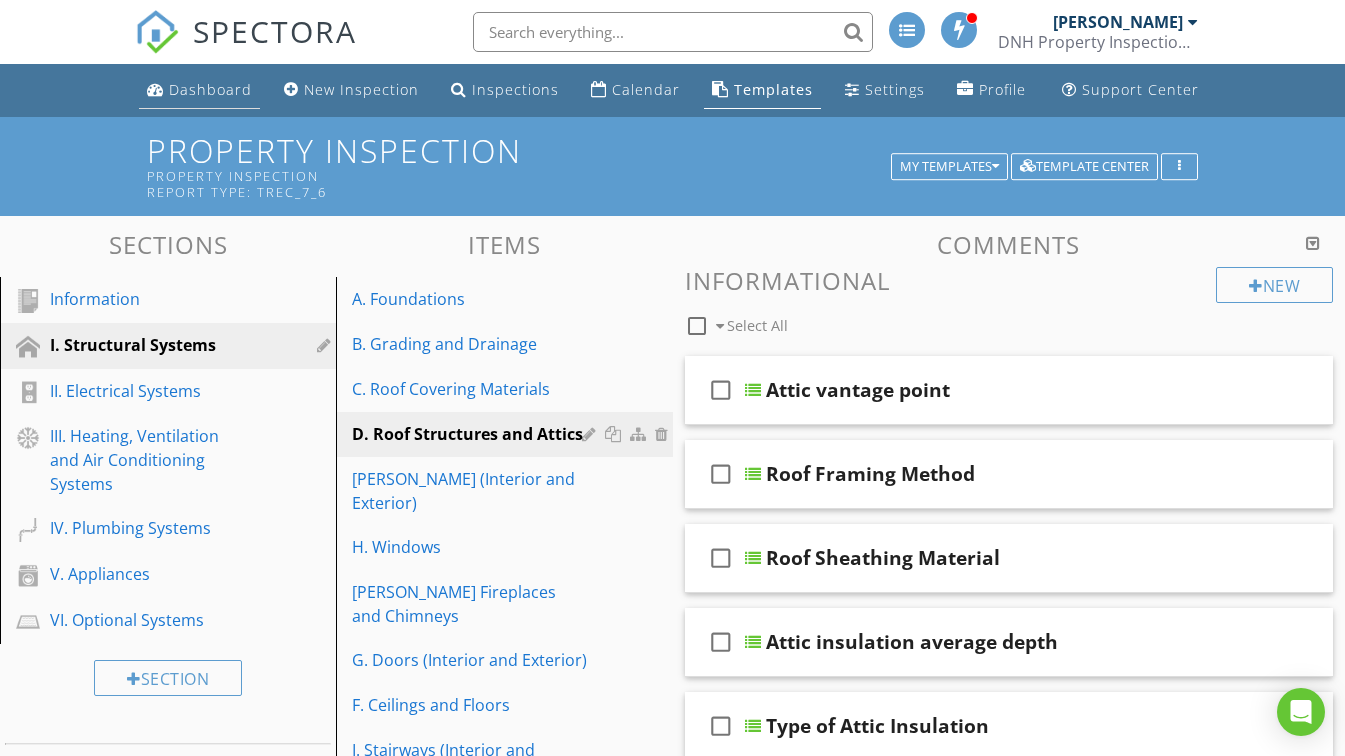 click on "Dashboard" at bounding box center (210, 89) 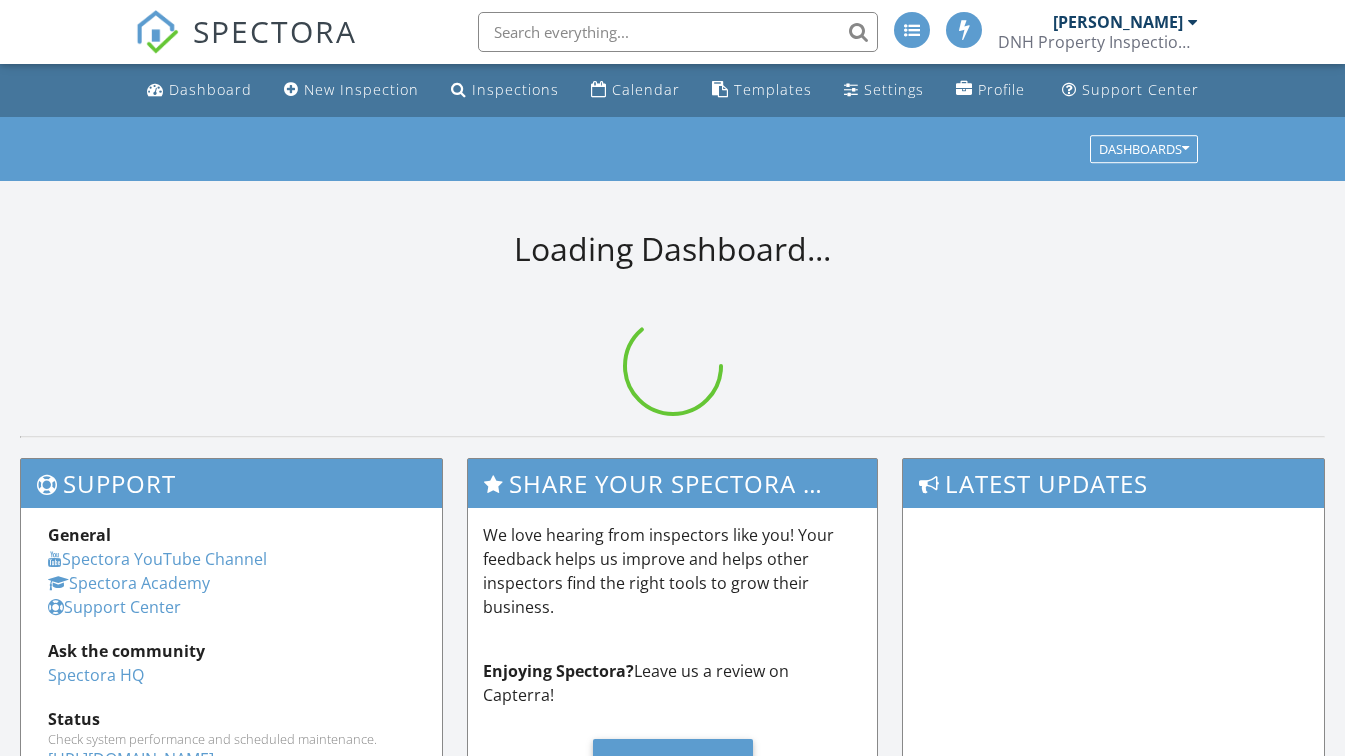 scroll, scrollTop: 0, scrollLeft: 0, axis: both 